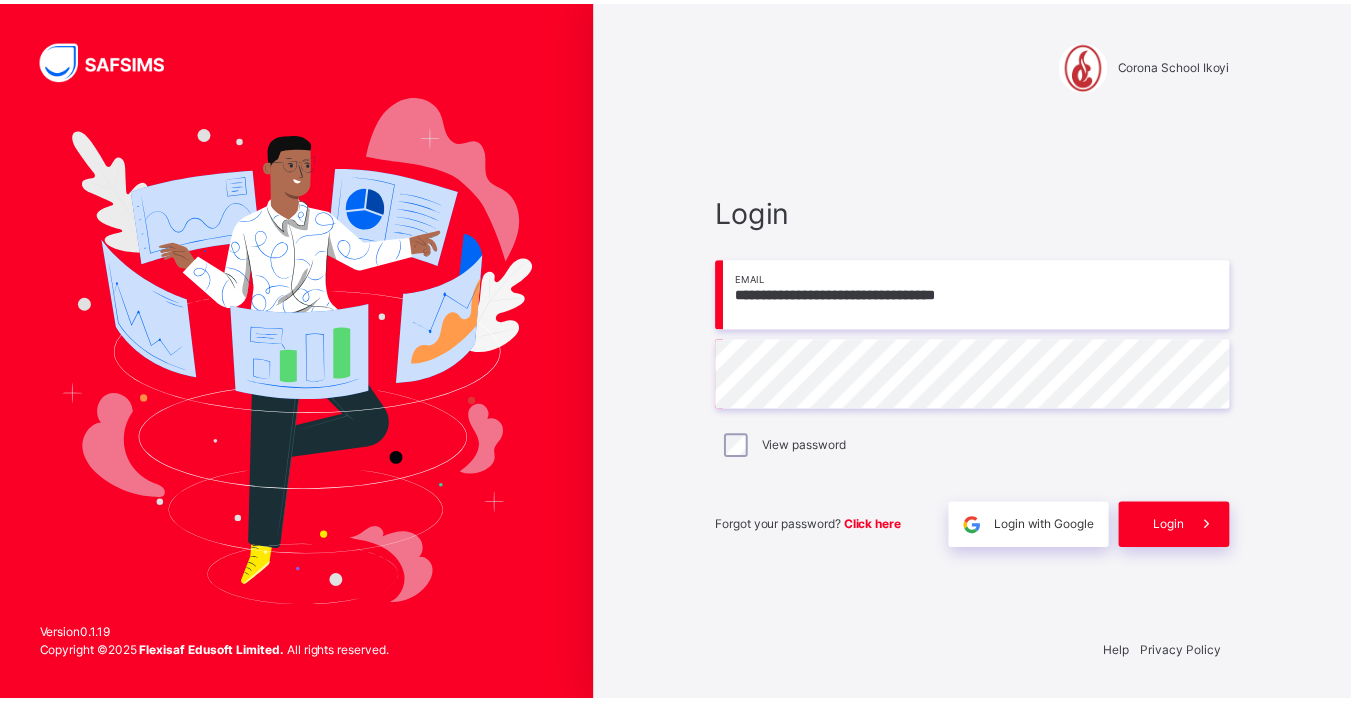 scroll, scrollTop: 0, scrollLeft: 0, axis: both 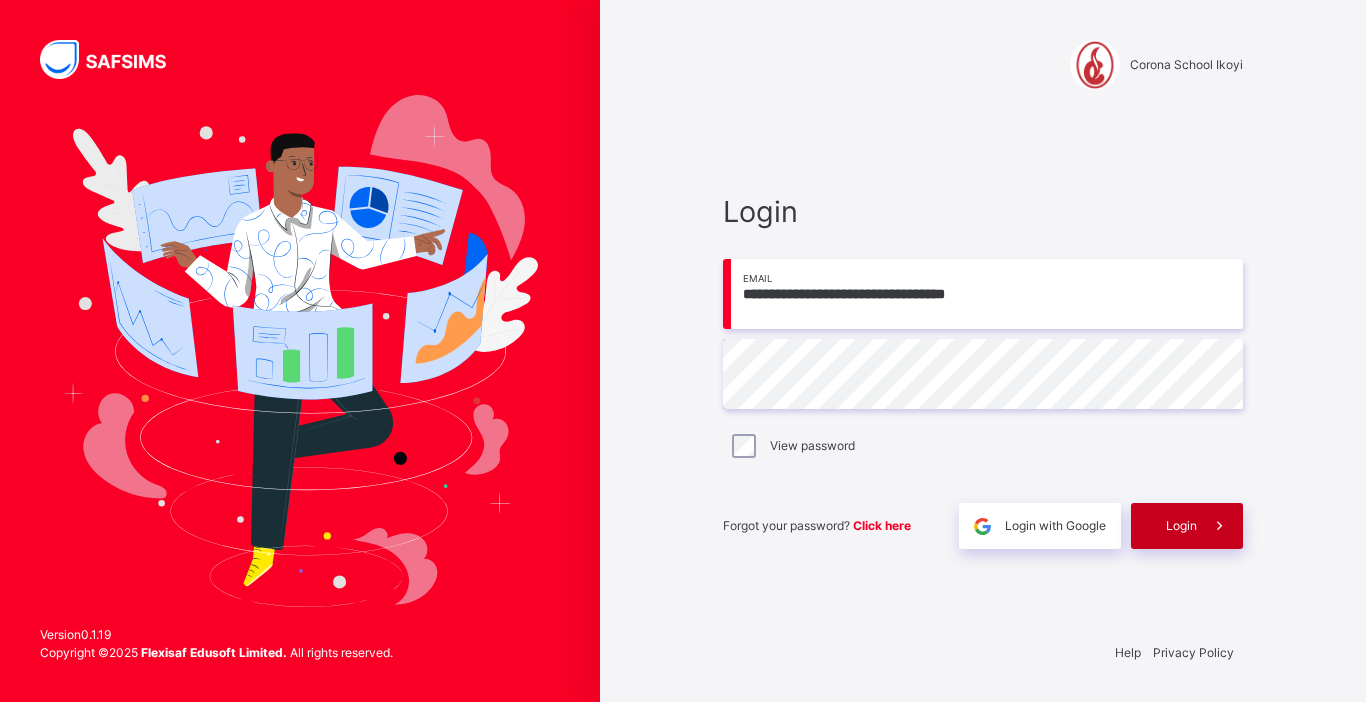 click at bounding box center [1219, 526] 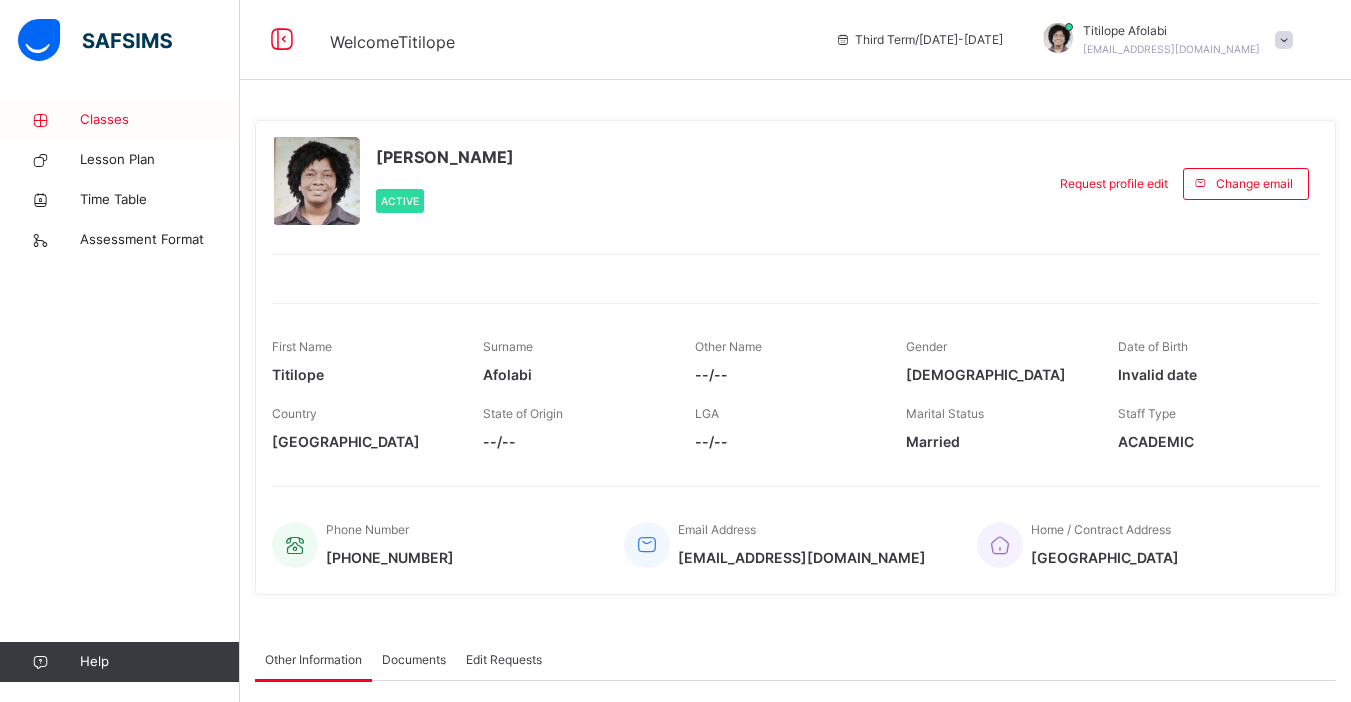 click on "Classes" at bounding box center (160, 120) 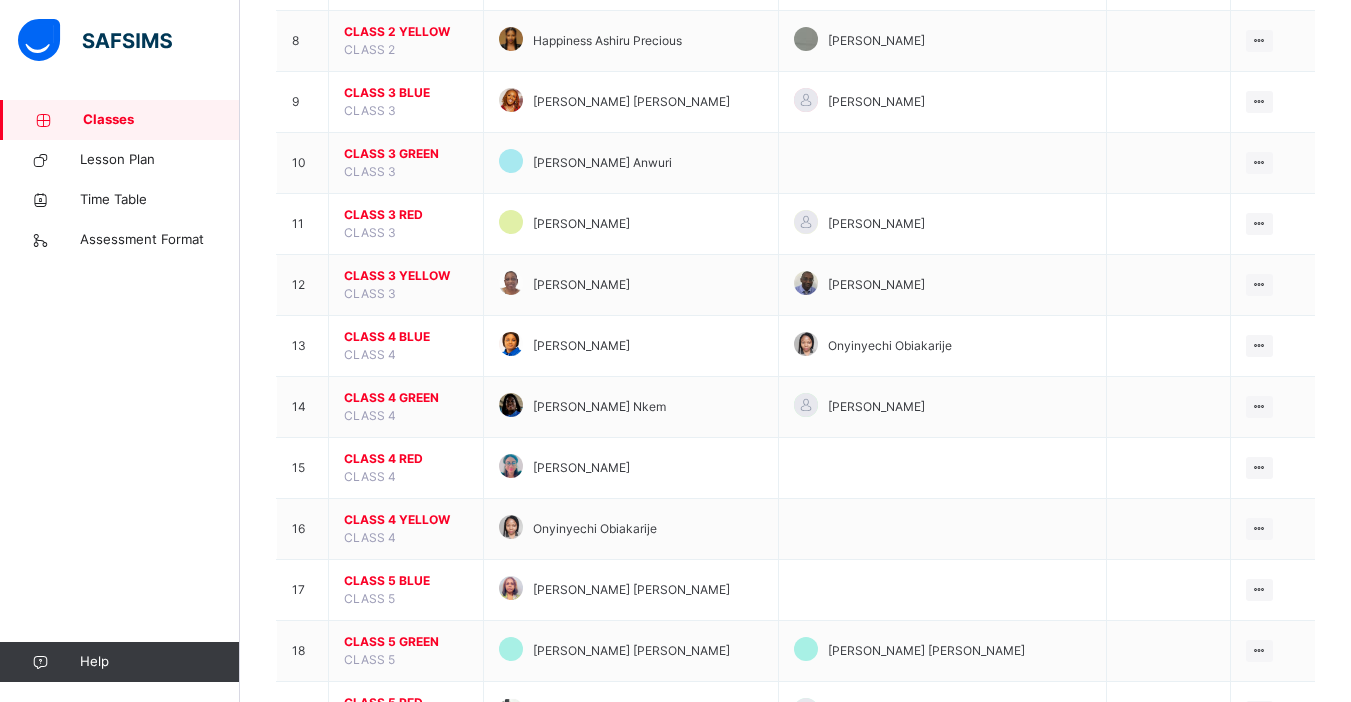 scroll, scrollTop: 667, scrollLeft: 0, axis: vertical 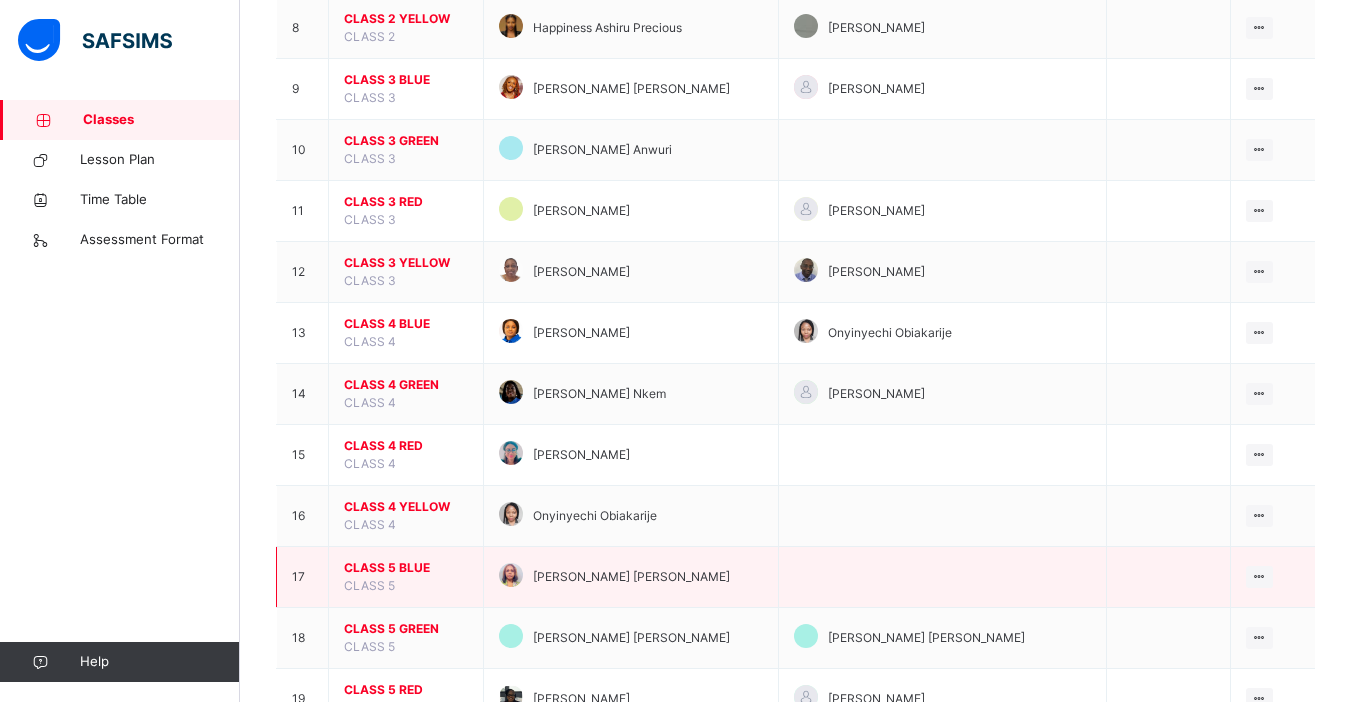 click on "CLASS 5   BLUE" at bounding box center (406, 568) 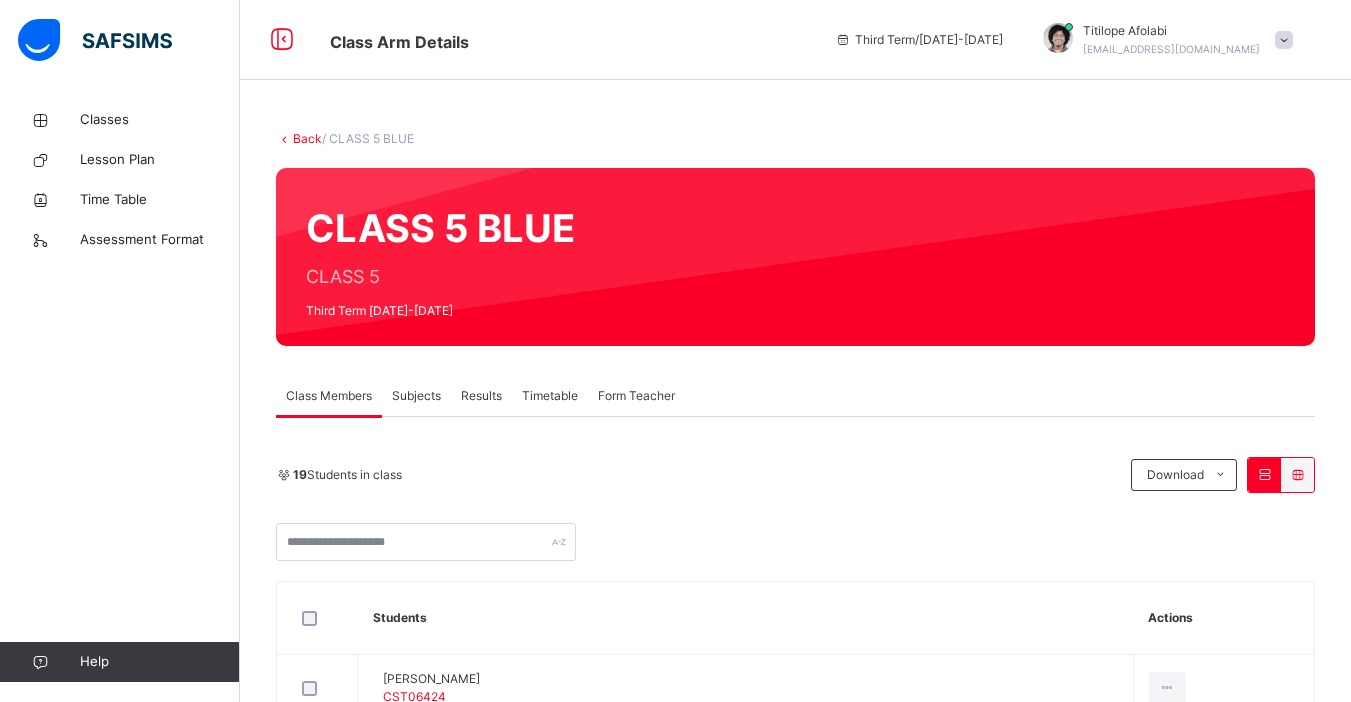 click on "Subjects" at bounding box center (416, 396) 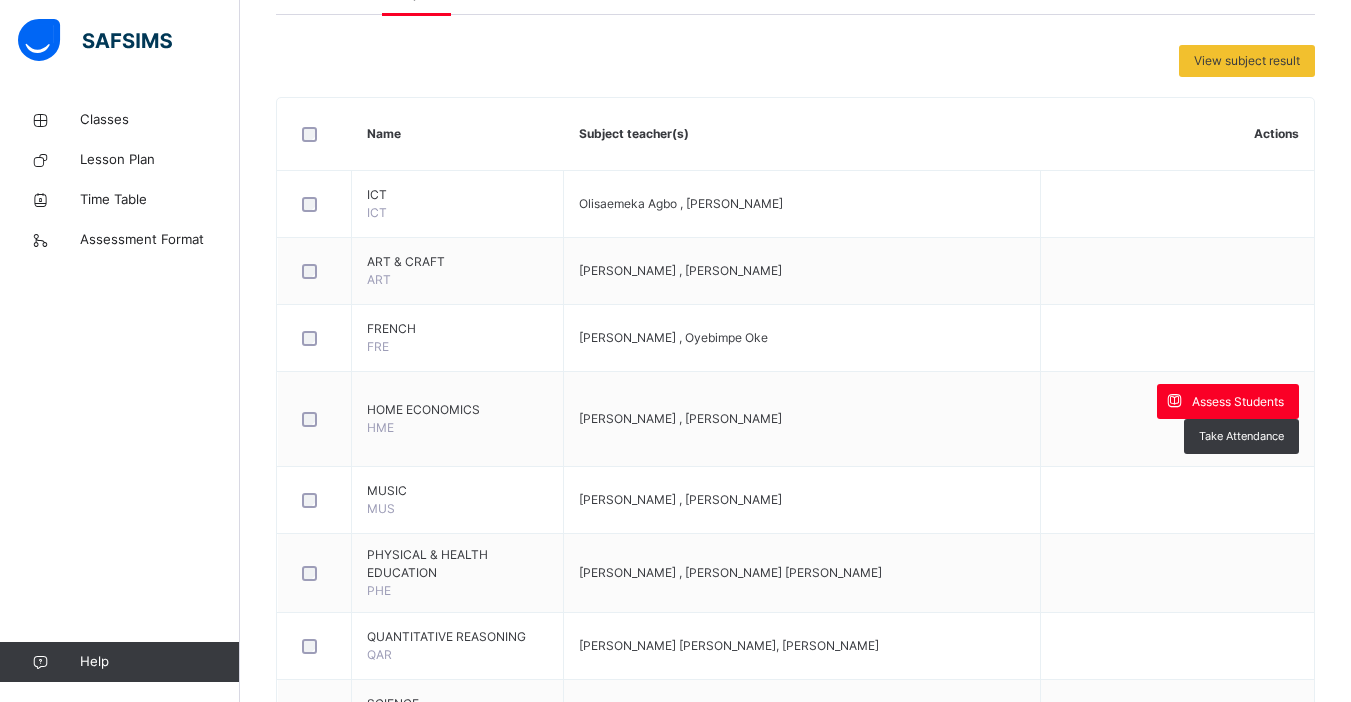 scroll, scrollTop: 416, scrollLeft: 0, axis: vertical 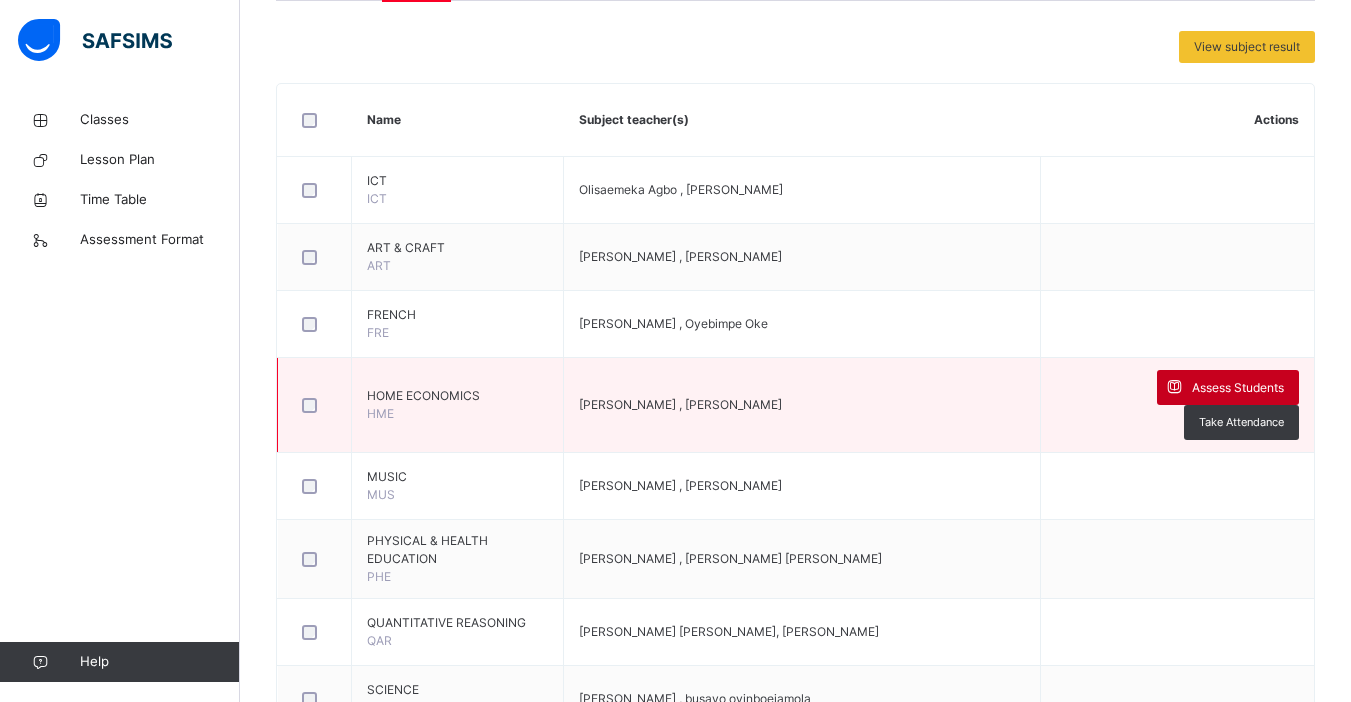 click on "Assess Students" at bounding box center (1238, 388) 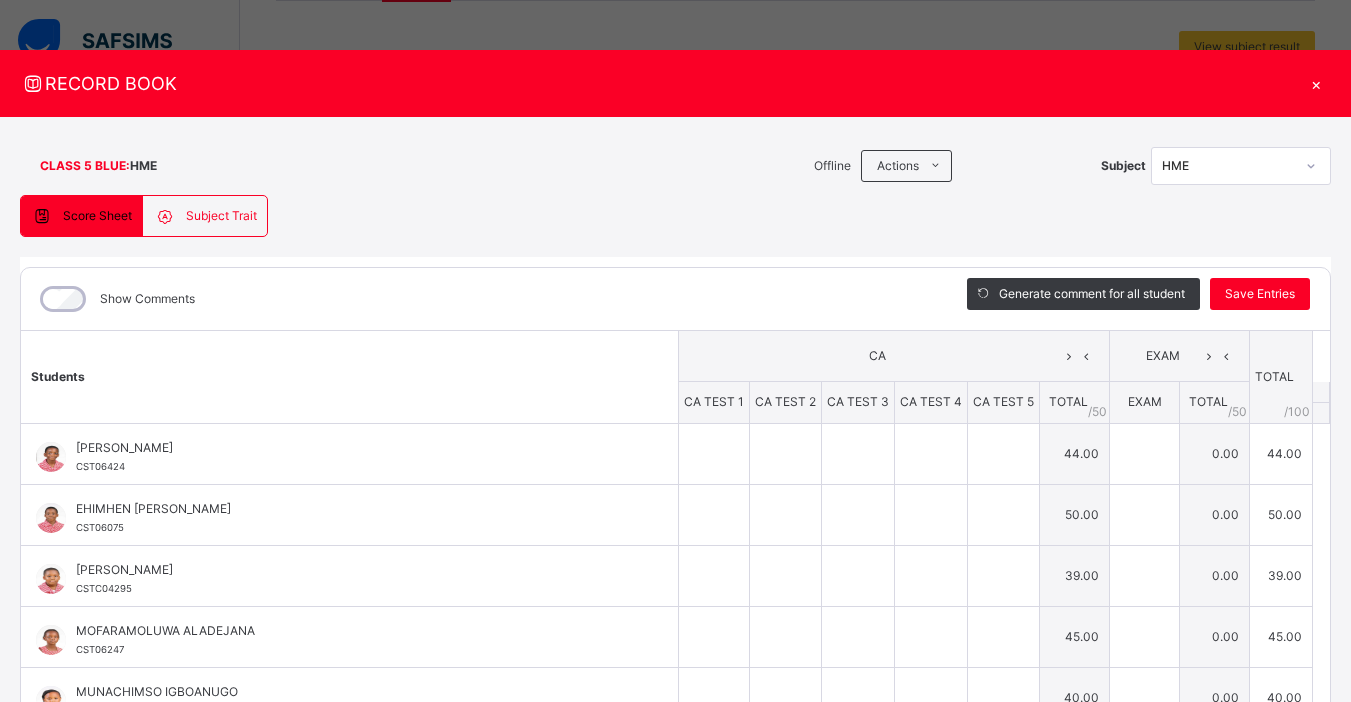 type on "**" 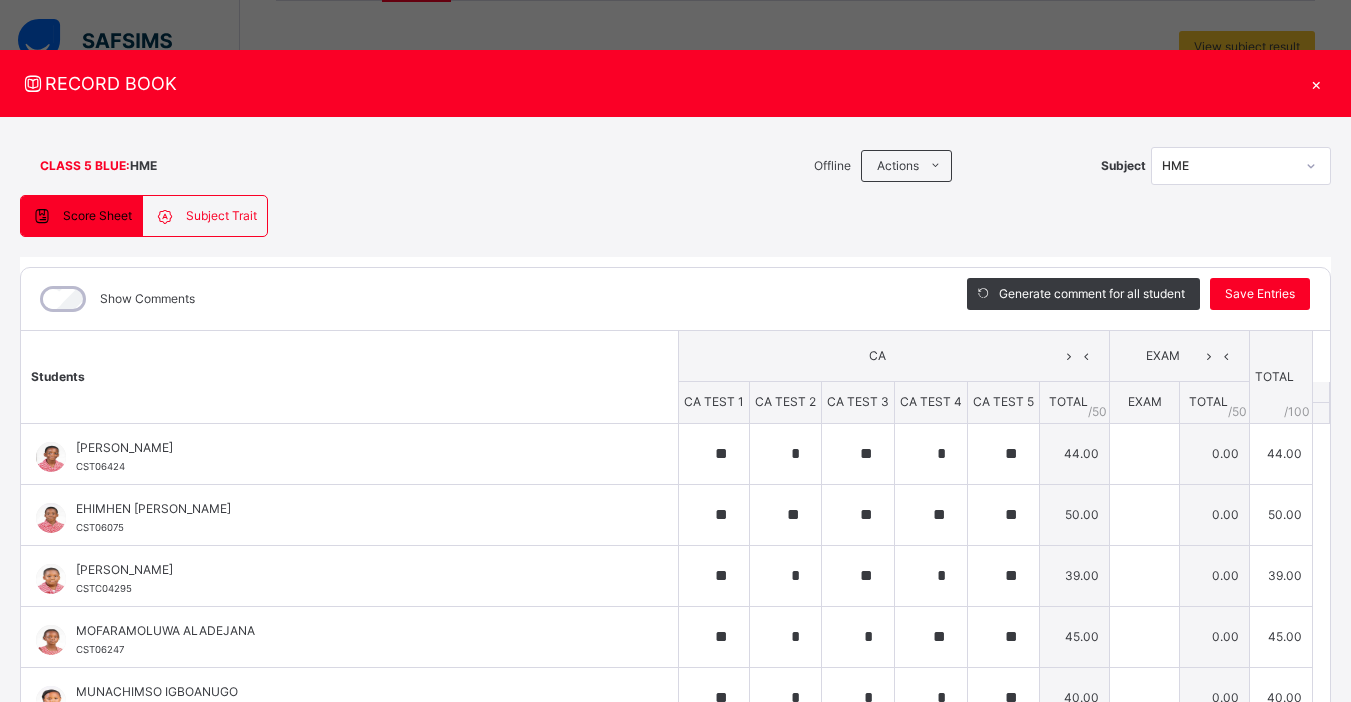 type on "*" 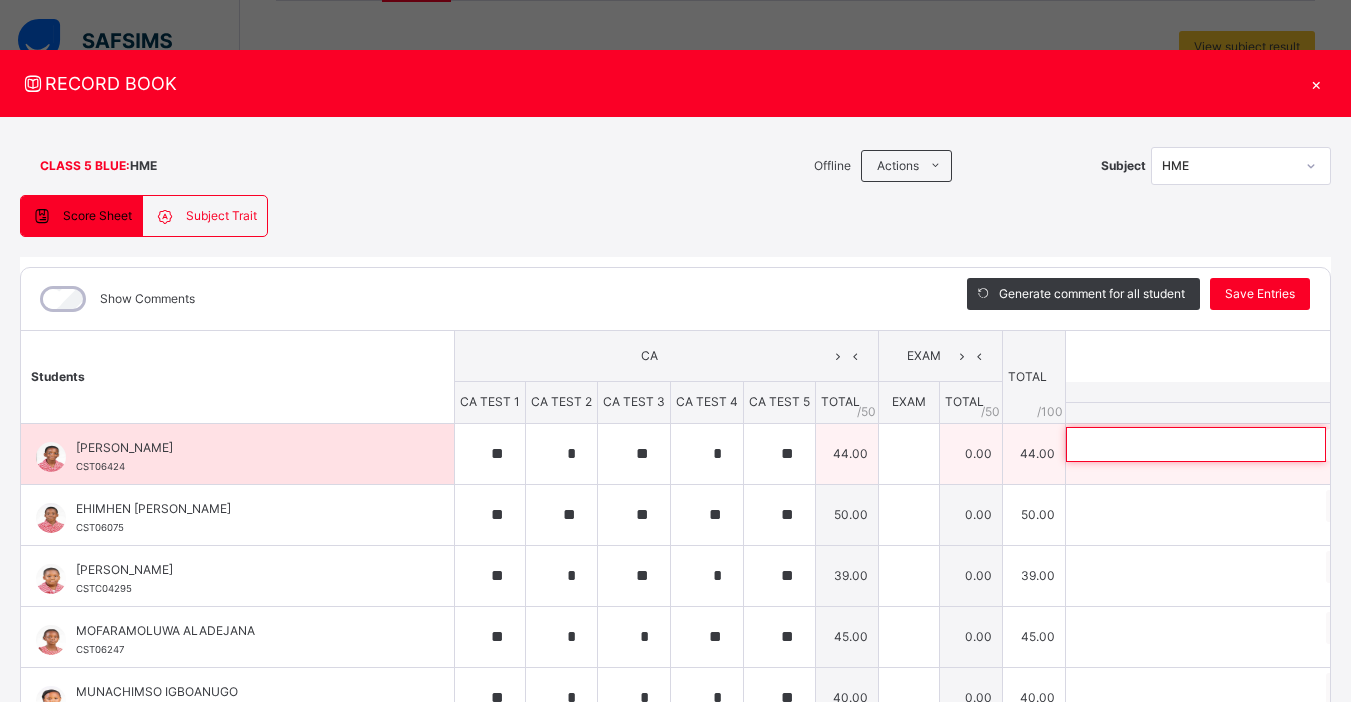 click at bounding box center [1196, 444] 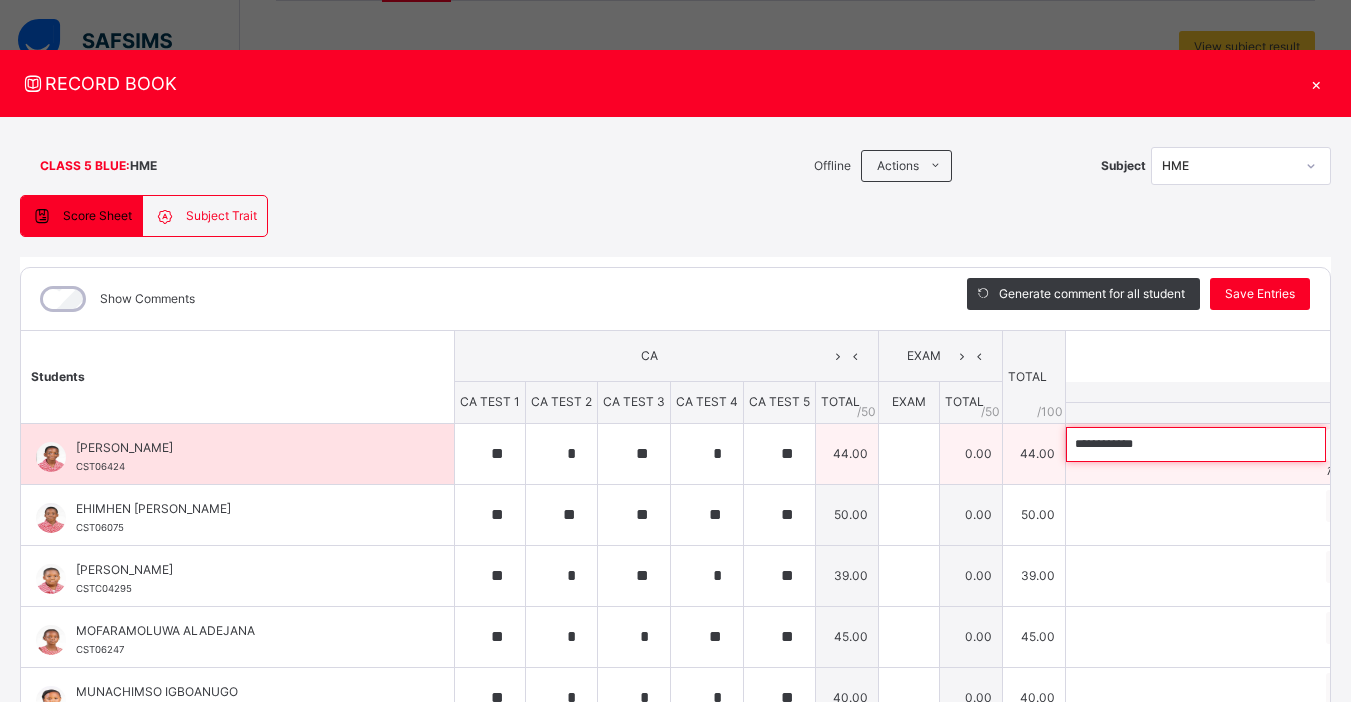paste on "**********" 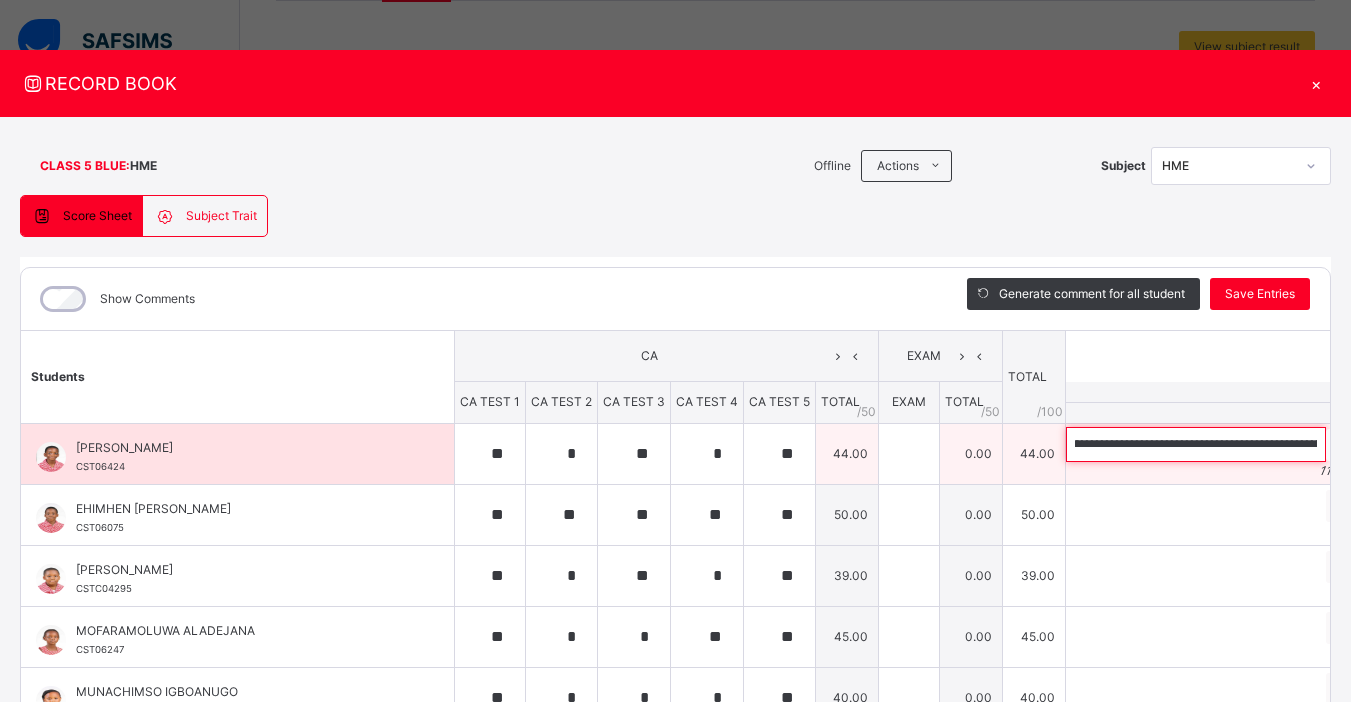 scroll, scrollTop: 0, scrollLeft: 0, axis: both 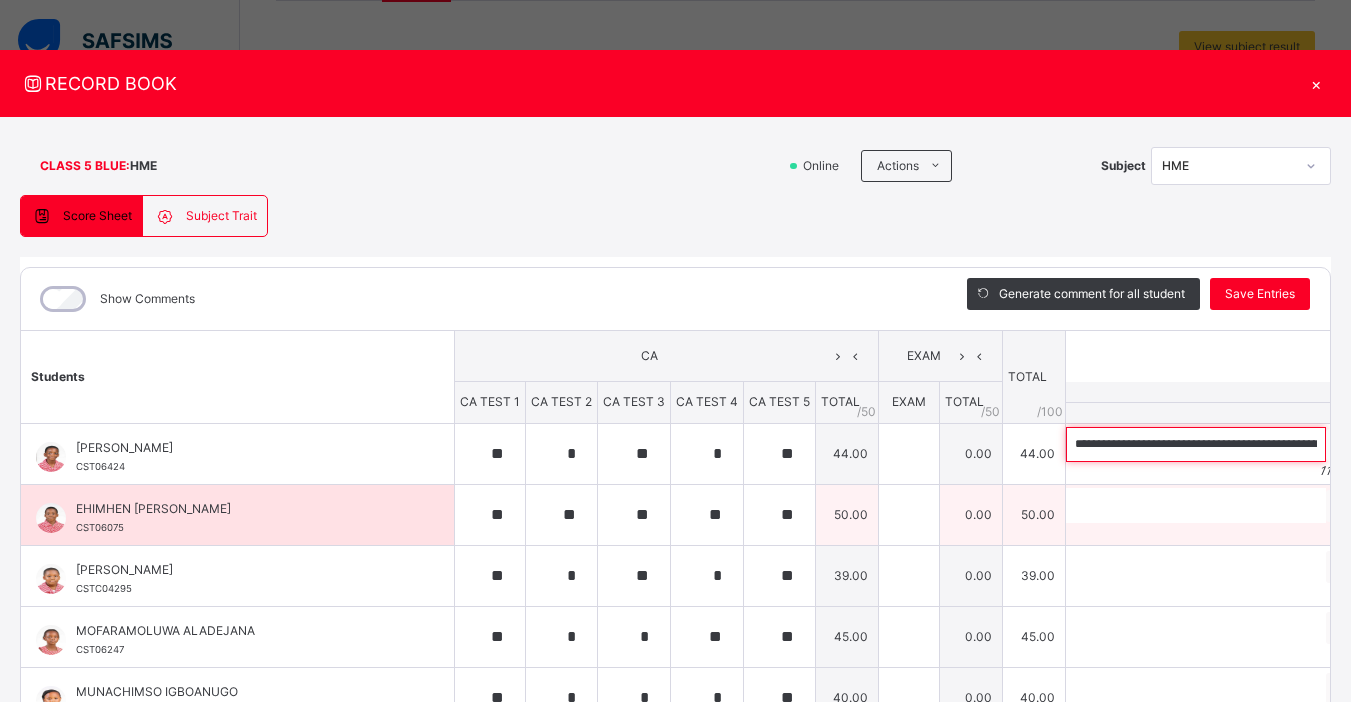 type on "**********" 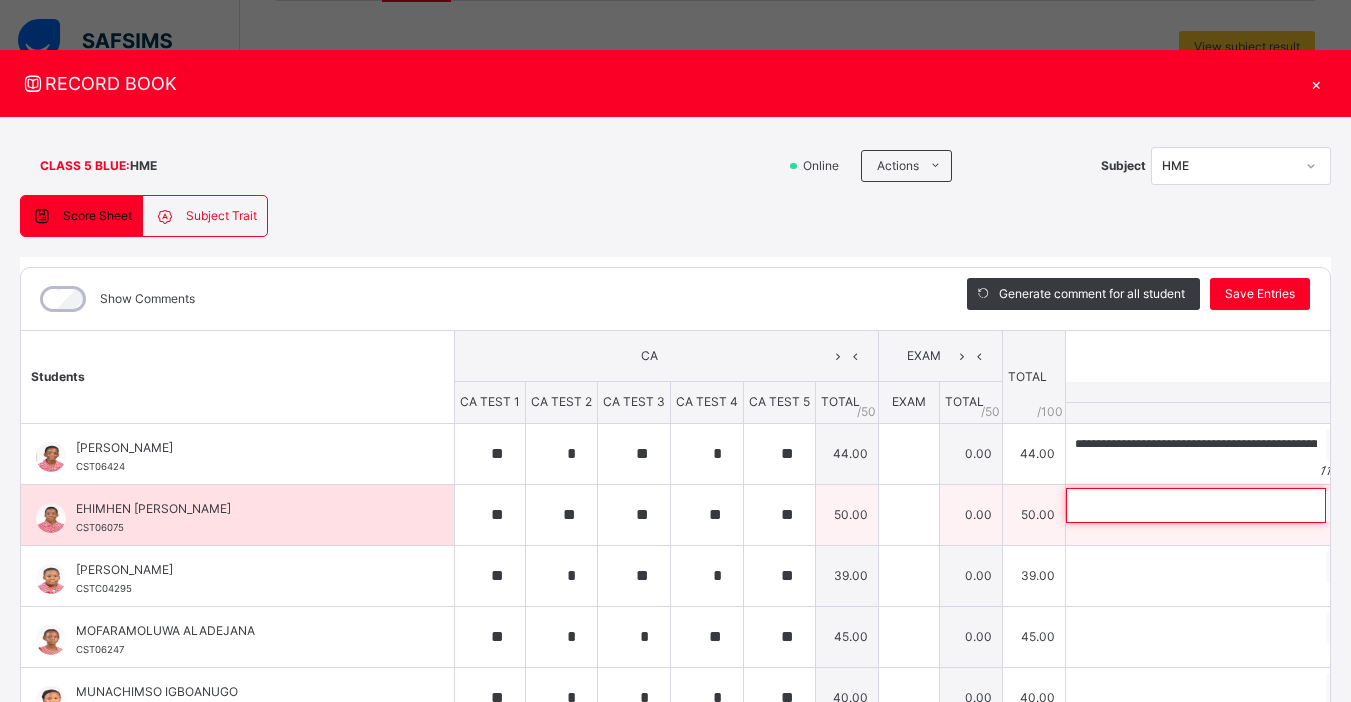 click at bounding box center [1196, 505] 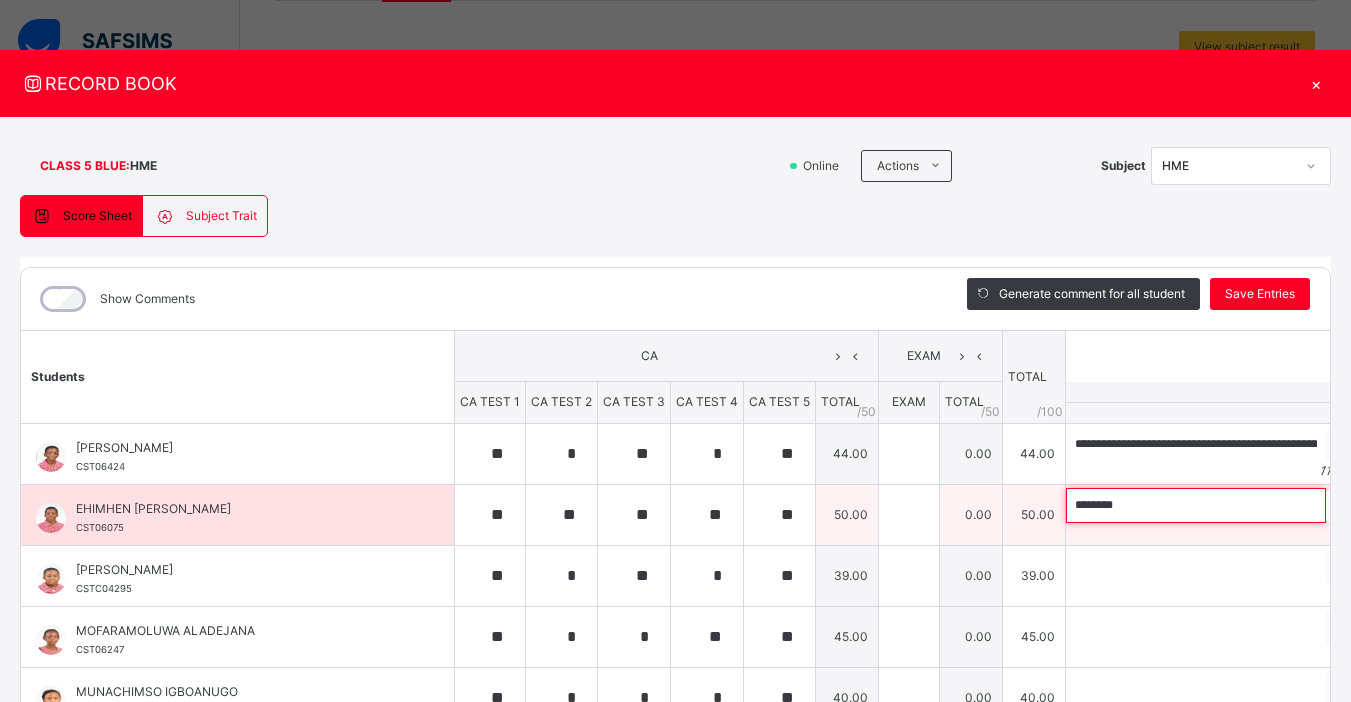 paste on "**********" 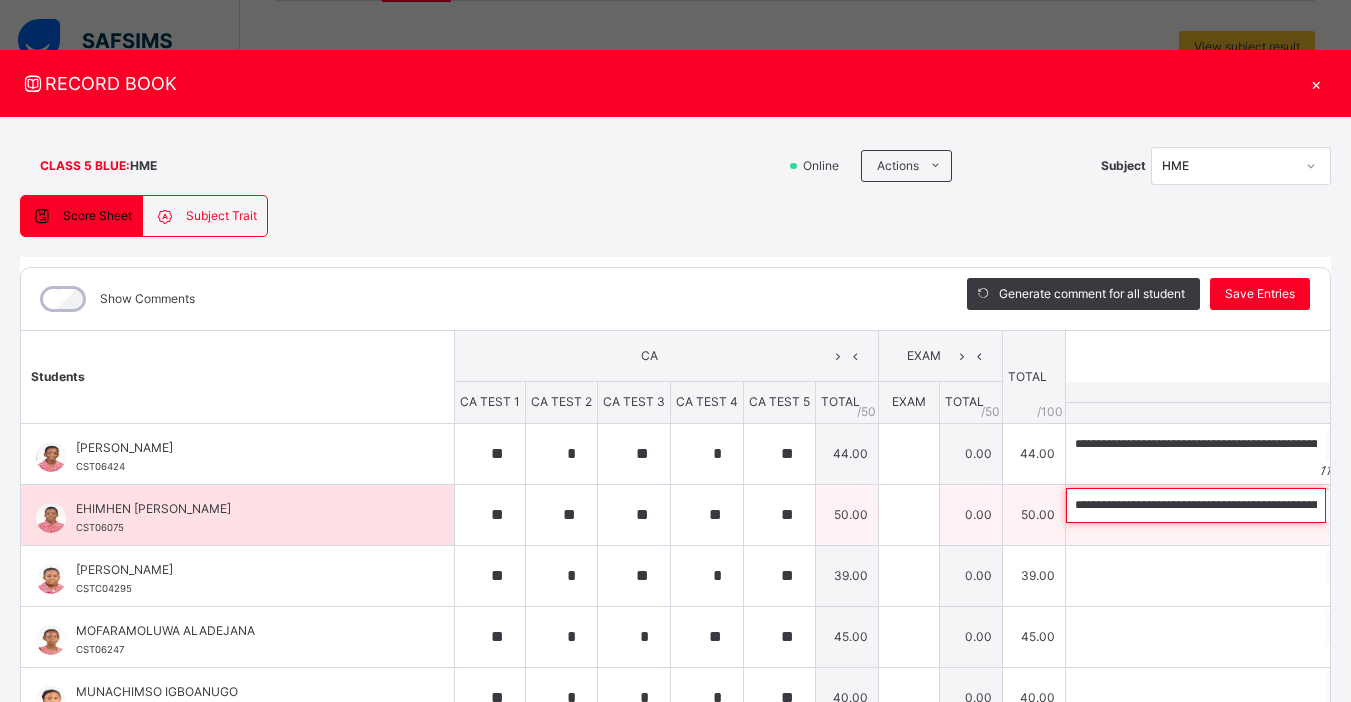 scroll, scrollTop: 0, scrollLeft: 393, axis: horizontal 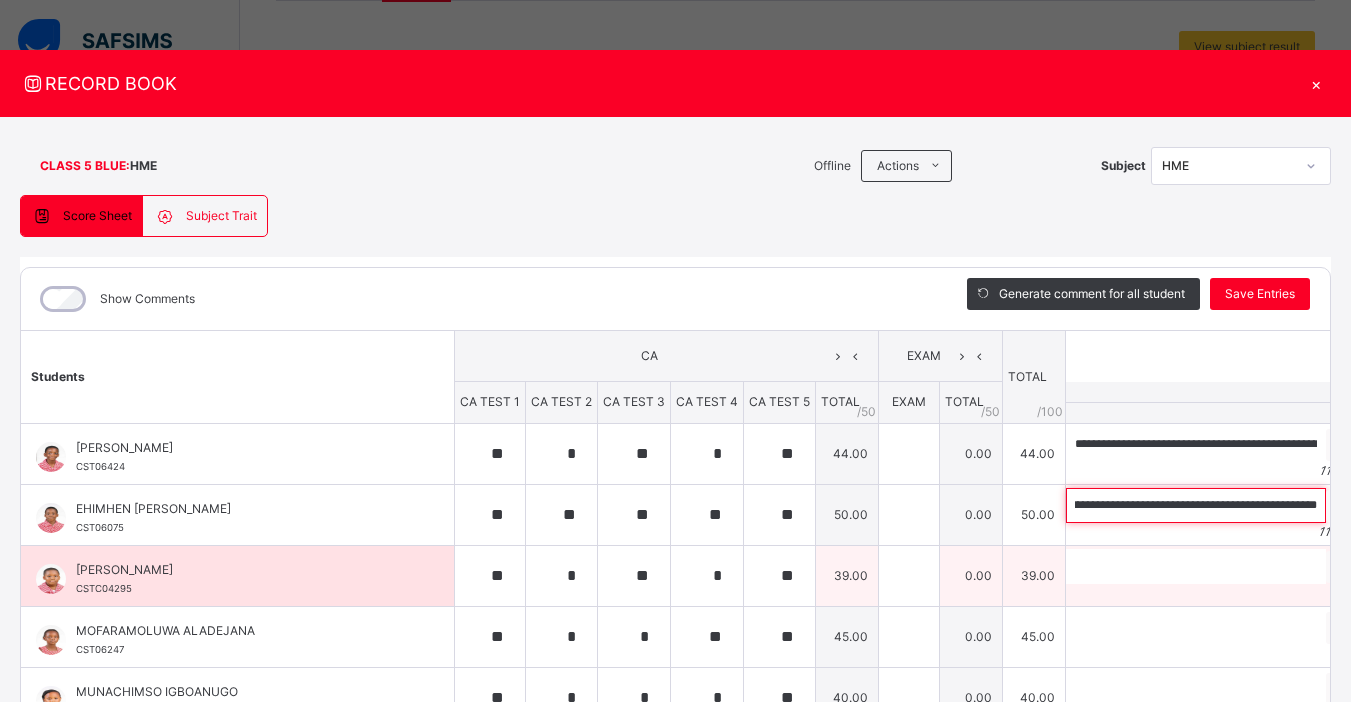 type on "**********" 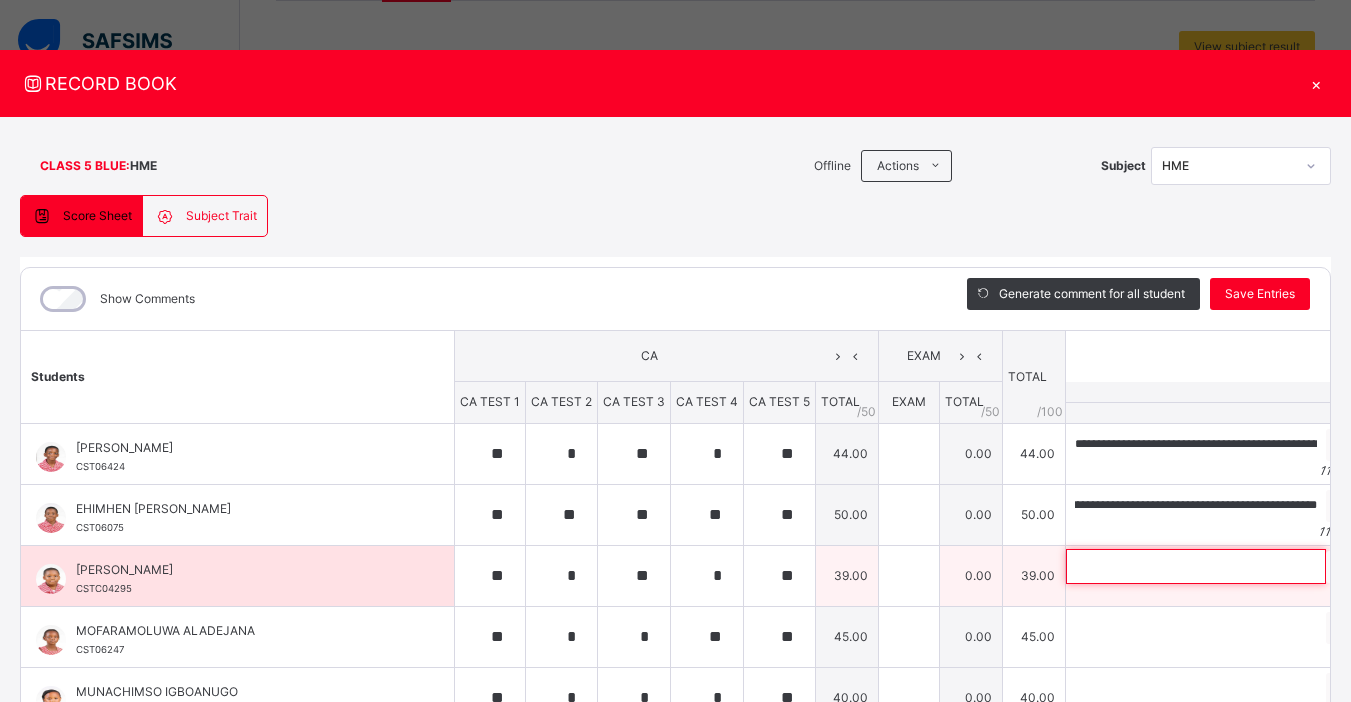 scroll, scrollTop: 0, scrollLeft: 0, axis: both 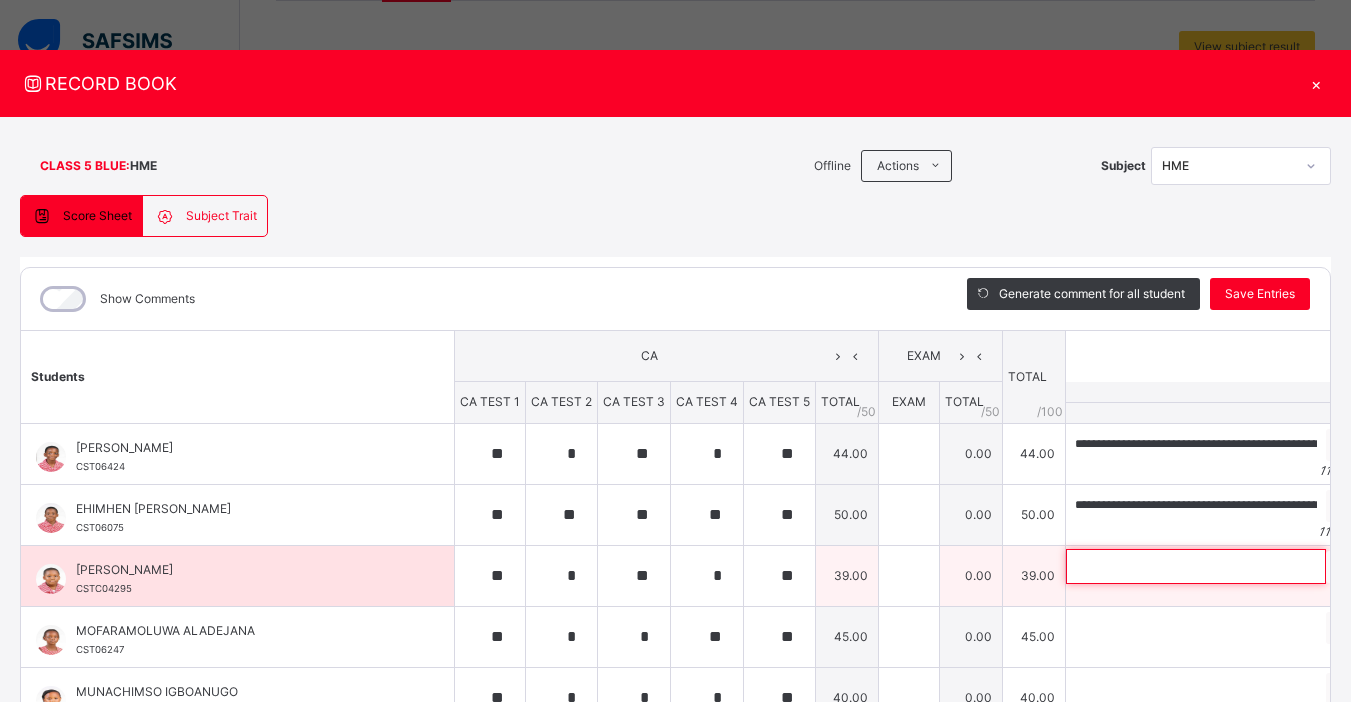click at bounding box center (1196, 566) 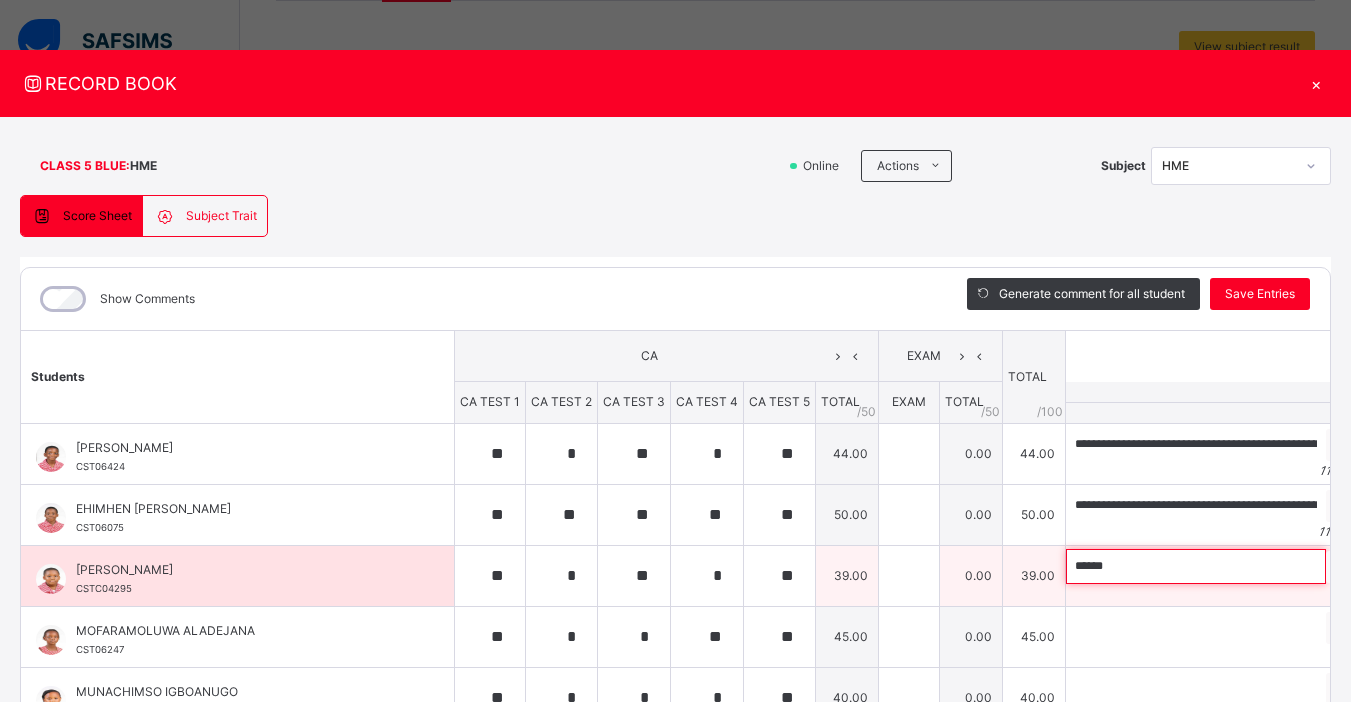paste on "**********" 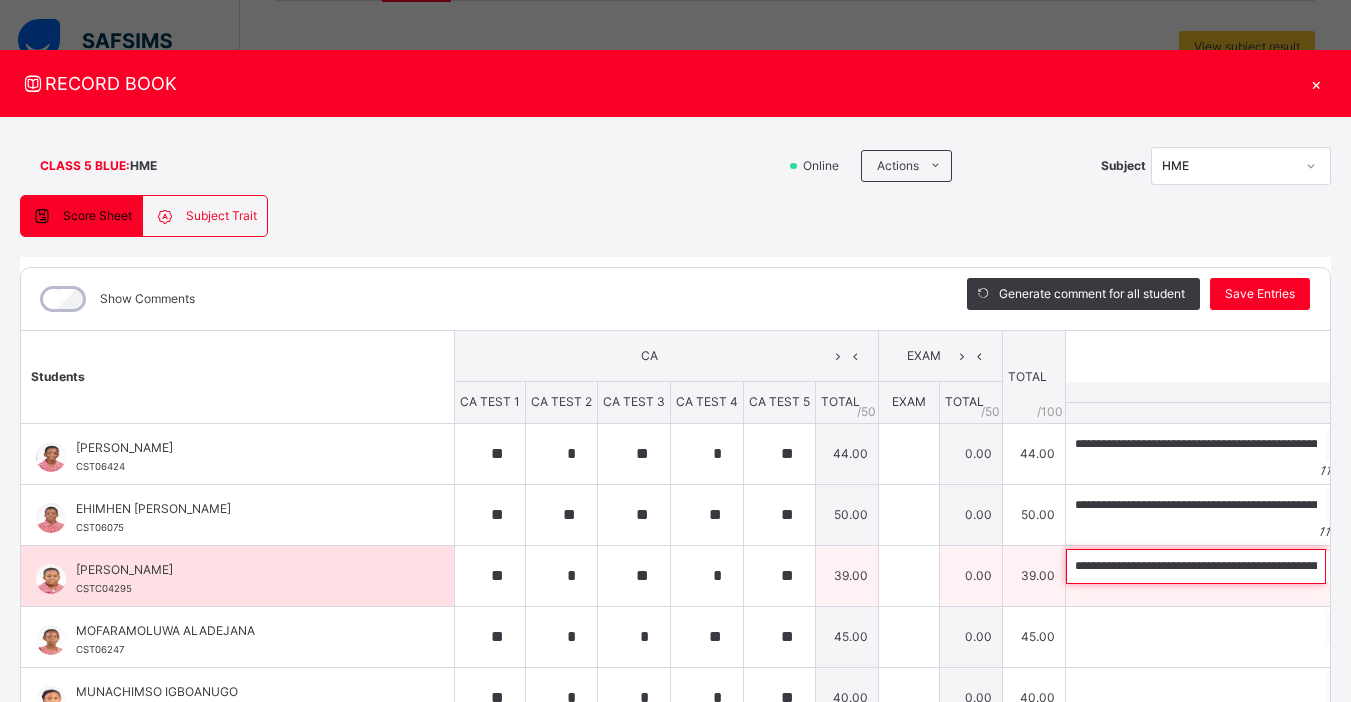 scroll, scrollTop: 0, scrollLeft: 378, axis: horizontal 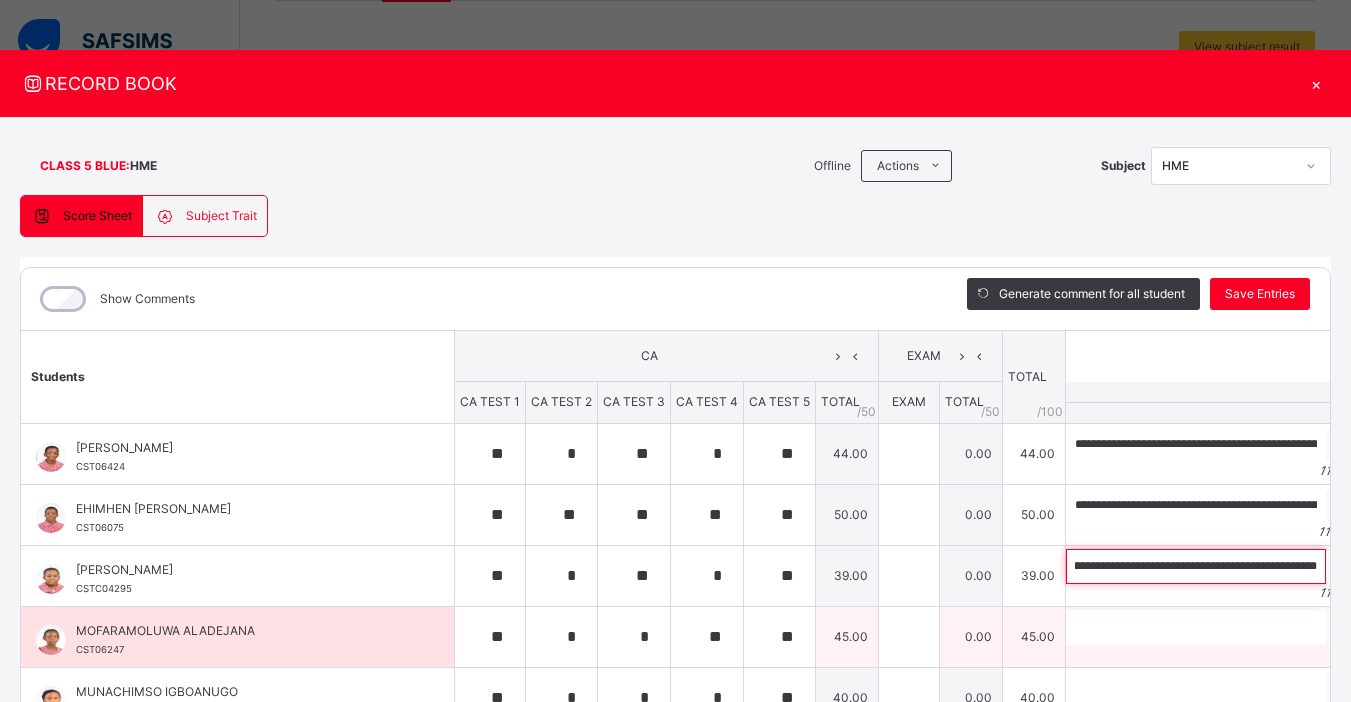 type on "**********" 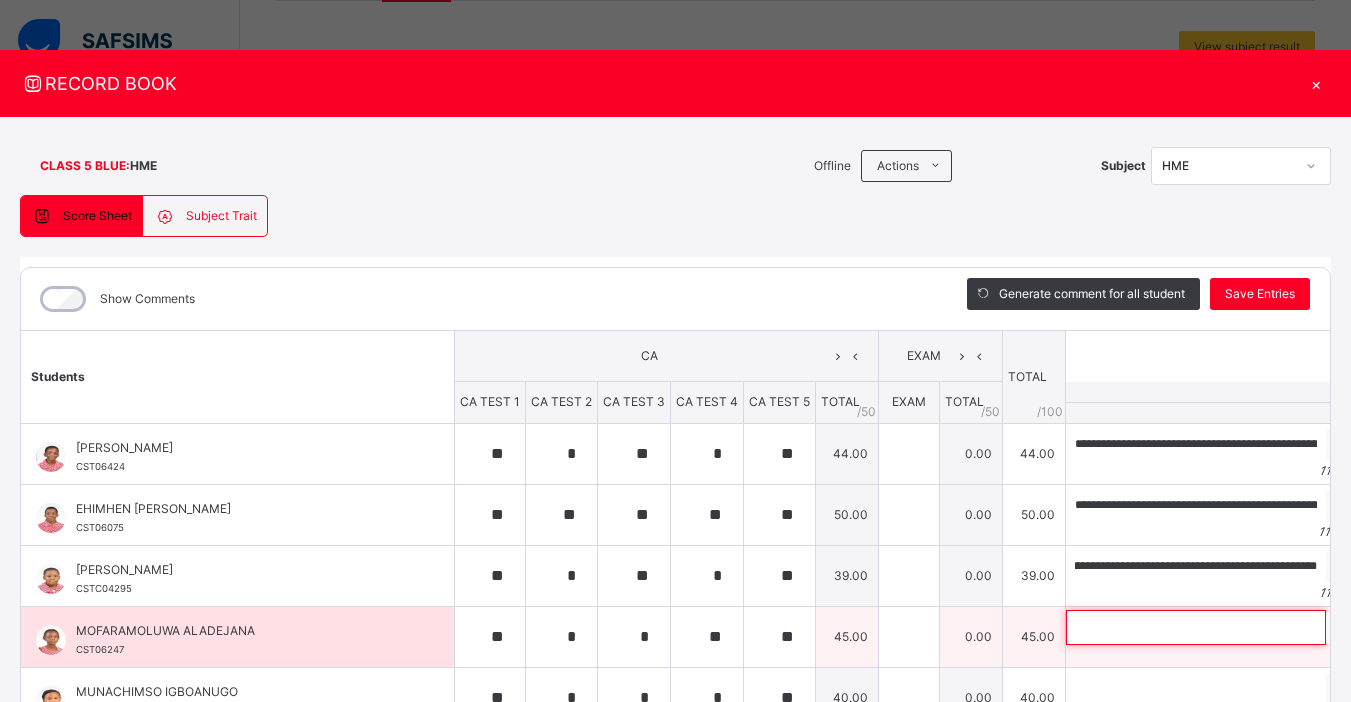 scroll, scrollTop: 0, scrollLeft: 0, axis: both 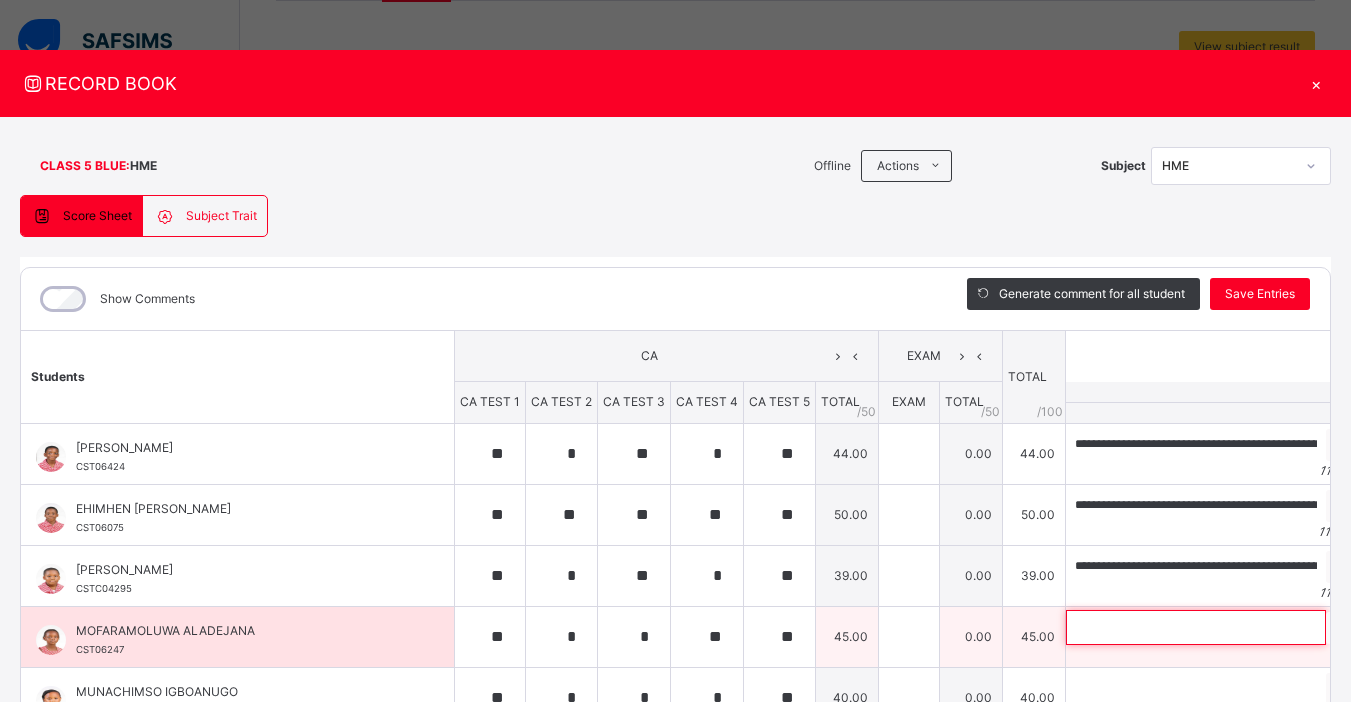 click at bounding box center (1196, 627) 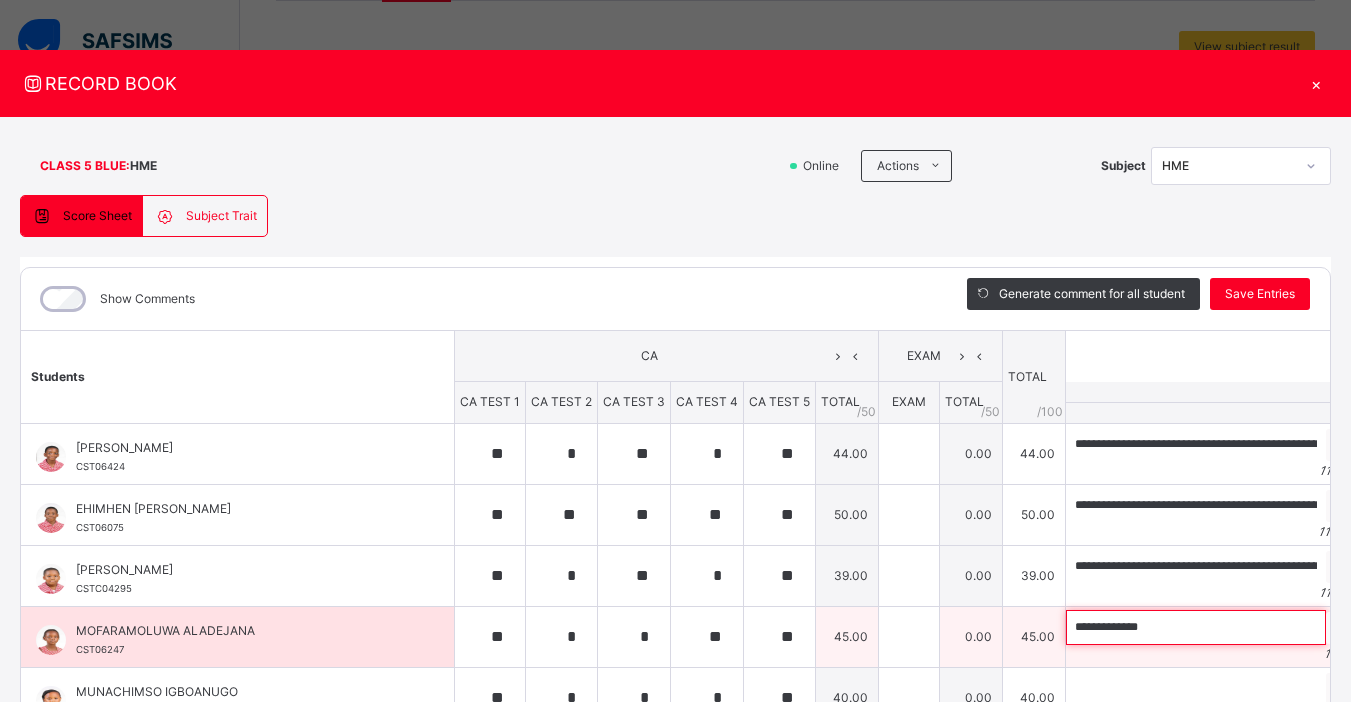 paste on "**********" 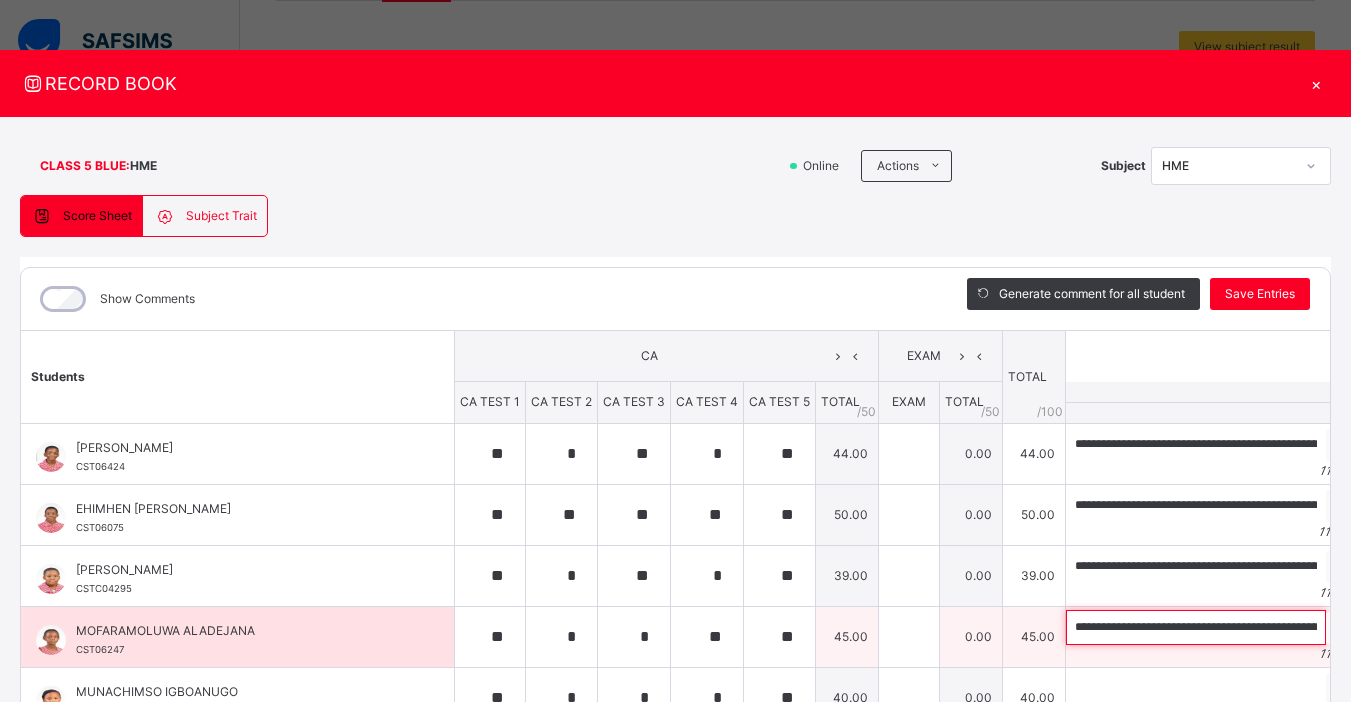 scroll, scrollTop: 0, scrollLeft: 428, axis: horizontal 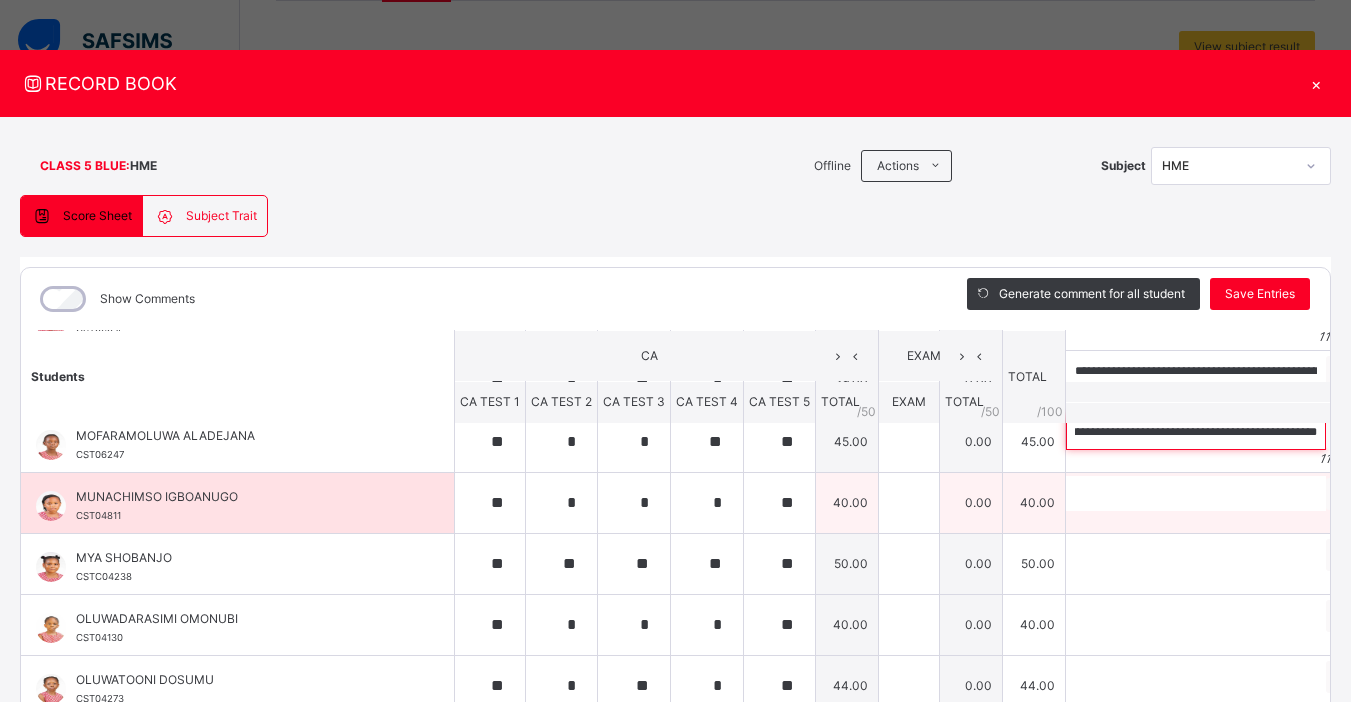 type on "**********" 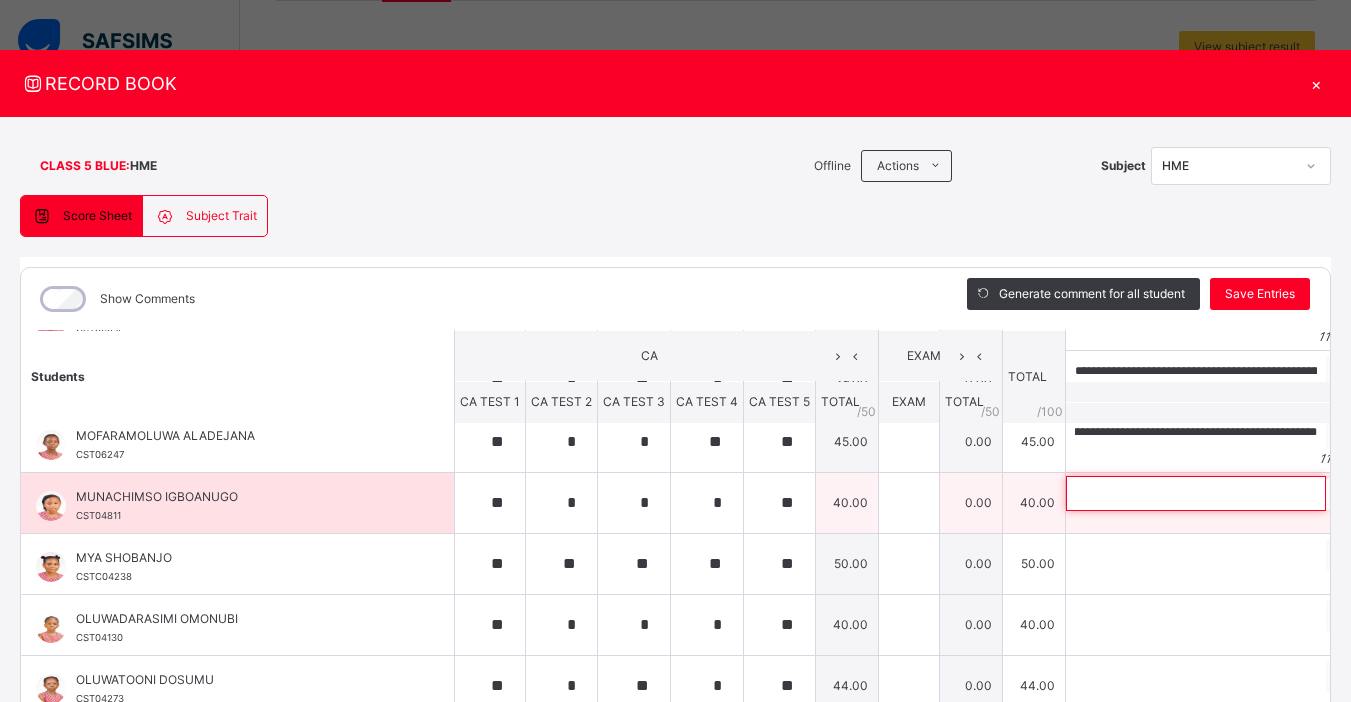scroll, scrollTop: 0, scrollLeft: 0, axis: both 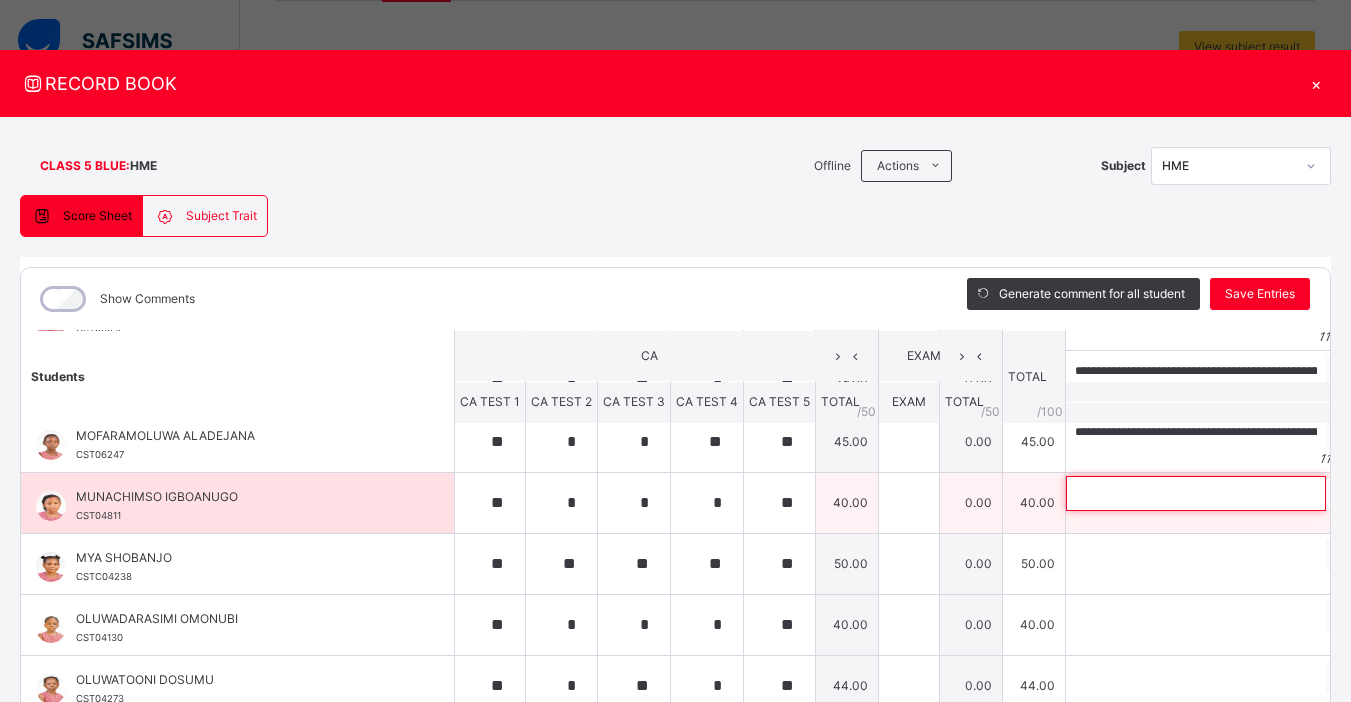 click at bounding box center (1196, 493) 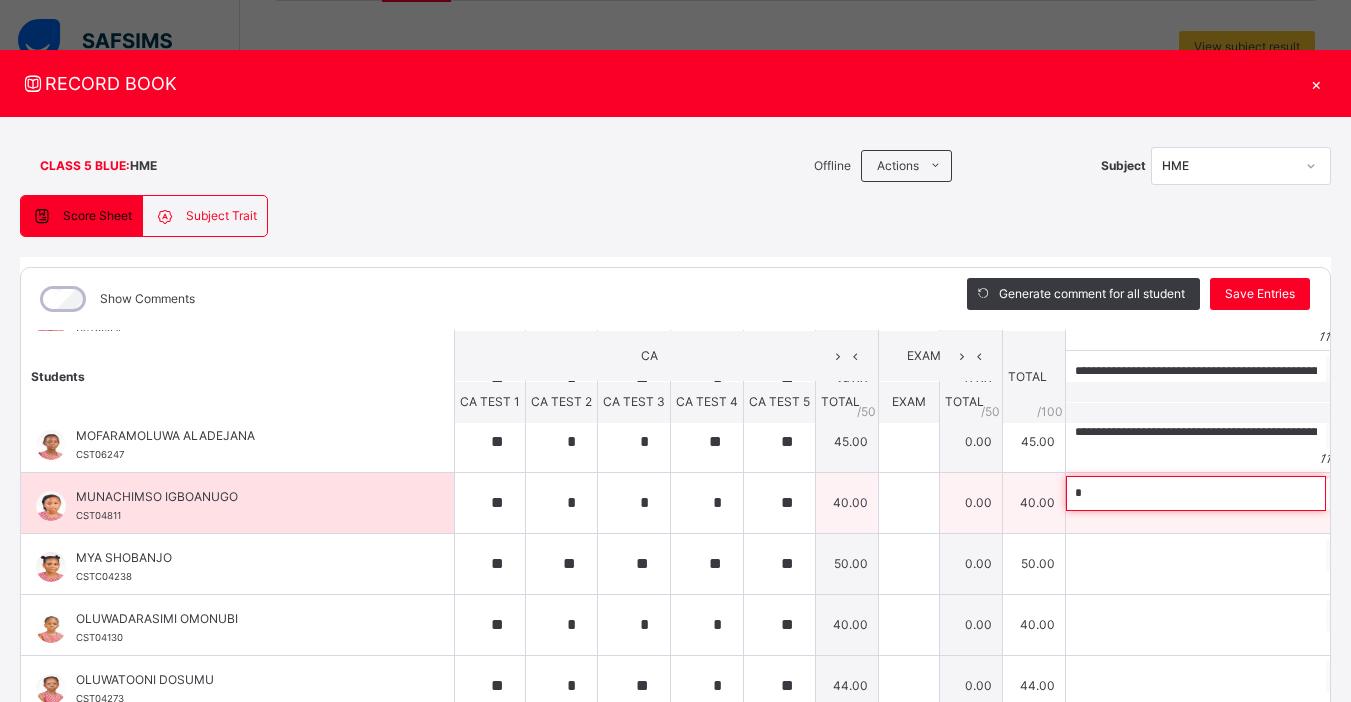 type on "*" 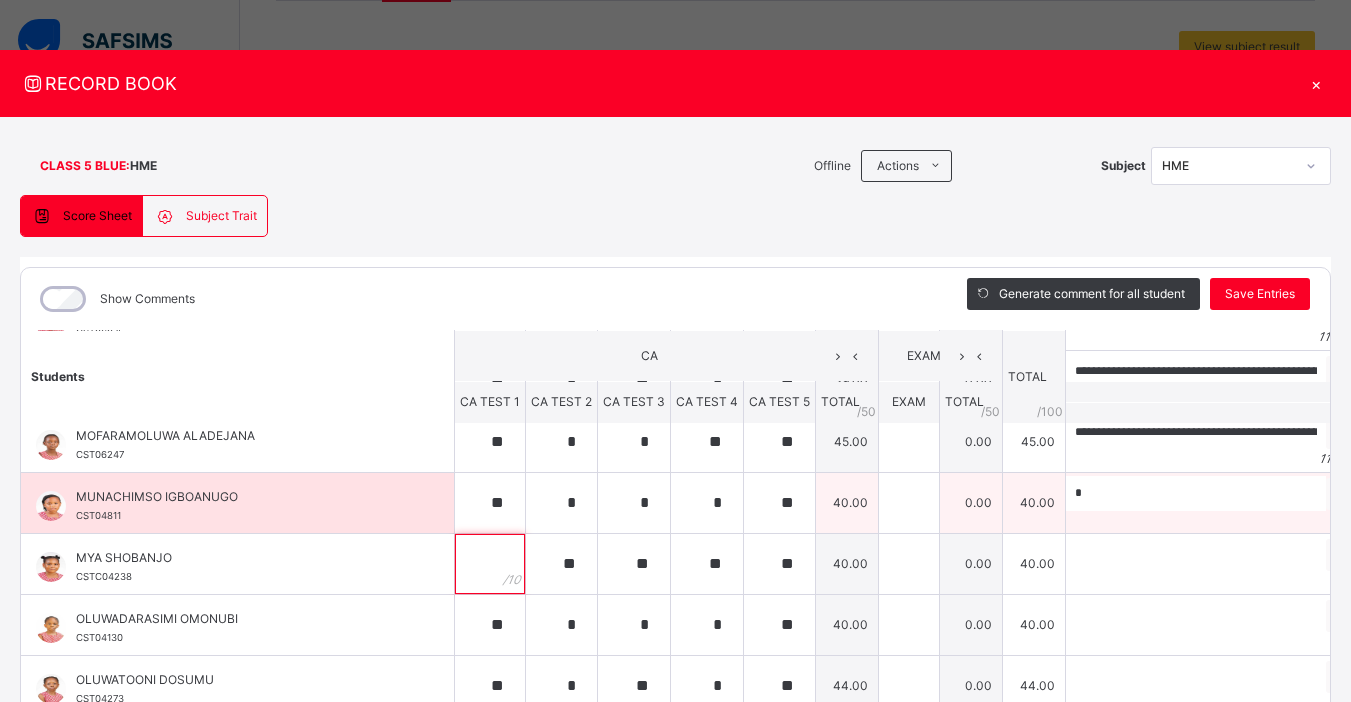 paste 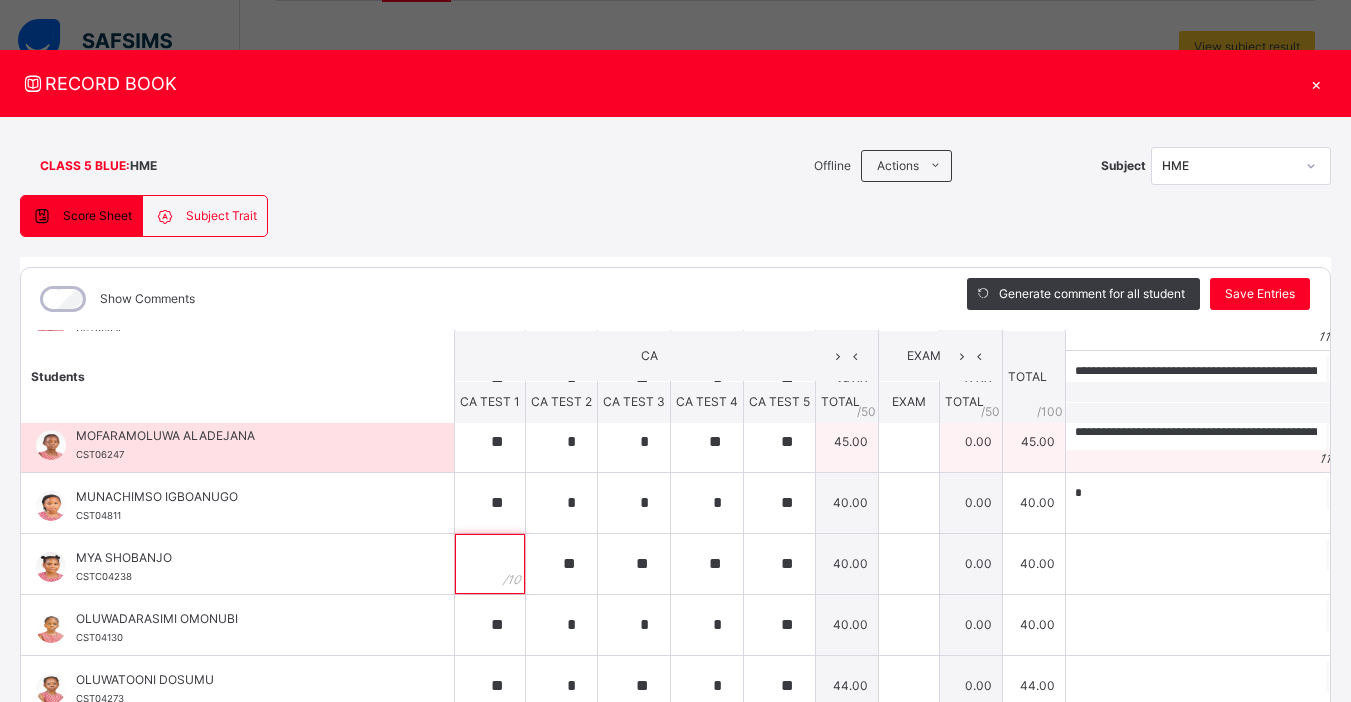 type 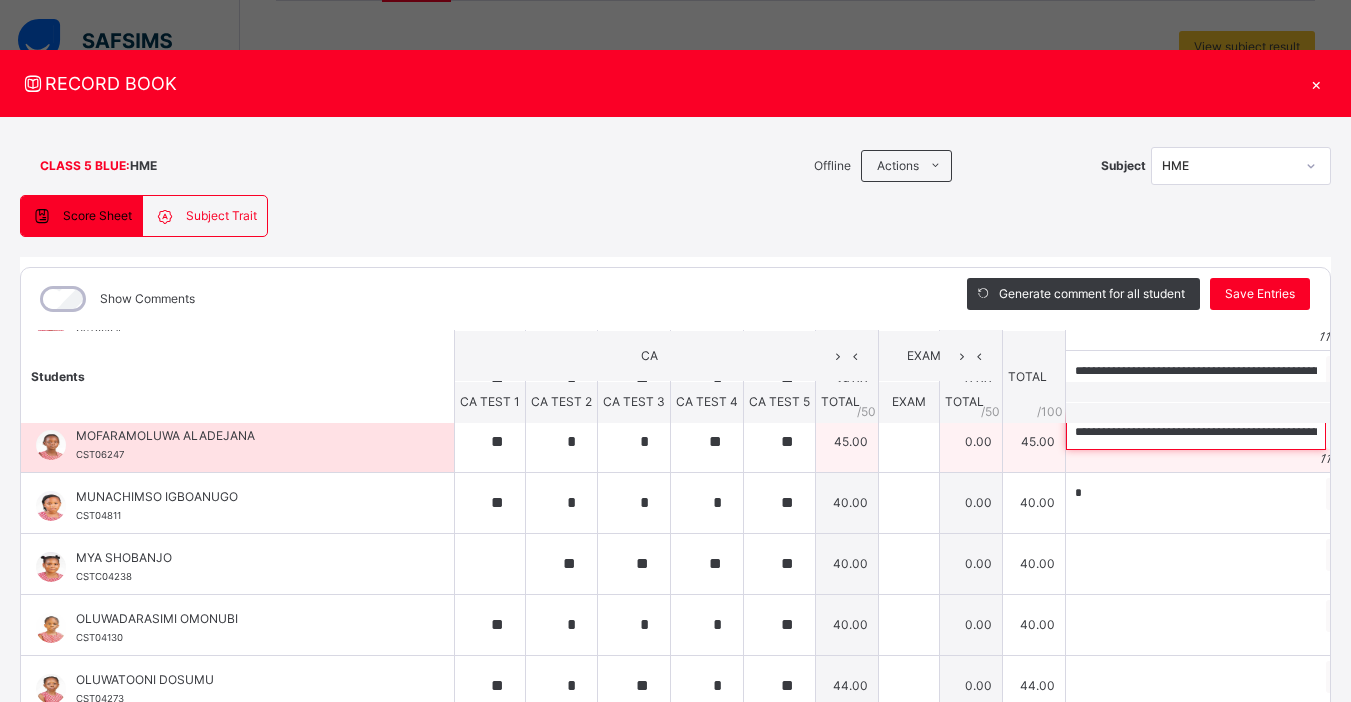 click on "**********" at bounding box center [1196, 432] 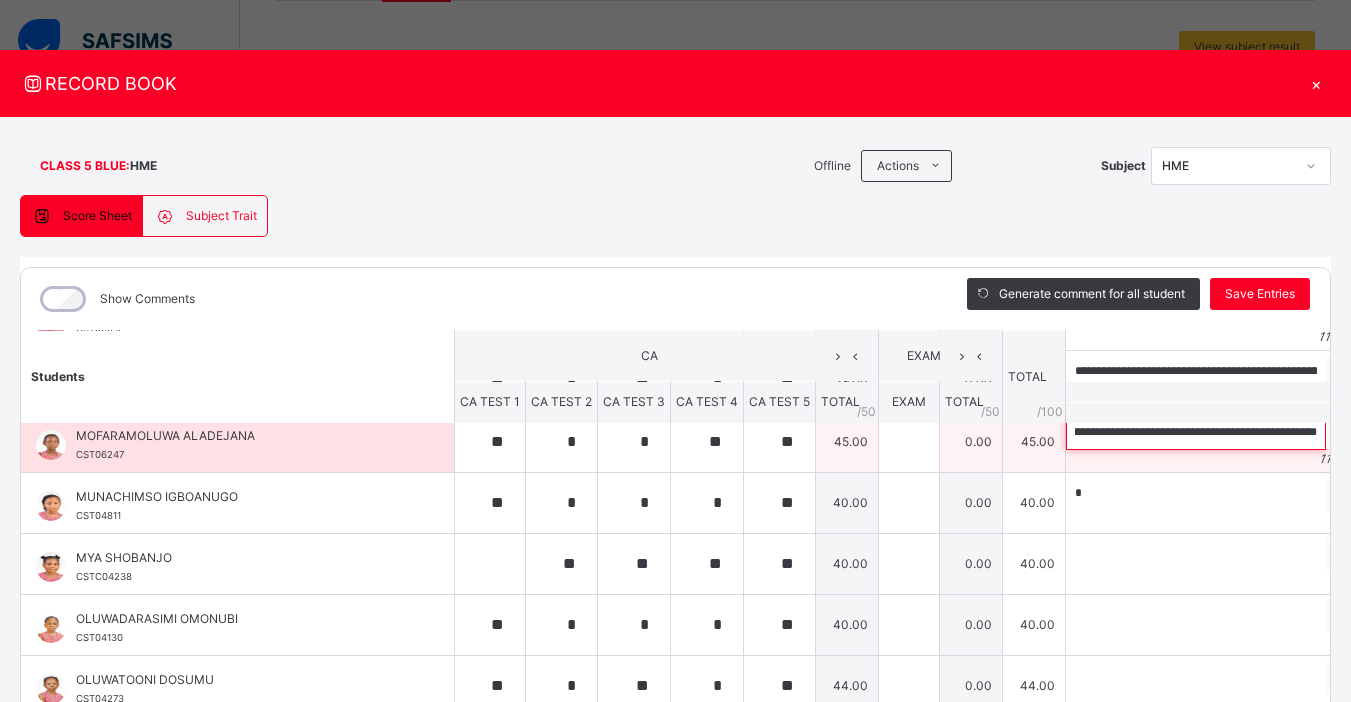 scroll, scrollTop: 0, scrollLeft: 428, axis: horizontal 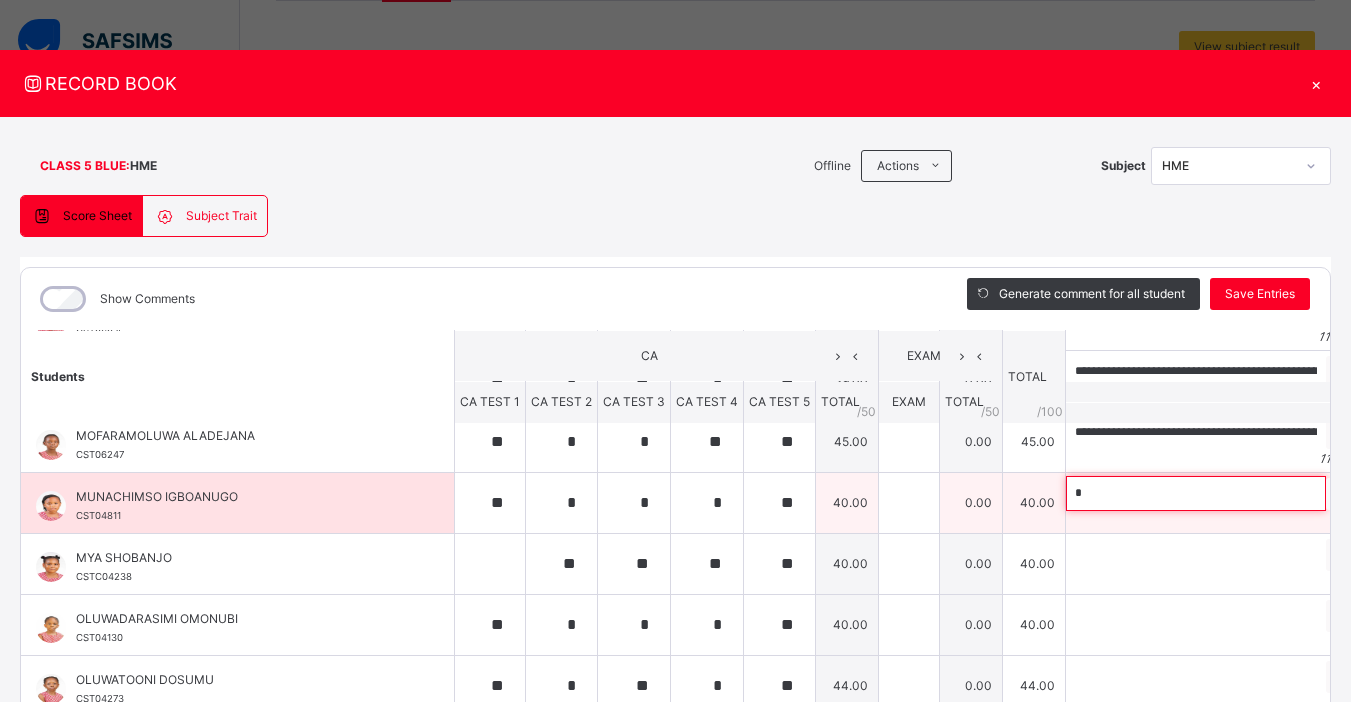 click on "*" at bounding box center (1196, 493) 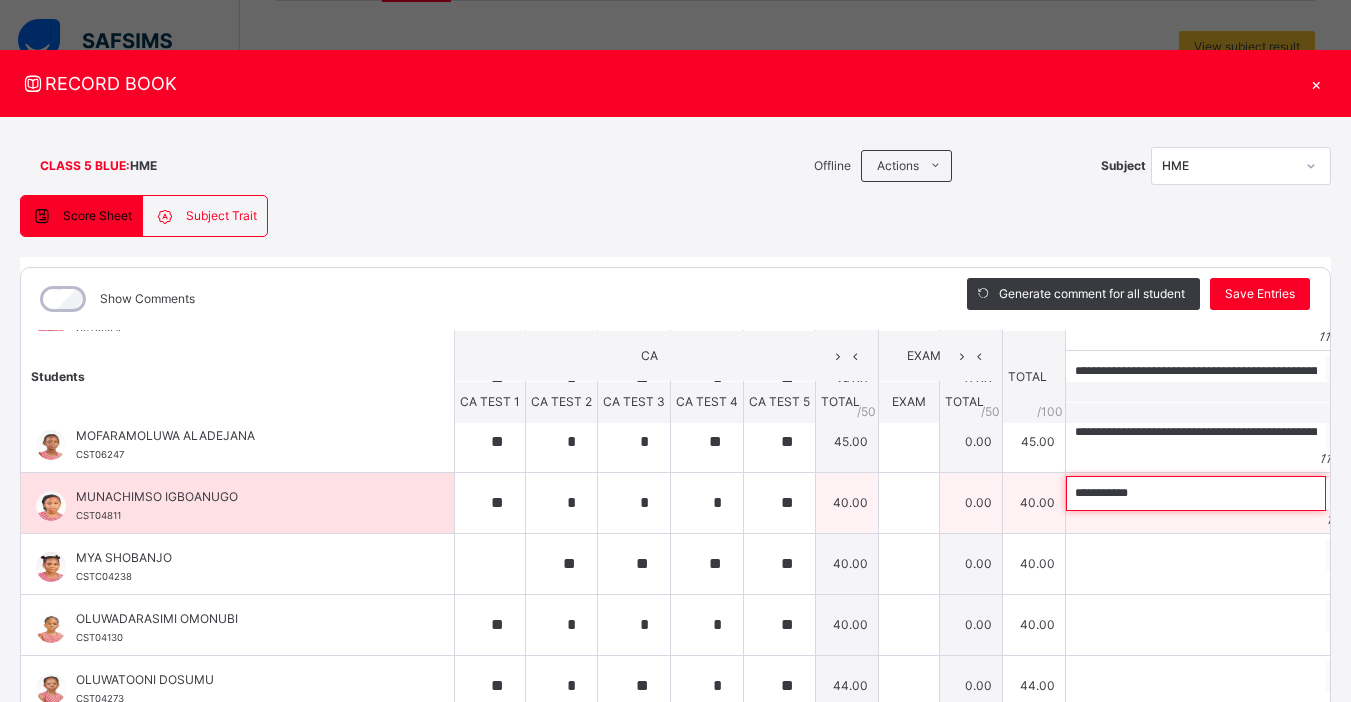 paste on "**********" 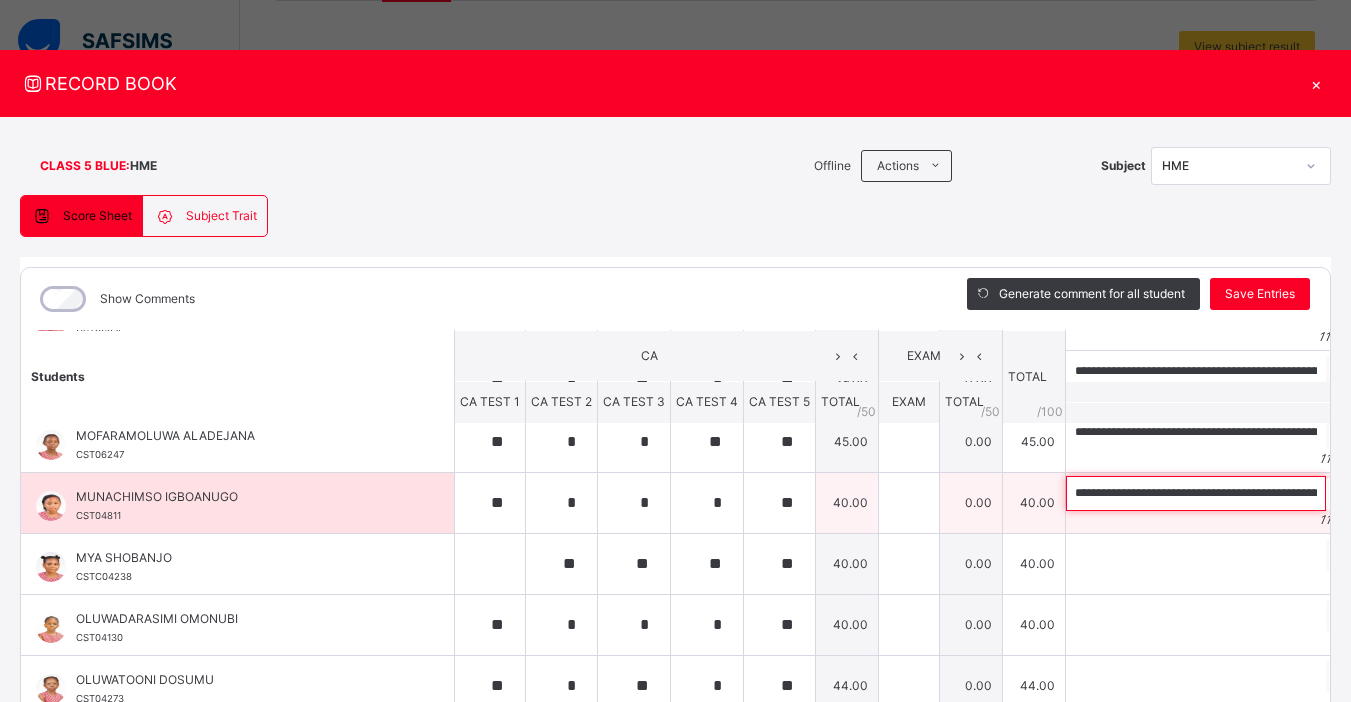 scroll, scrollTop: 0, scrollLeft: 416, axis: horizontal 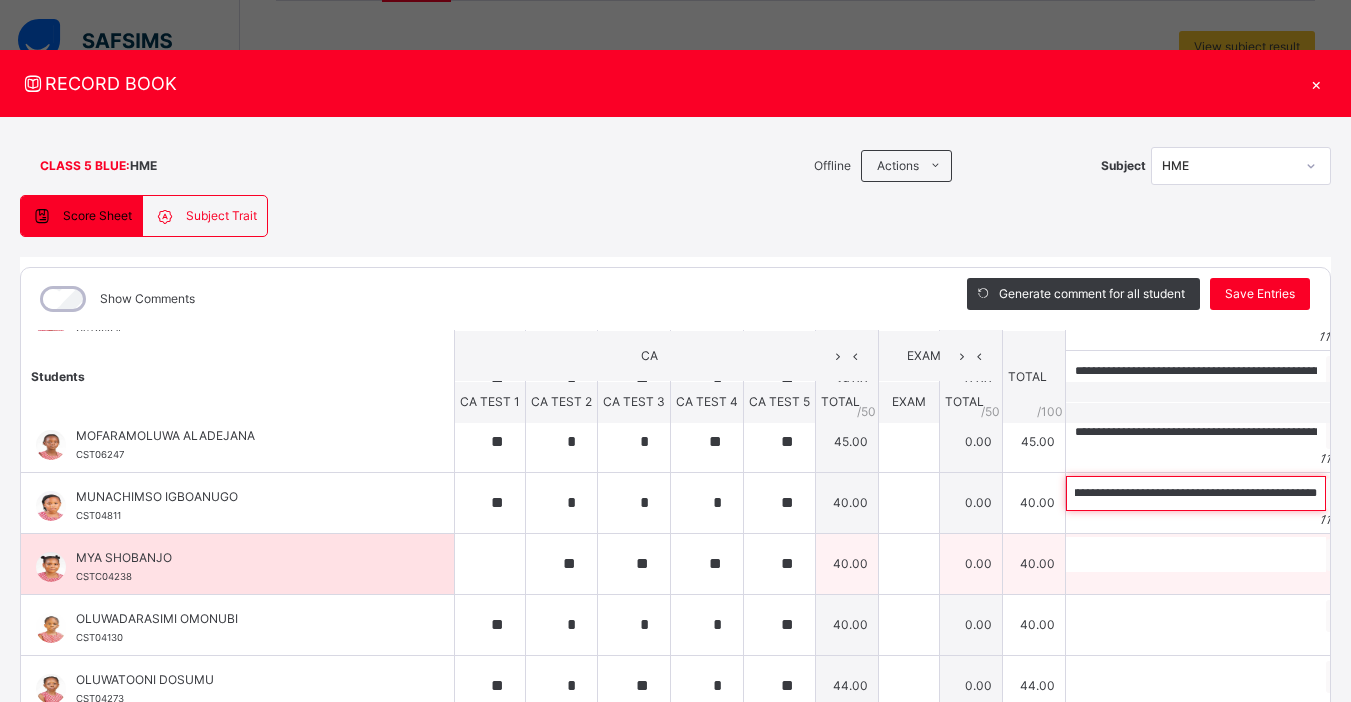 type on "**********" 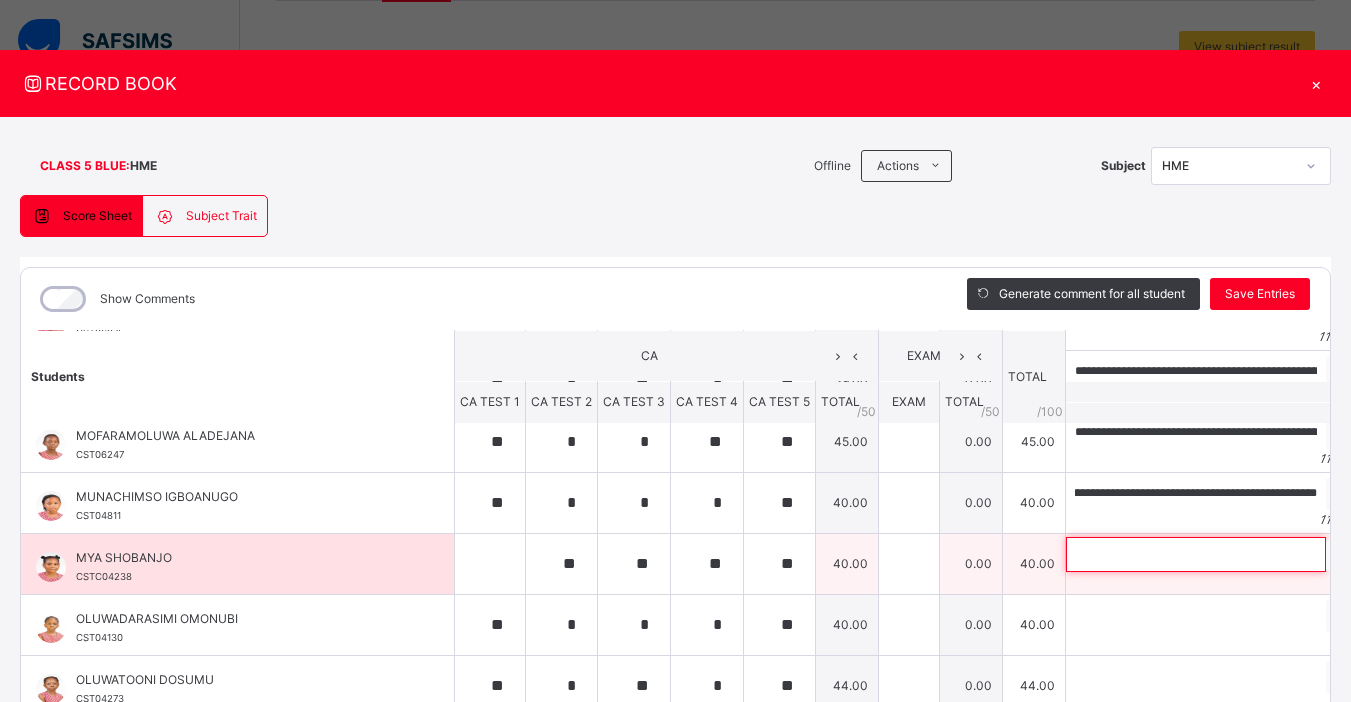 scroll, scrollTop: 0, scrollLeft: 0, axis: both 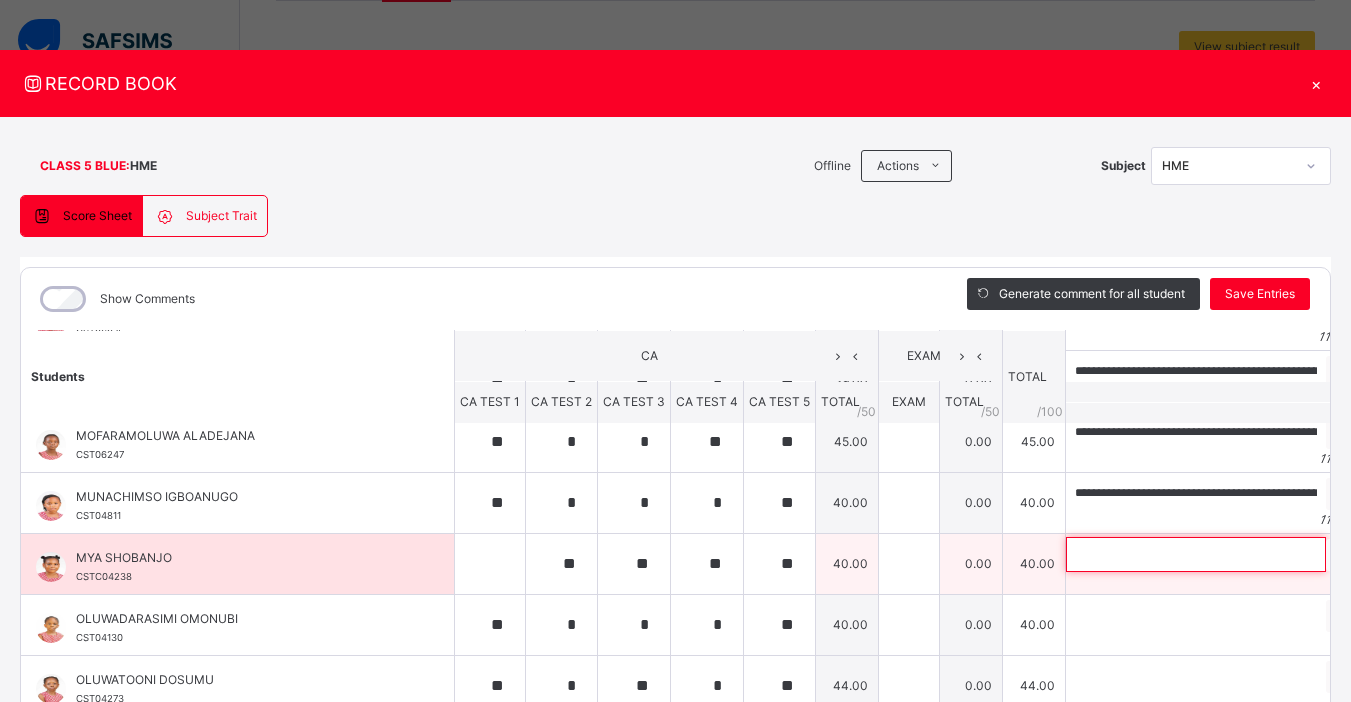 click at bounding box center [1196, 554] 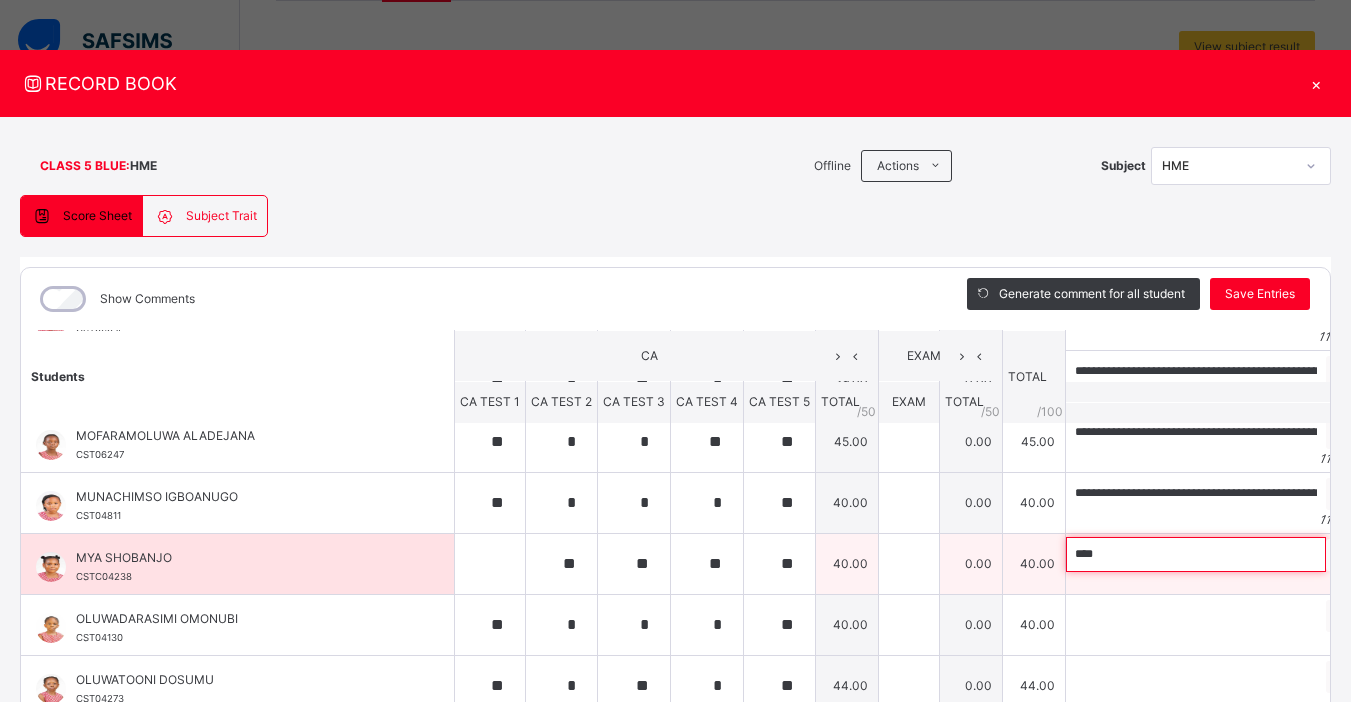 paste on "**********" 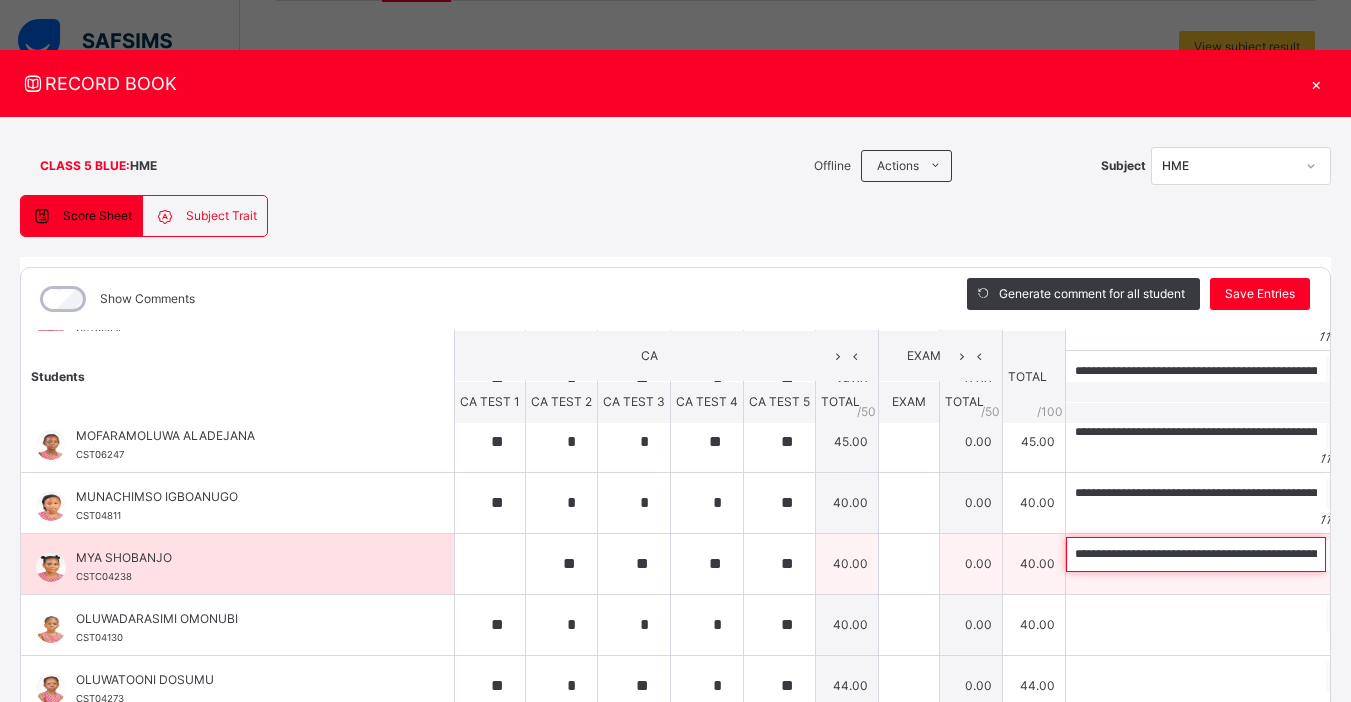 scroll, scrollTop: 0, scrollLeft: 368, axis: horizontal 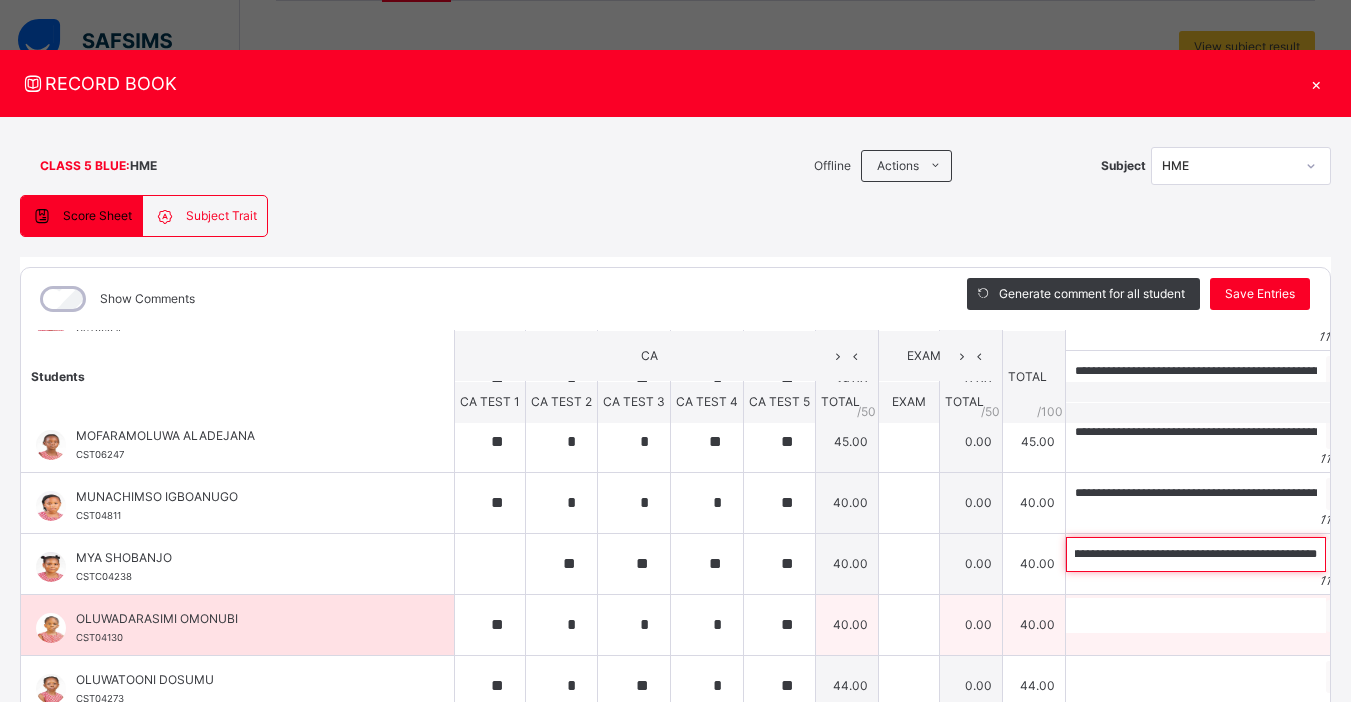 type on "**********" 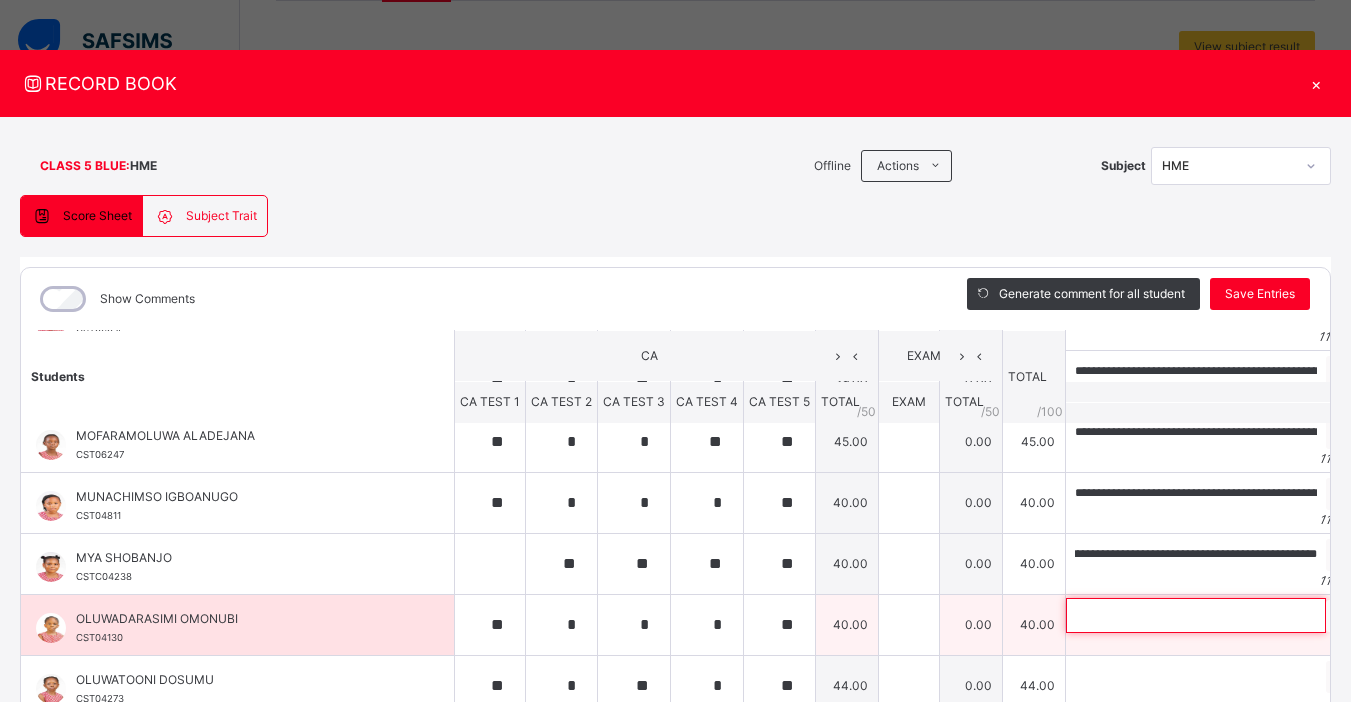 scroll, scrollTop: 0, scrollLeft: 0, axis: both 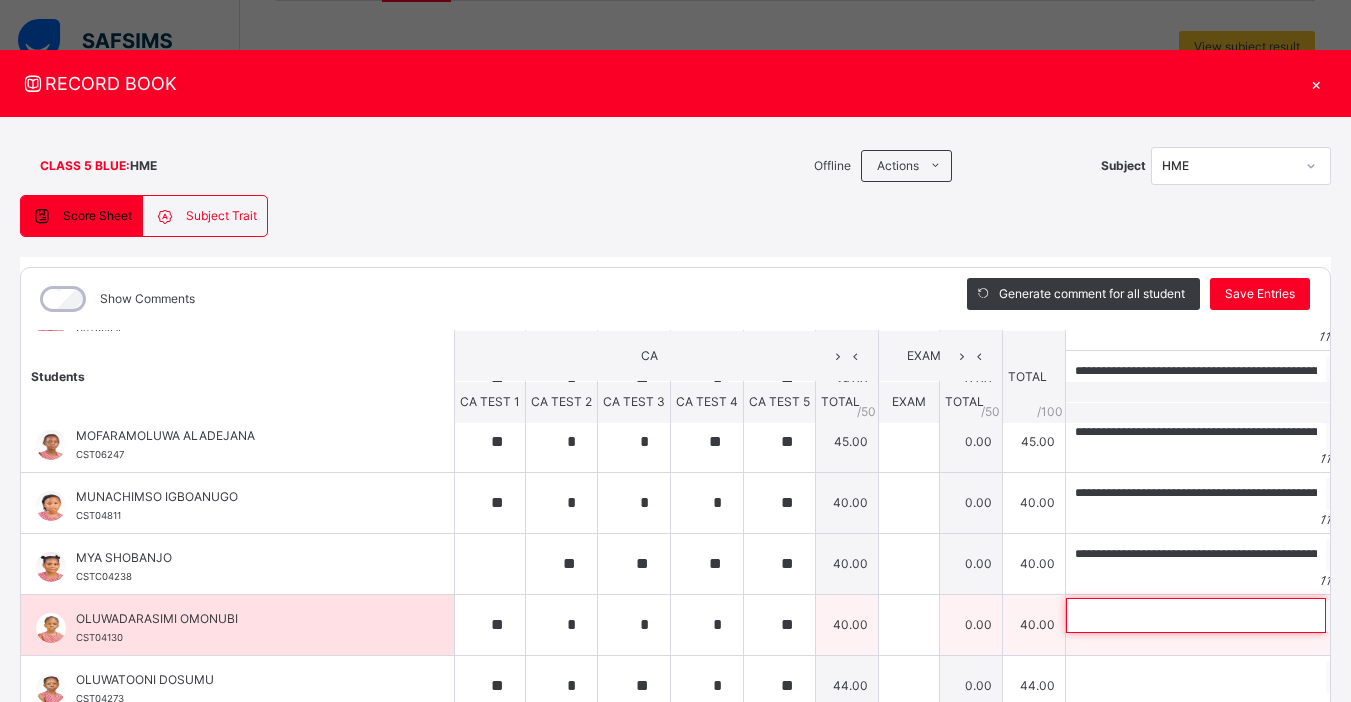 click at bounding box center [1196, 615] 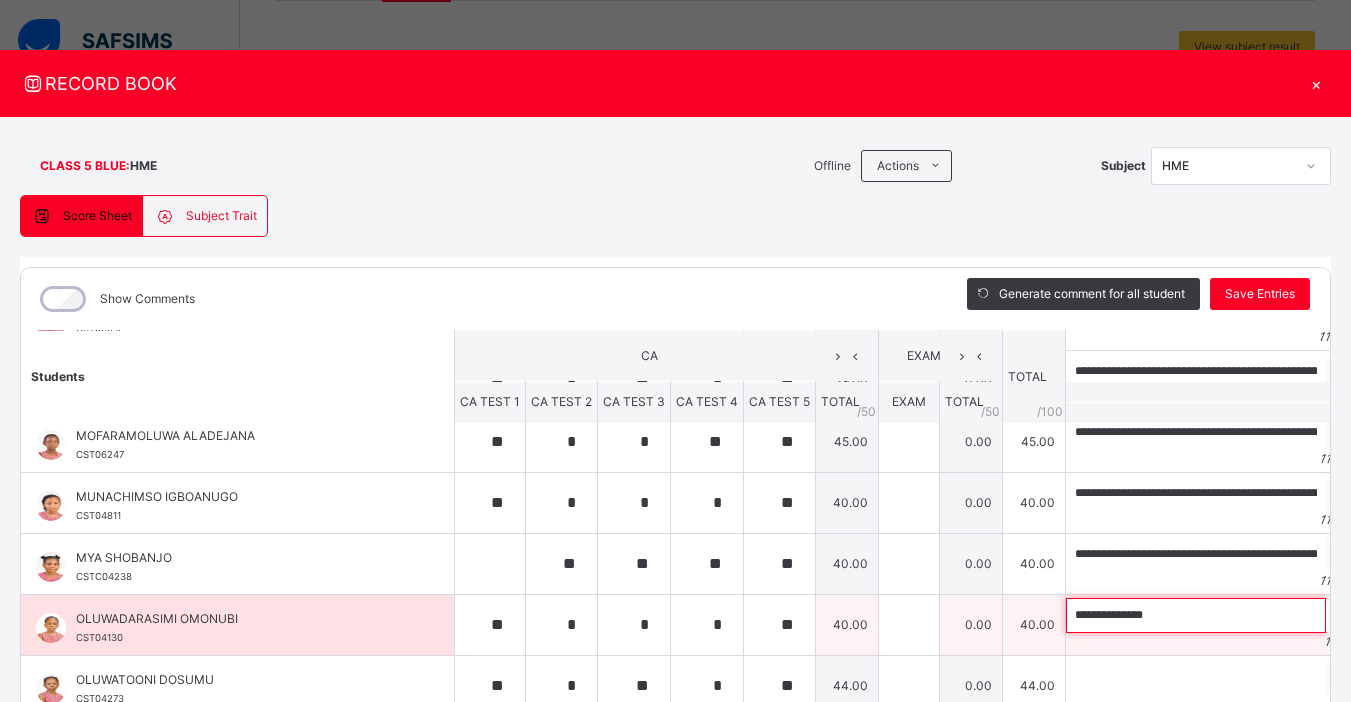 paste on "**********" 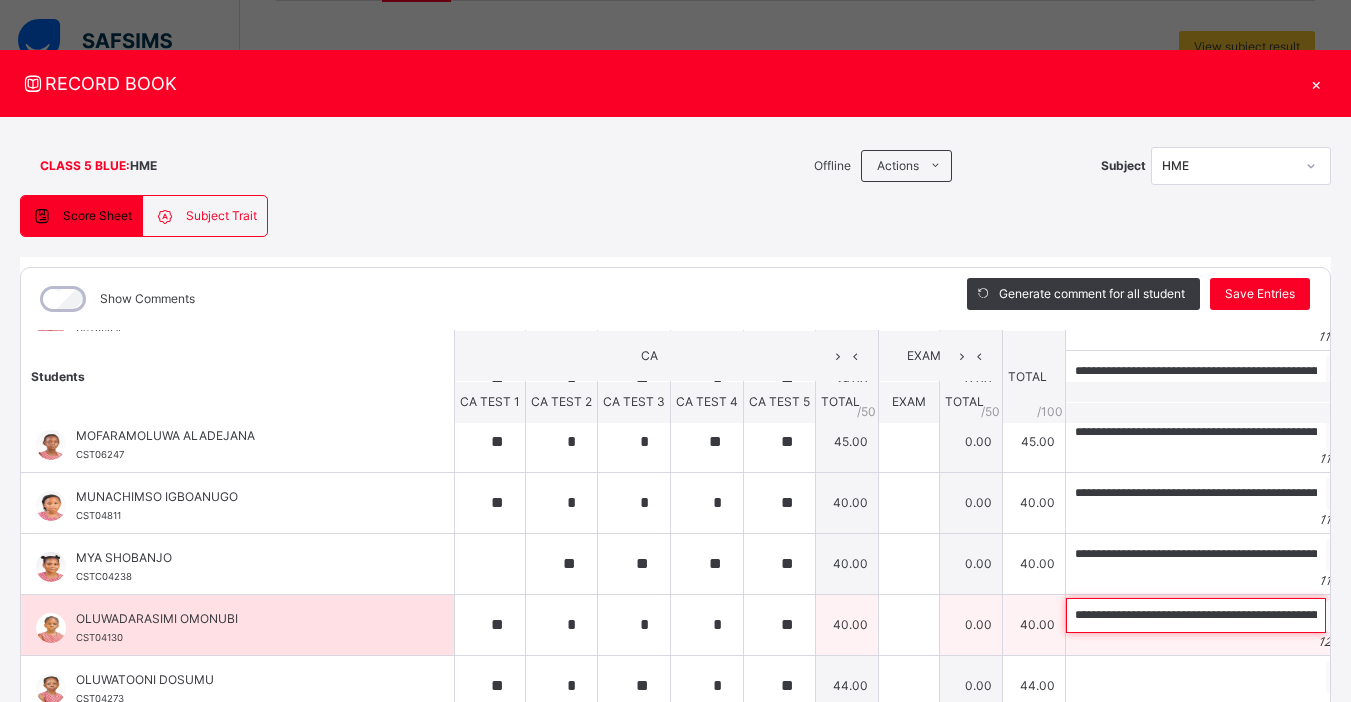 scroll, scrollTop: 0, scrollLeft: 428, axis: horizontal 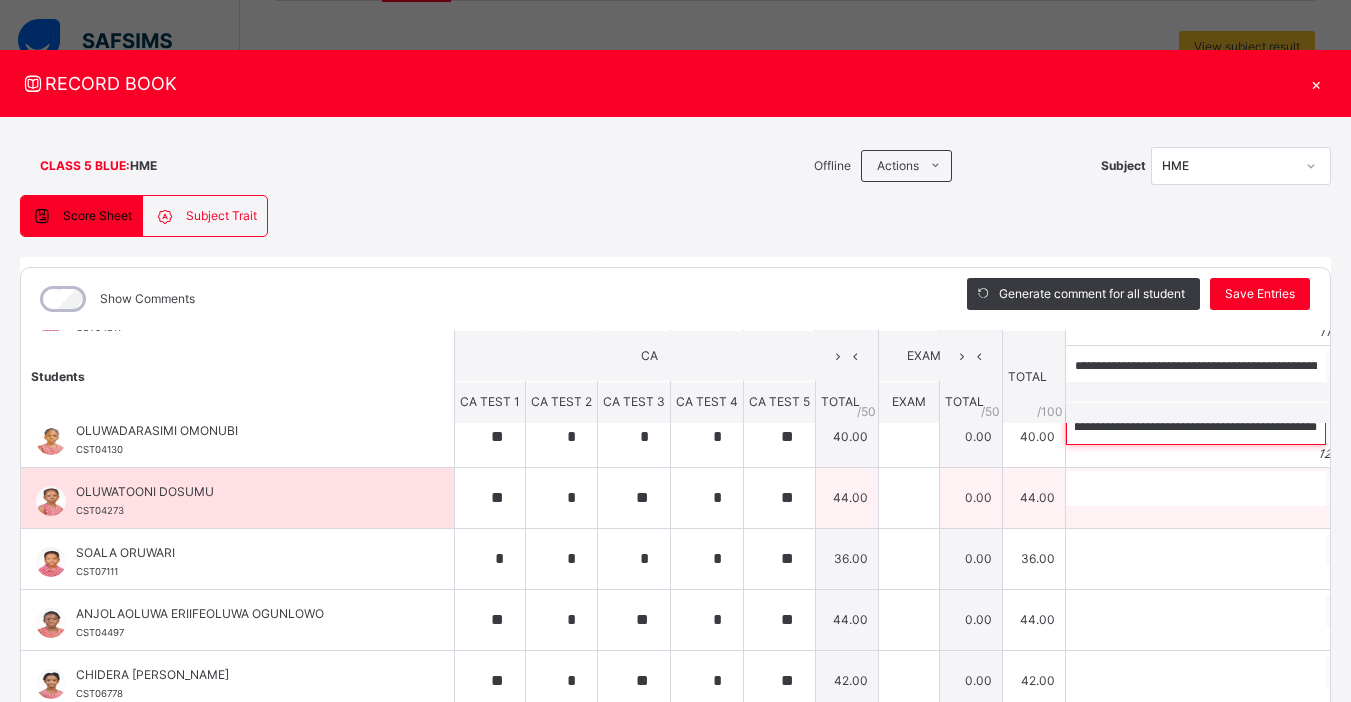 type on "**********" 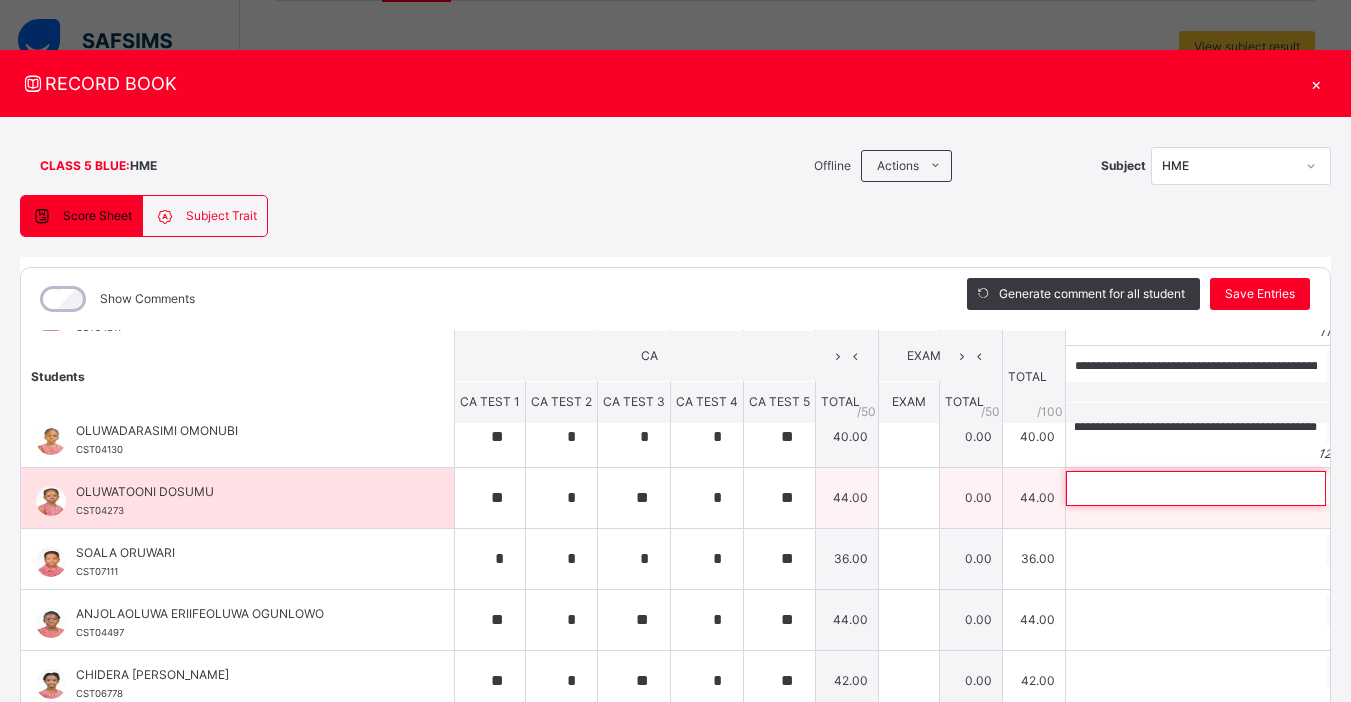 scroll, scrollTop: 0, scrollLeft: 0, axis: both 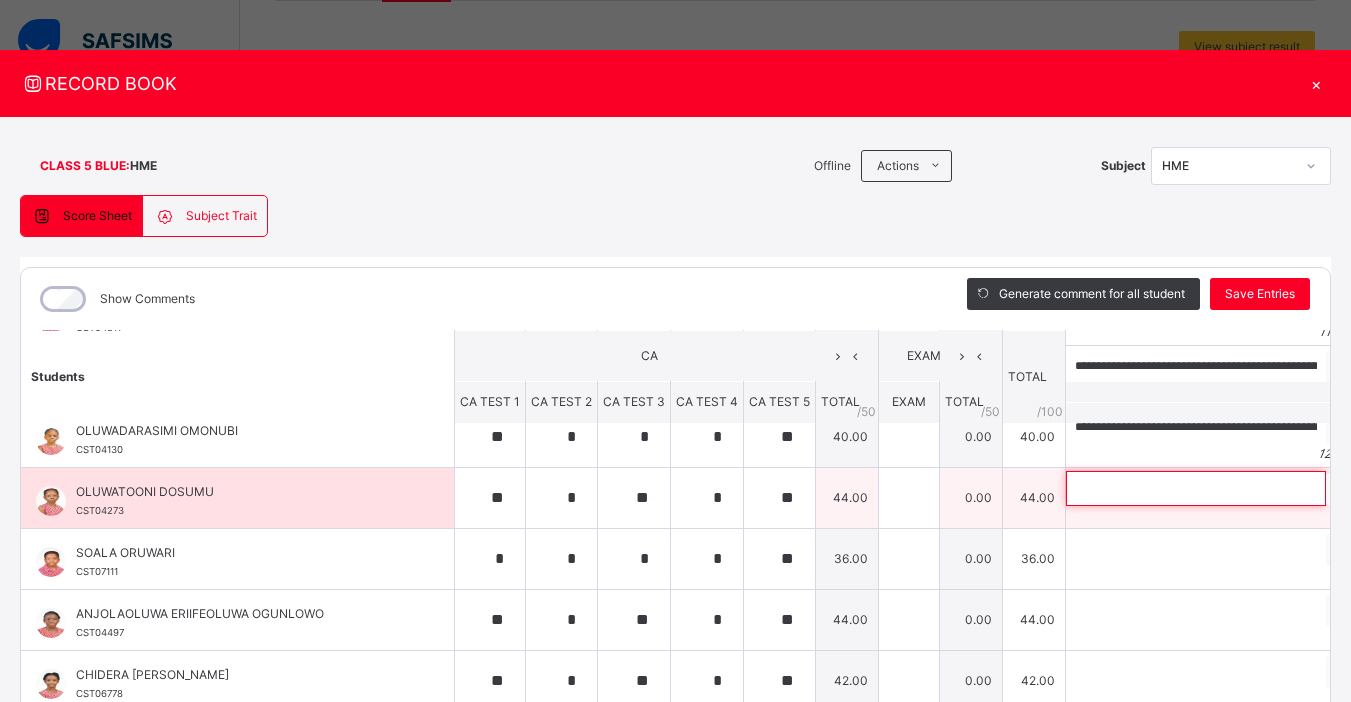 click at bounding box center (1196, 488) 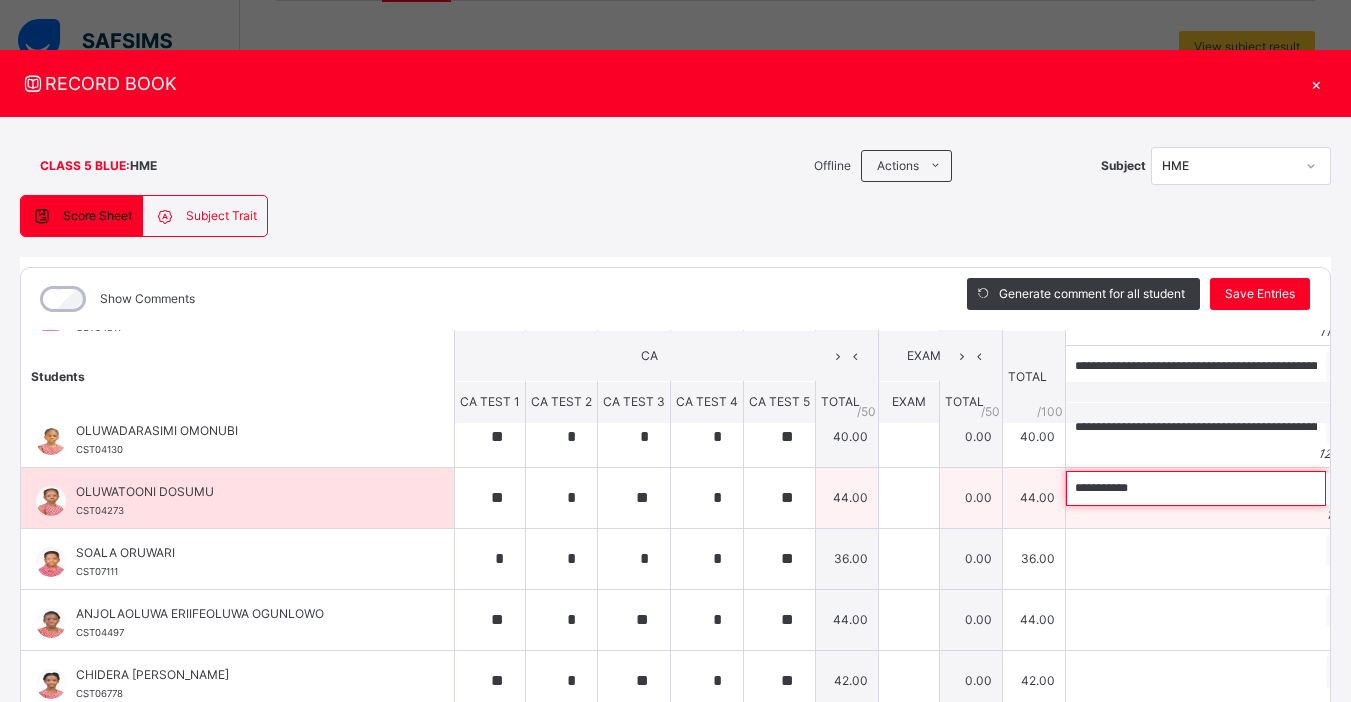 paste on "**********" 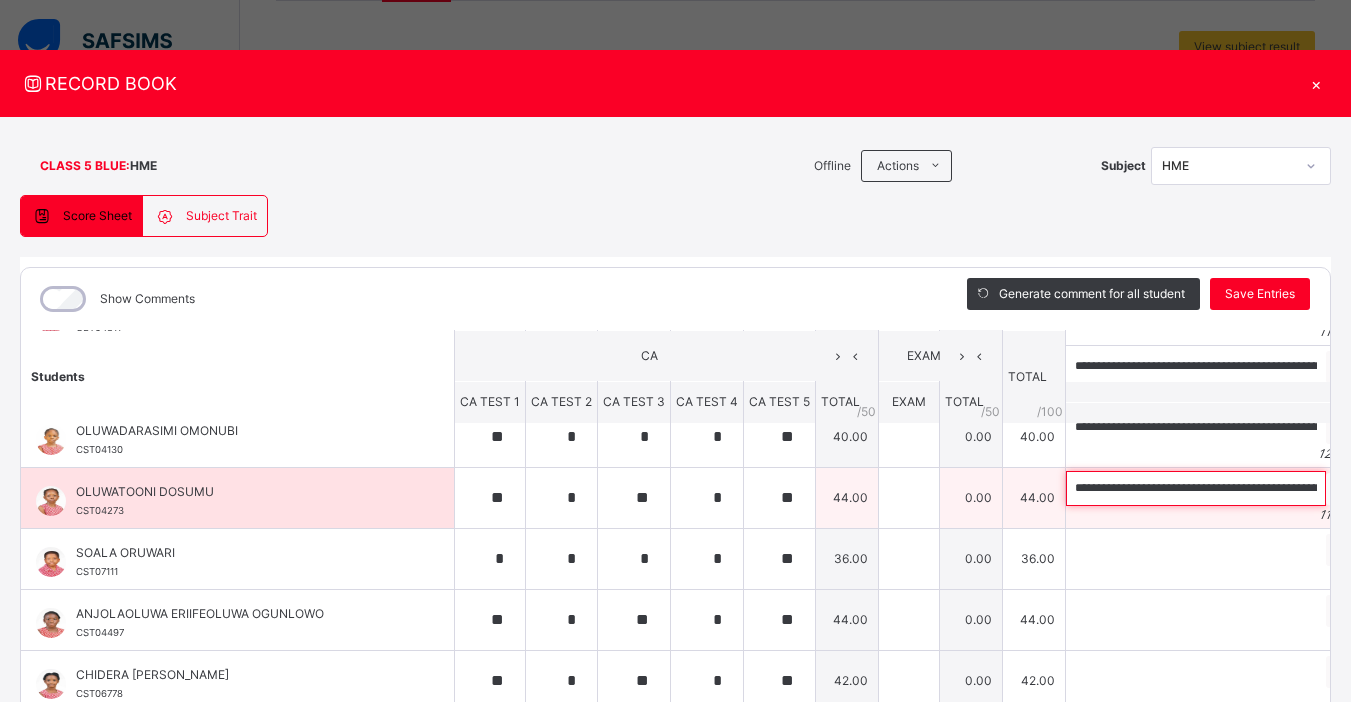 scroll, scrollTop: 0, scrollLeft: 408, axis: horizontal 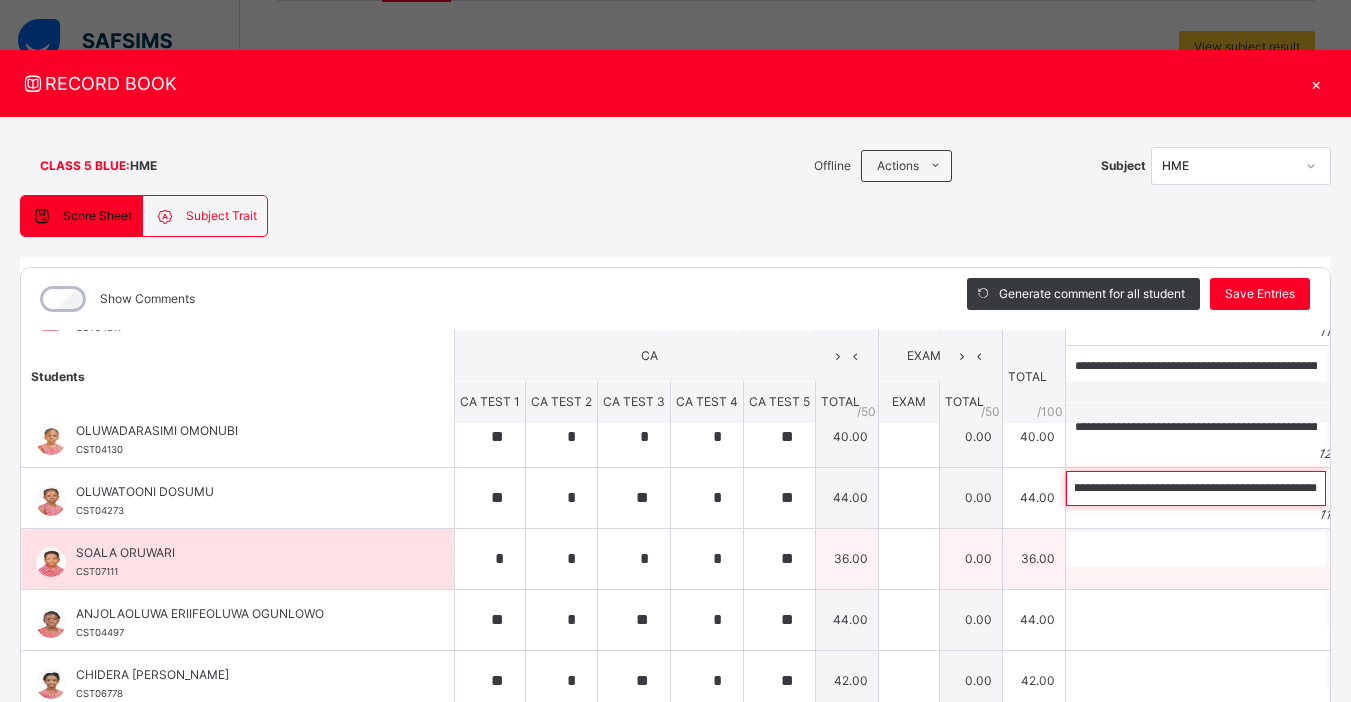 type on "**********" 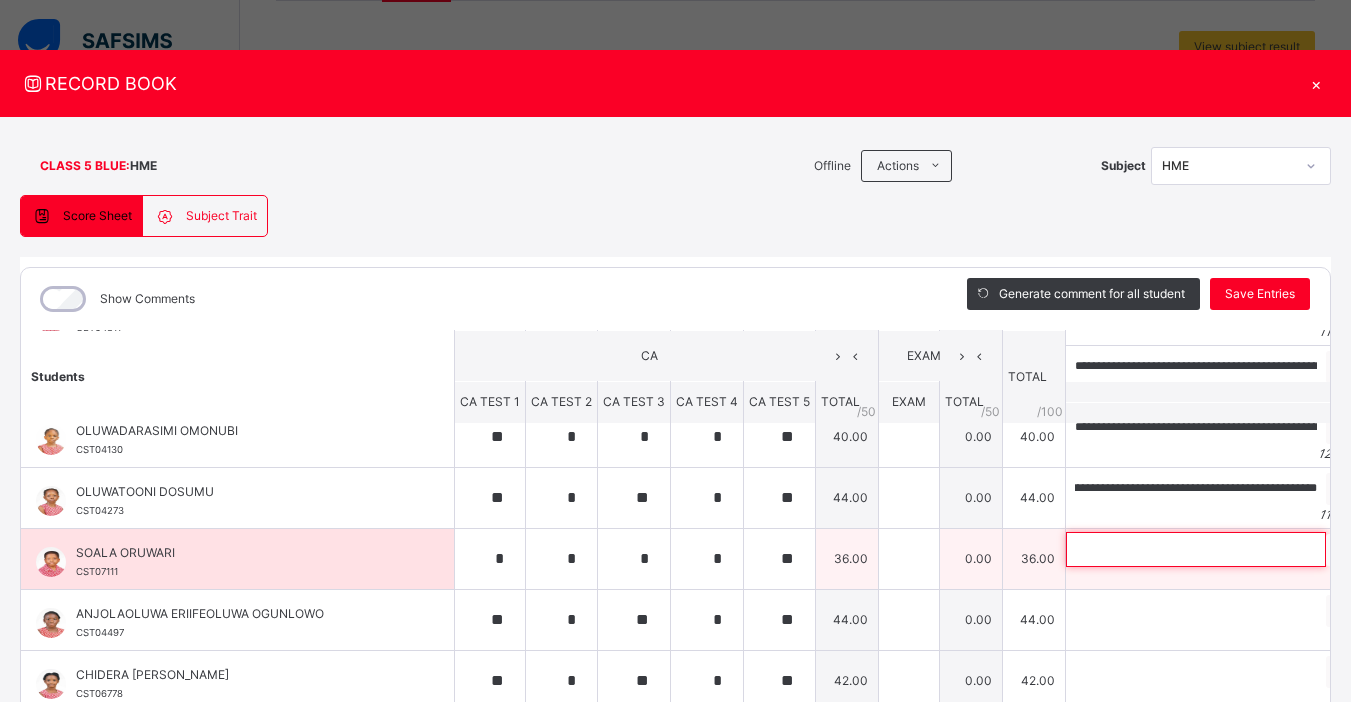 scroll, scrollTop: 0, scrollLeft: 0, axis: both 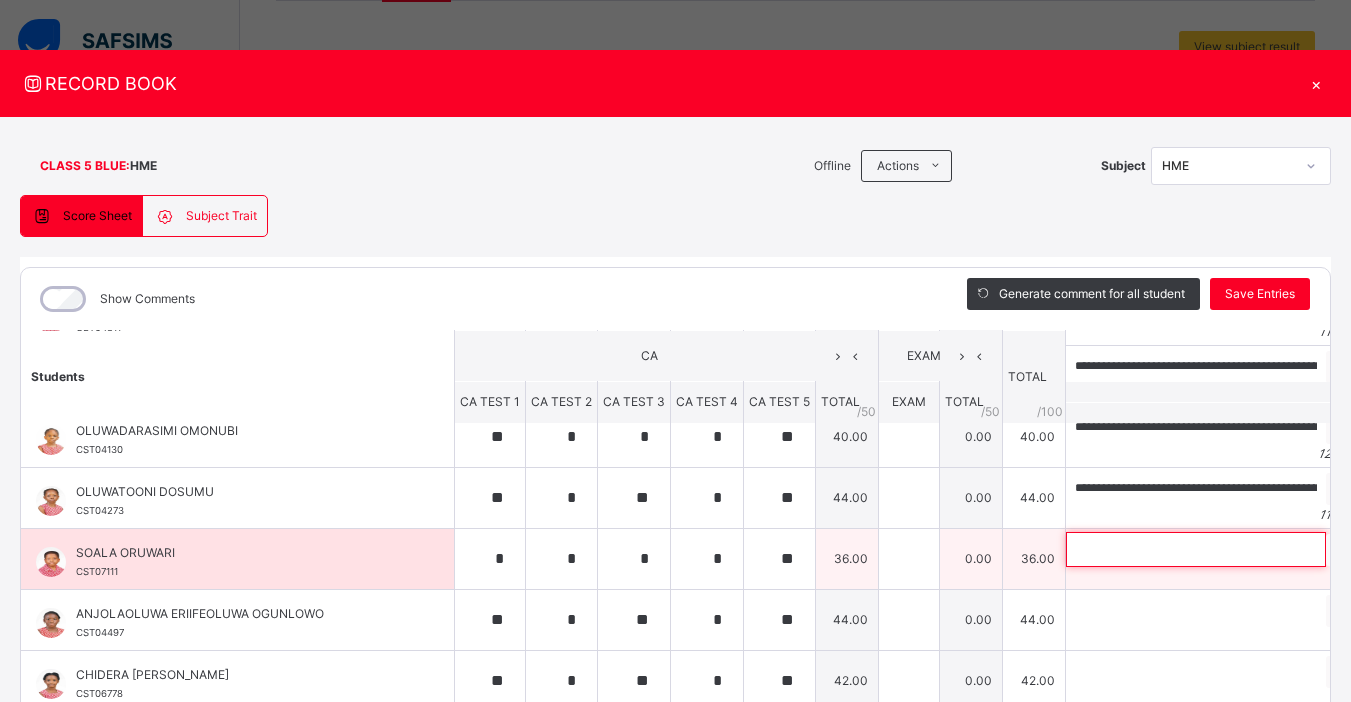 click at bounding box center [1196, 549] 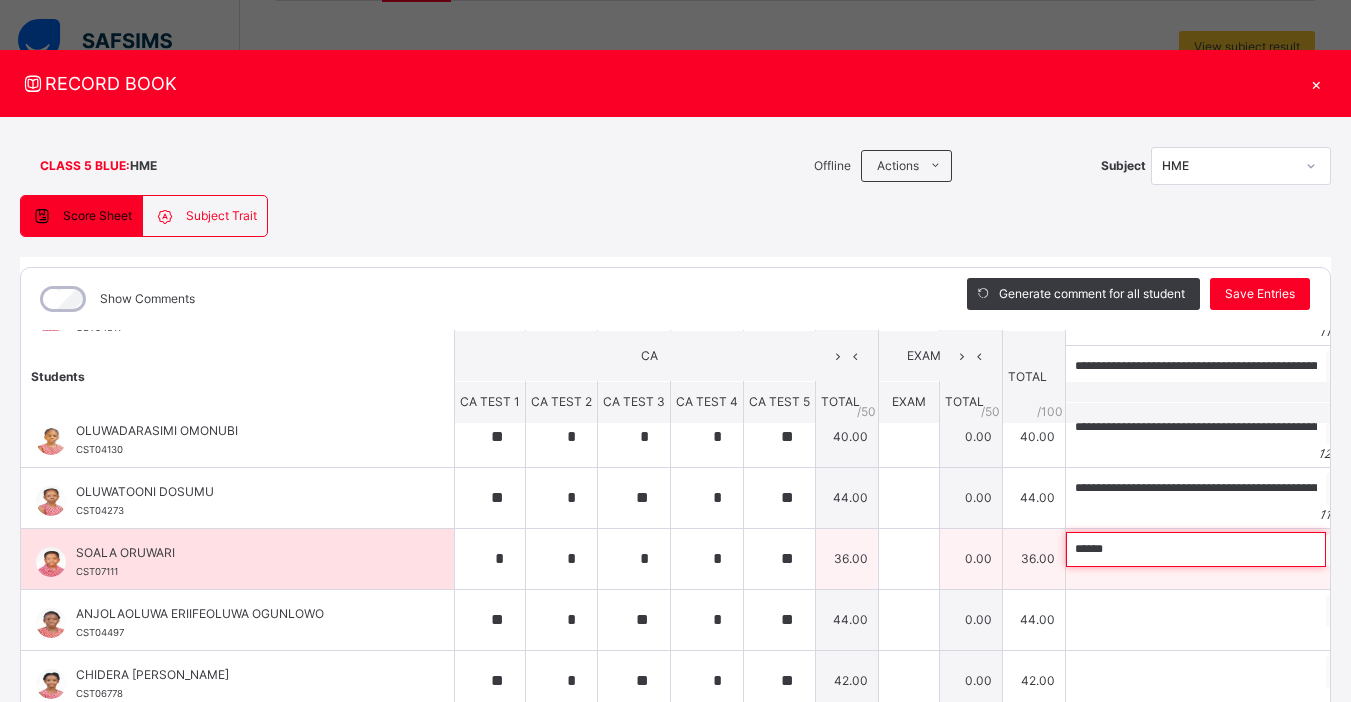 paste on "**********" 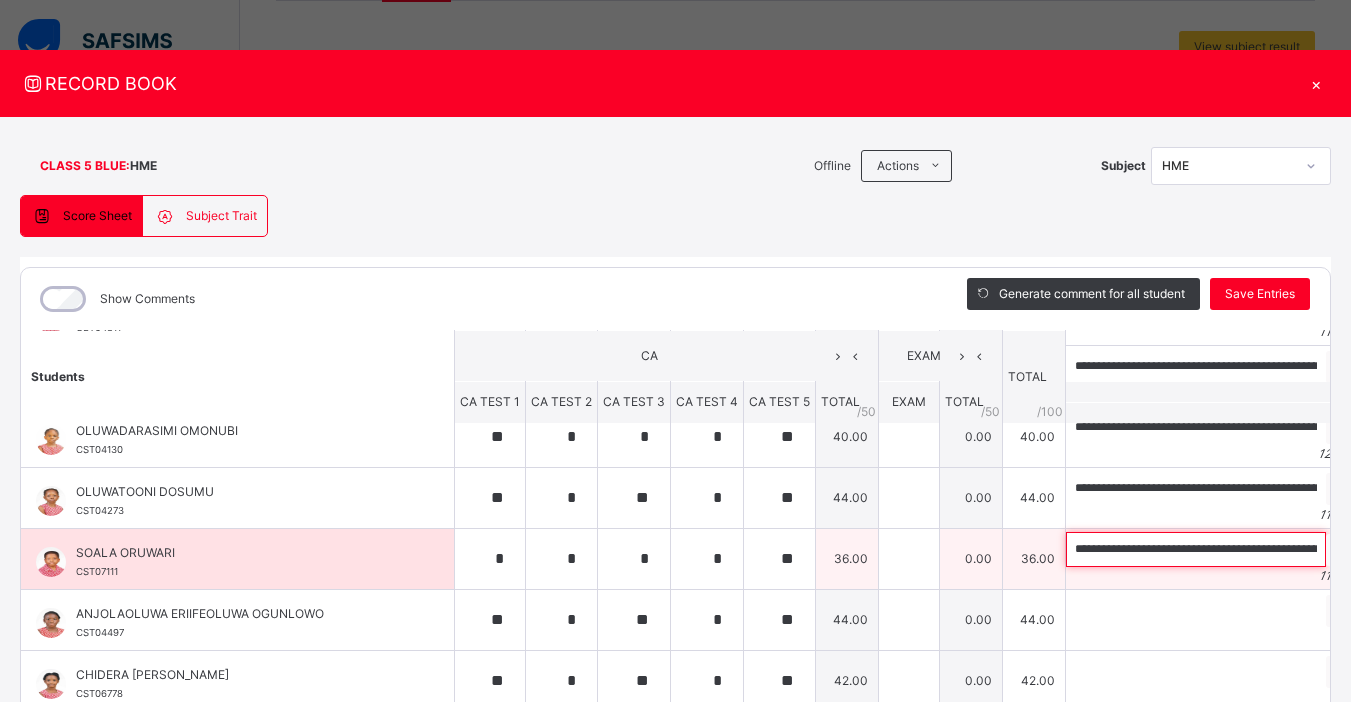scroll, scrollTop: 0, scrollLeft: 376, axis: horizontal 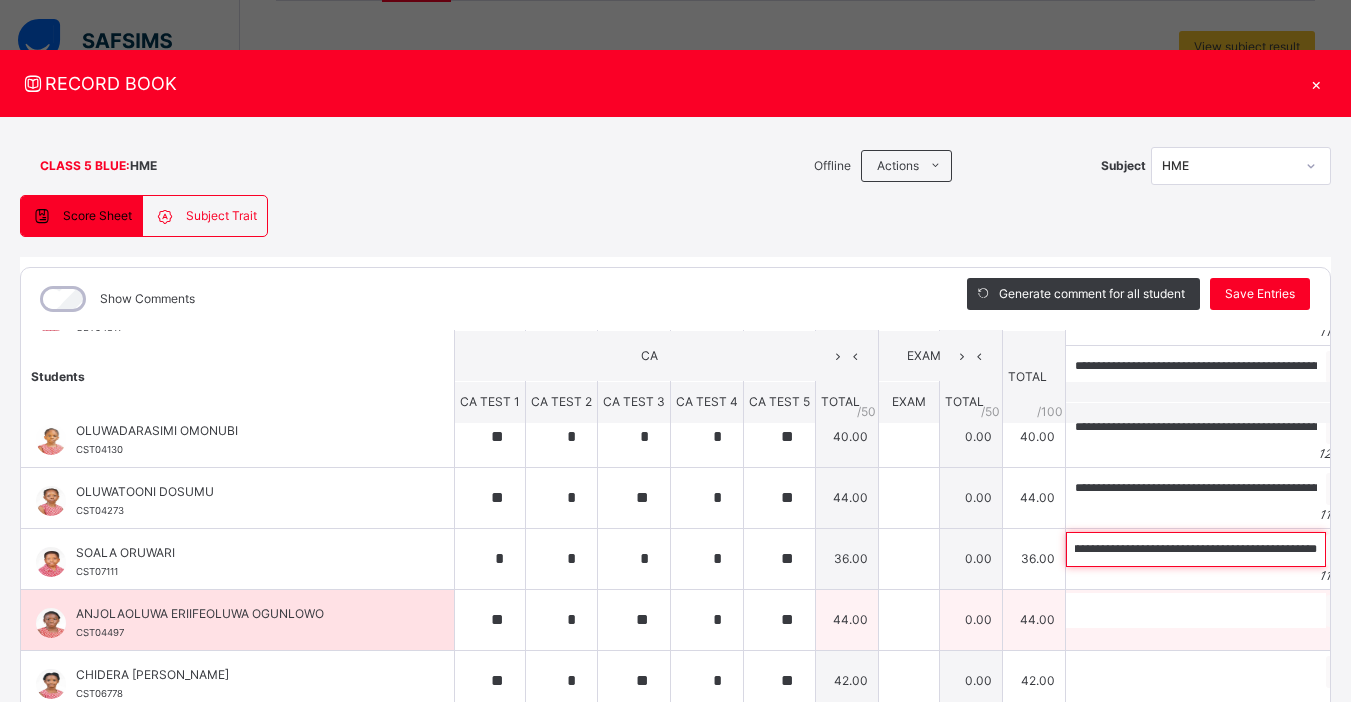 type on "**********" 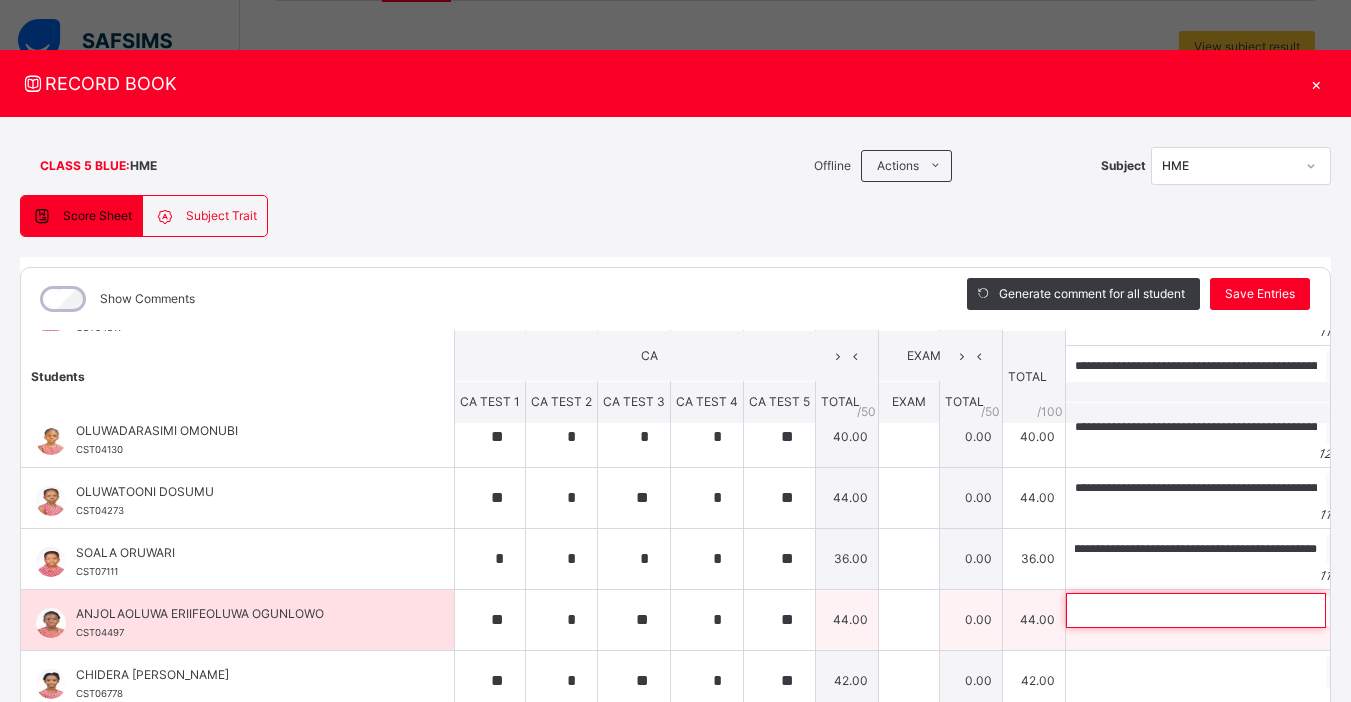 scroll, scrollTop: 0, scrollLeft: 0, axis: both 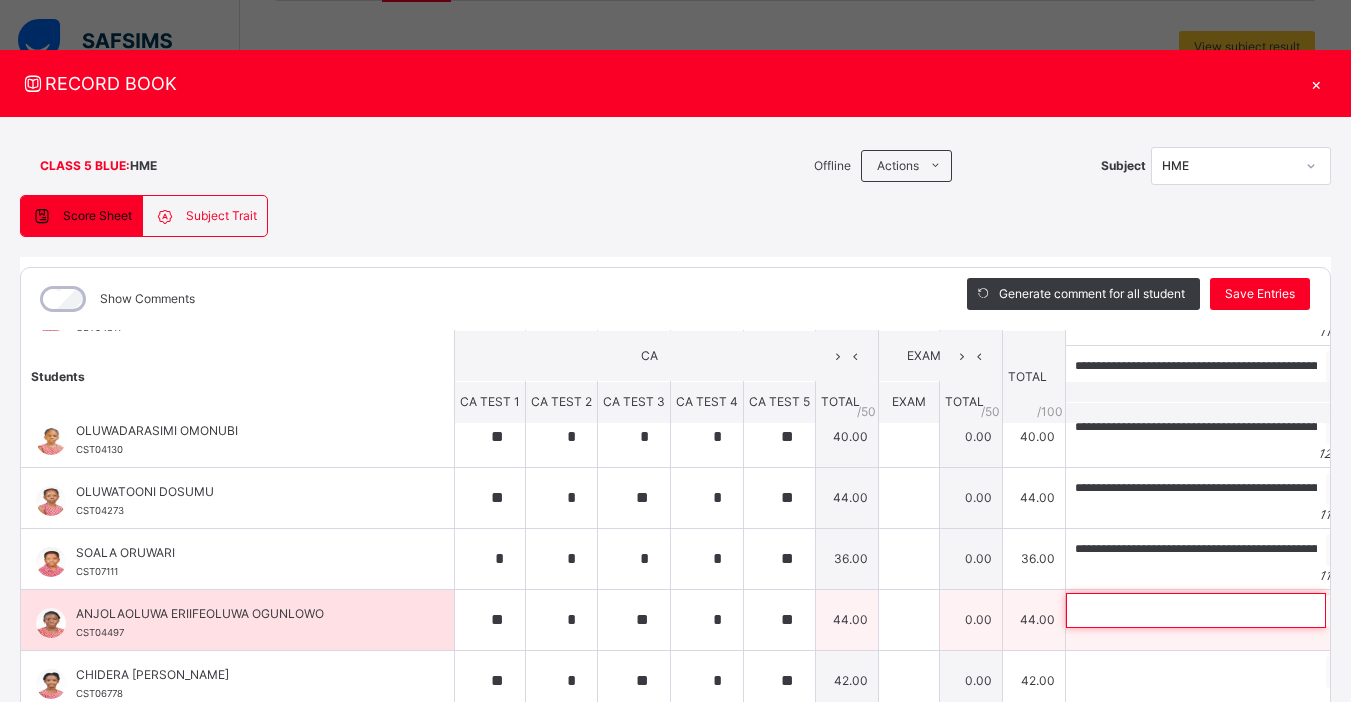 click at bounding box center (1196, 610) 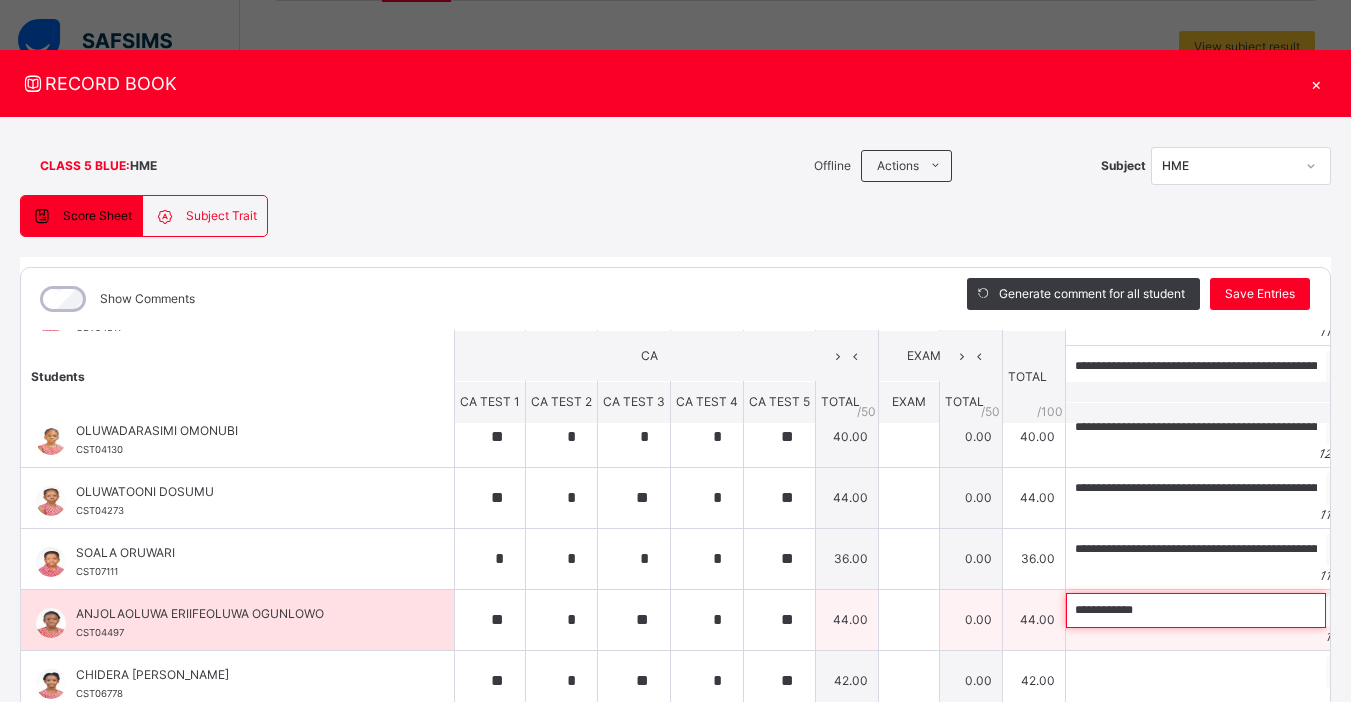 paste on "**********" 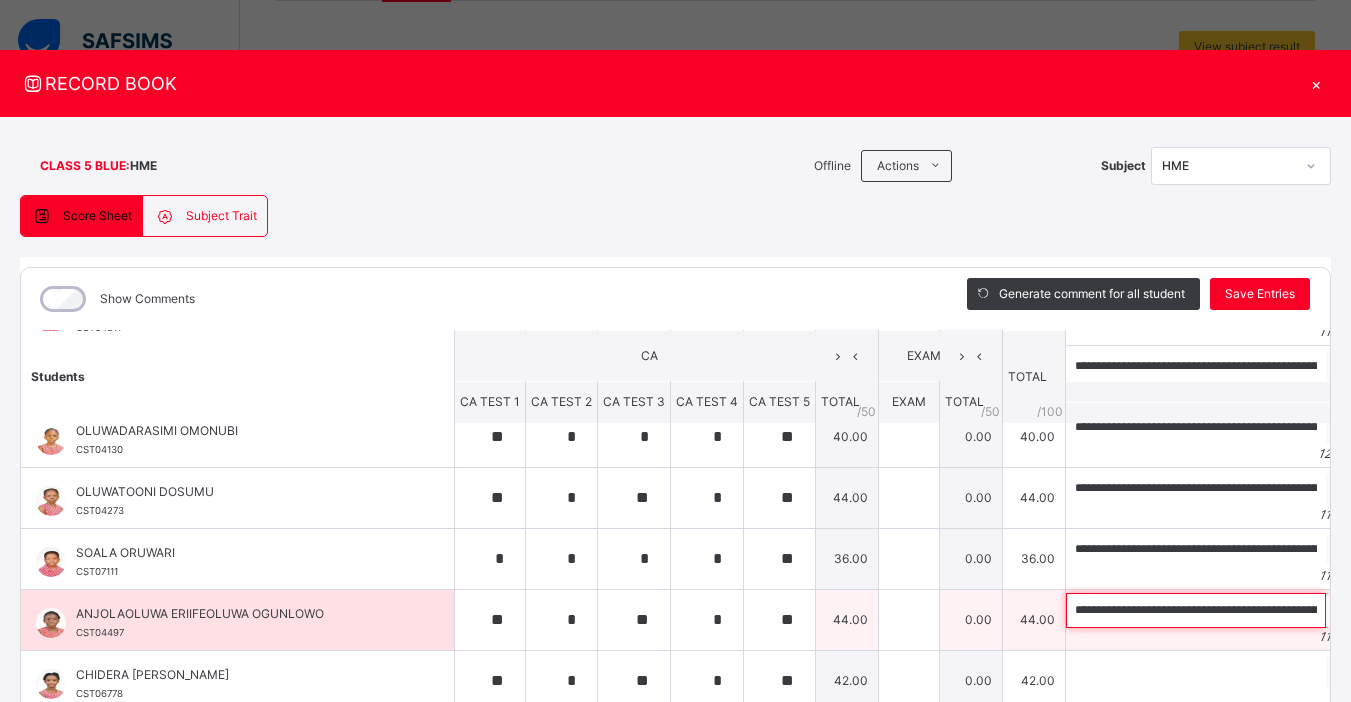 scroll, scrollTop: 0, scrollLeft: 413, axis: horizontal 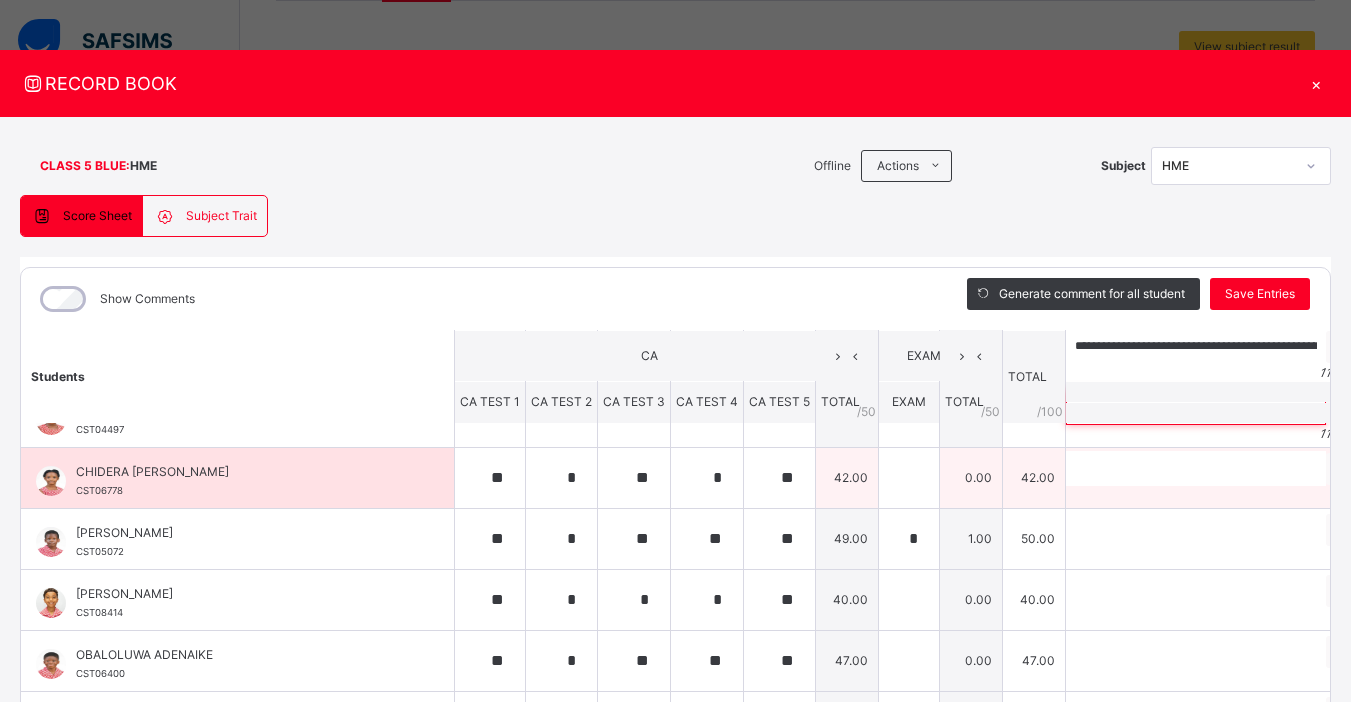 type on "**********" 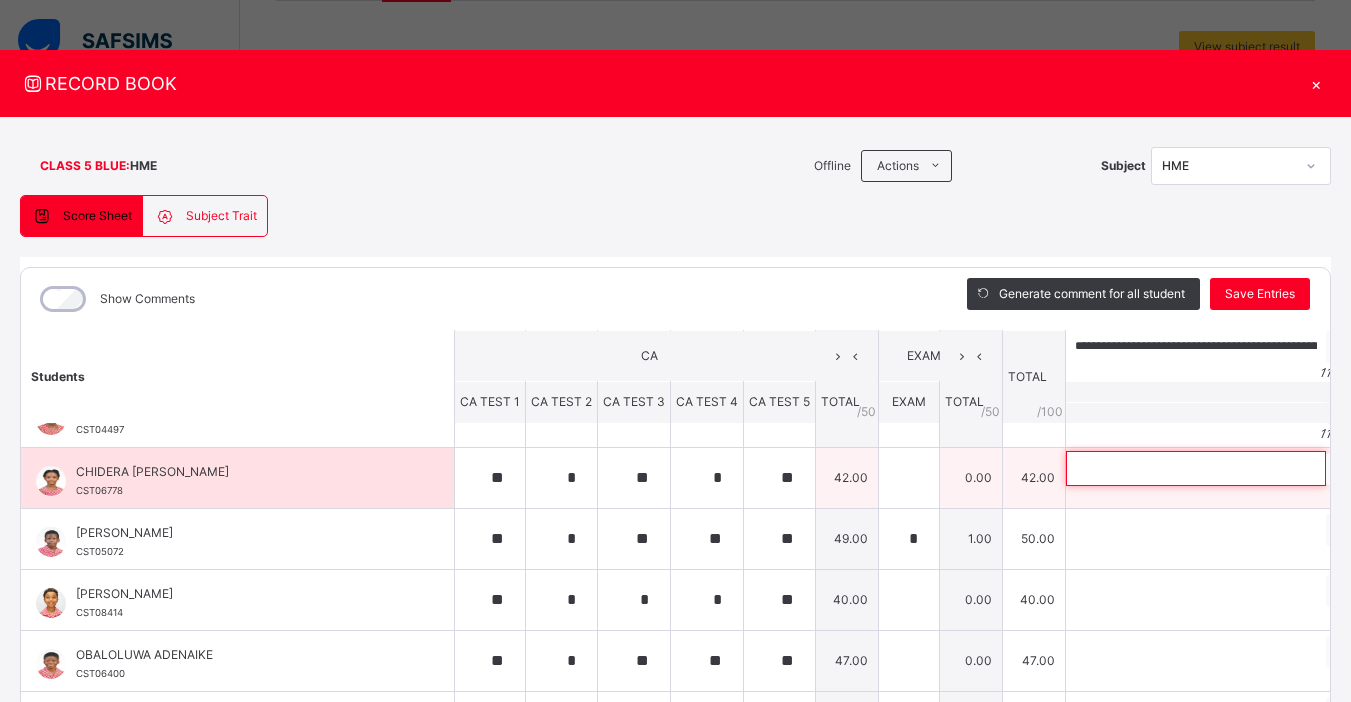 scroll, scrollTop: 0, scrollLeft: 0, axis: both 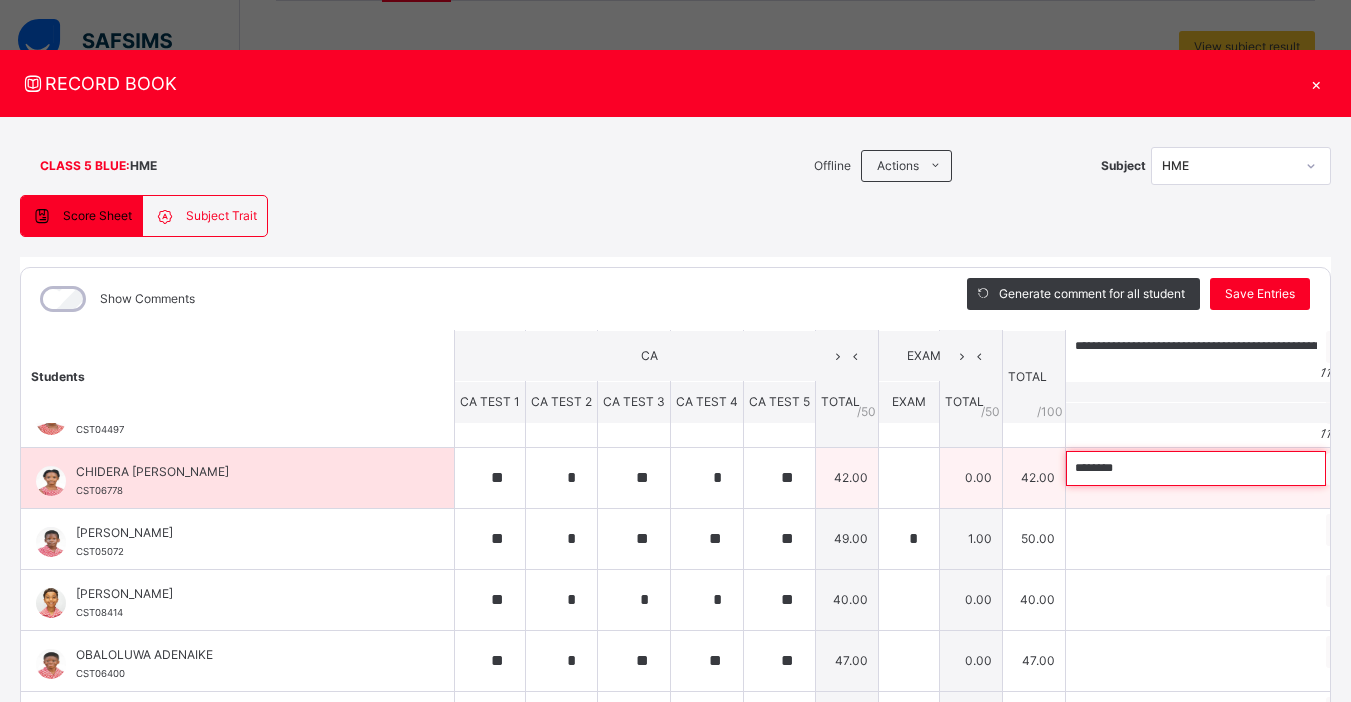 paste on "**********" 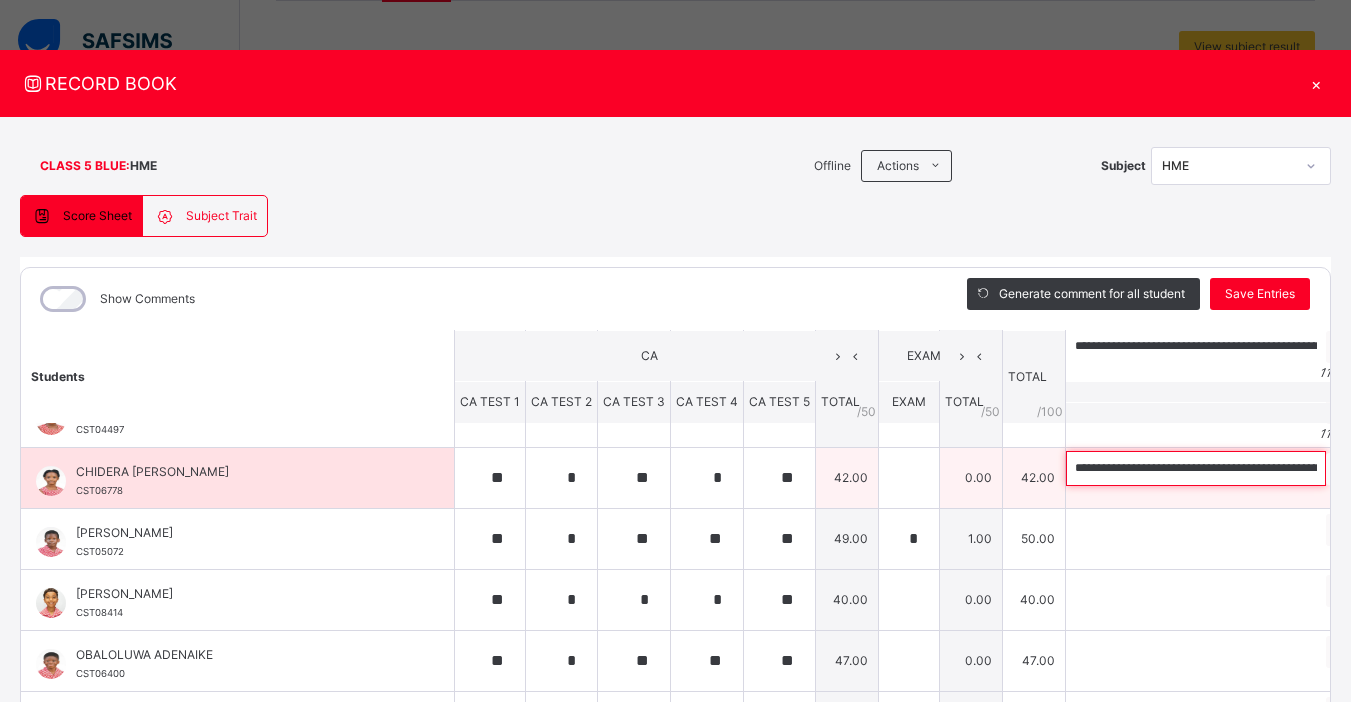scroll, scrollTop: 0, scrollLeft: 389, axis: horizontal 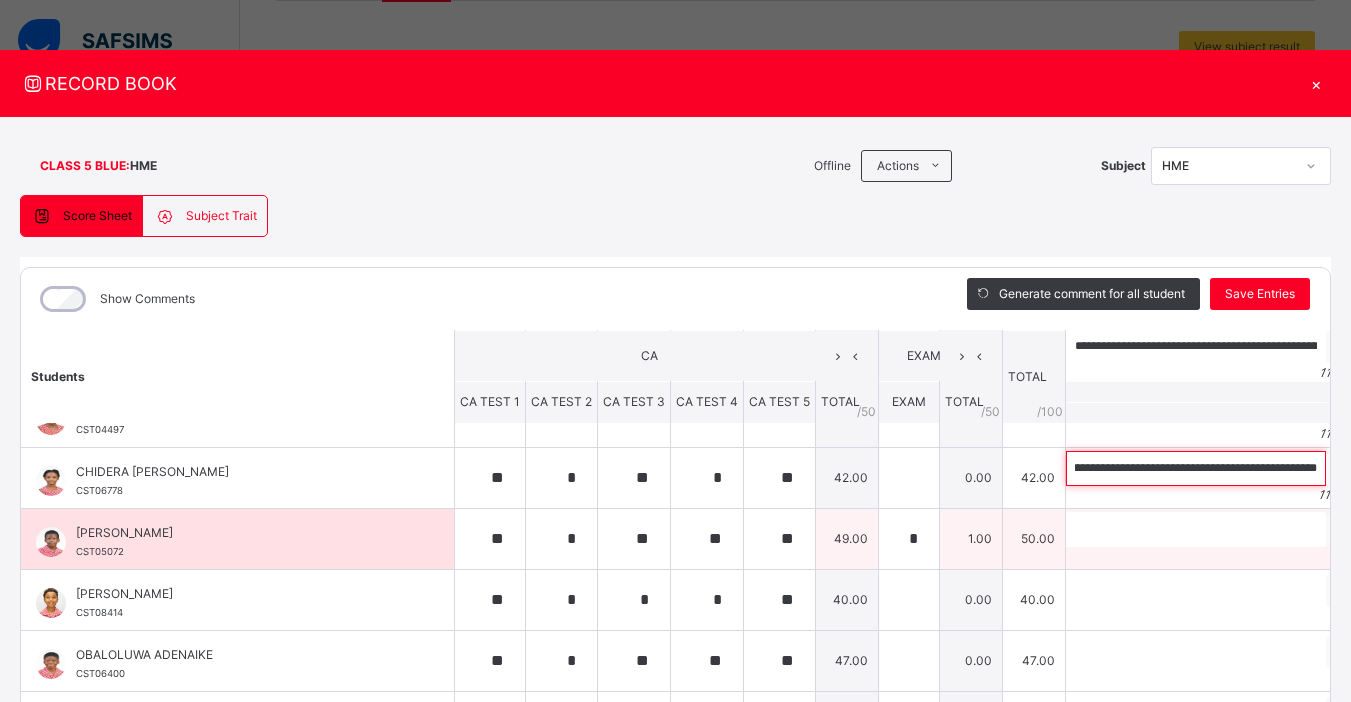 type on "**********" 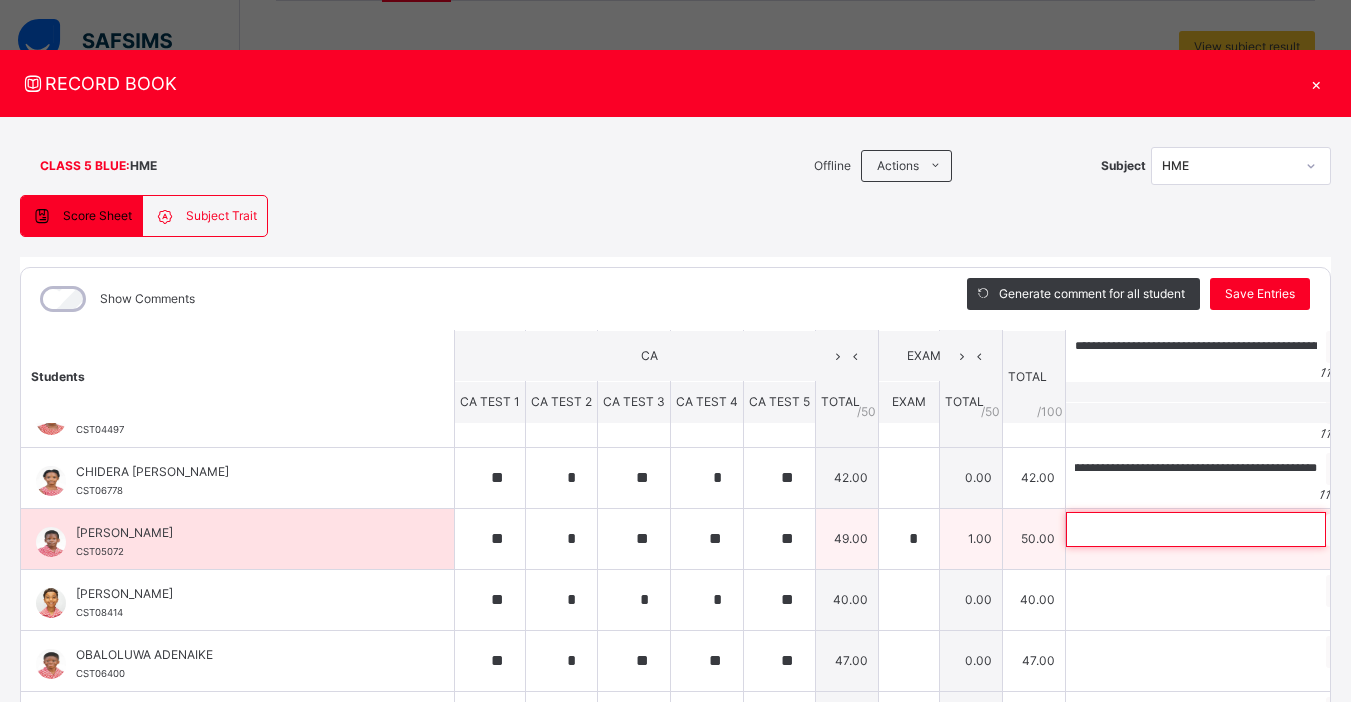 scroll, scrollTop: 0, scrollLeft: 0, axis: both 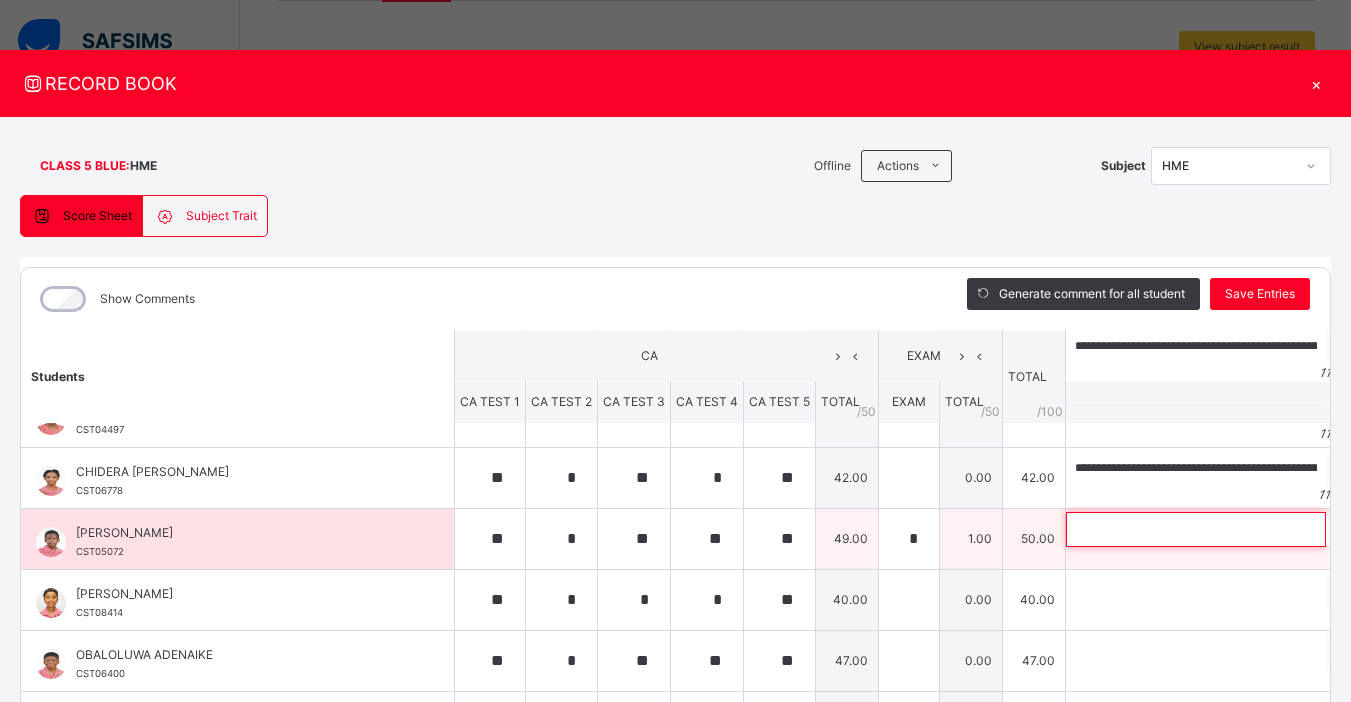 click at bounding box center (1196, 529) 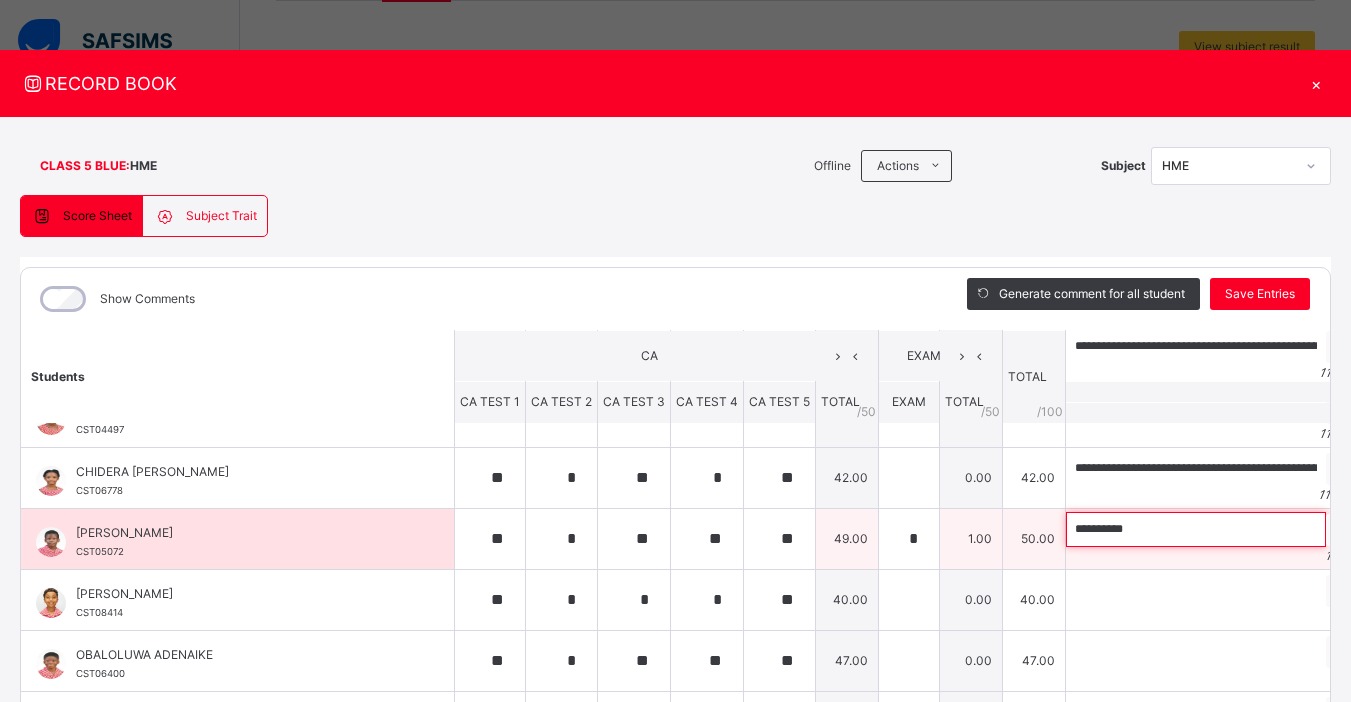 paste on "**********" 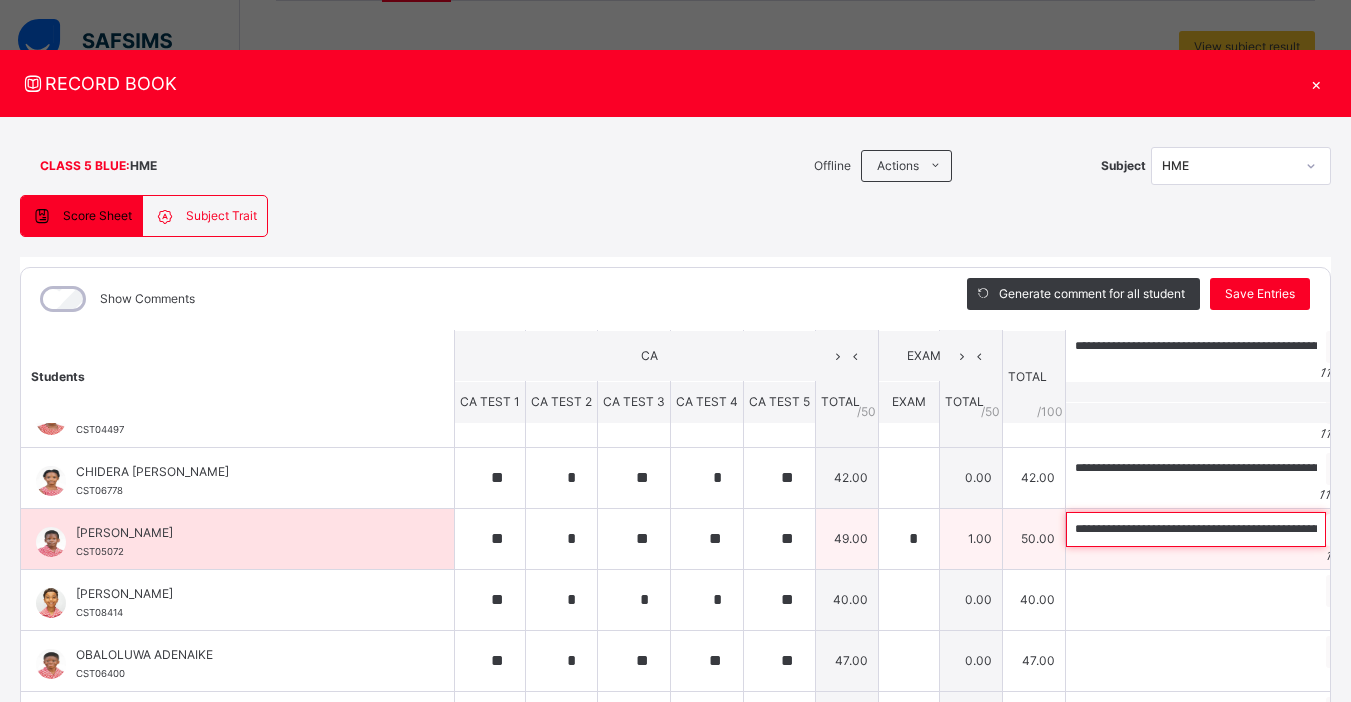 scroll, scrollTop: 0, scrollLeft: 402, axis: horizontal 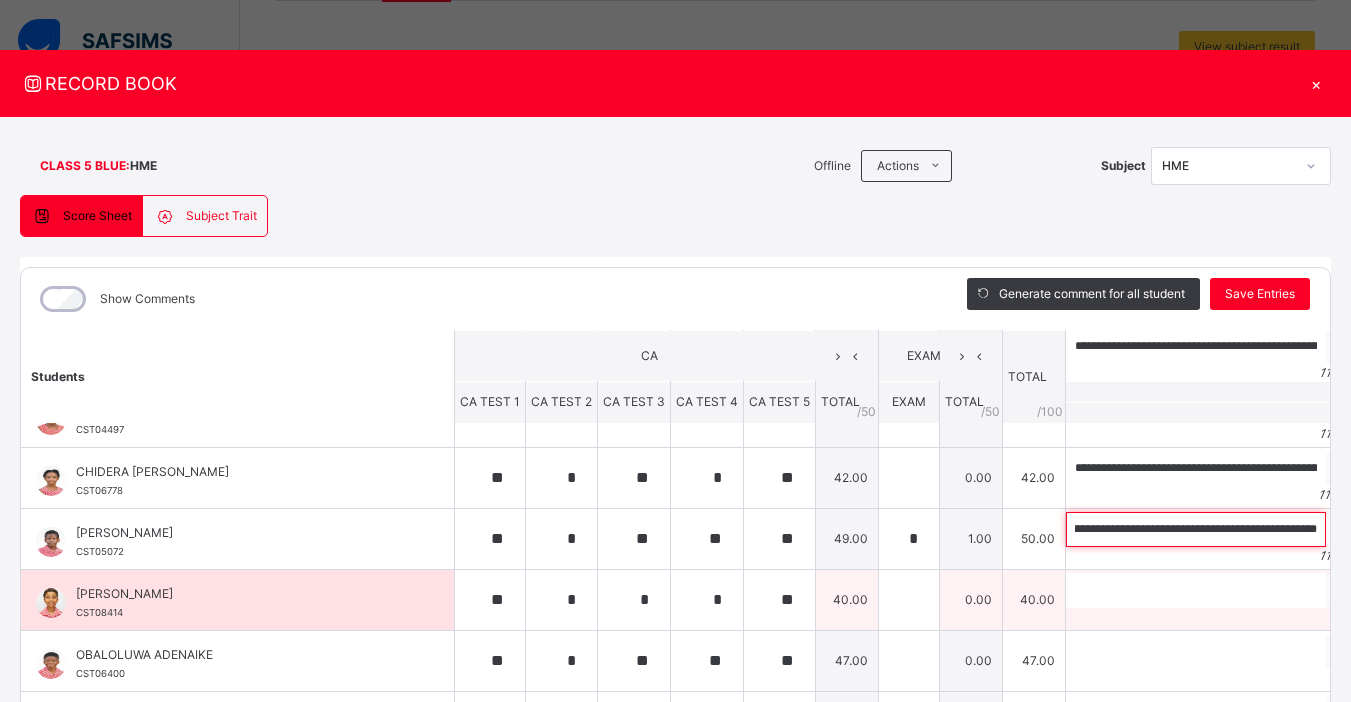 type on "**********" 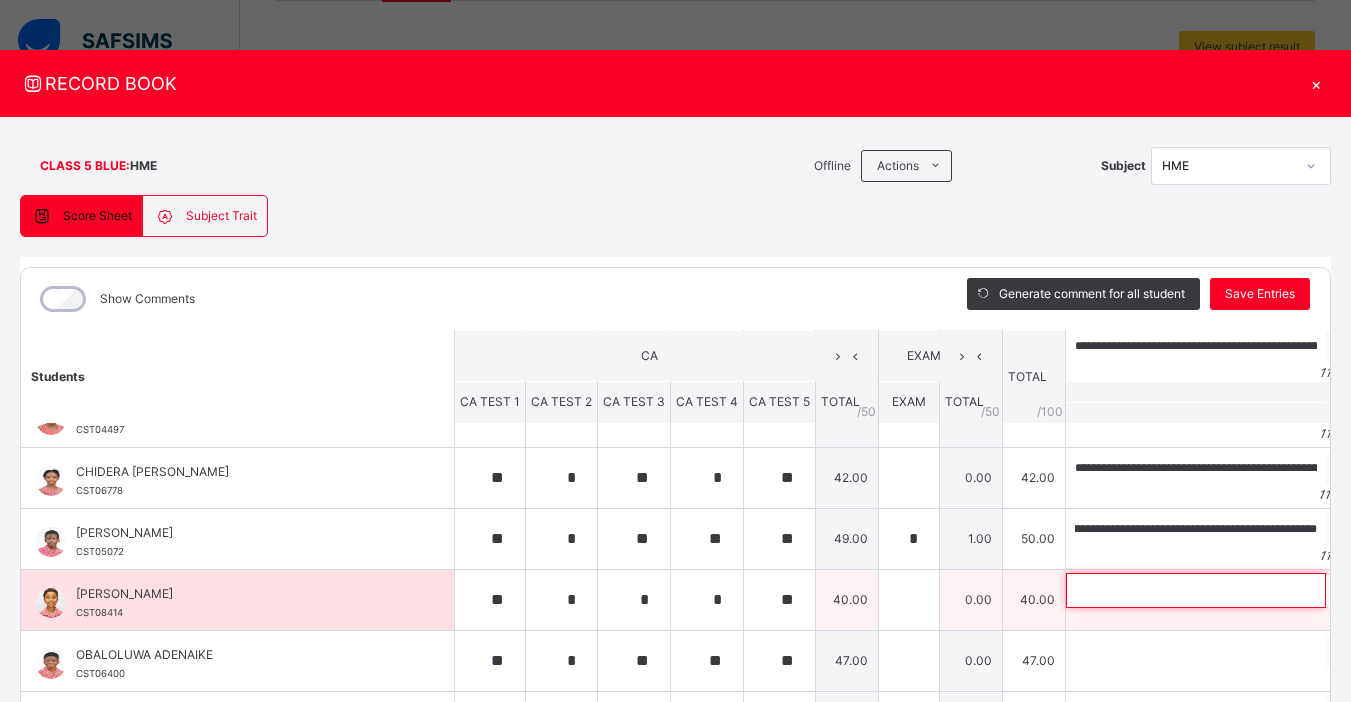 scroll, scrollTop: 0, scrollLeft: 0, axis: both 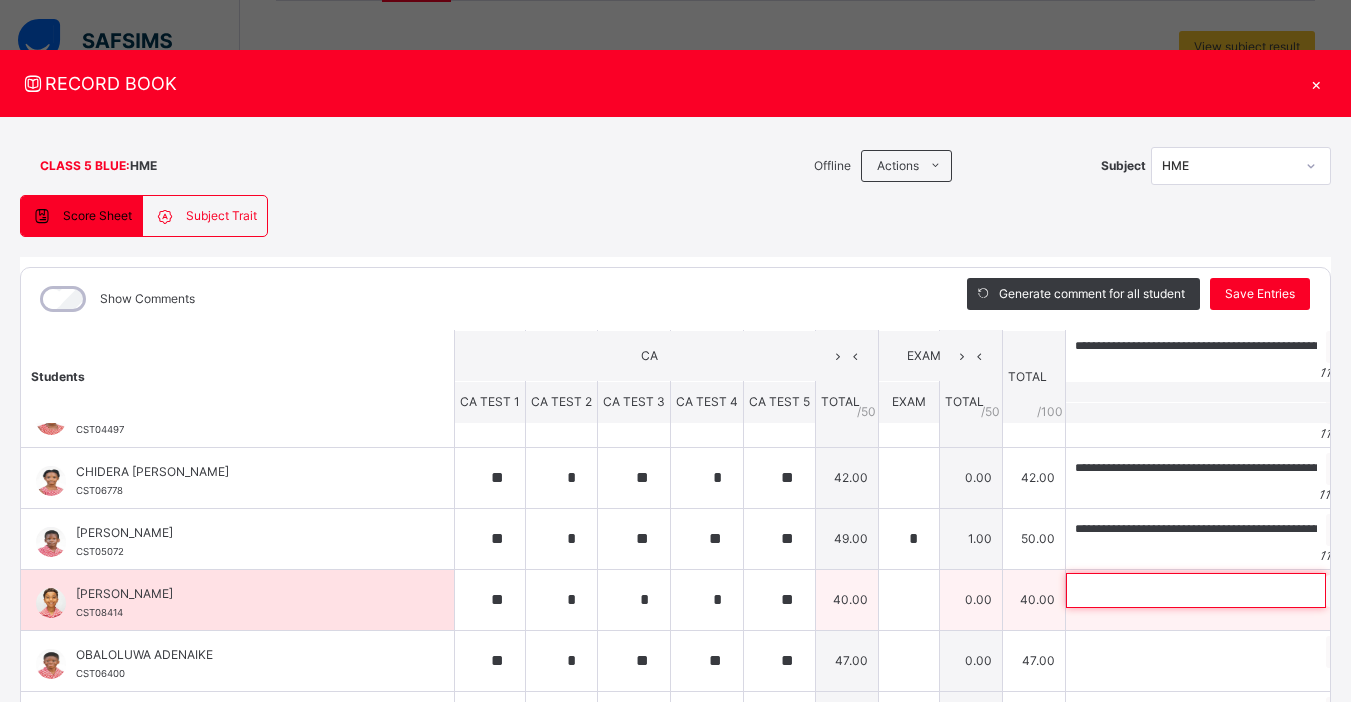 click at bounding box center [1196, 590] 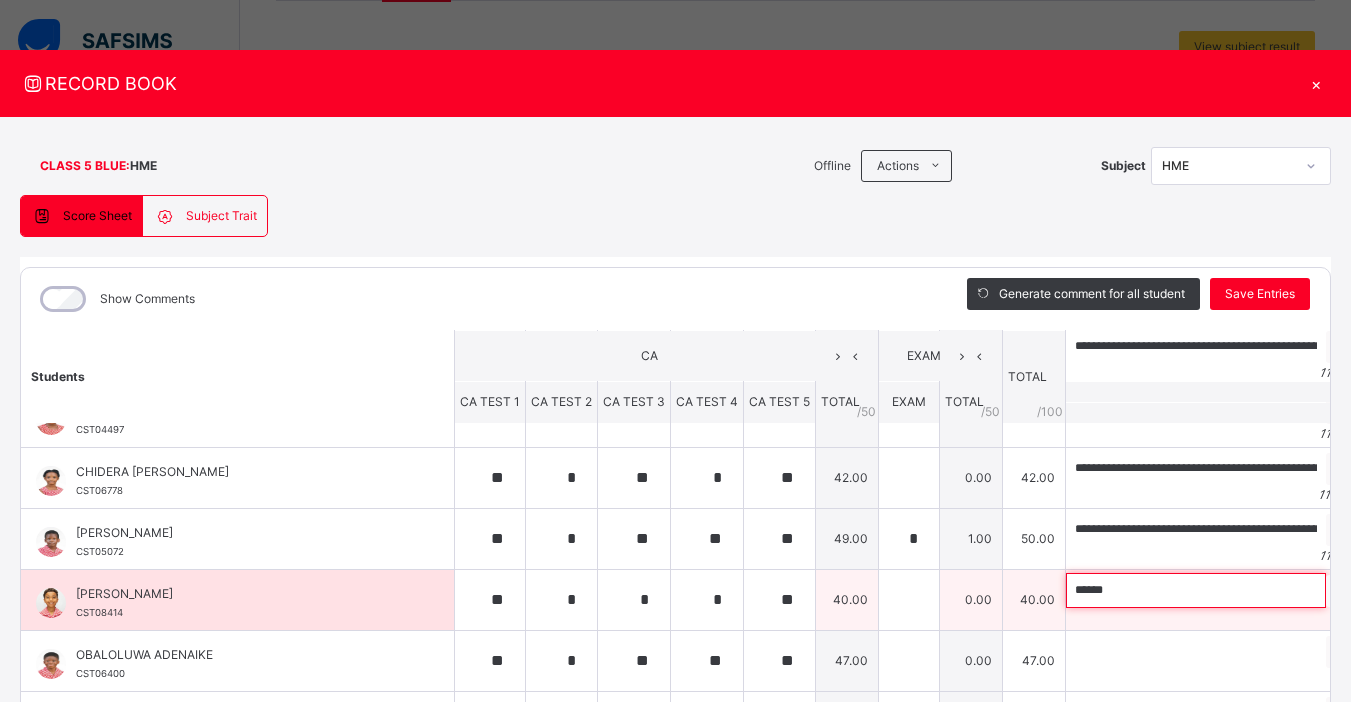 click on "******" at bounding box center [1196, 590] 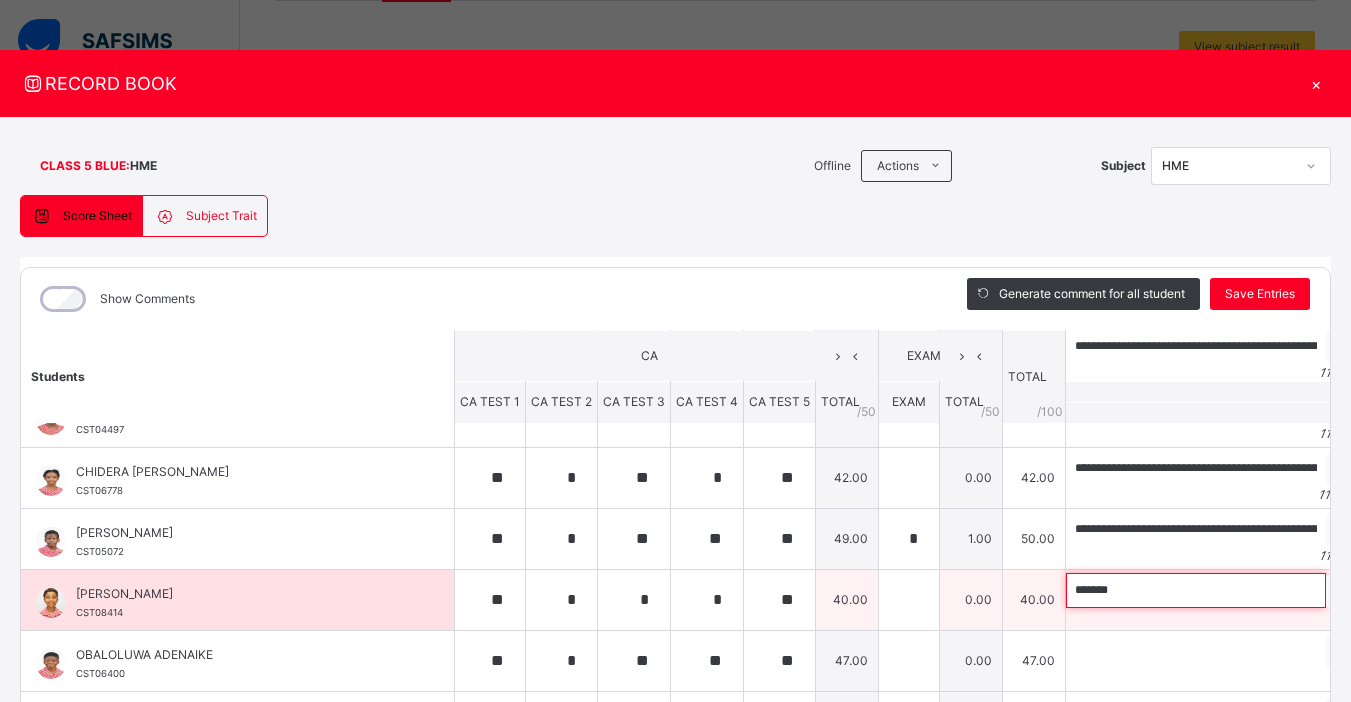 paste on "**********" 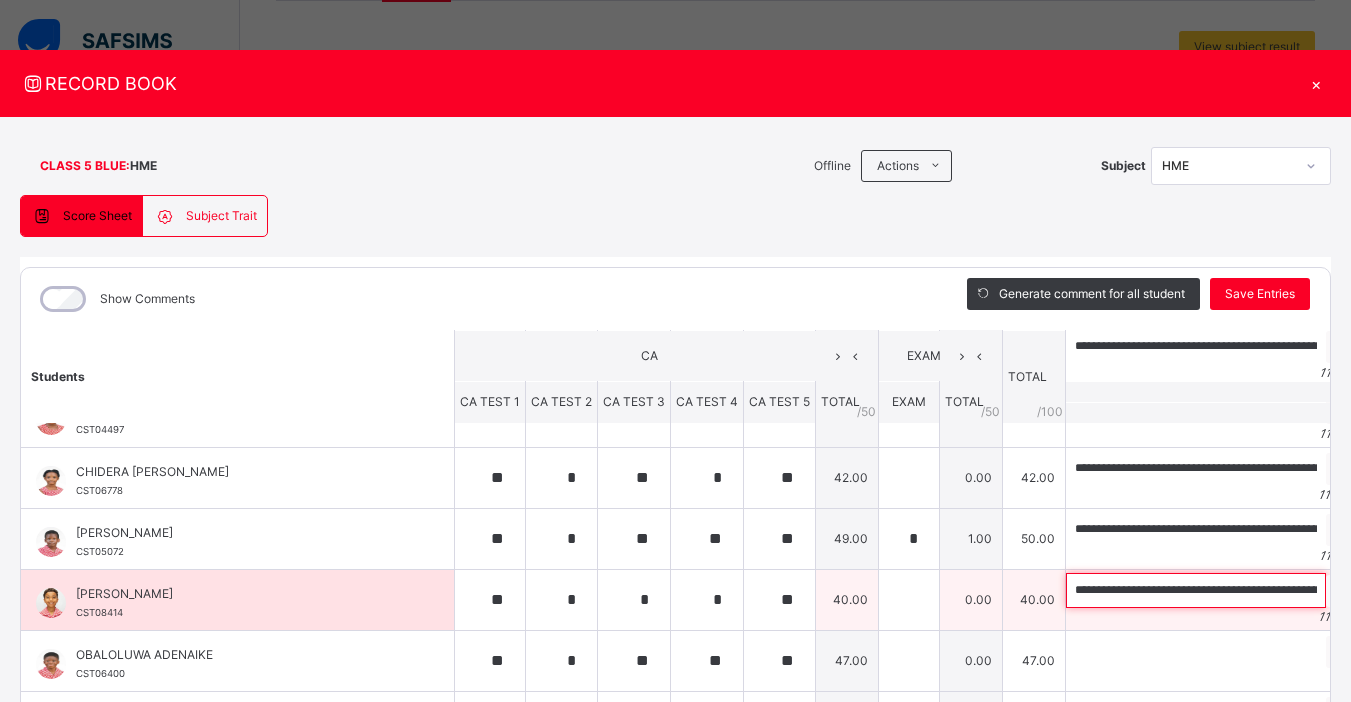 scroll, scrollTop: 0, scrollLeft: 359, axis: horizontal 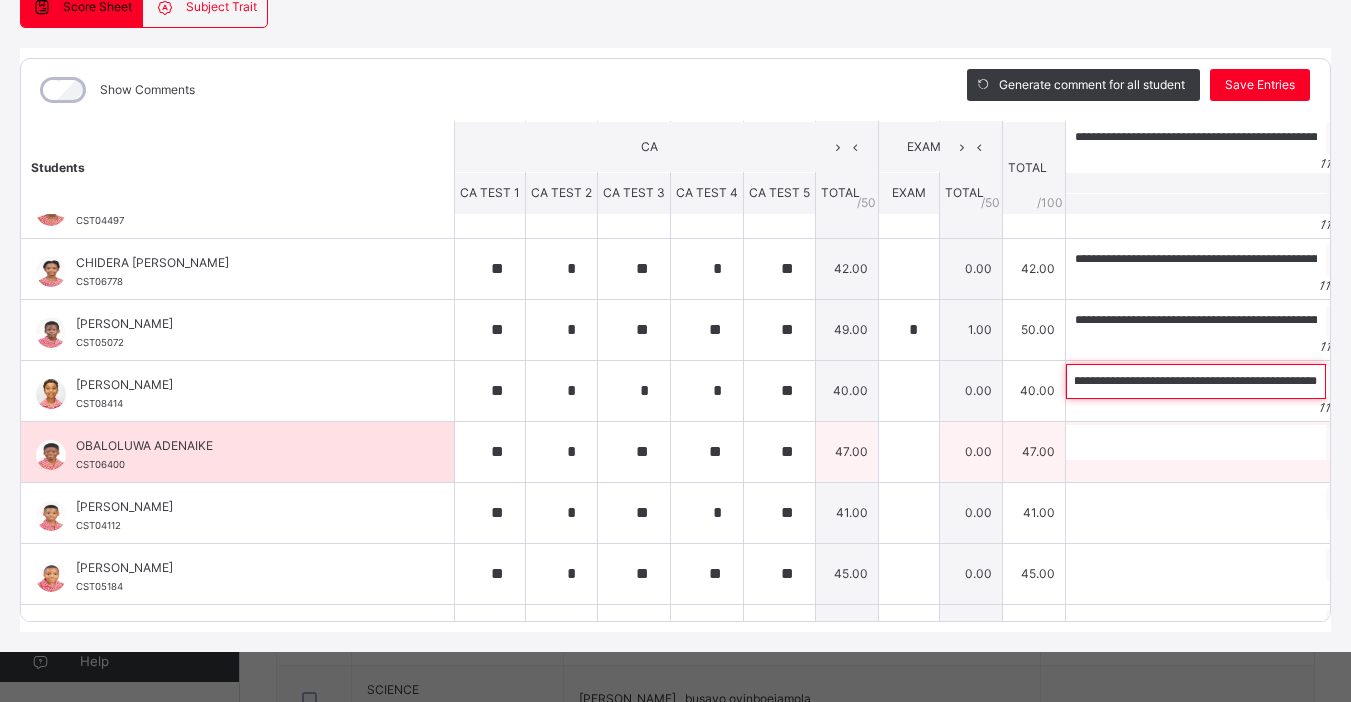 type on "**********" 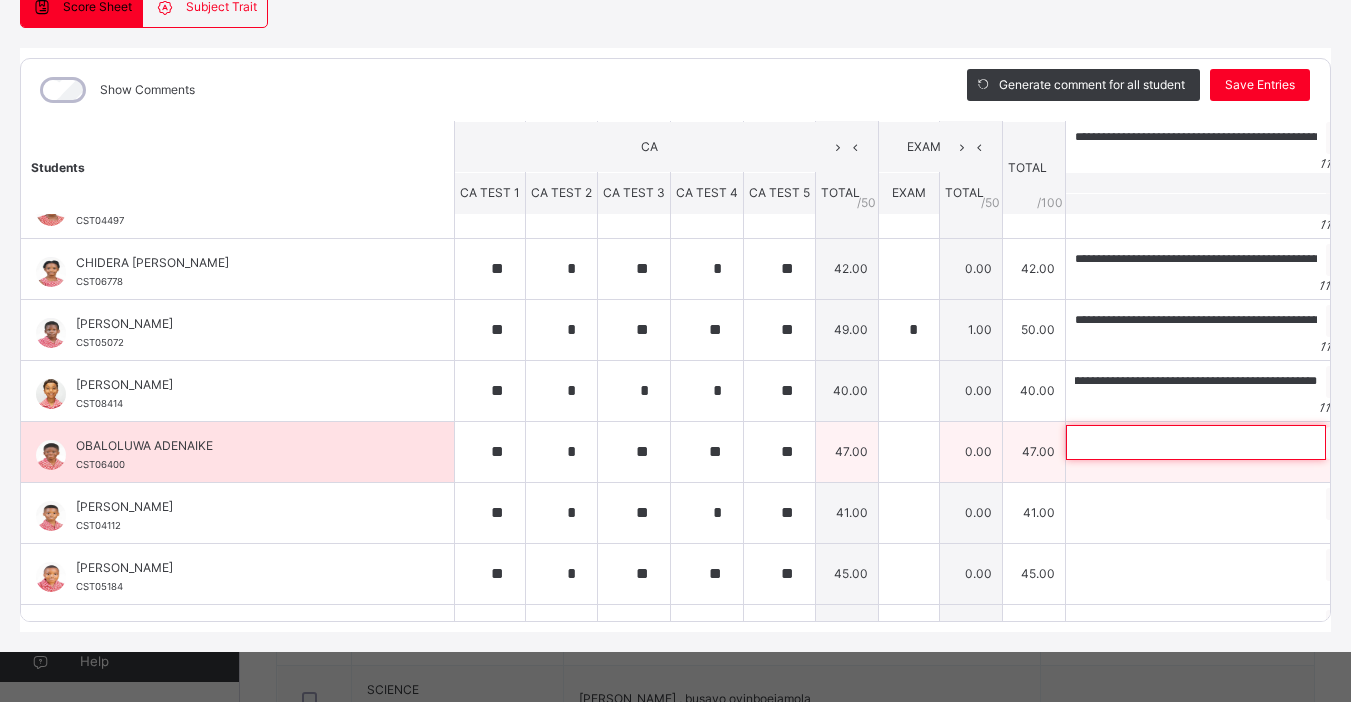 scroll, scrollTop: 0, scrollLeft: 0, axis: both 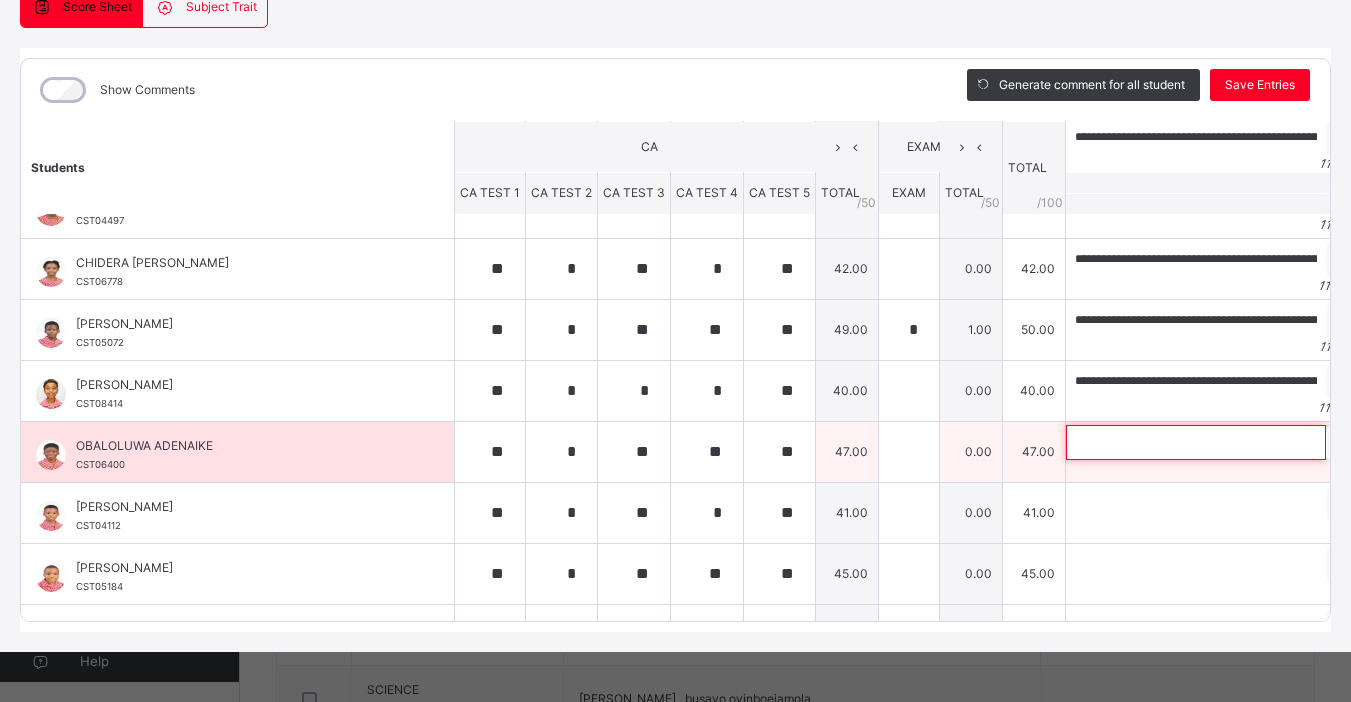 click at bounding box center (1196, 442) 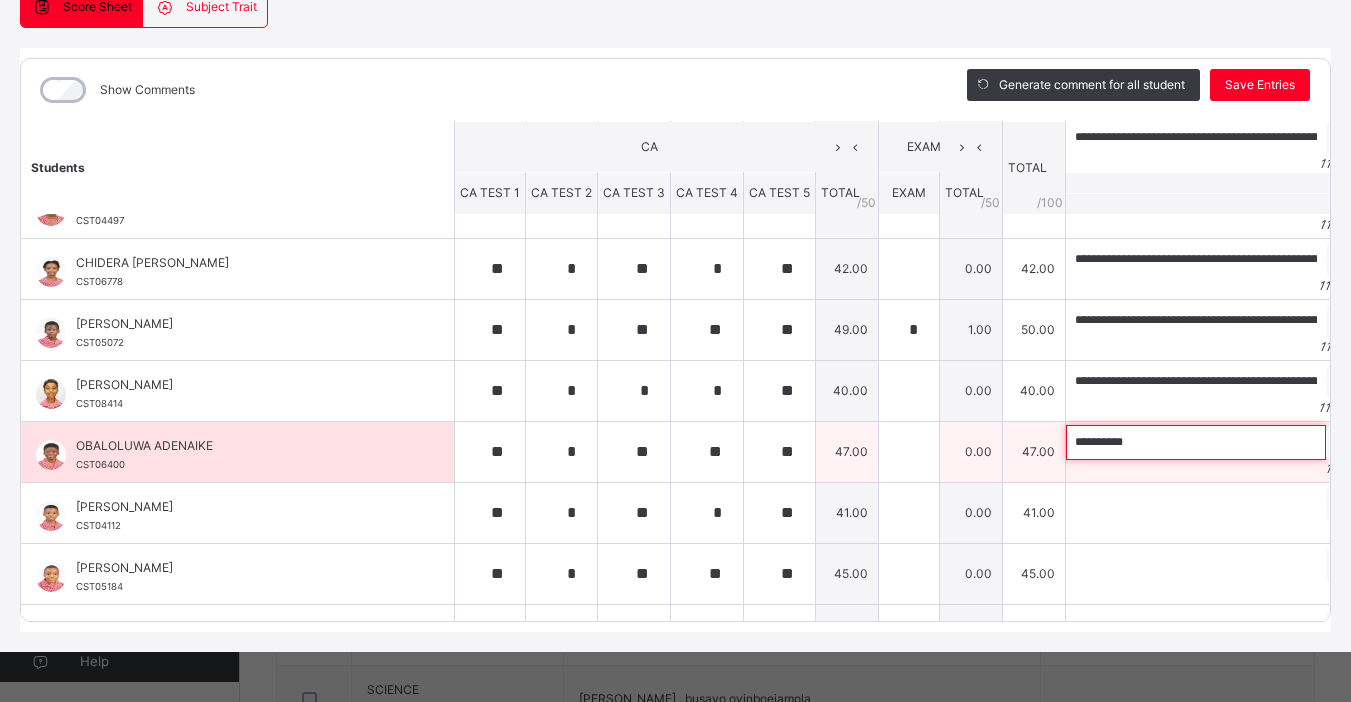 paste on "**********" 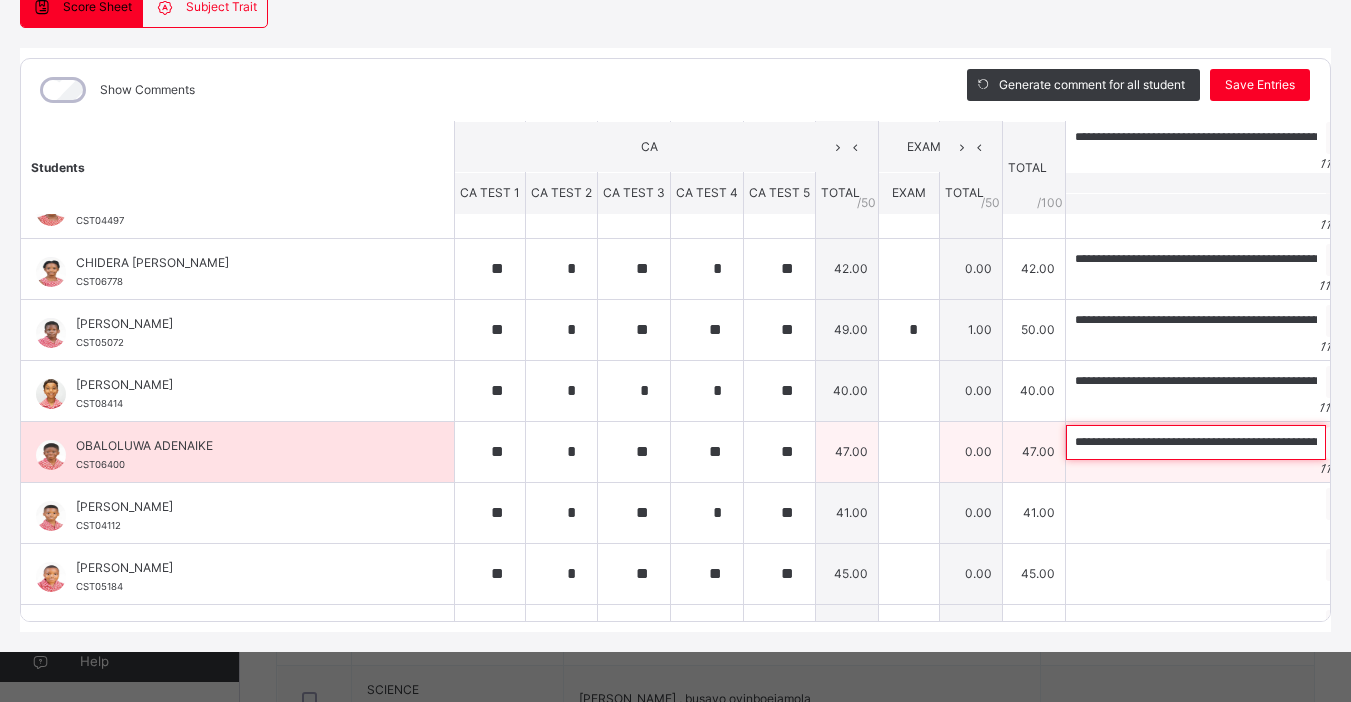 scroll, scrollTop: 0, scrollLeft: 404, axis: horizontal 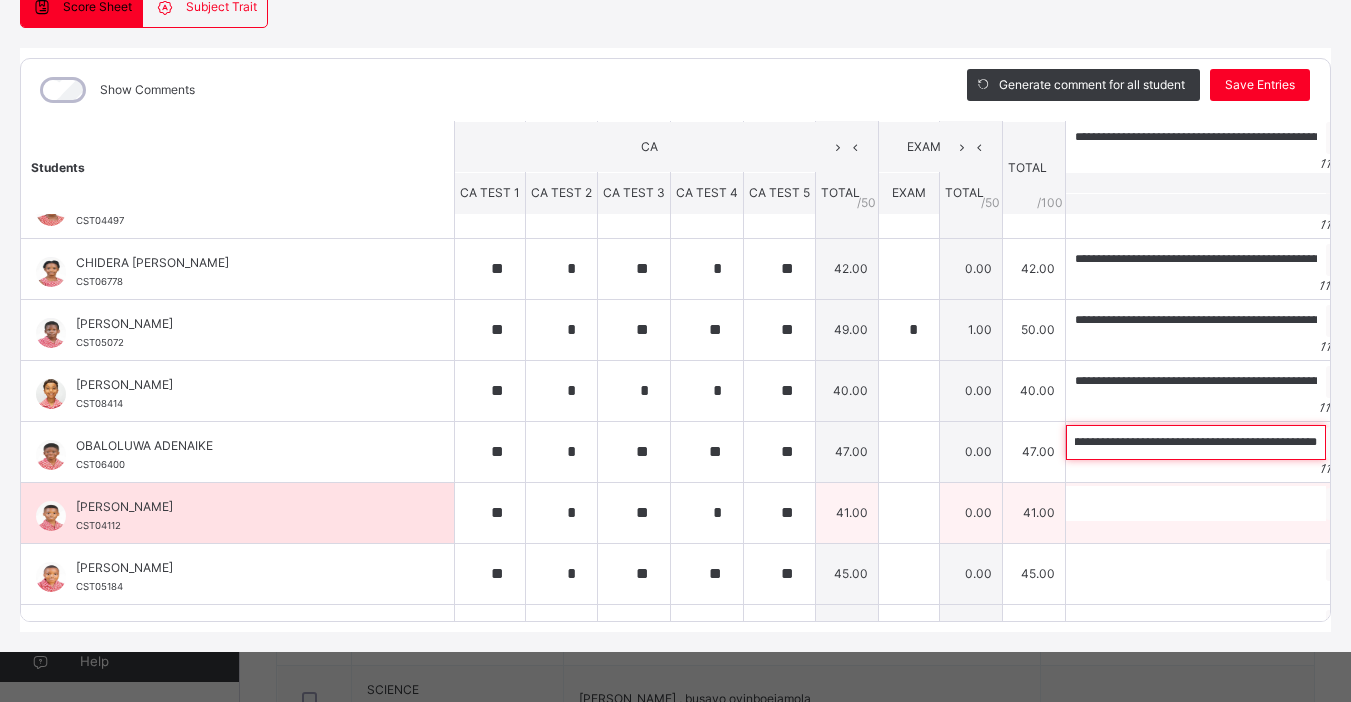 type on "**********" 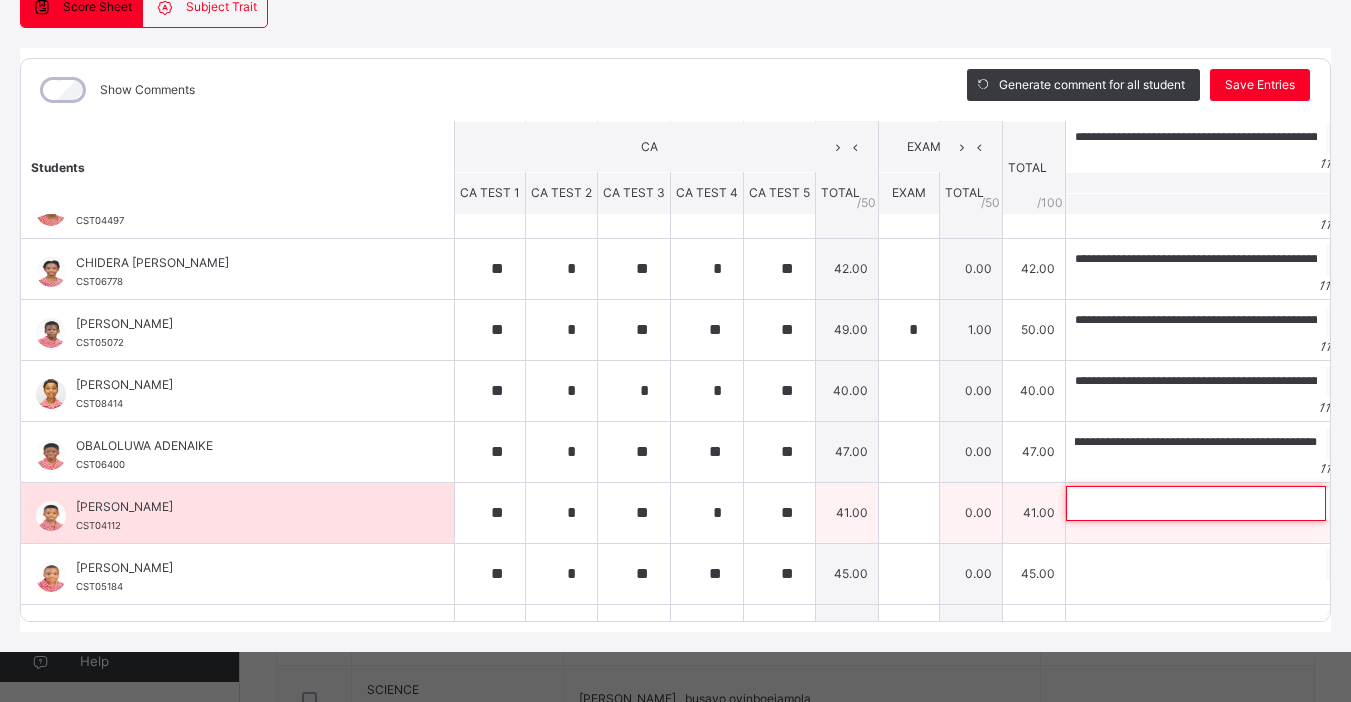 scroll, scrollTop: 0, scrollLeft: 0, axis: both 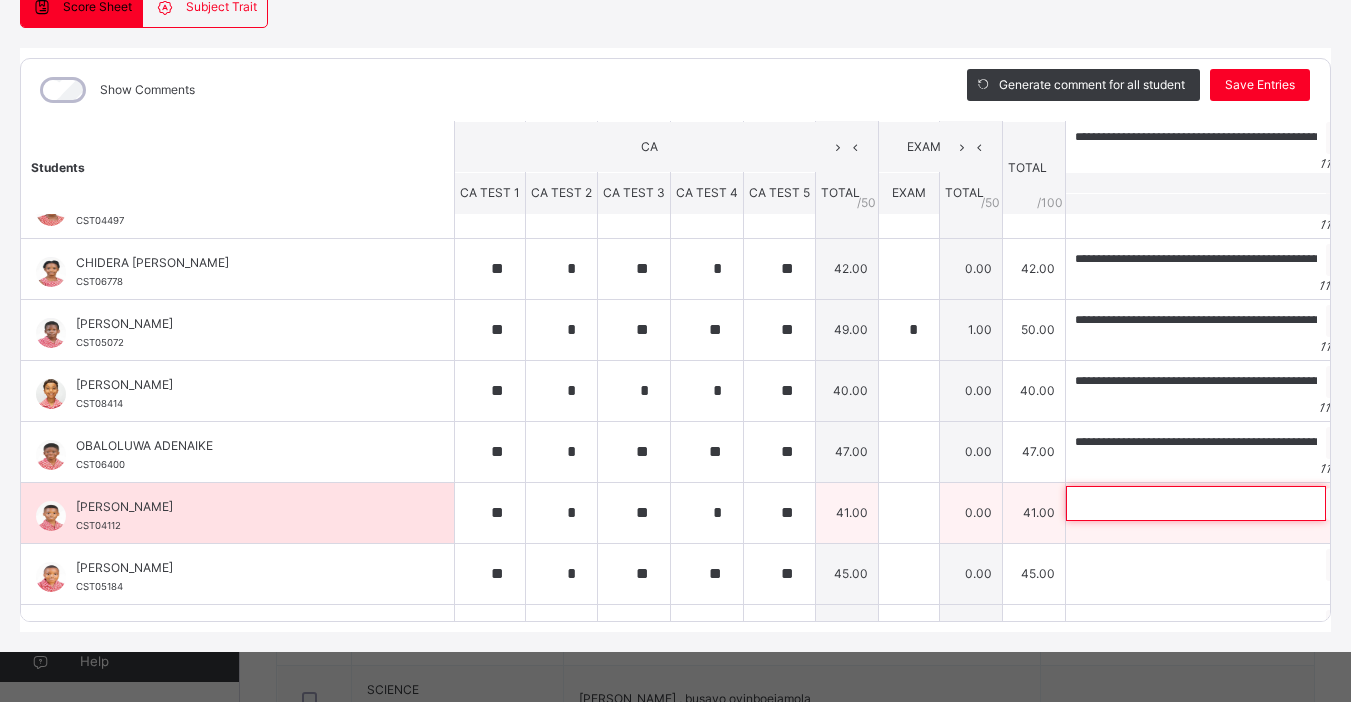 click at bounding box center [1196, 503] 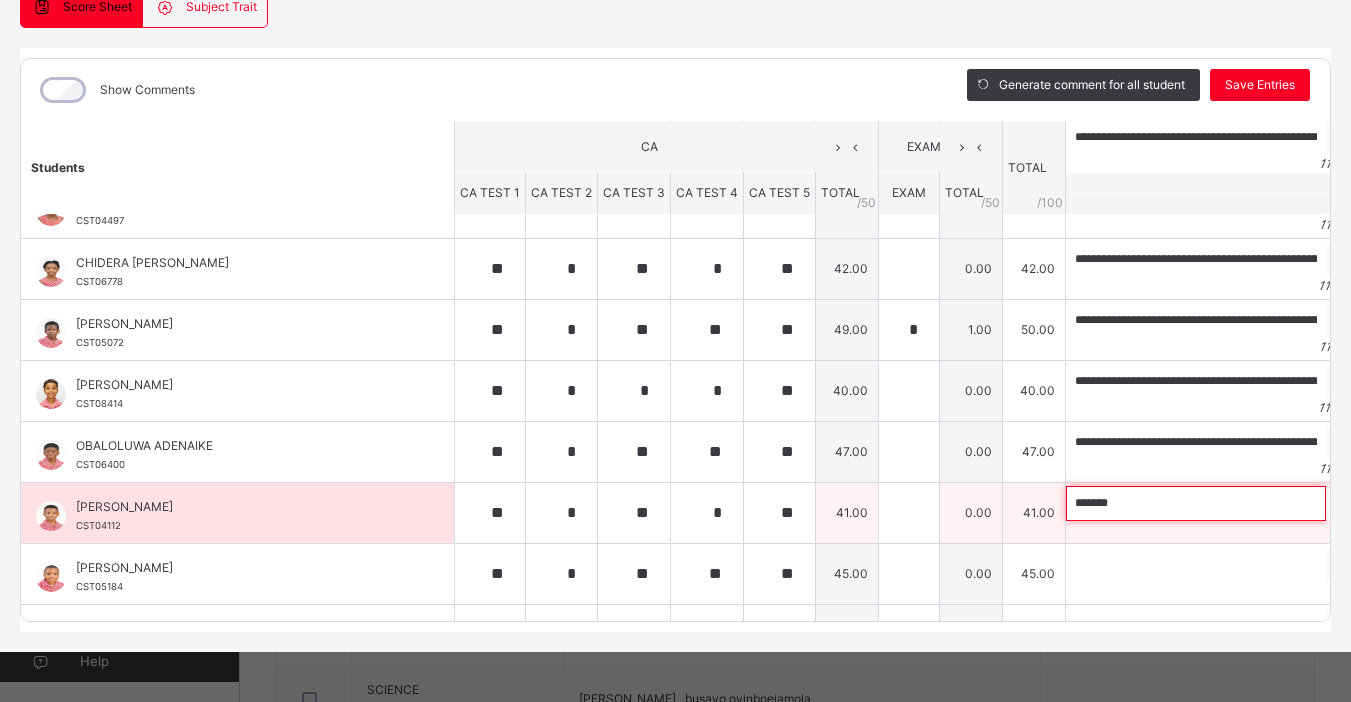 paste on "**********" 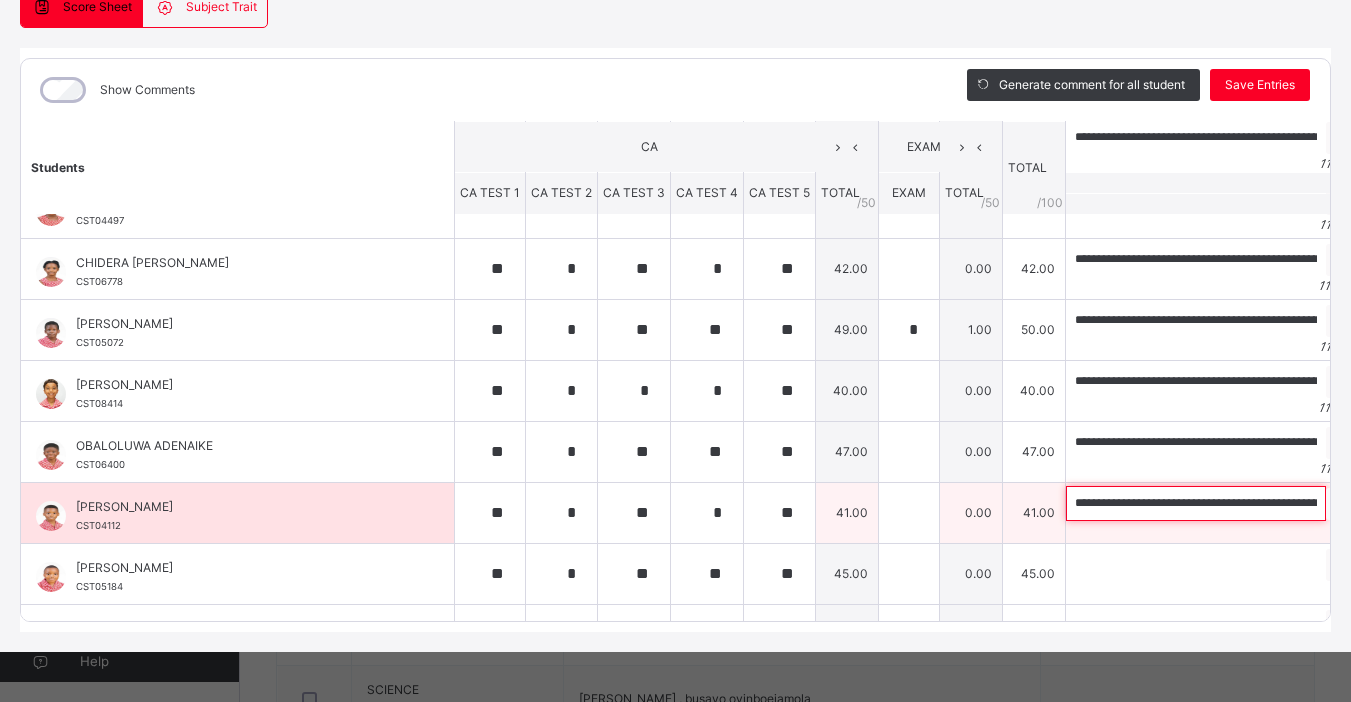 scroll, scrollTop: 0, scrollLeft: 385, axis: horizontal 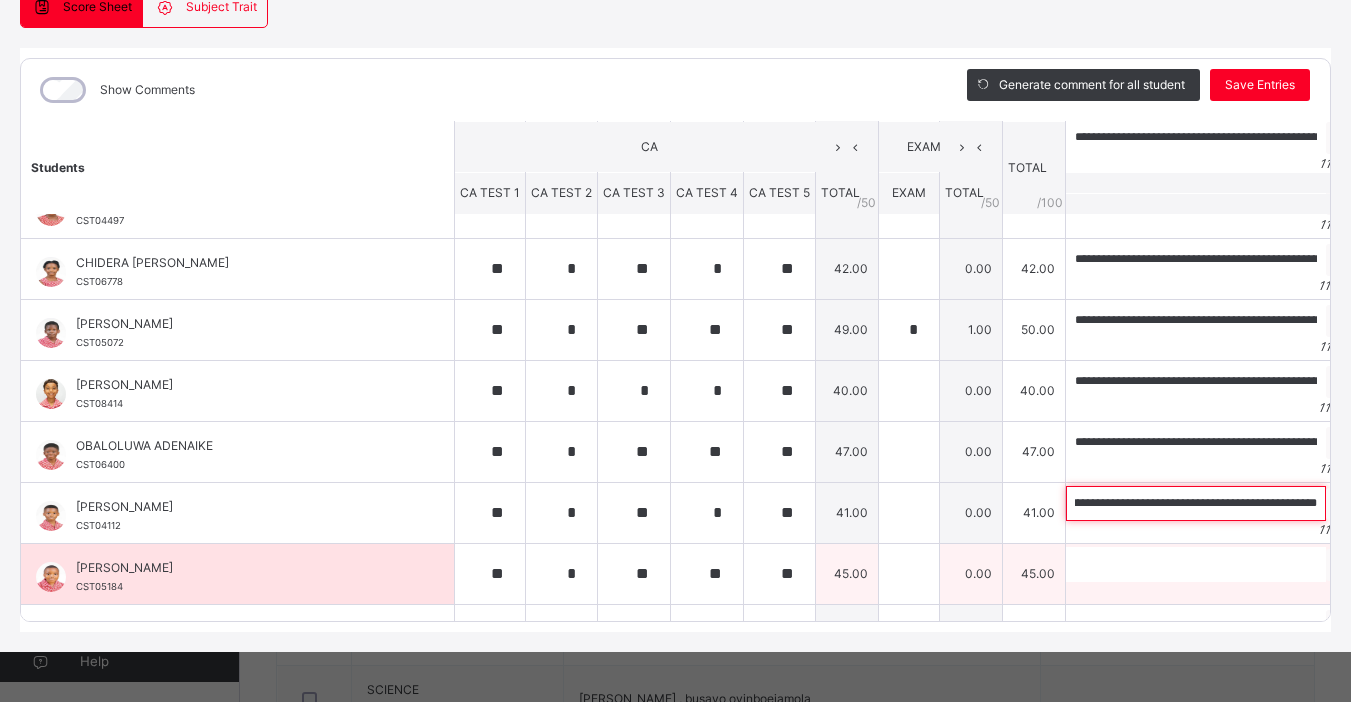 type on "**********" 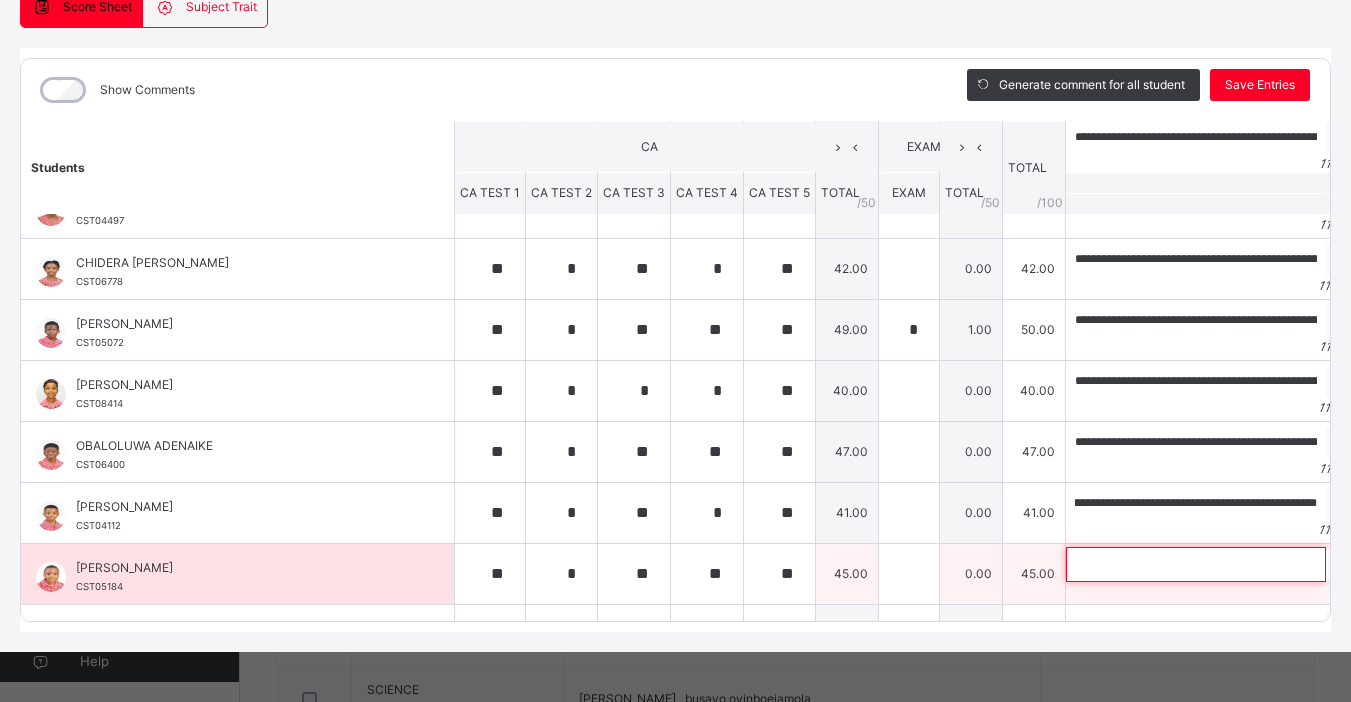 scroll, scrollTop: 0, scrollLeft: 0, axis: both 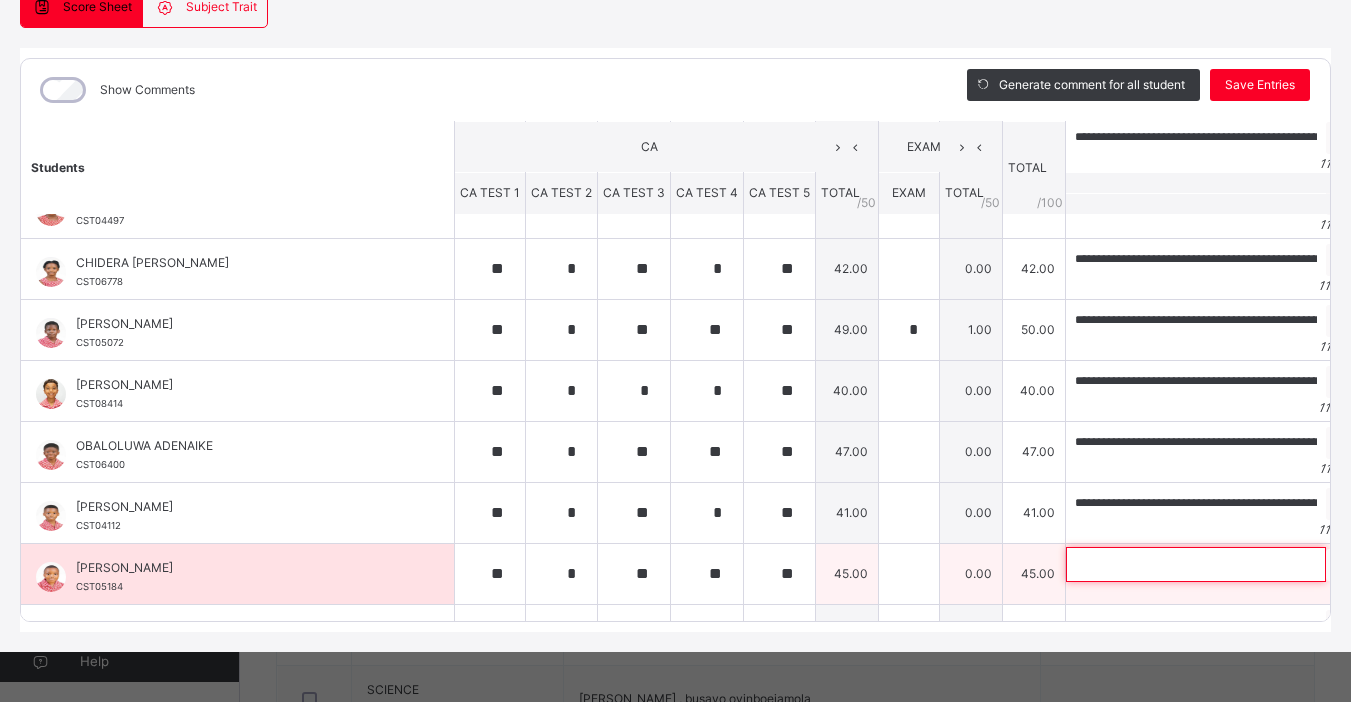 click at bounding box center [1196, 564] 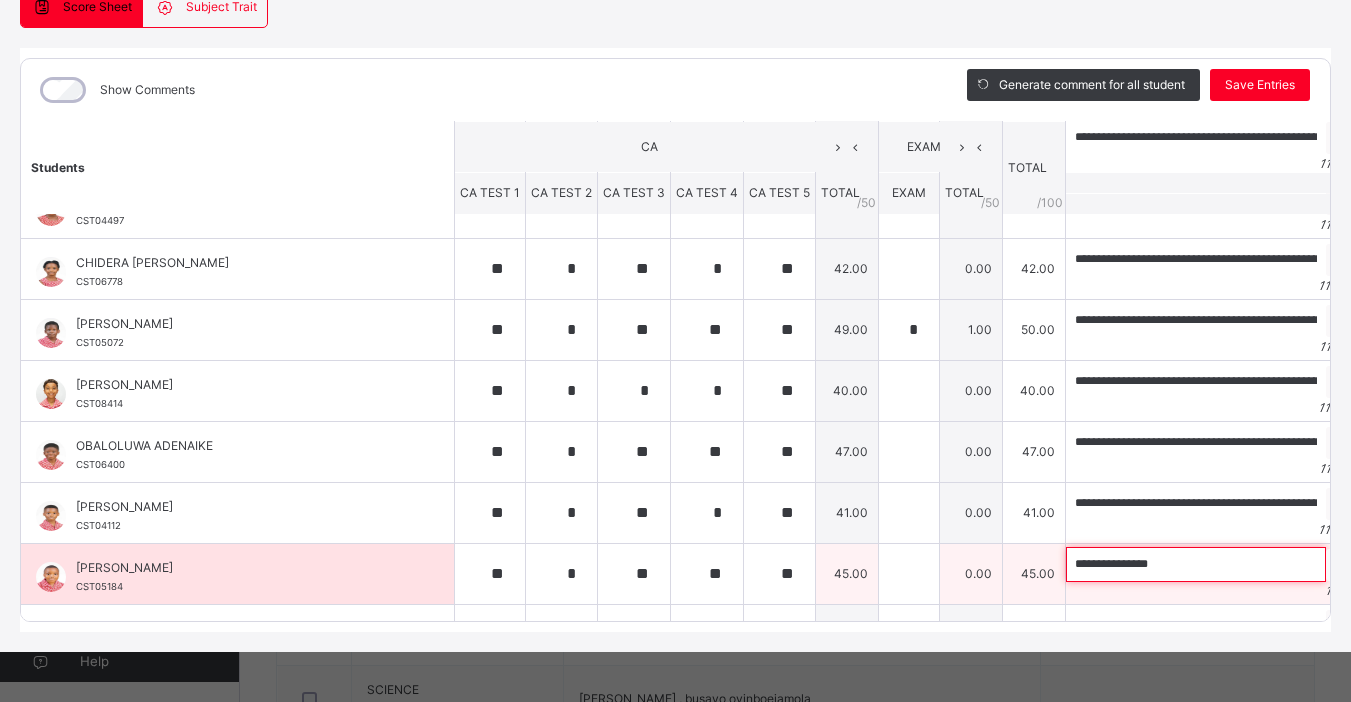 paste on "**********" 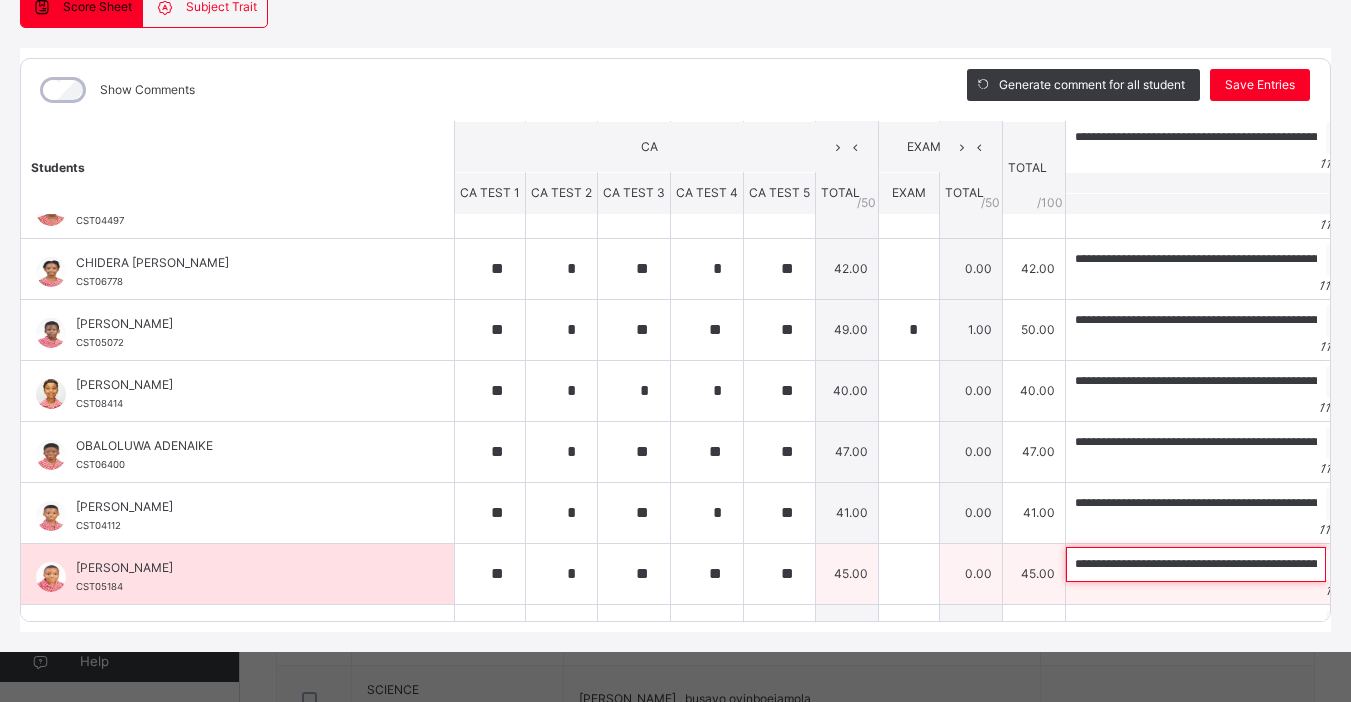 scroll, scrollTop: 0, scrollLeft: 427, axis: horizontal 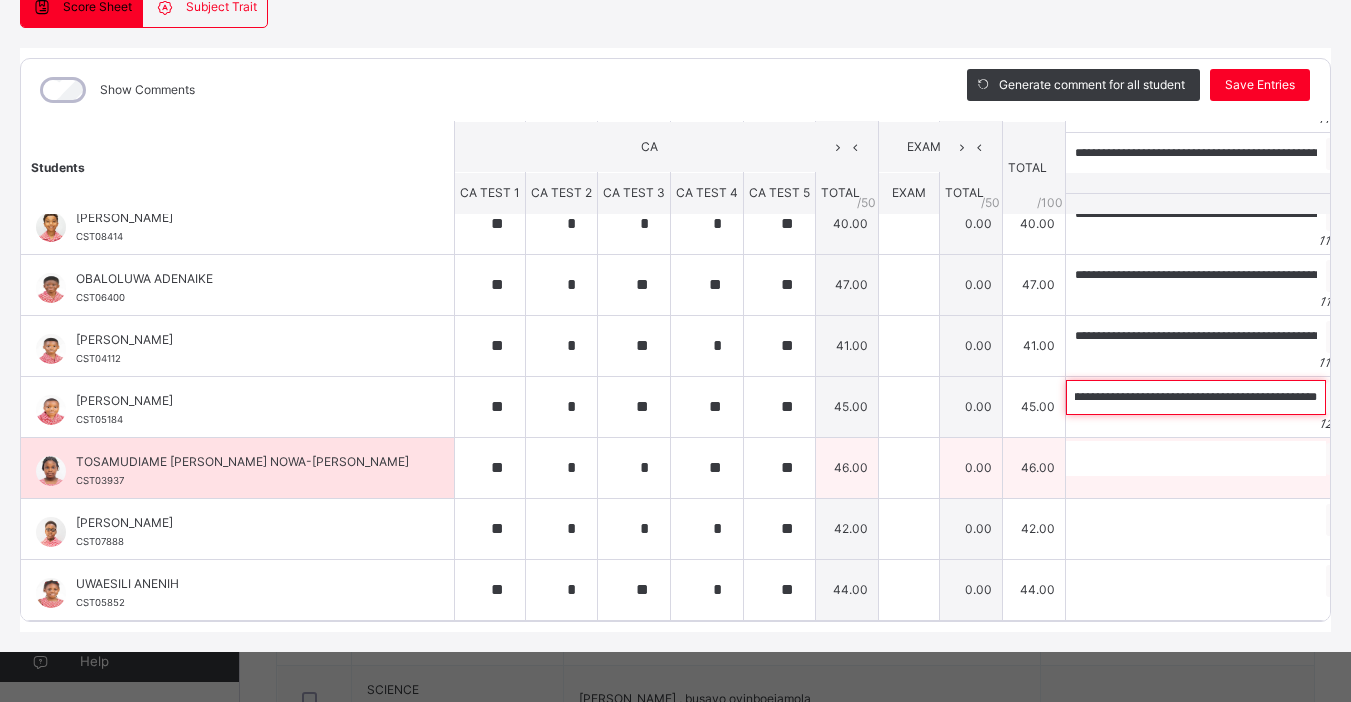 type on "**********" 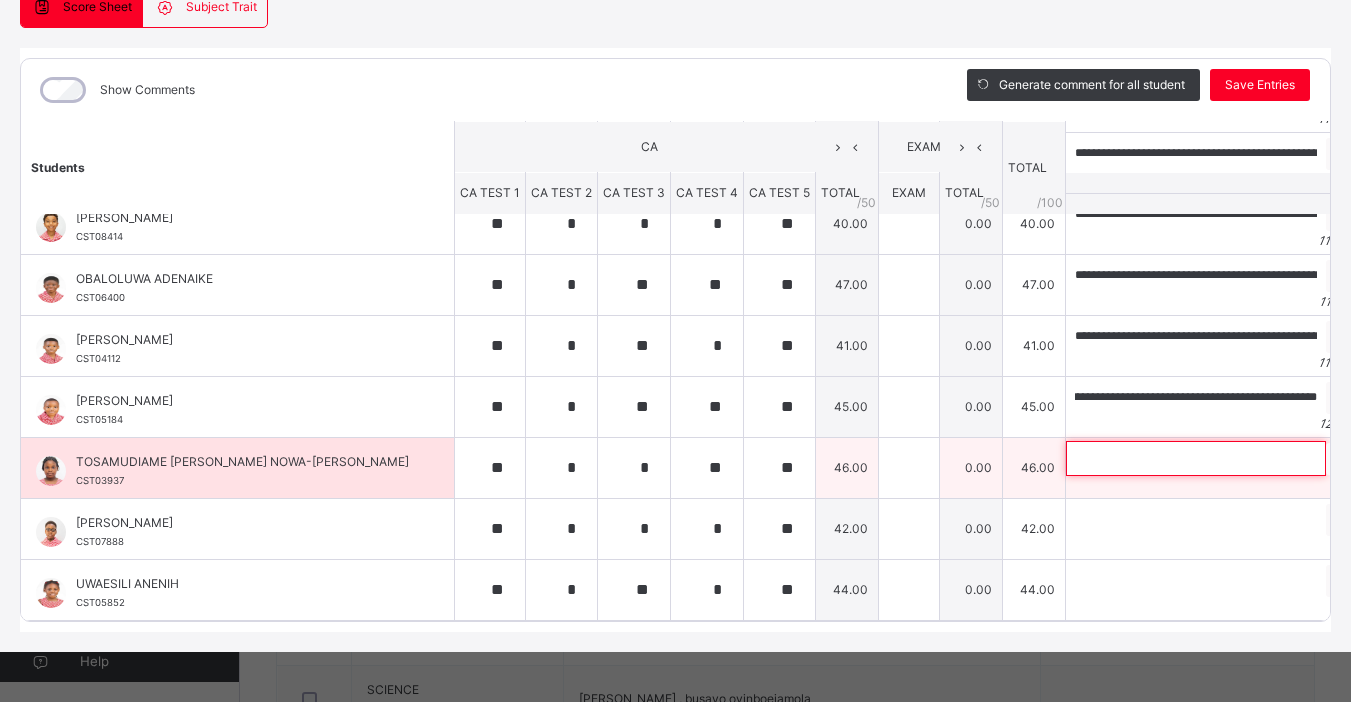 scroll, scrollTop: 0, scrollLeft: 0, axis: both 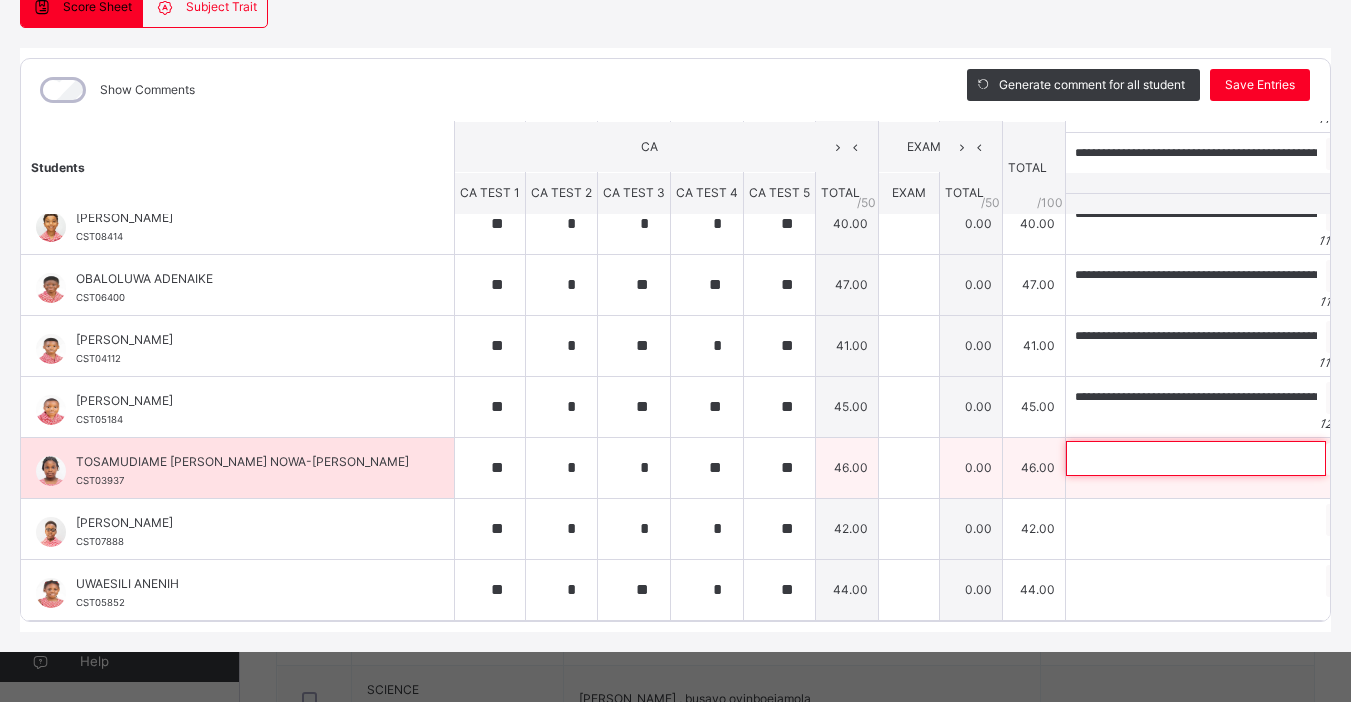 click at bounding box center (1196, 458) 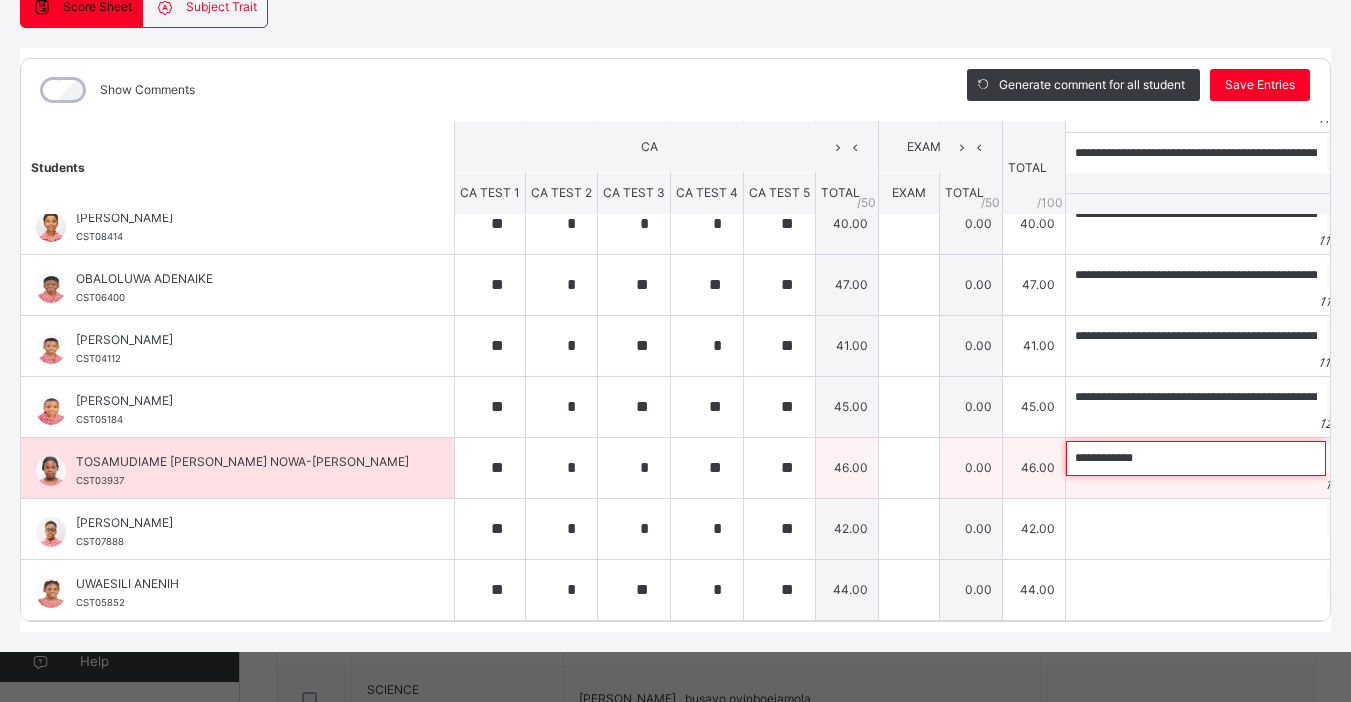 paste on "**********" 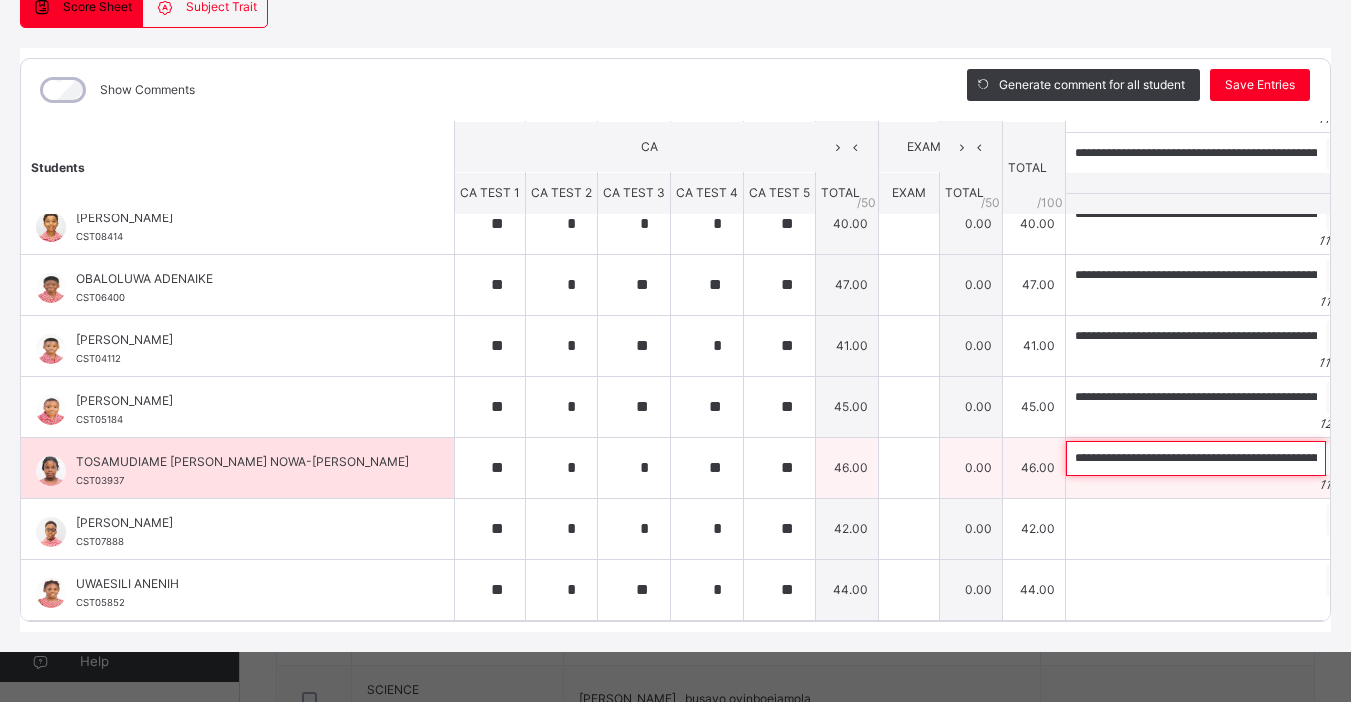 scroll, scrollTop: 0, scrollLeft: 423, axis: horizontal 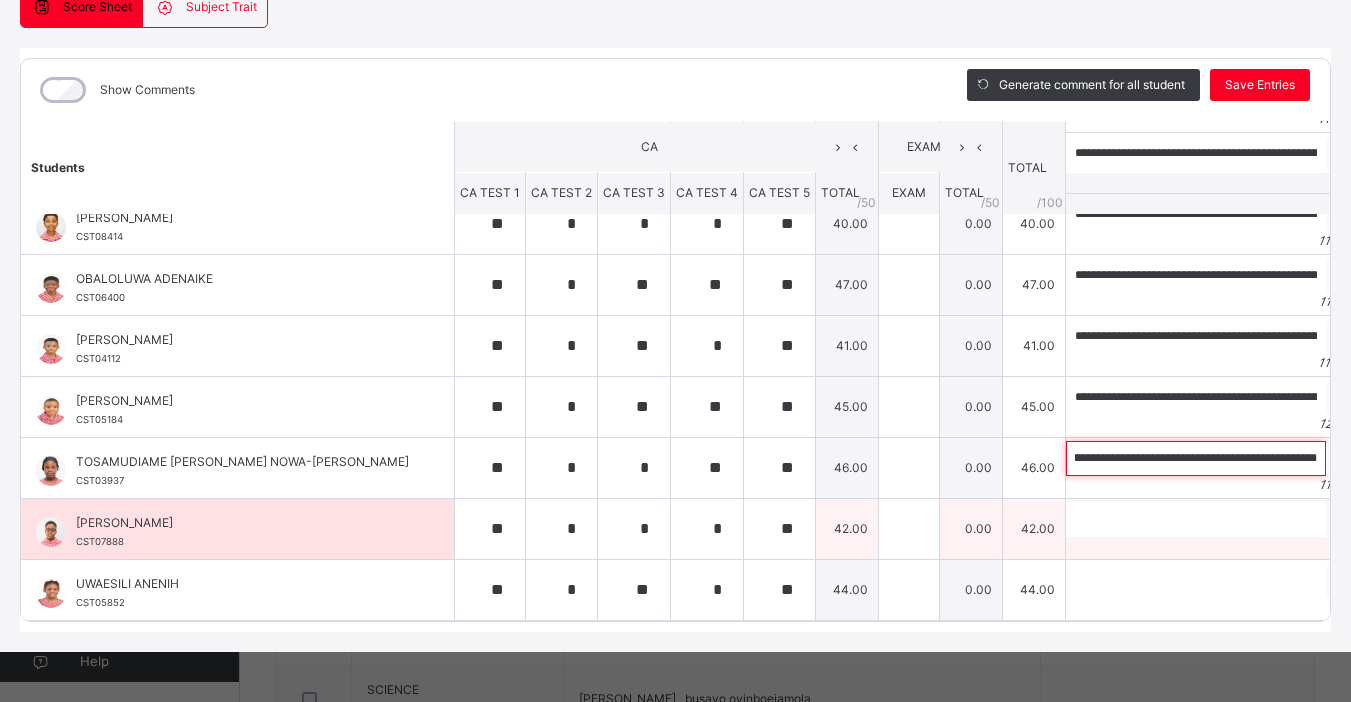 type on "**********" 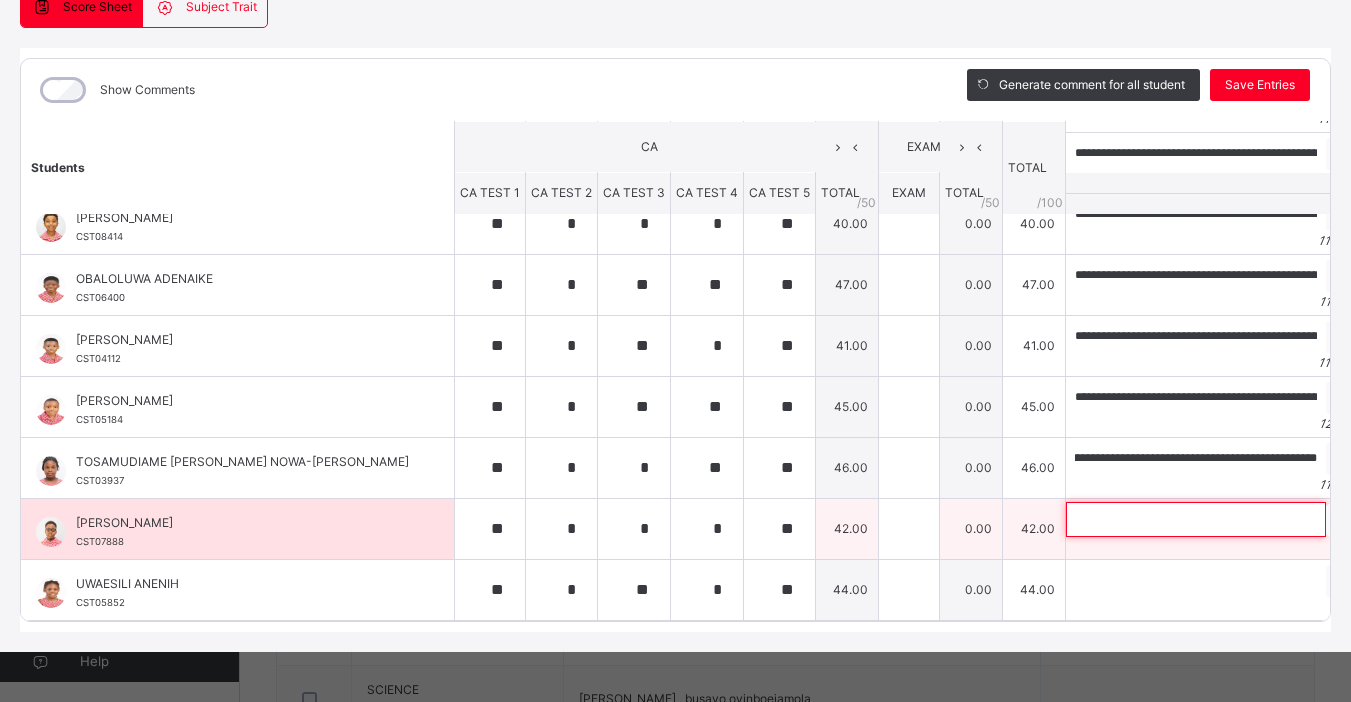 scroll, scrollTop: 0, scrollLeft: 0, axis: both 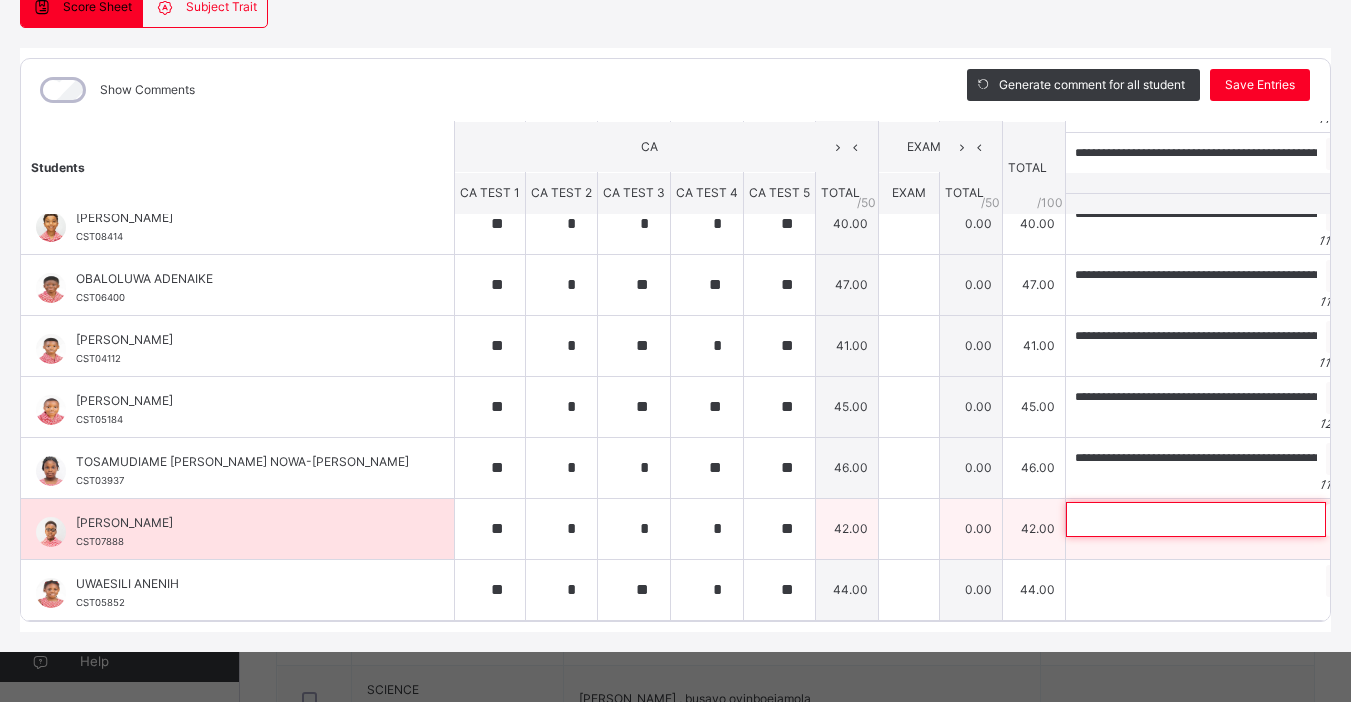 click at bounding box center (1196, 519) 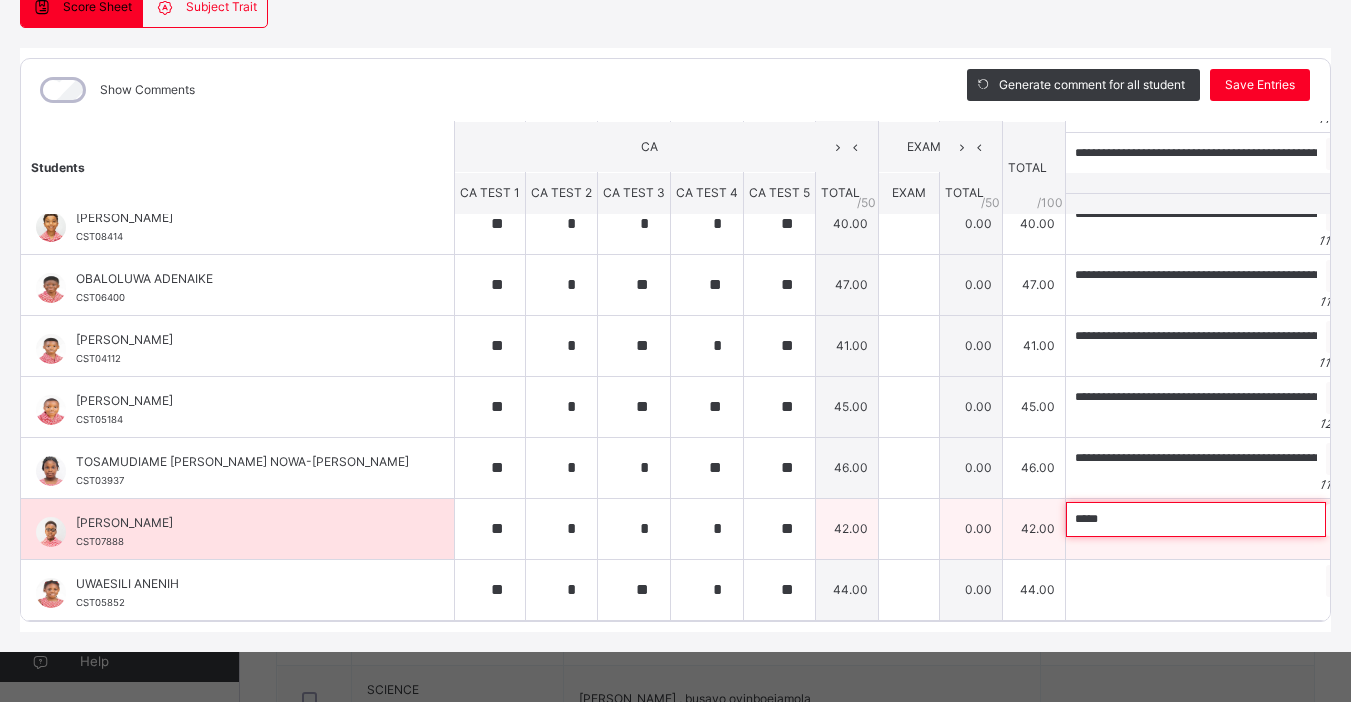 paste on "**********" 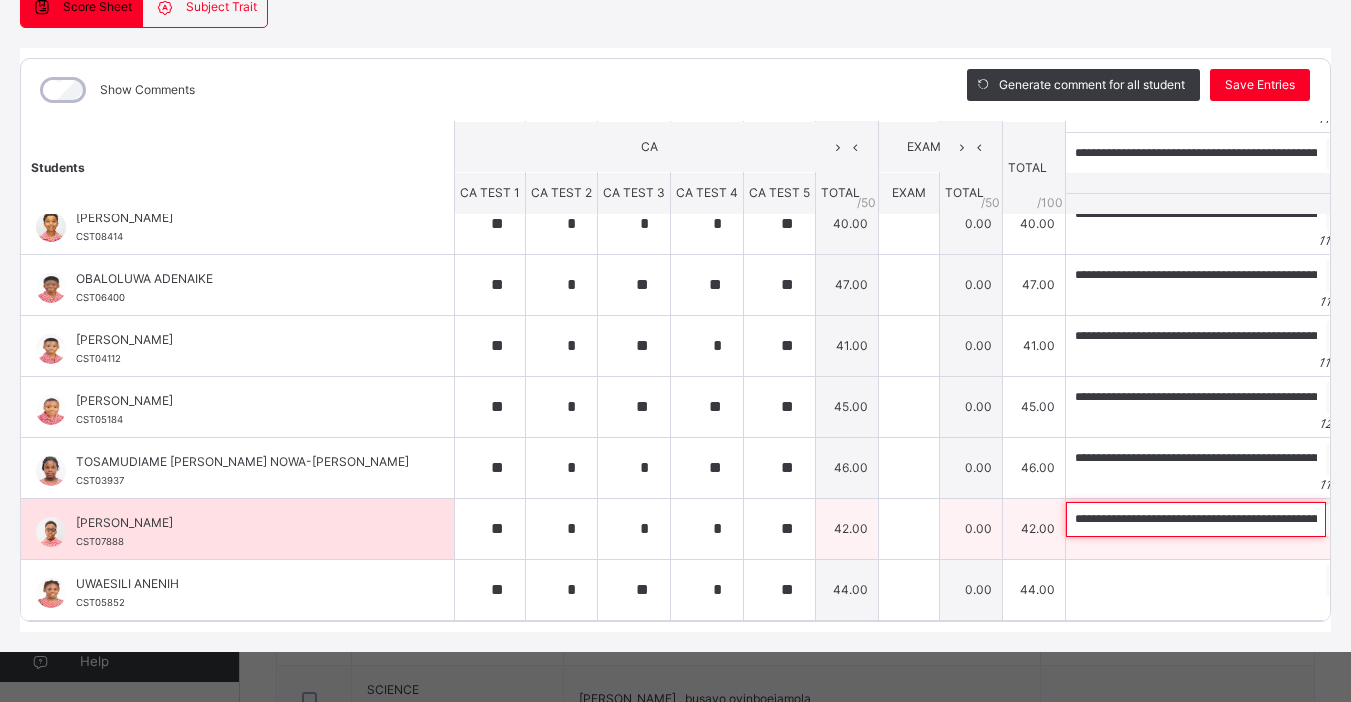 scroll, scrollTop: 0, scrollLeft: 369, axis: horizontal 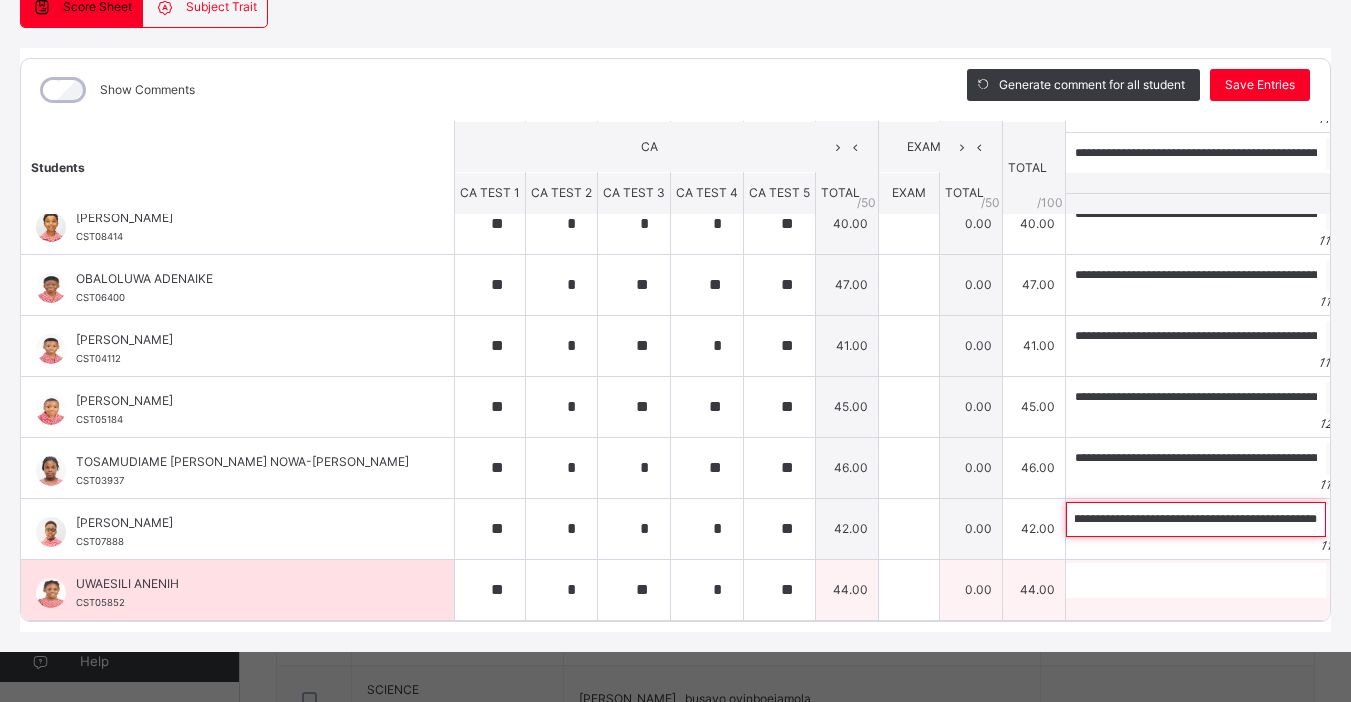 type on "**********" 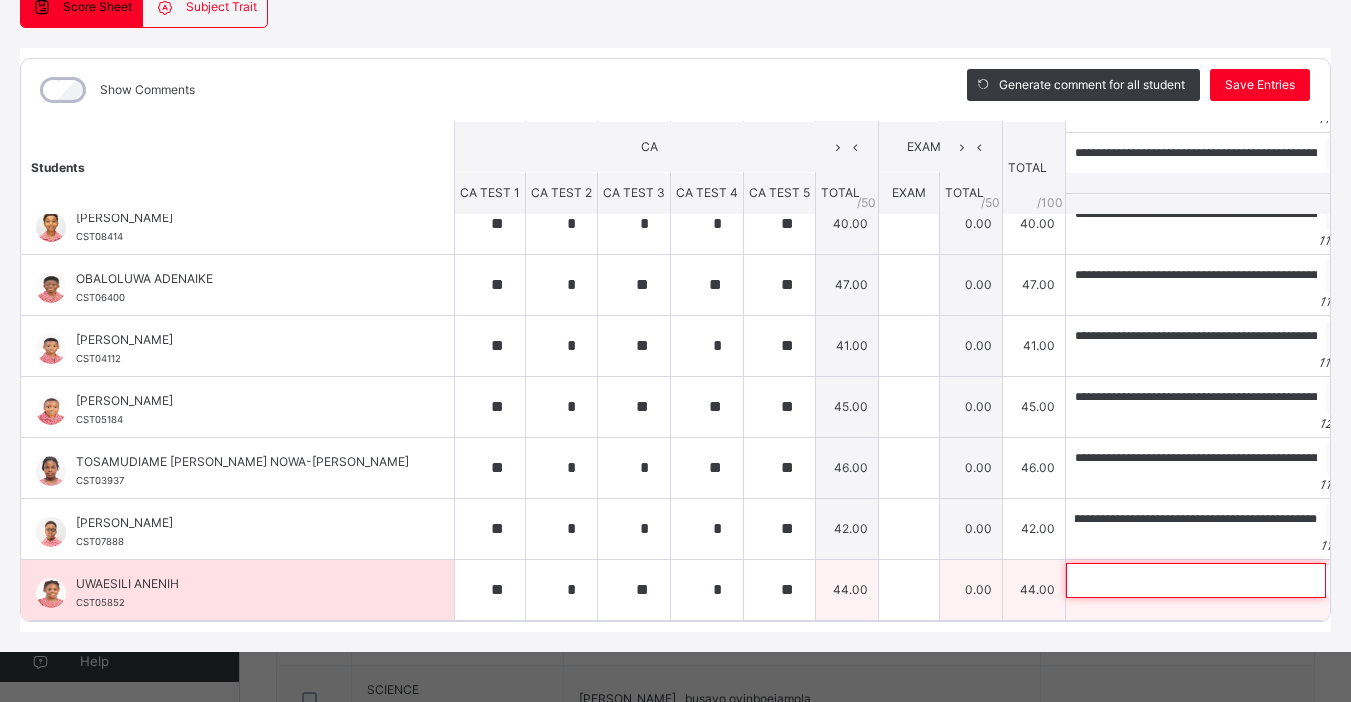 scroll, scrollTop: 0, scrollLeft: 0, axis: both 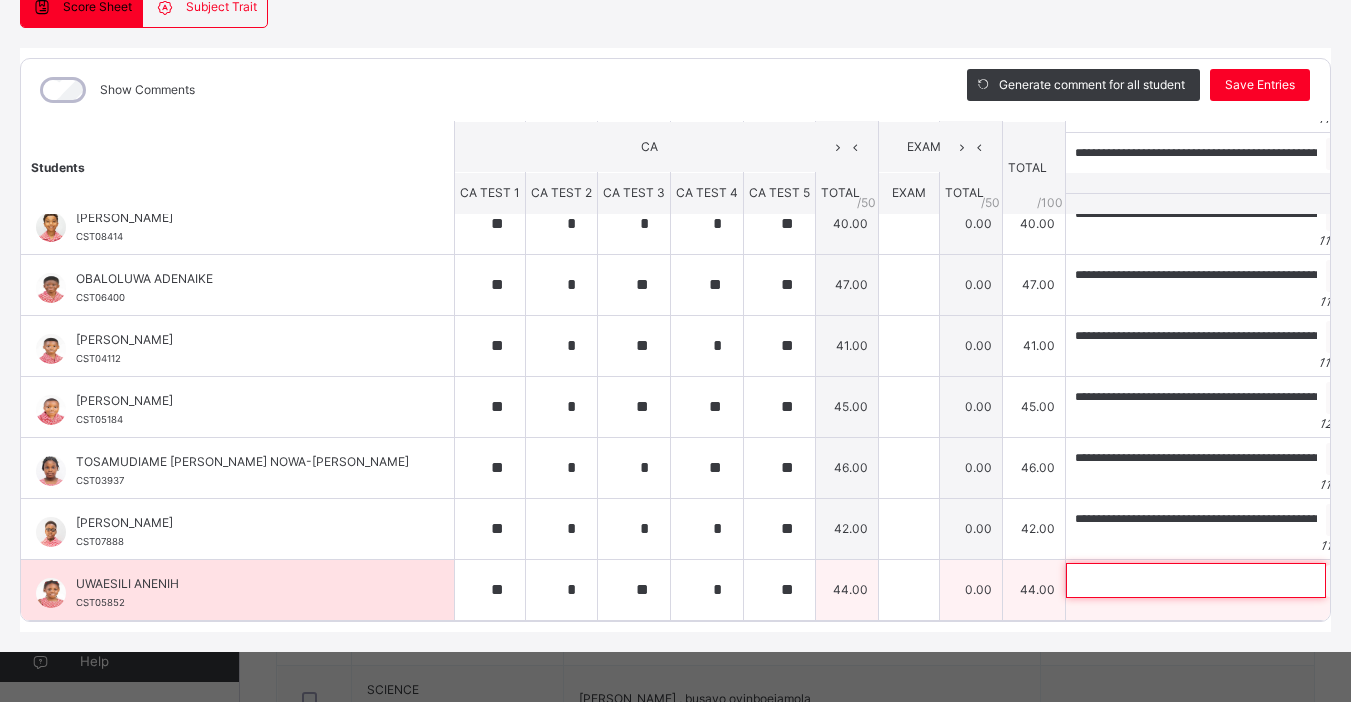 click at bounding box center (1196, 580) 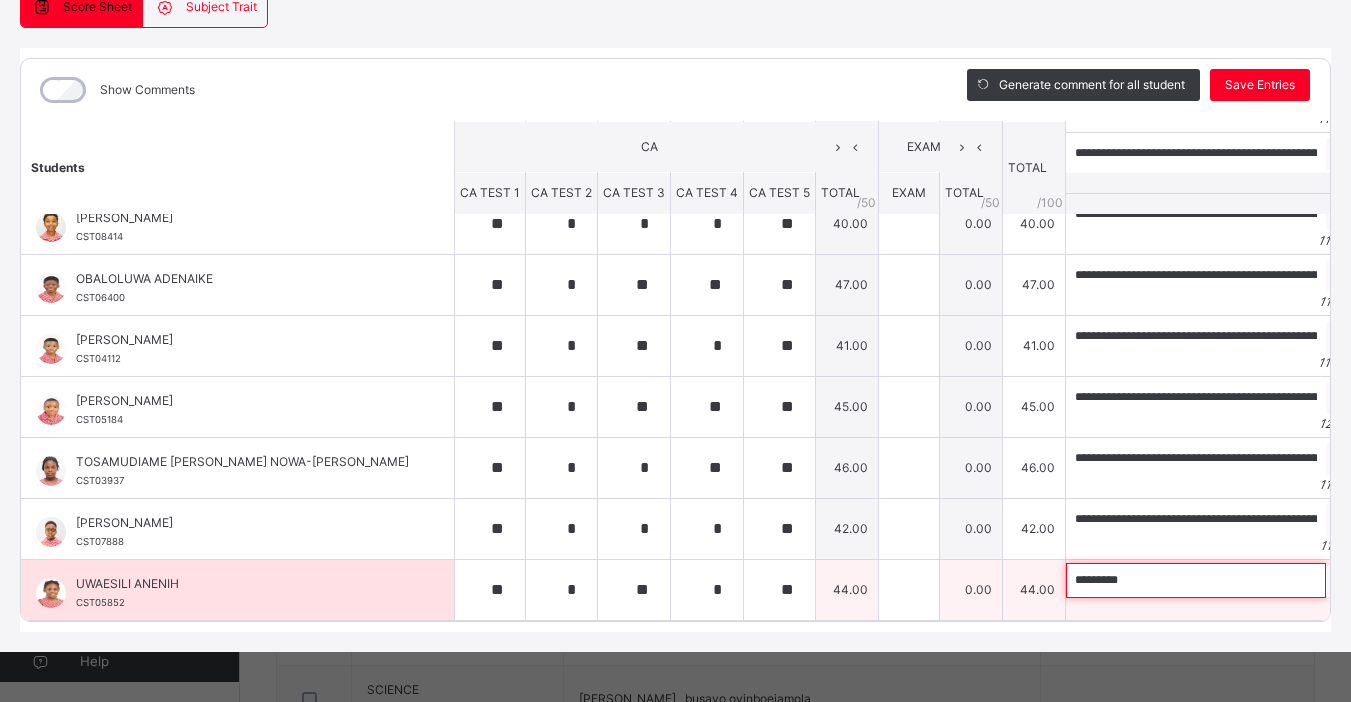 paste on "**********" 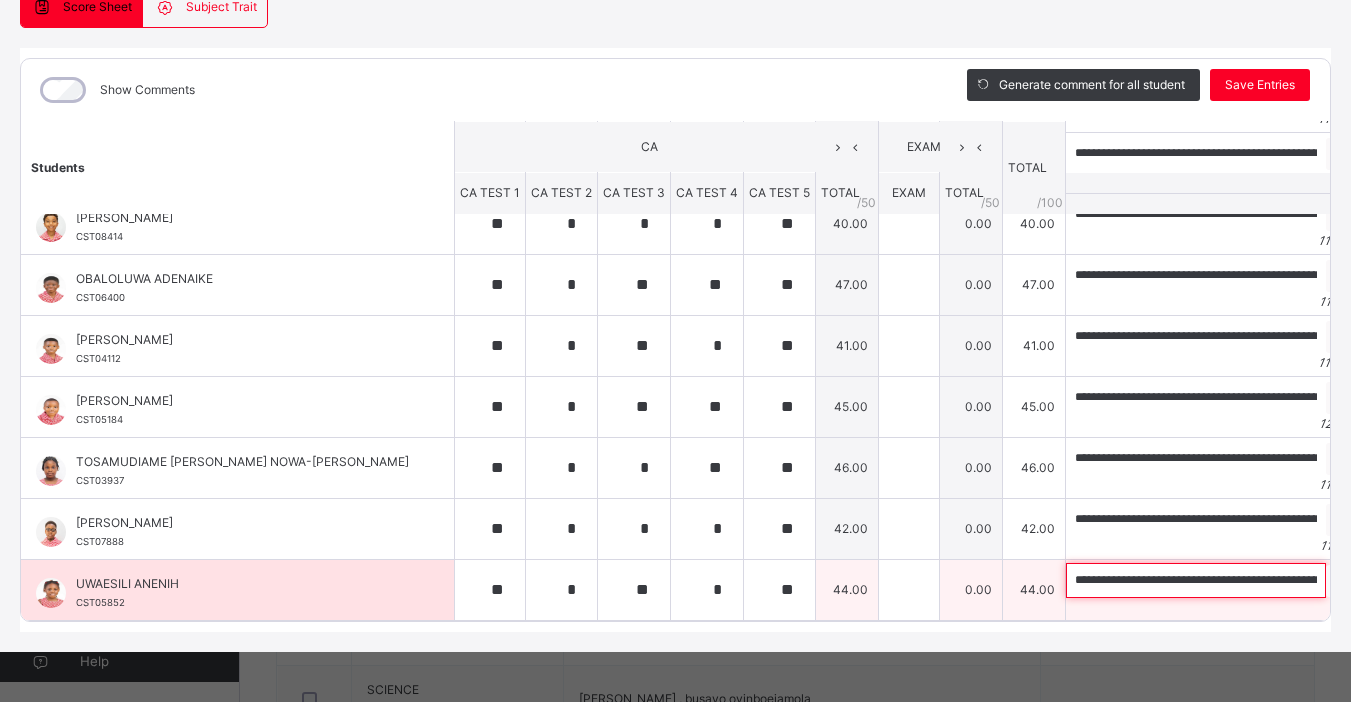 scroll, scrollTop: 0, scrollLeft: 392, axis: horizontal 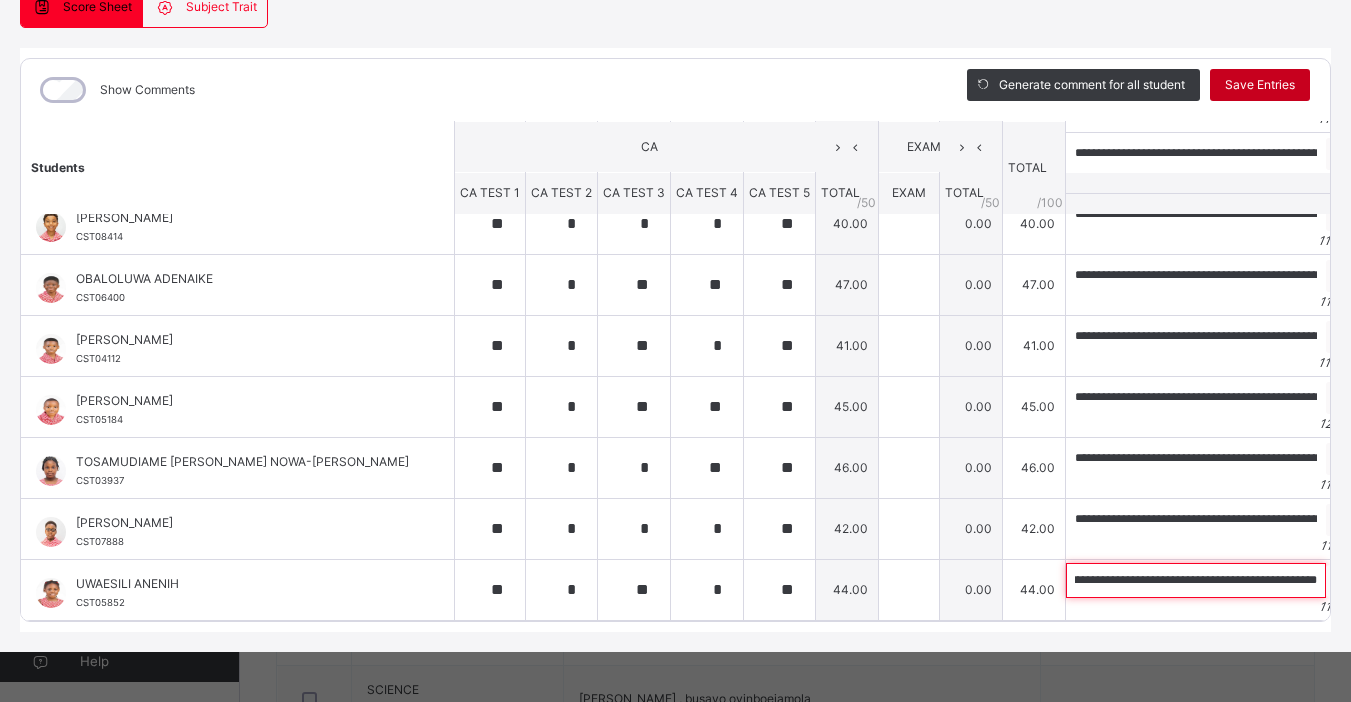 type on "**********" 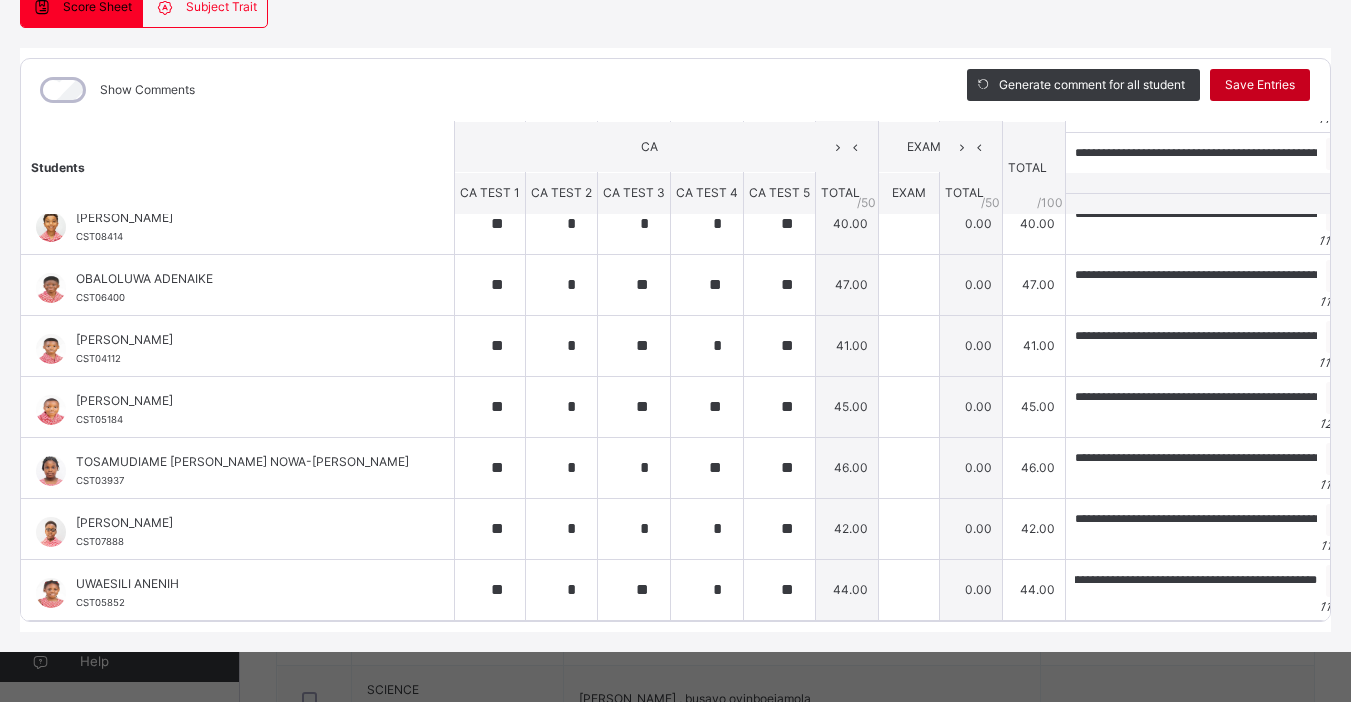 scroll, scrollTop: 0, scrollLeft: 0, axis: both 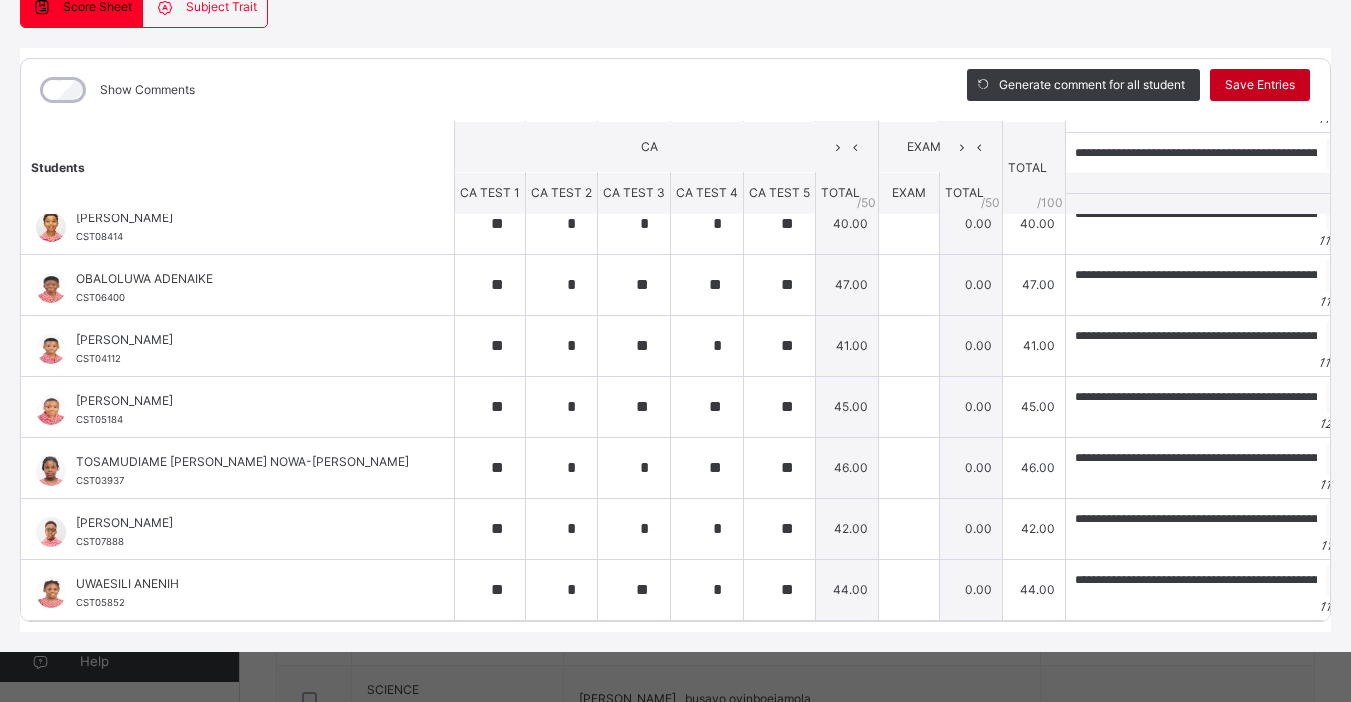 click on "Save Entries" at bounding box center (1260, 85) 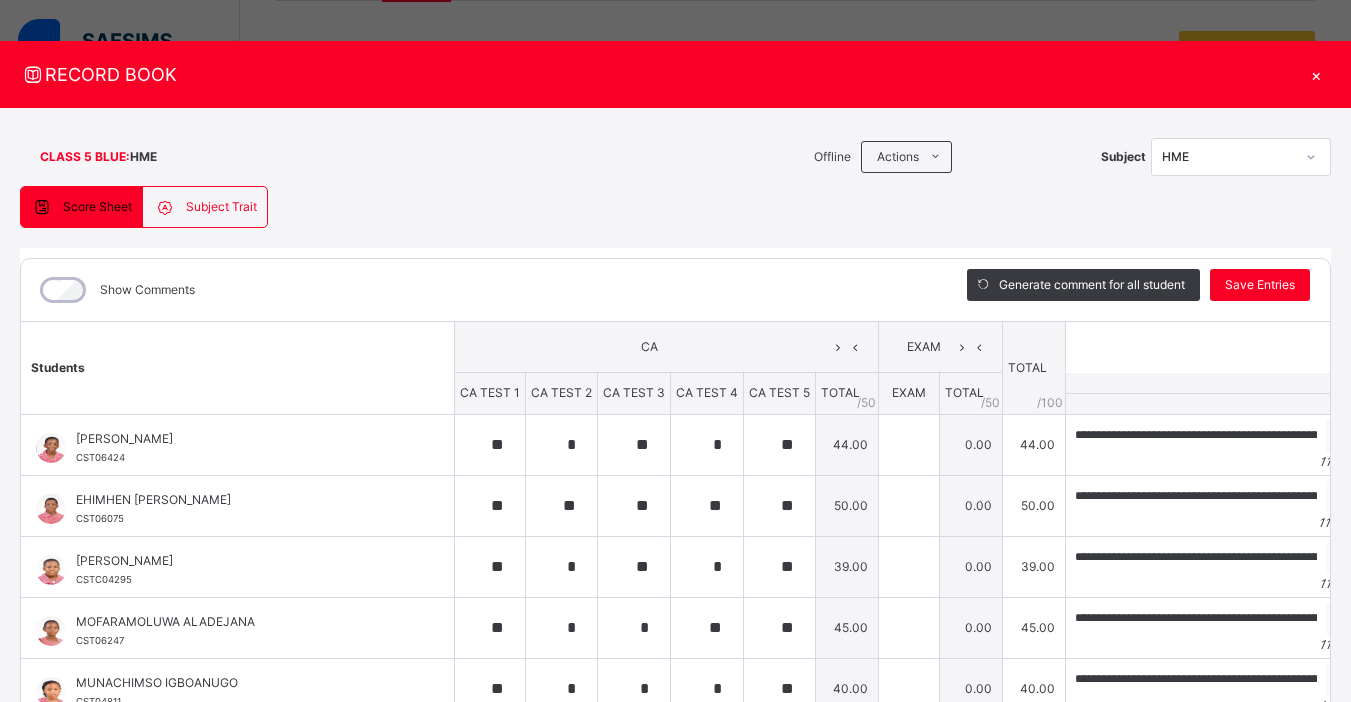 scroll, scrollTop: 7, scrollLeft: 0, axis: vertical 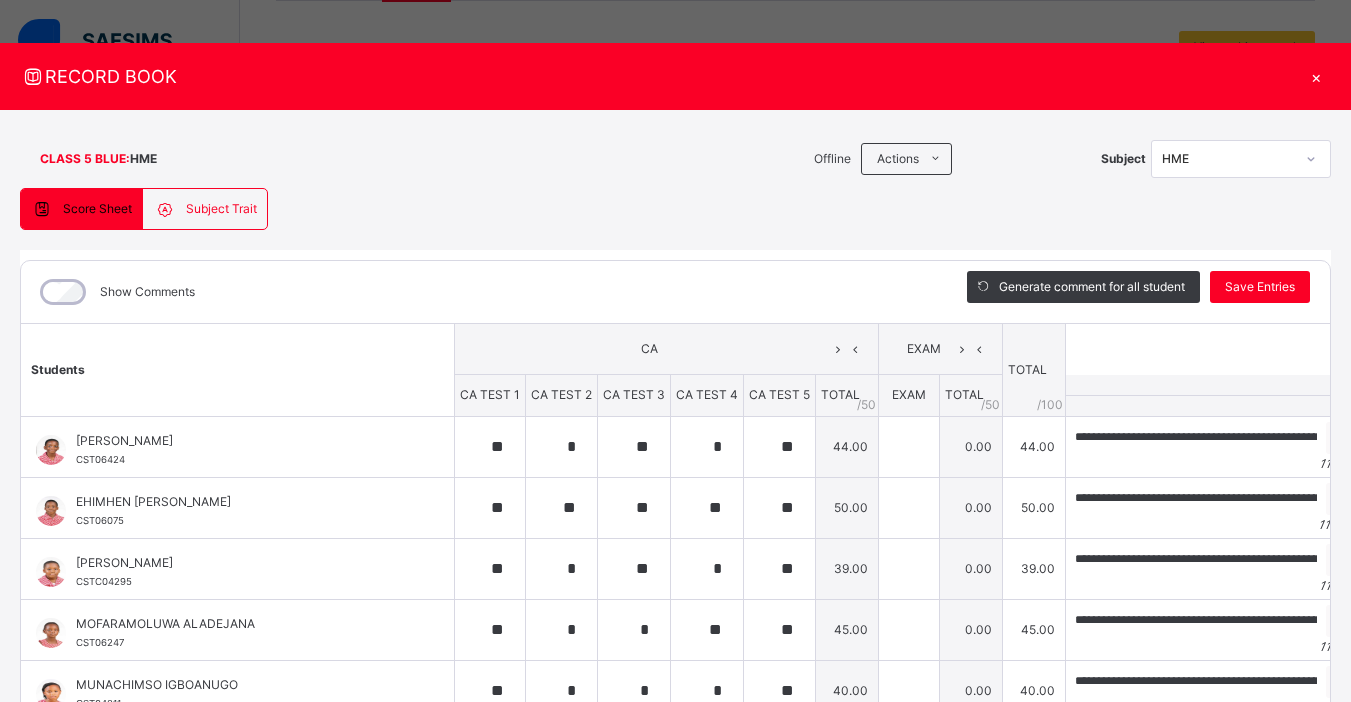 click on "×" at bounding box center (1316, 76) 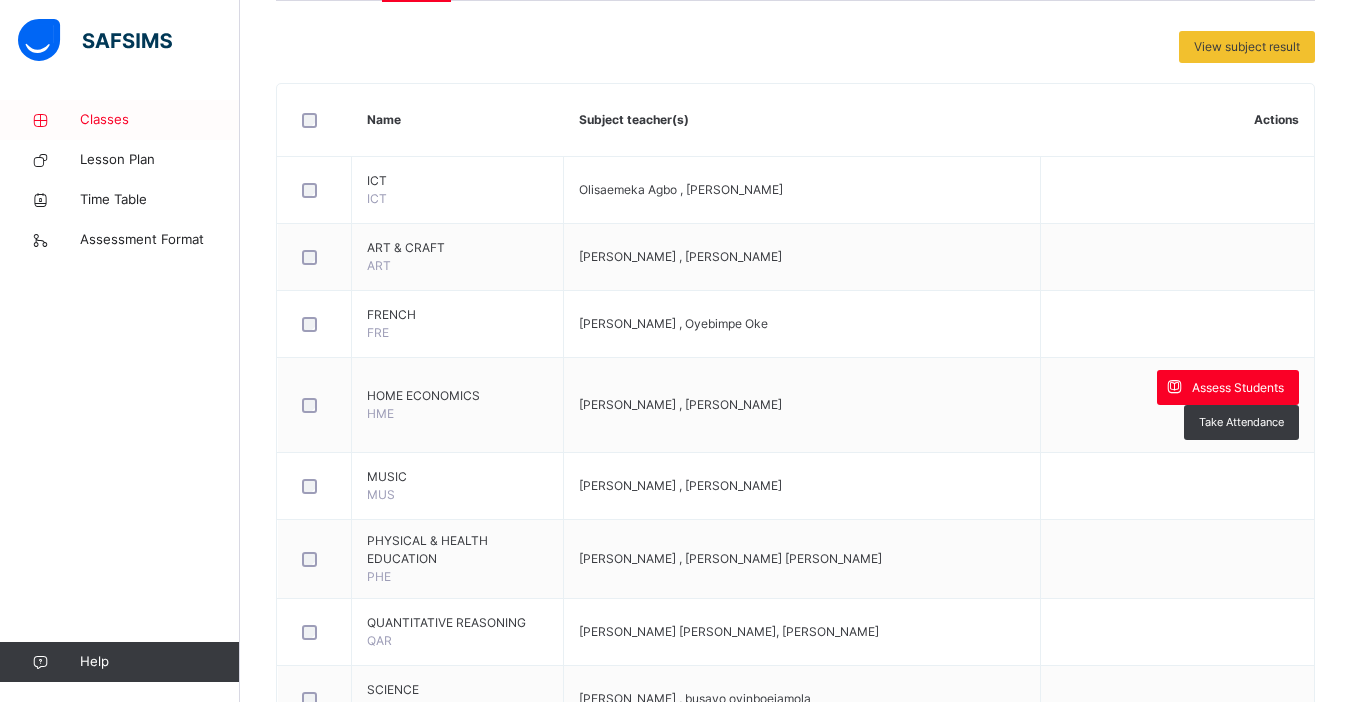 click on "Classes" at bounding box center (160, 120) 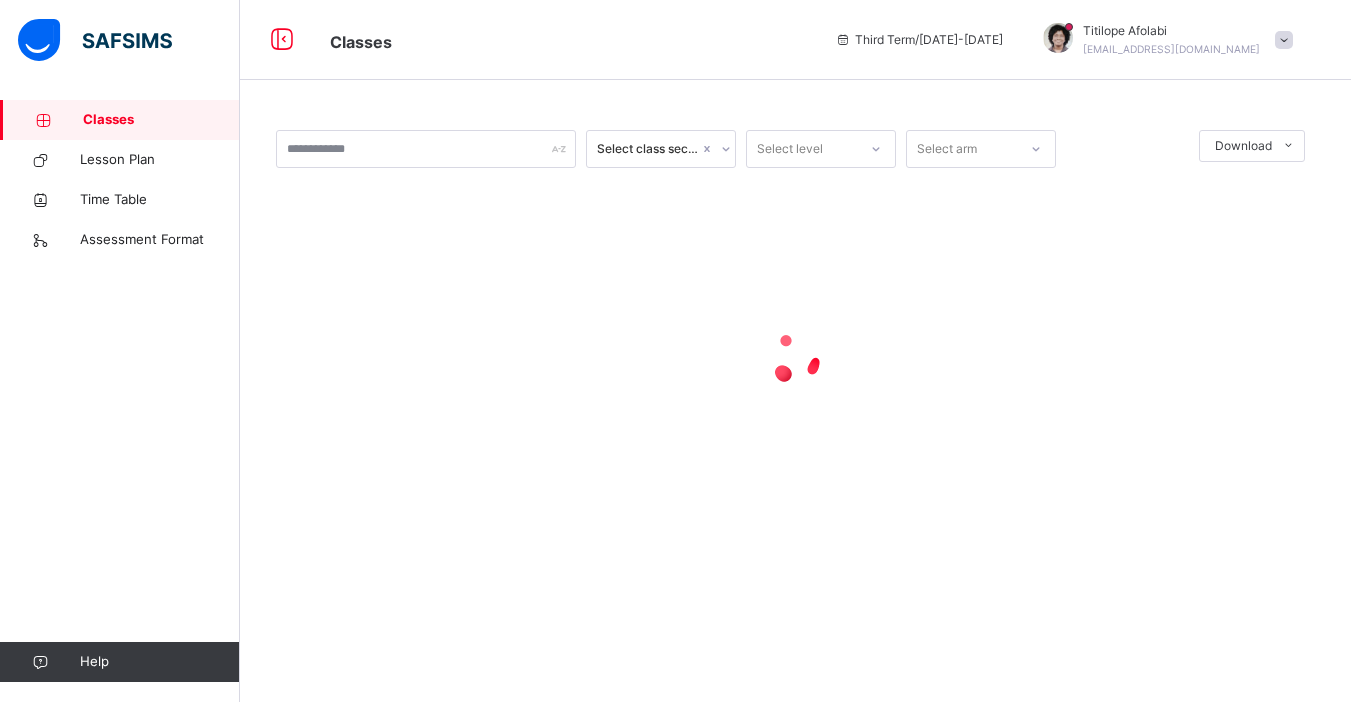 scroll, scrollTop: 0, scrollLeft: 0, axis: both 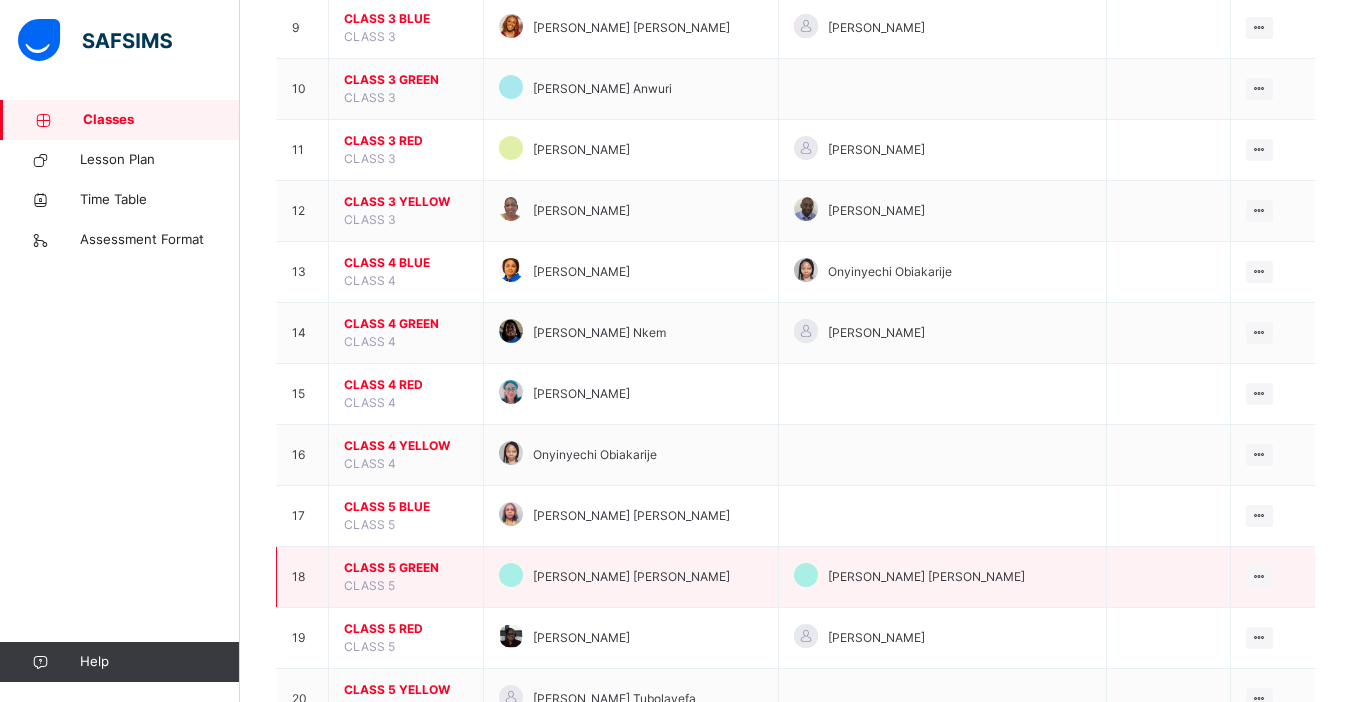 click on "CLASS 5   GREEN   CLASS 5" at bounding box center (406, 577) 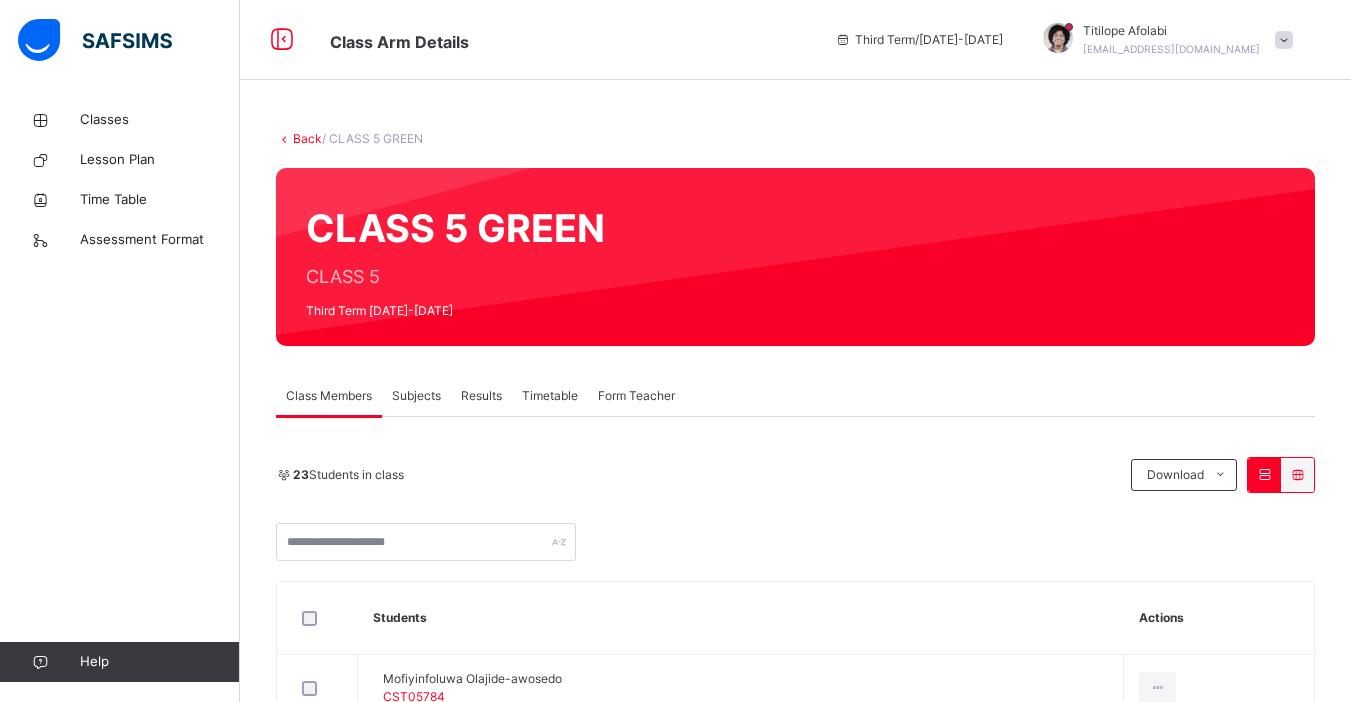 click on "Subjects" at bounding box center [416, 396] 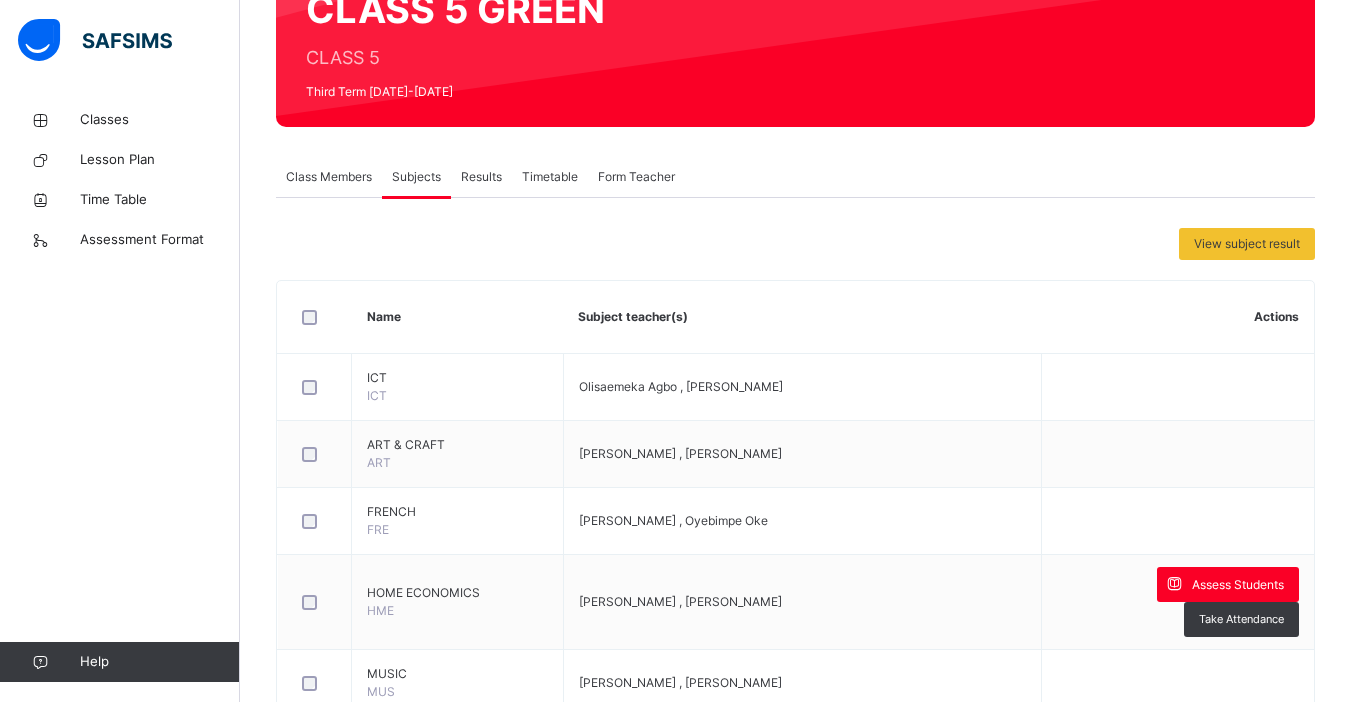 scroll, scrollTop: 282, scrollLeft: 0, axis: vertical 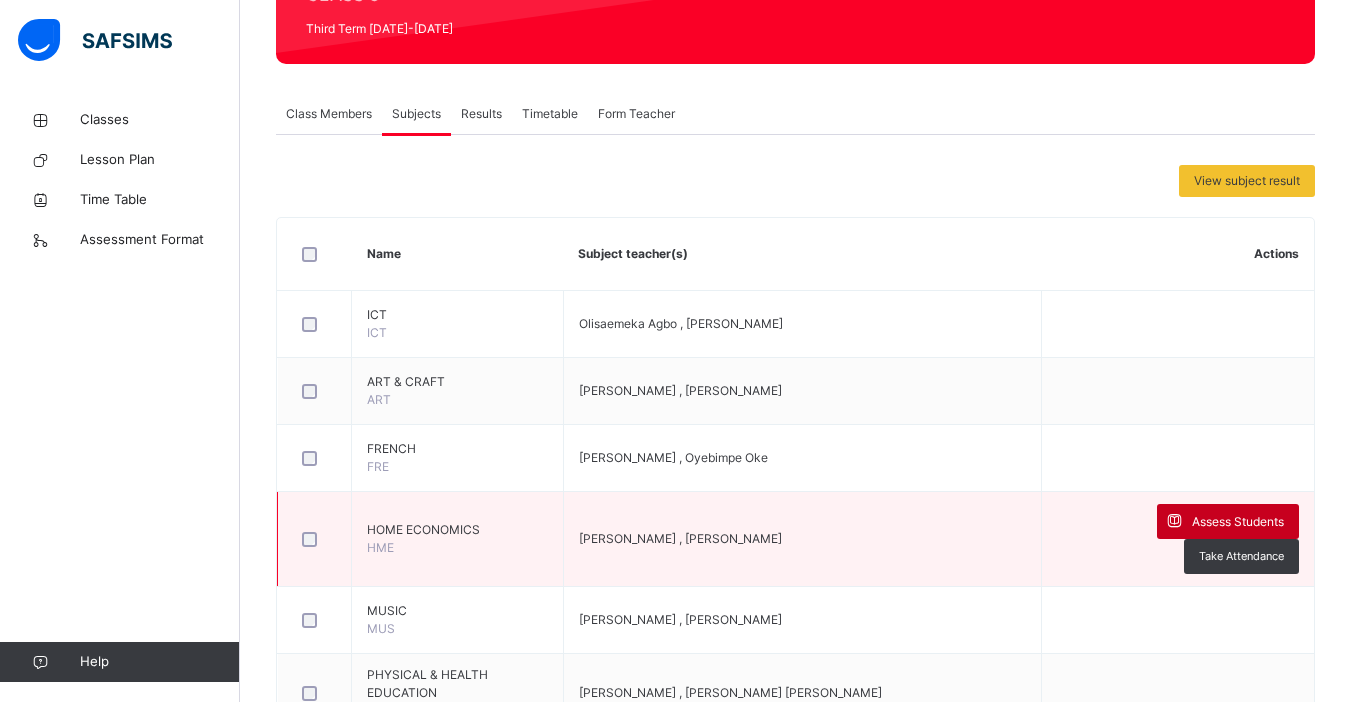 click on "Assess Students" at bounding box center (1238, 522) 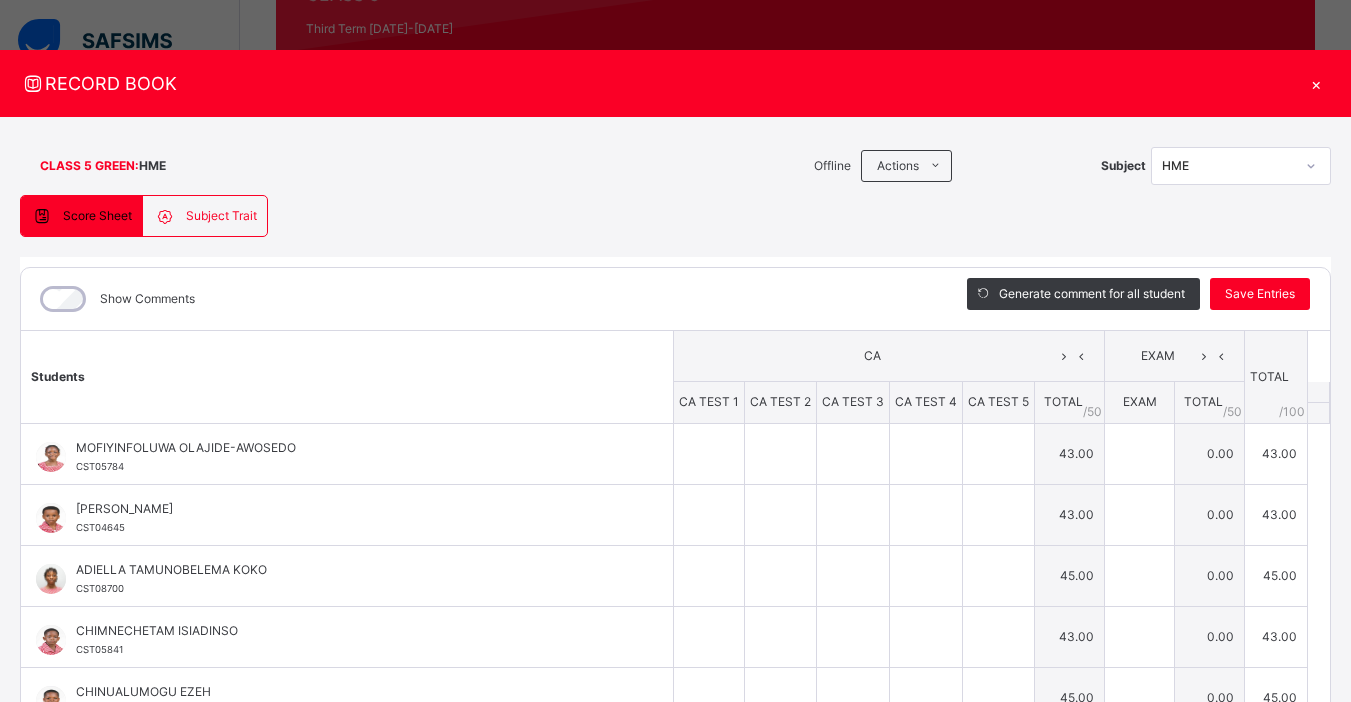 type on "**" 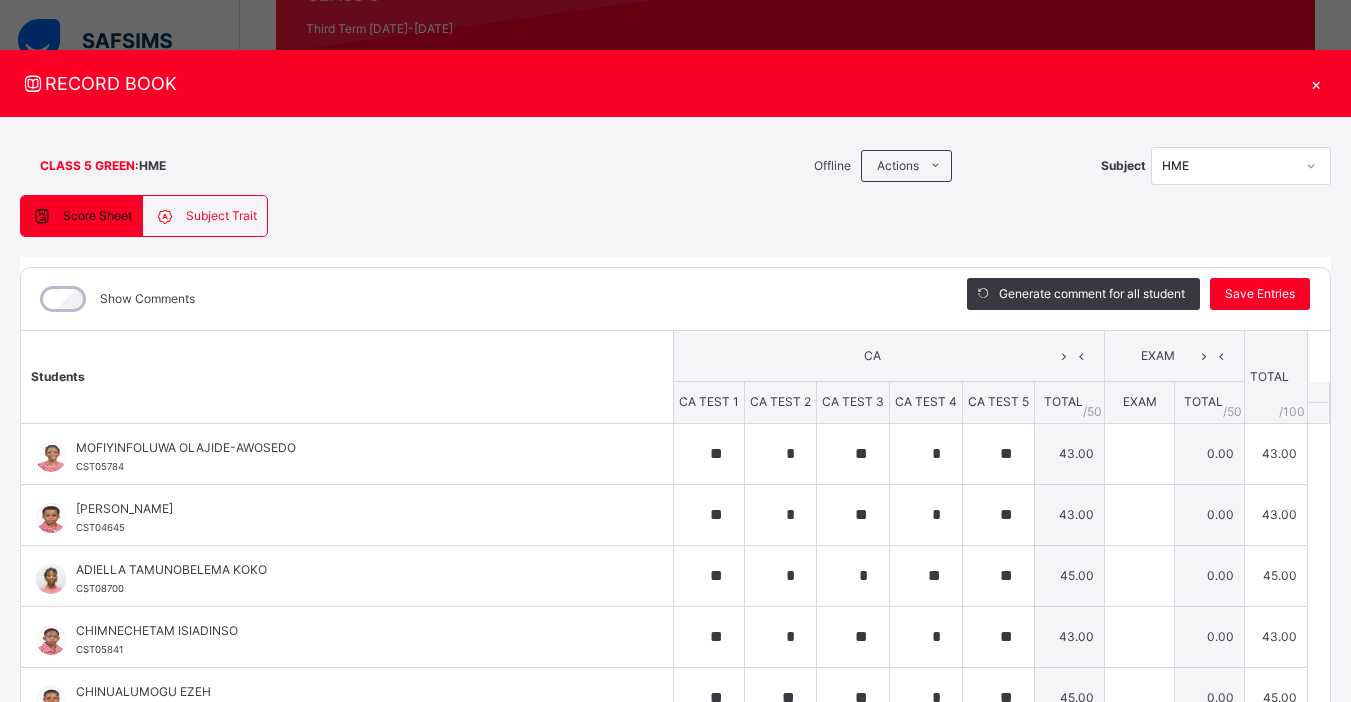 type on "**" 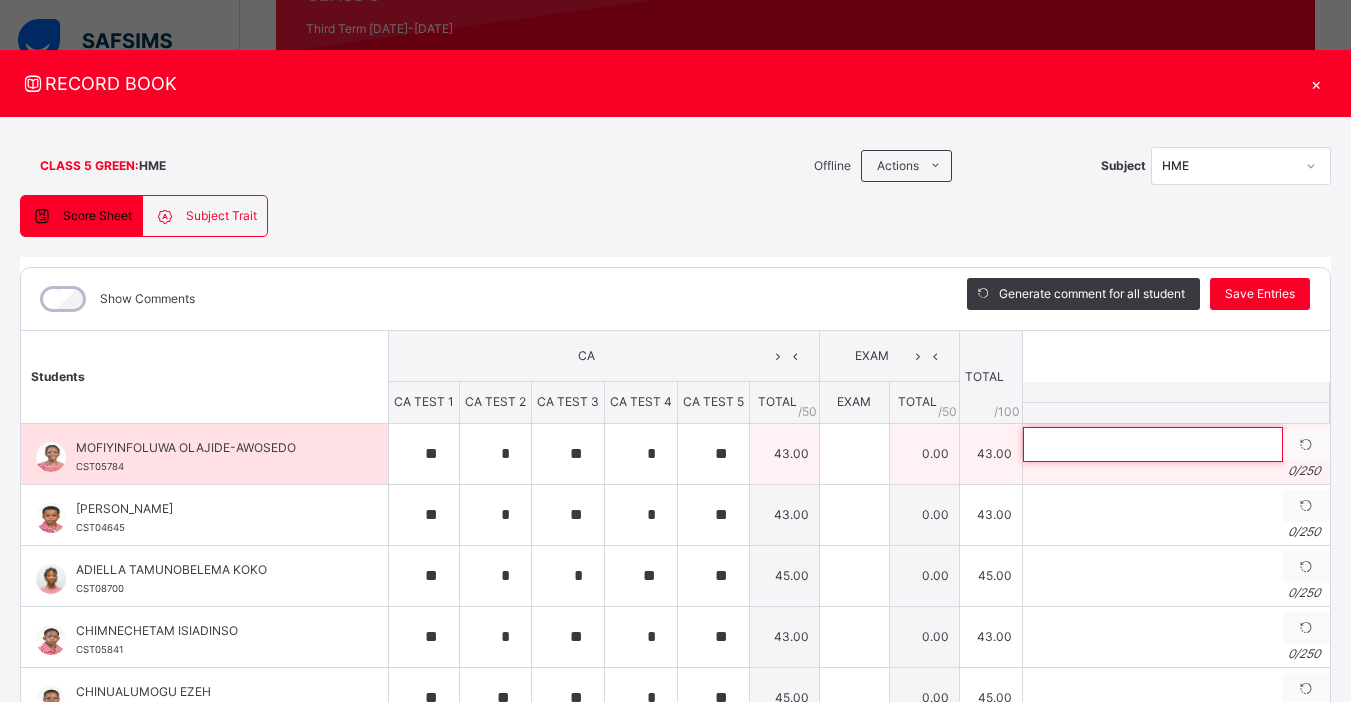 click at bounding box center [1153, 444] 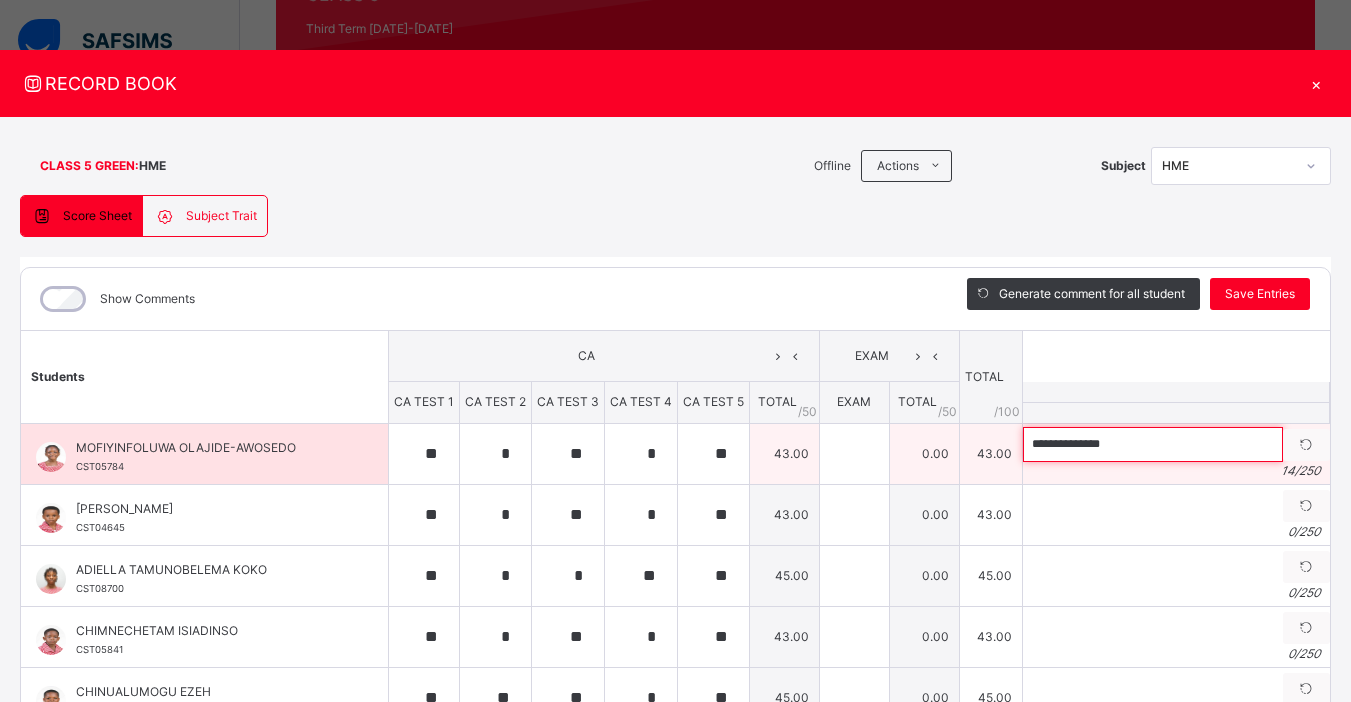 paste on "**********" 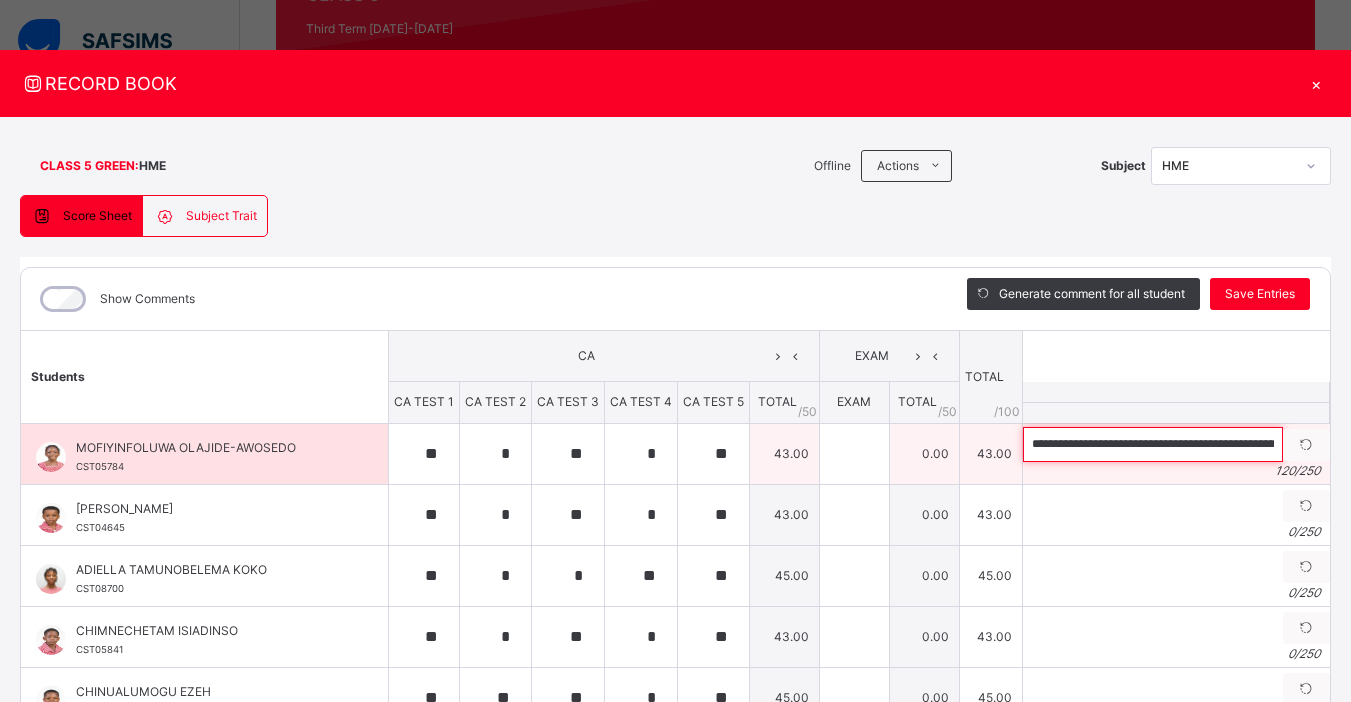 scroll, scrollTop: 0, scrollLeft: 423, axis: horizontal 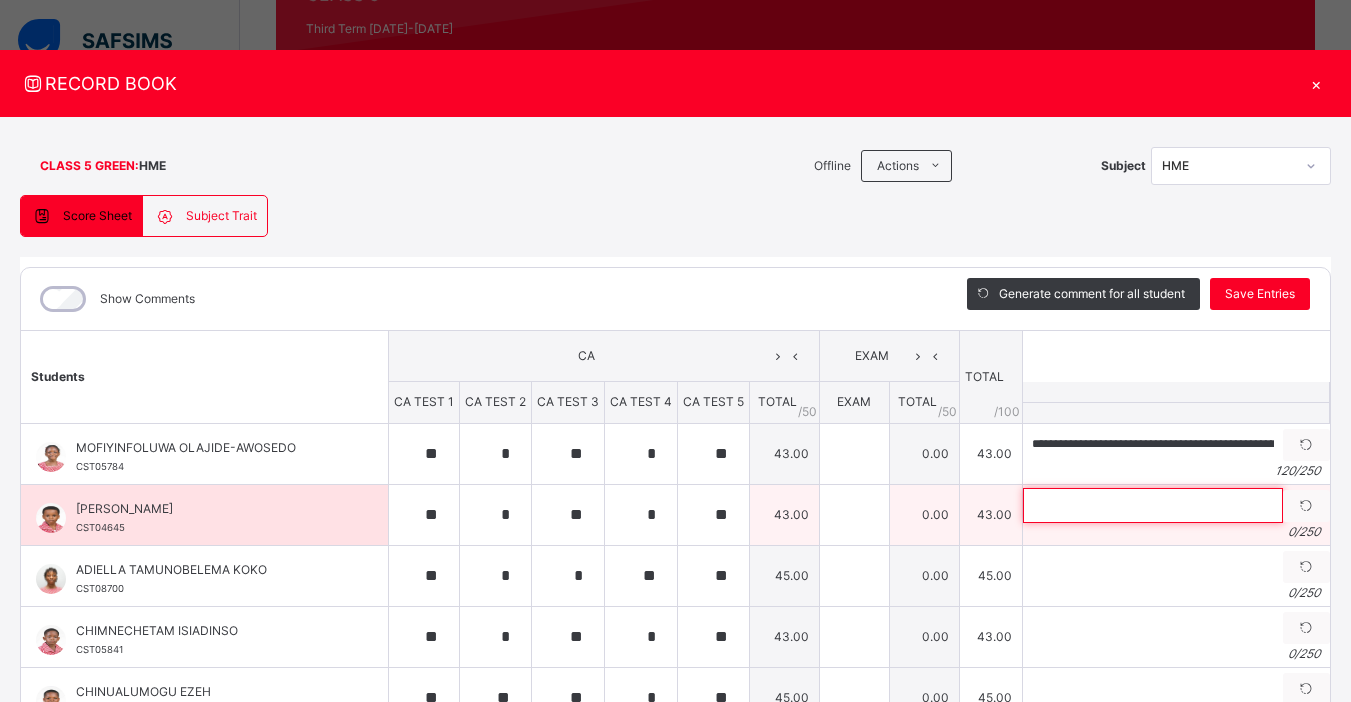 click at bounding box center [1153, 505] 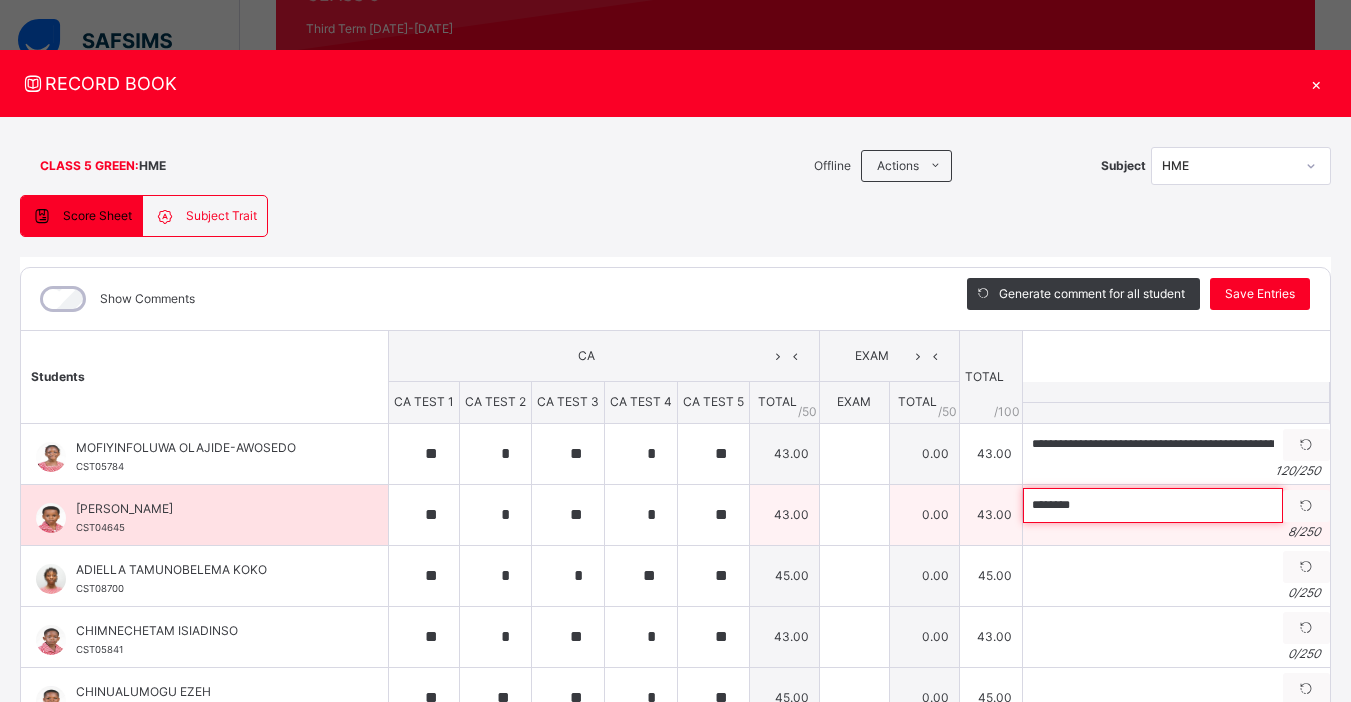 paste on "**********" 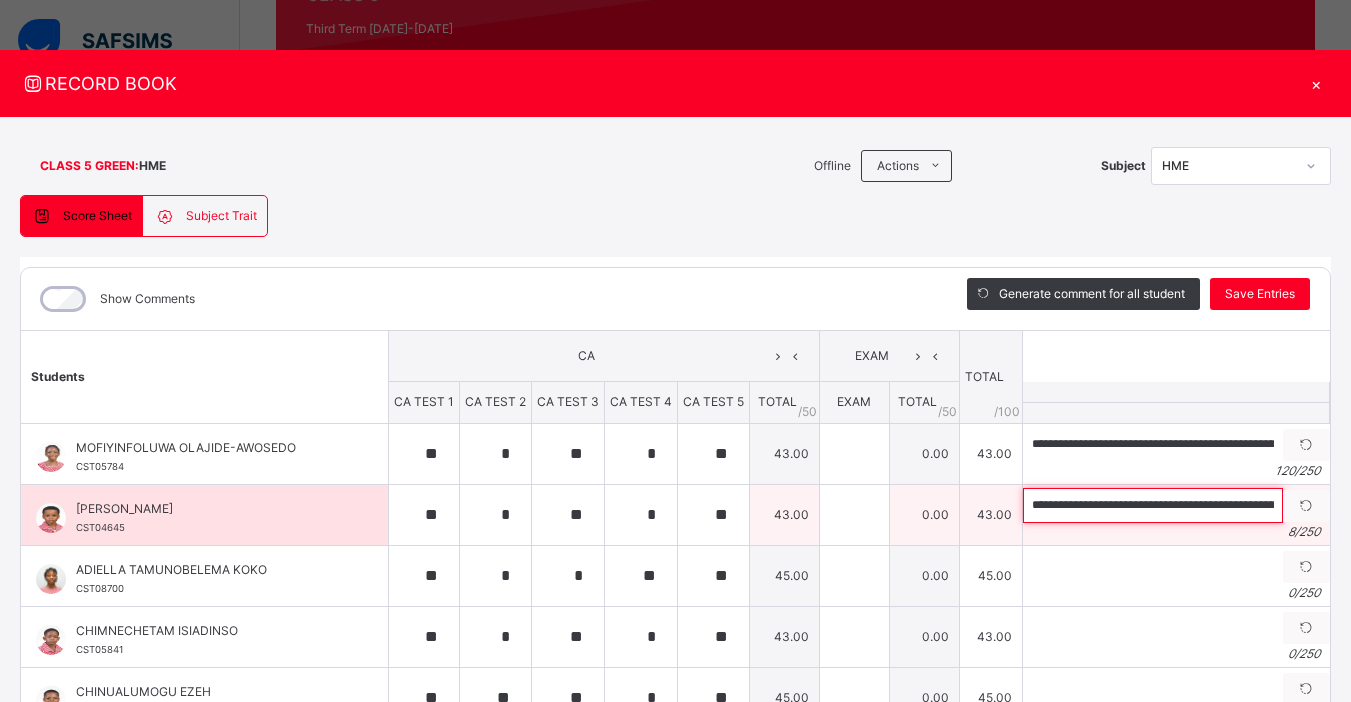 scroll, scrollTop: 0, scrollLeft: 389, axis: horizontal 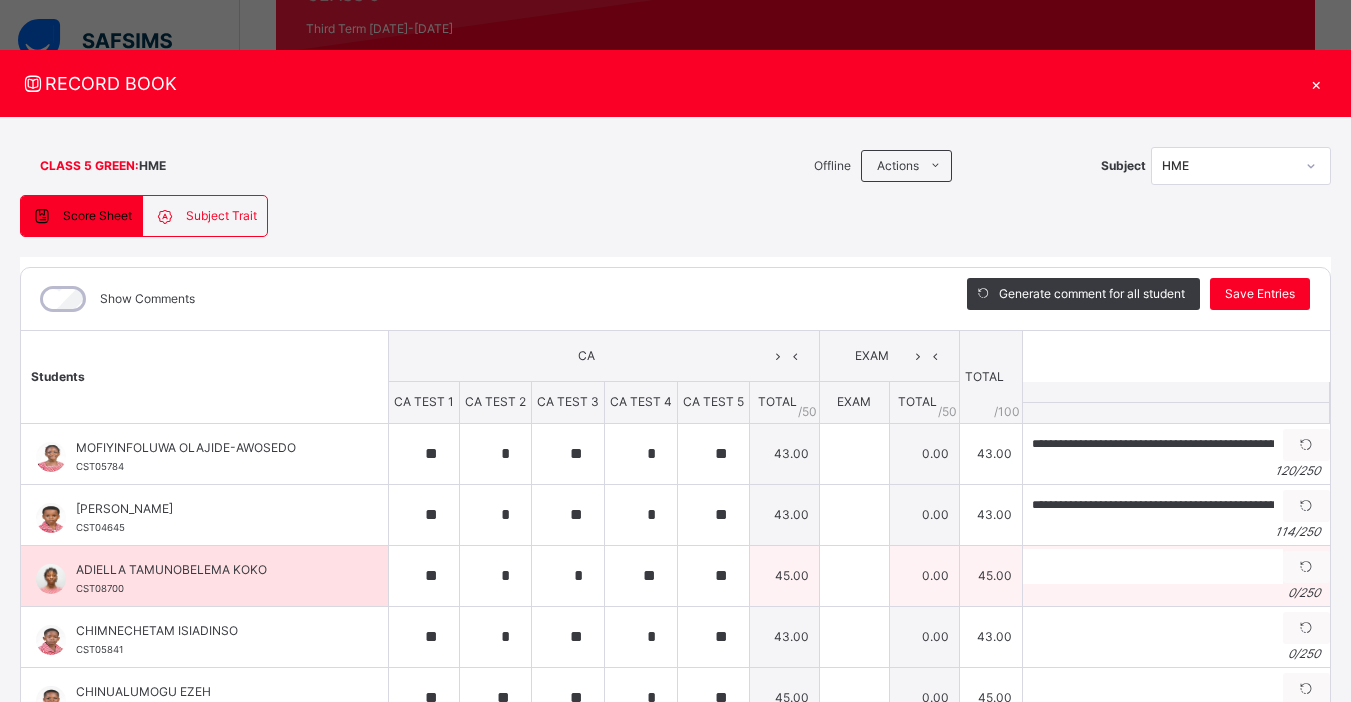 click on "0 / 250" at bounding box center [1176, 593] 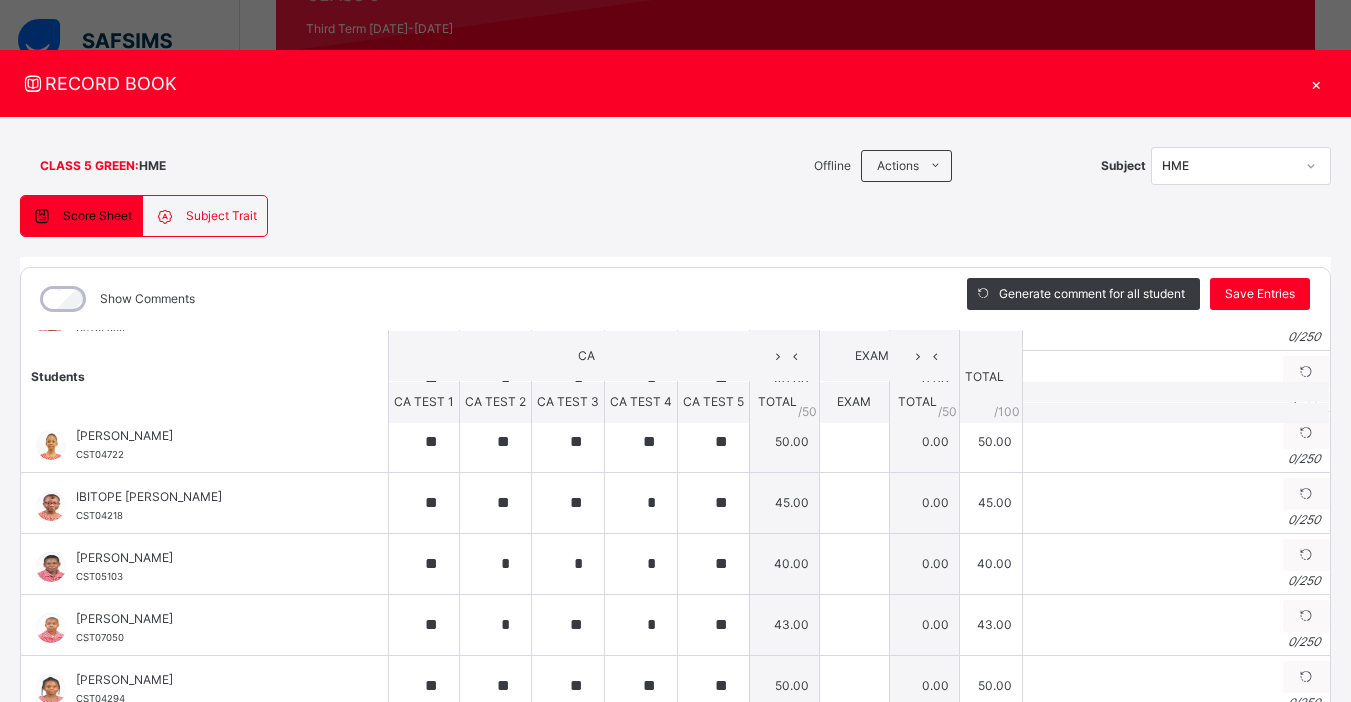 scroll, scrollTop: 424, scrollLeft: 0, axis: vertical 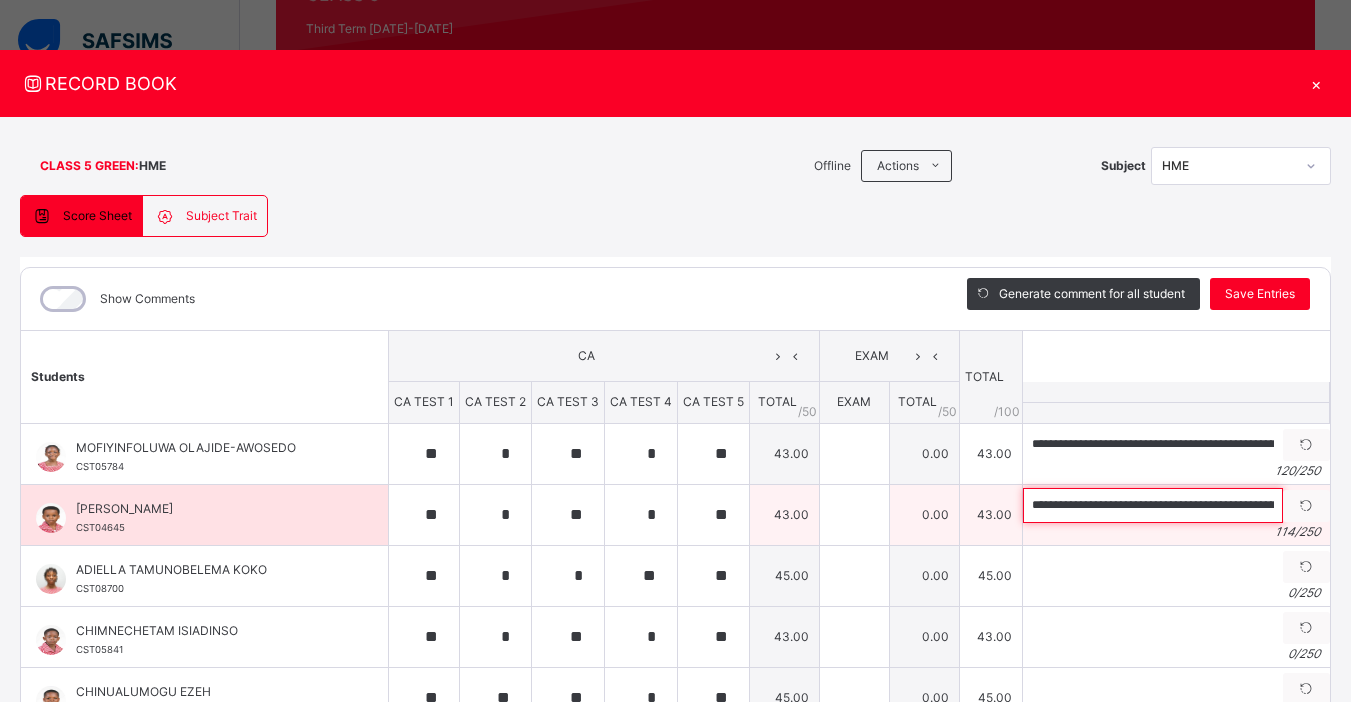 click on "**********" at bounding box center [1153, 505] 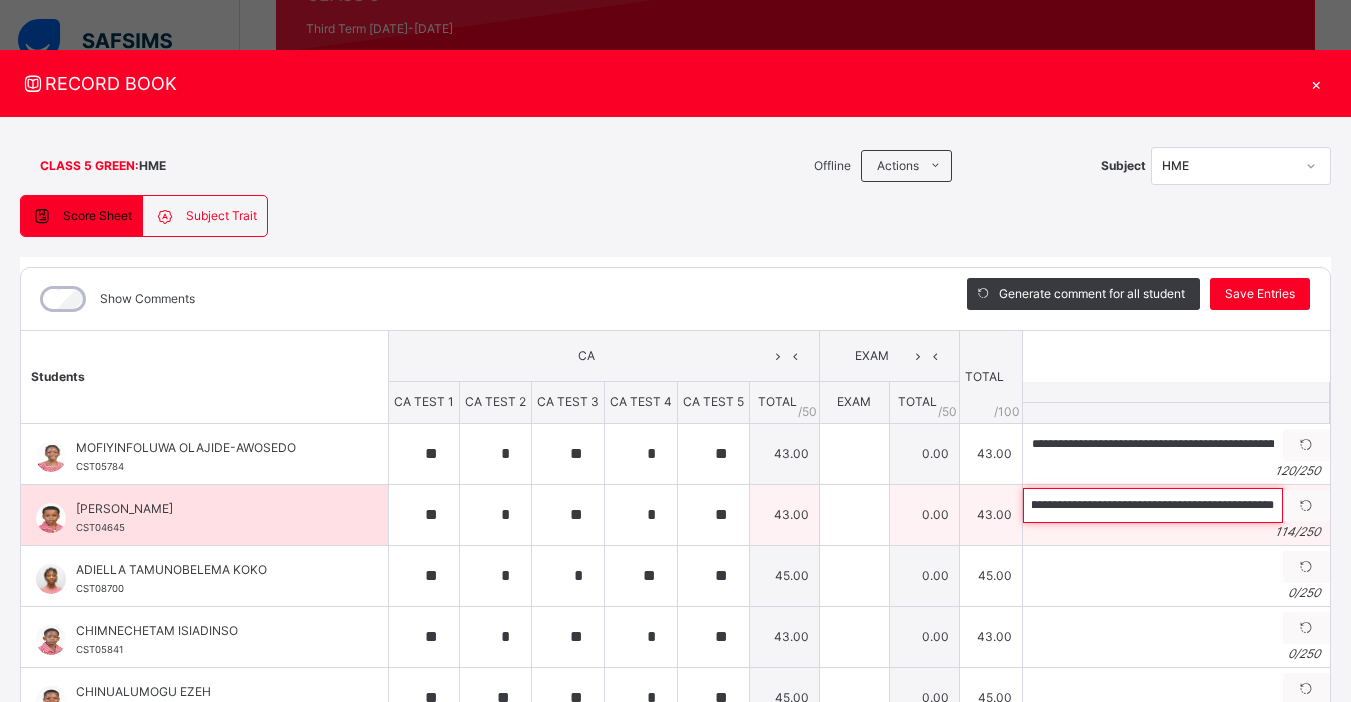 scroll, scrollTop: 0, scrollLeft: 389, axis: horizontal 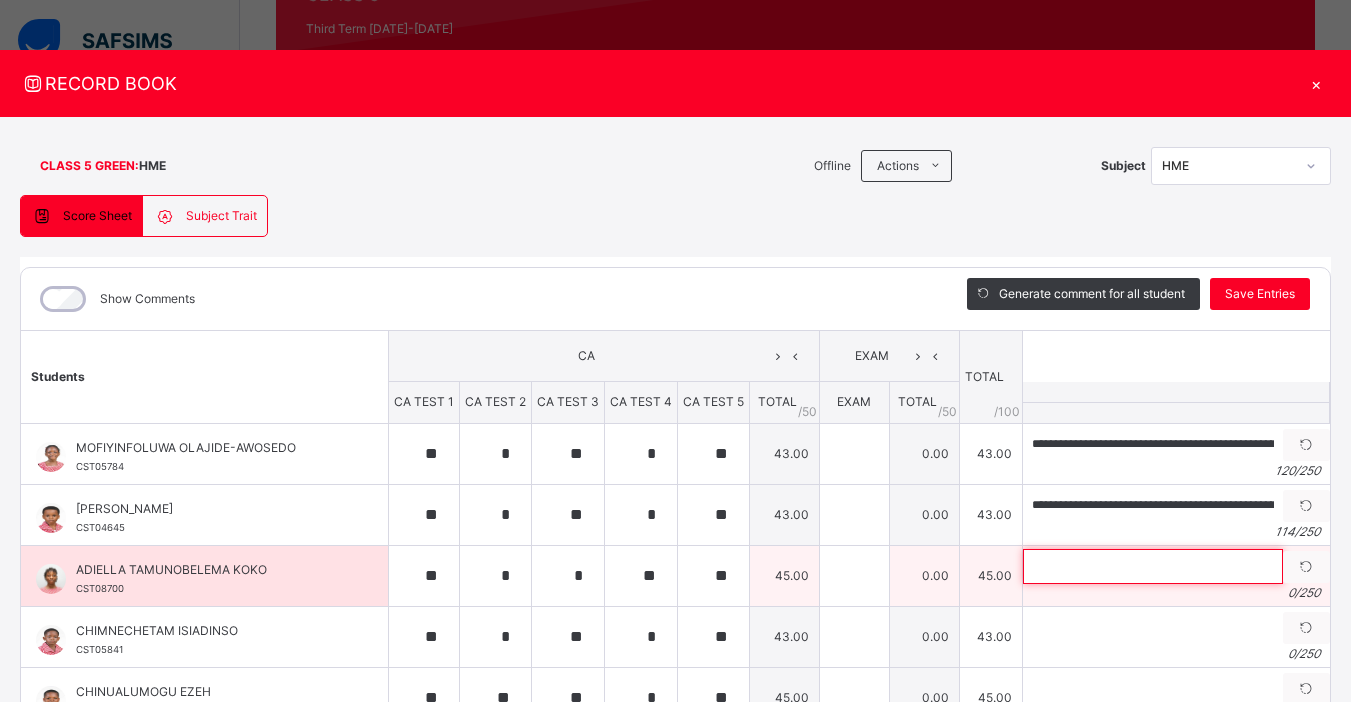 click at bounding box center (1153, 566) 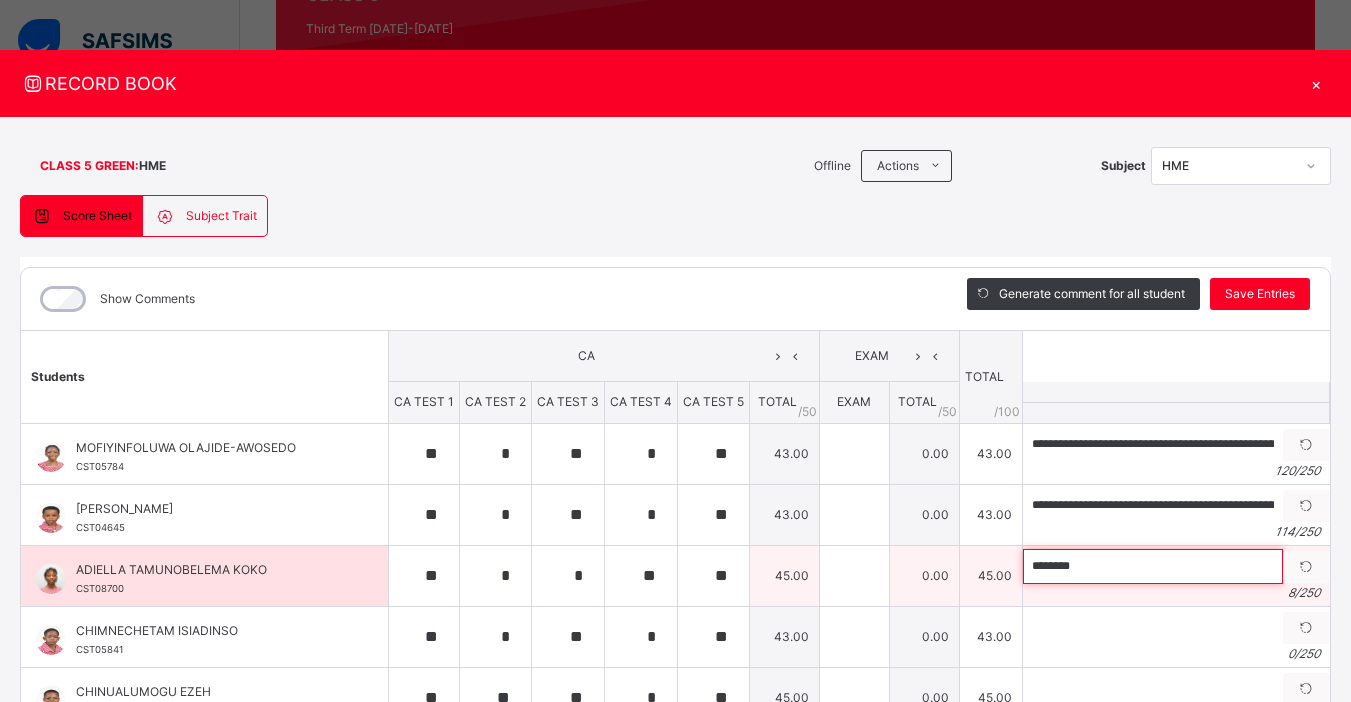 paste on "**********" 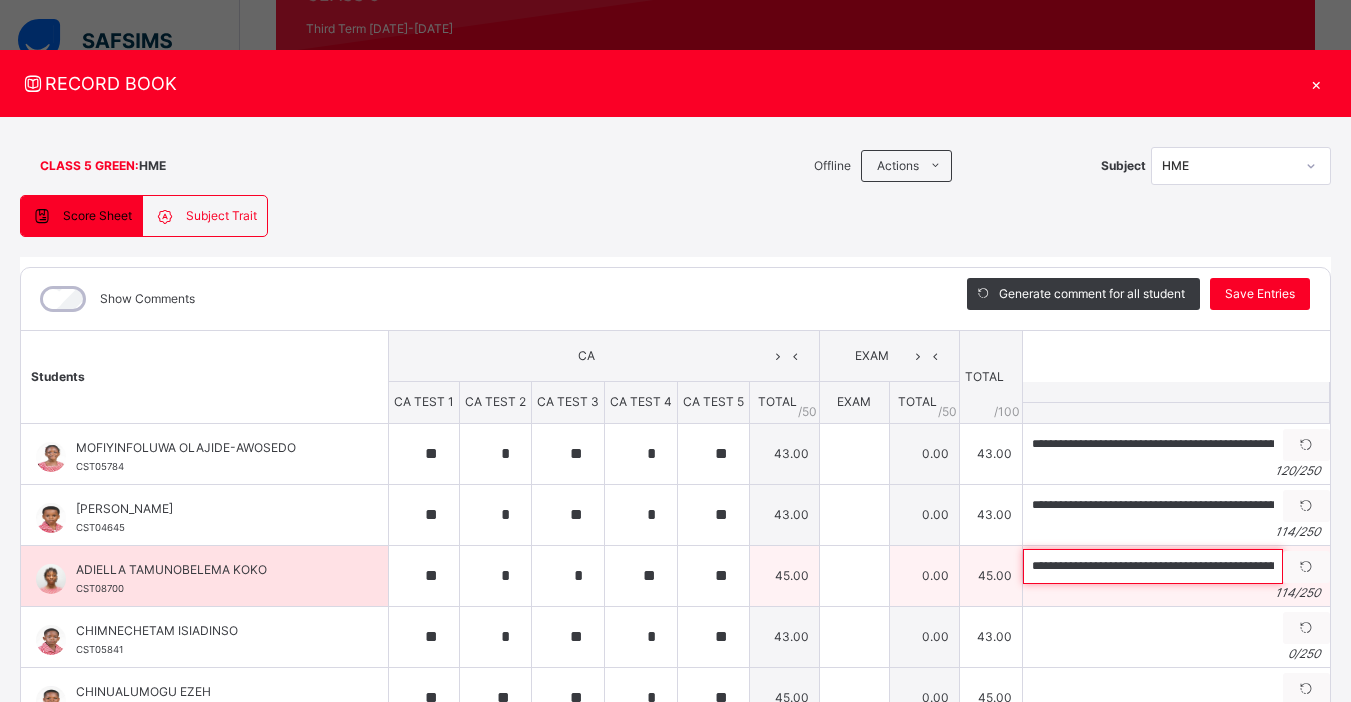 scroll, scrollTop: 0, scrollLeft: 382, axis: horizontal 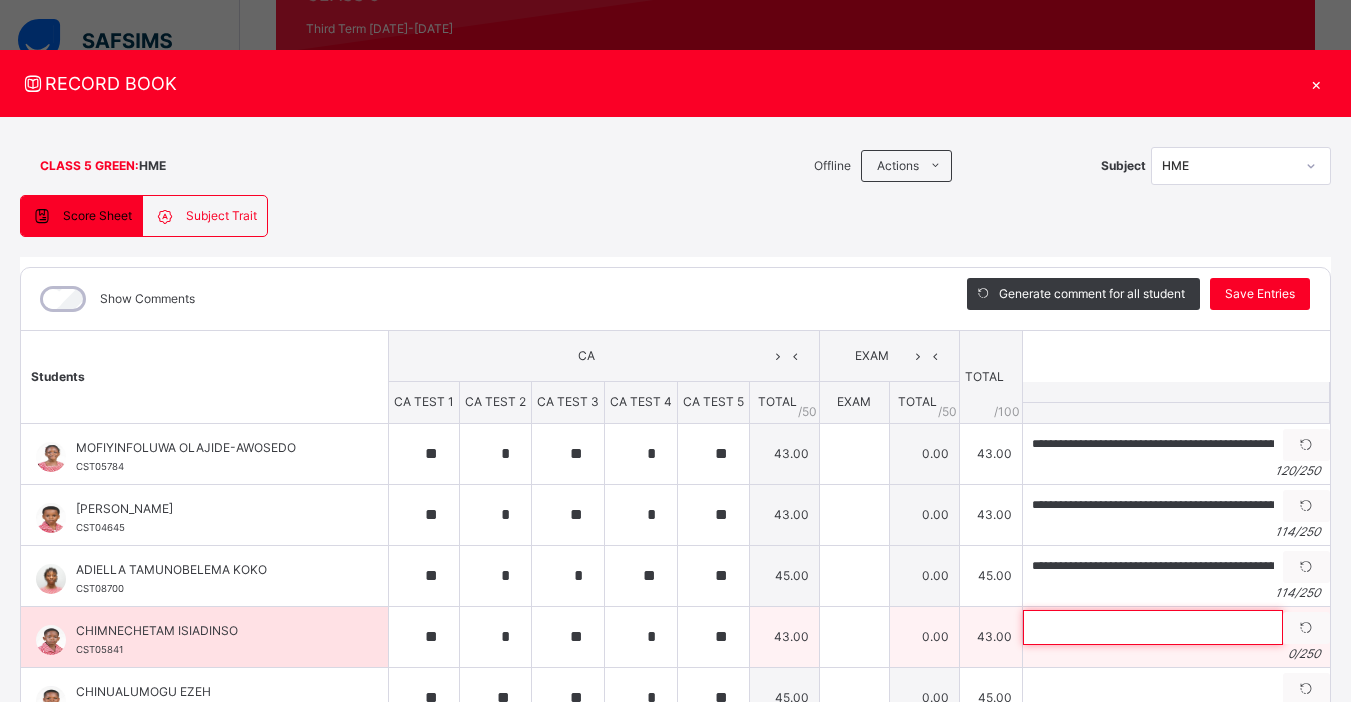click at bounding box center [1153, 627] 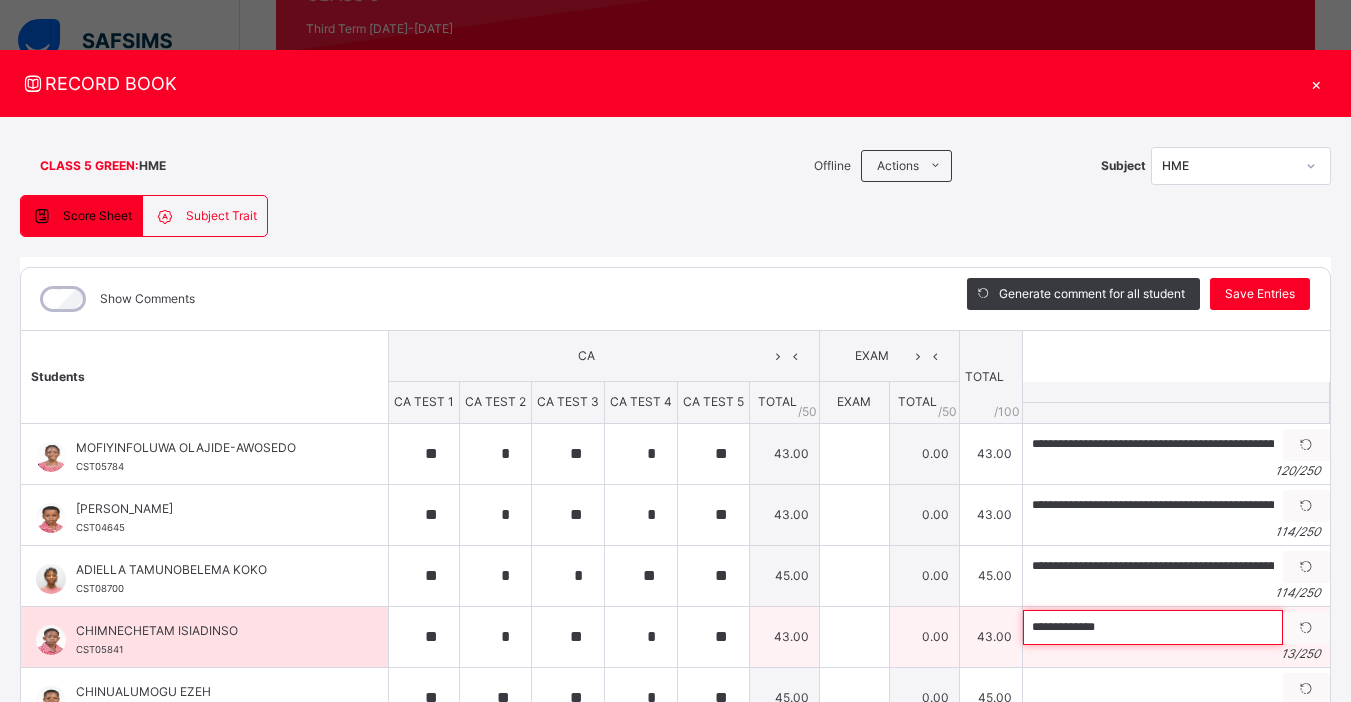 paste on "**********" 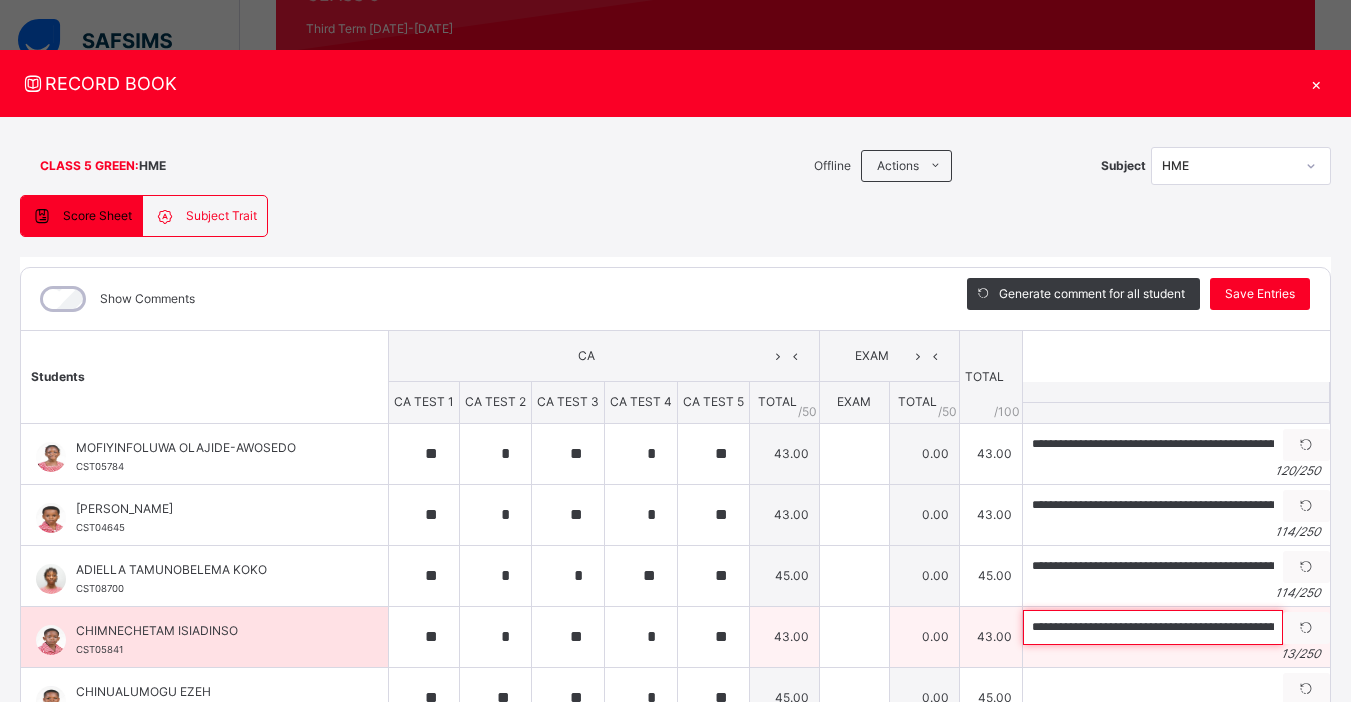 scroll, scrollTop: 0, scrollLeft: 429, axis: horizontal 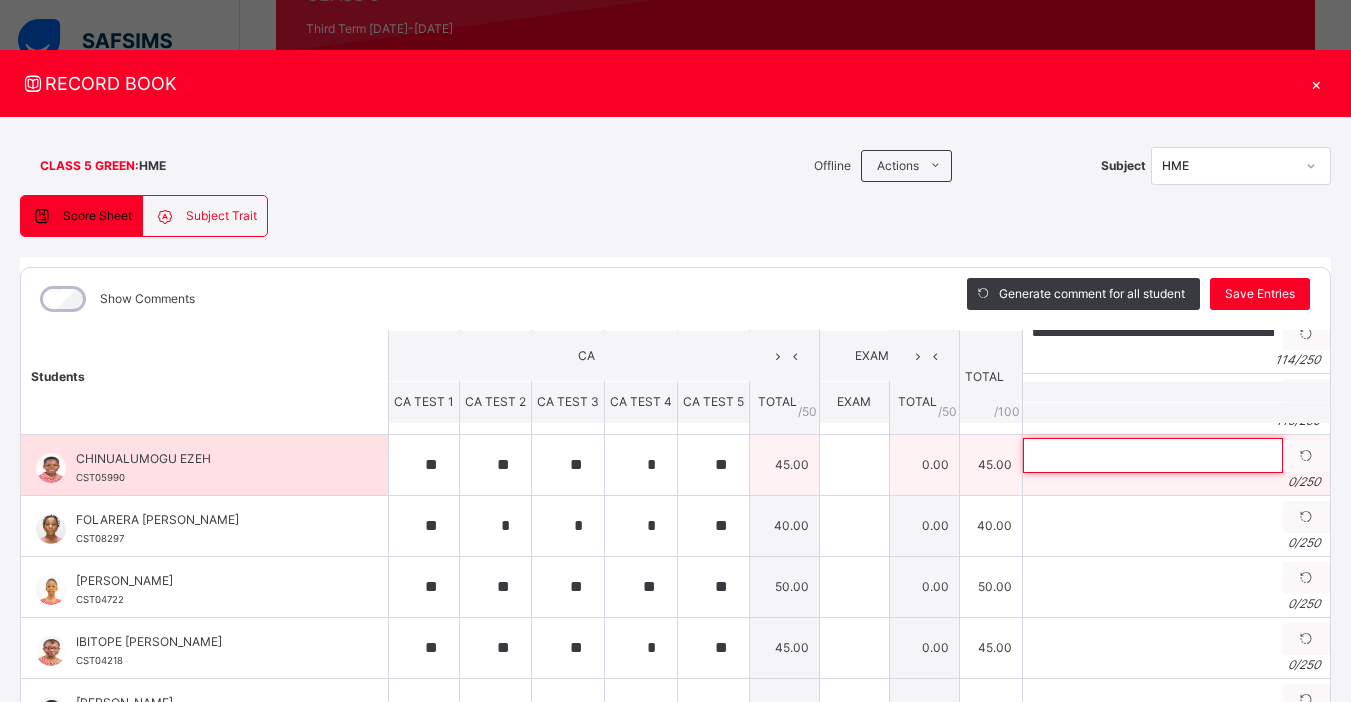 click at bounding box center (1153, 455) 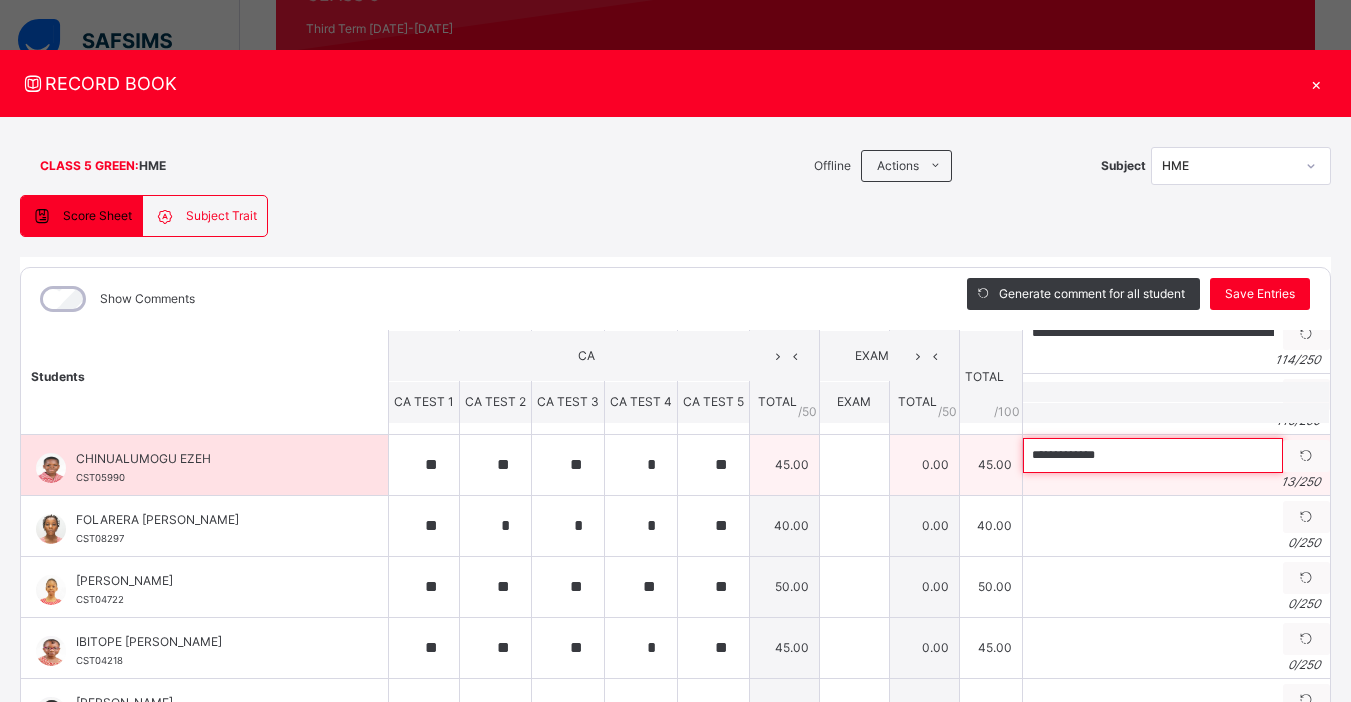 paste on "**********" 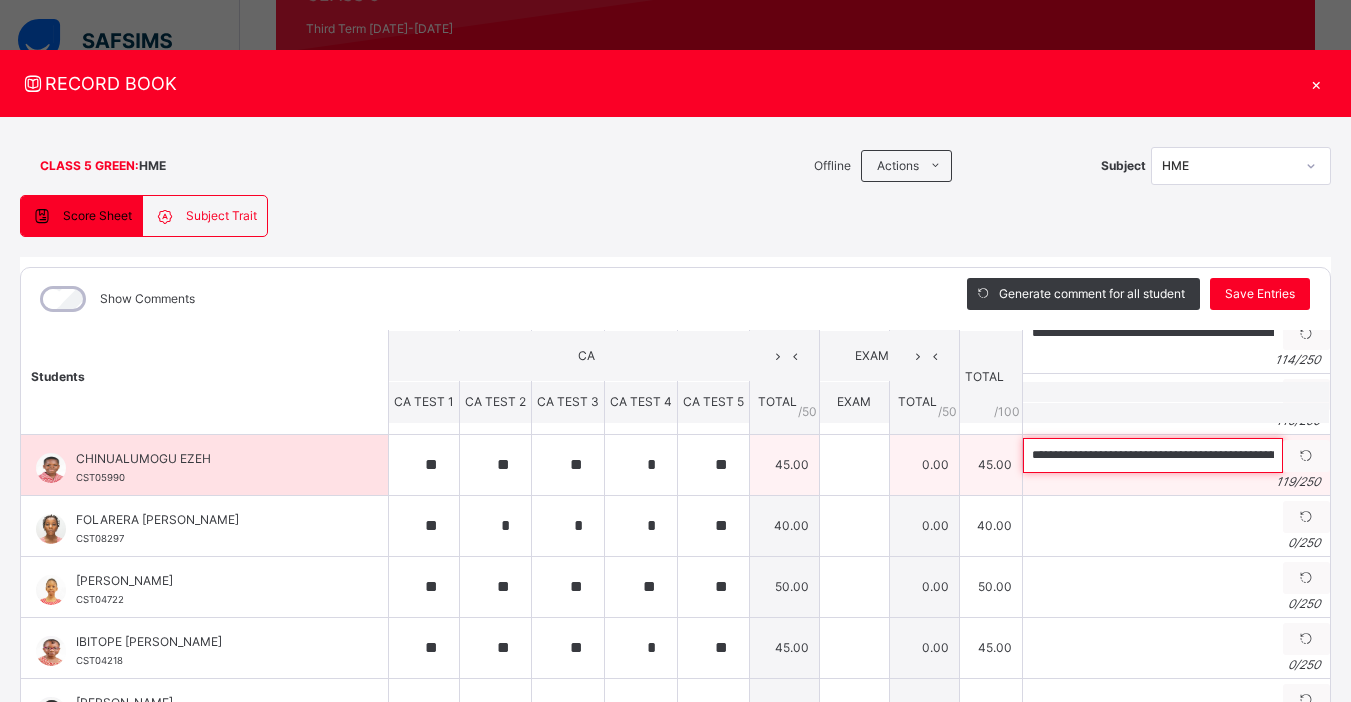 scroll, scrollTop: 0, scrollLeft: 425, axis: horizontal 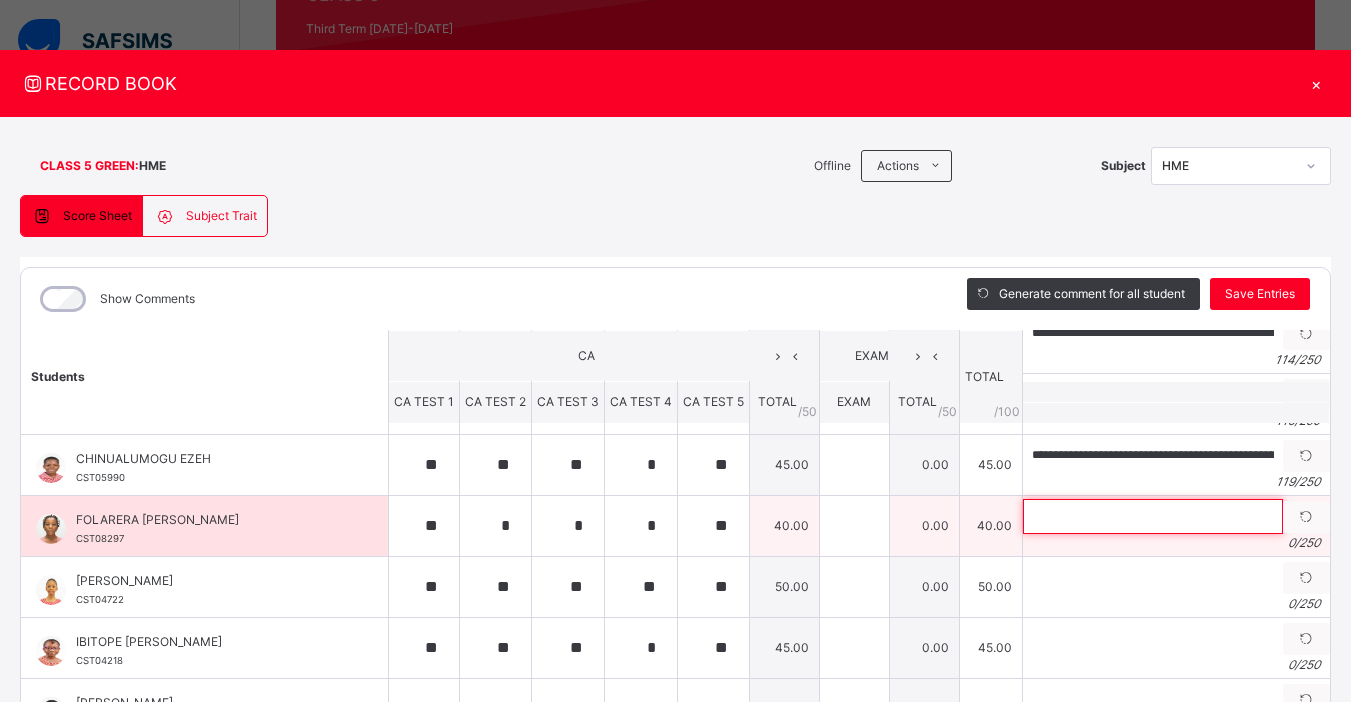 click at bounding box center [1153, 516] 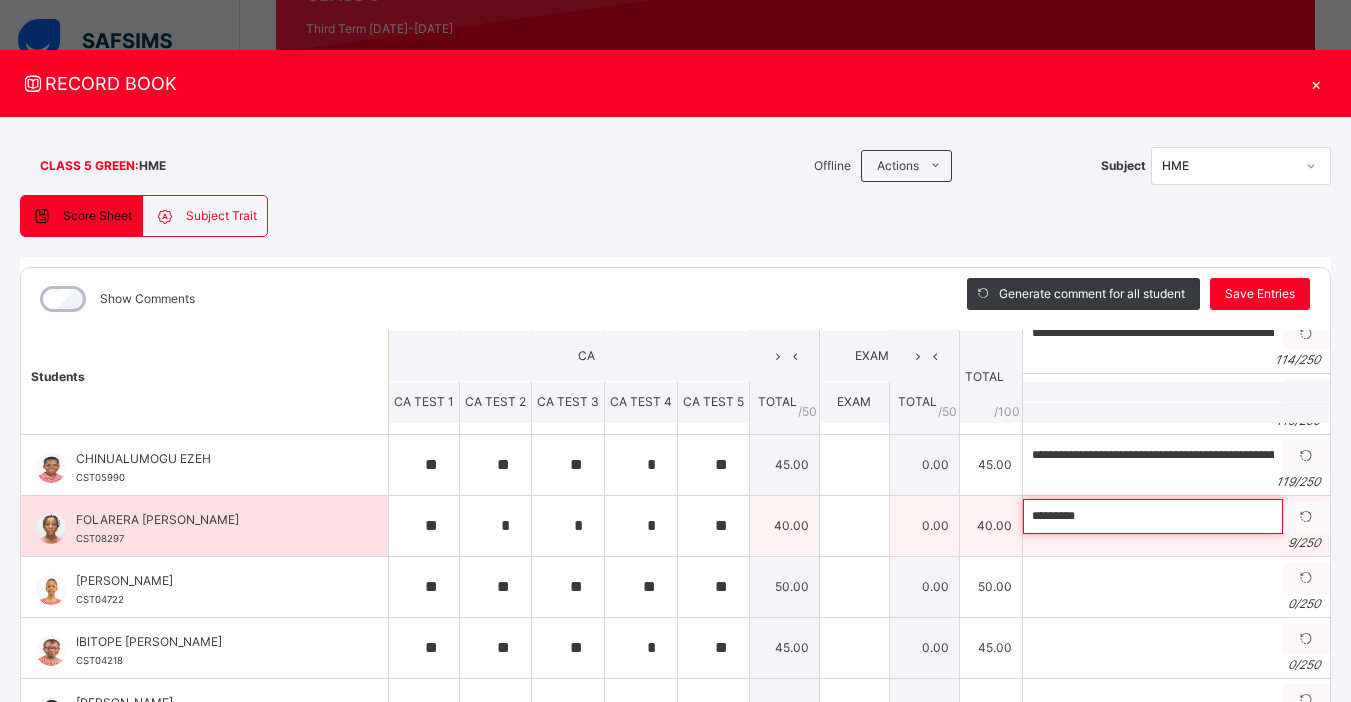 paste on "**********" 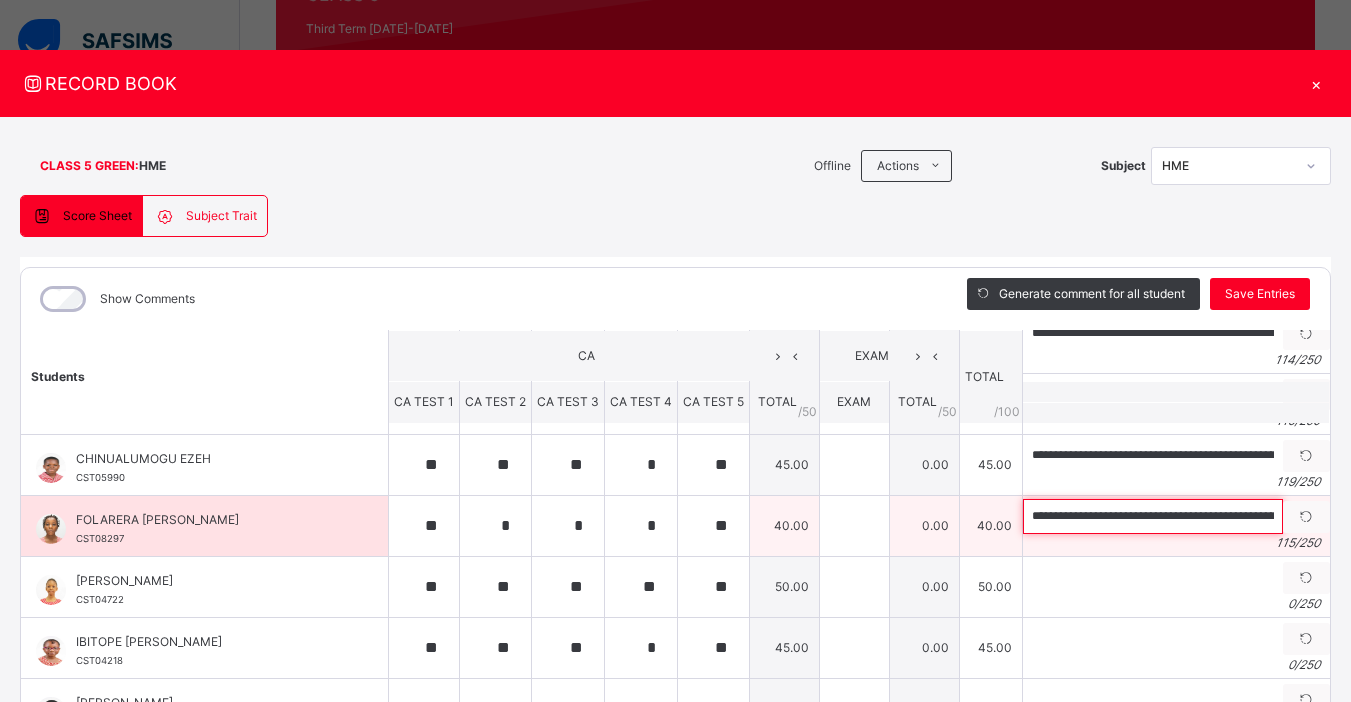 scroll, scrollTop: 0, scrollLeft: 390, axis: horizontal 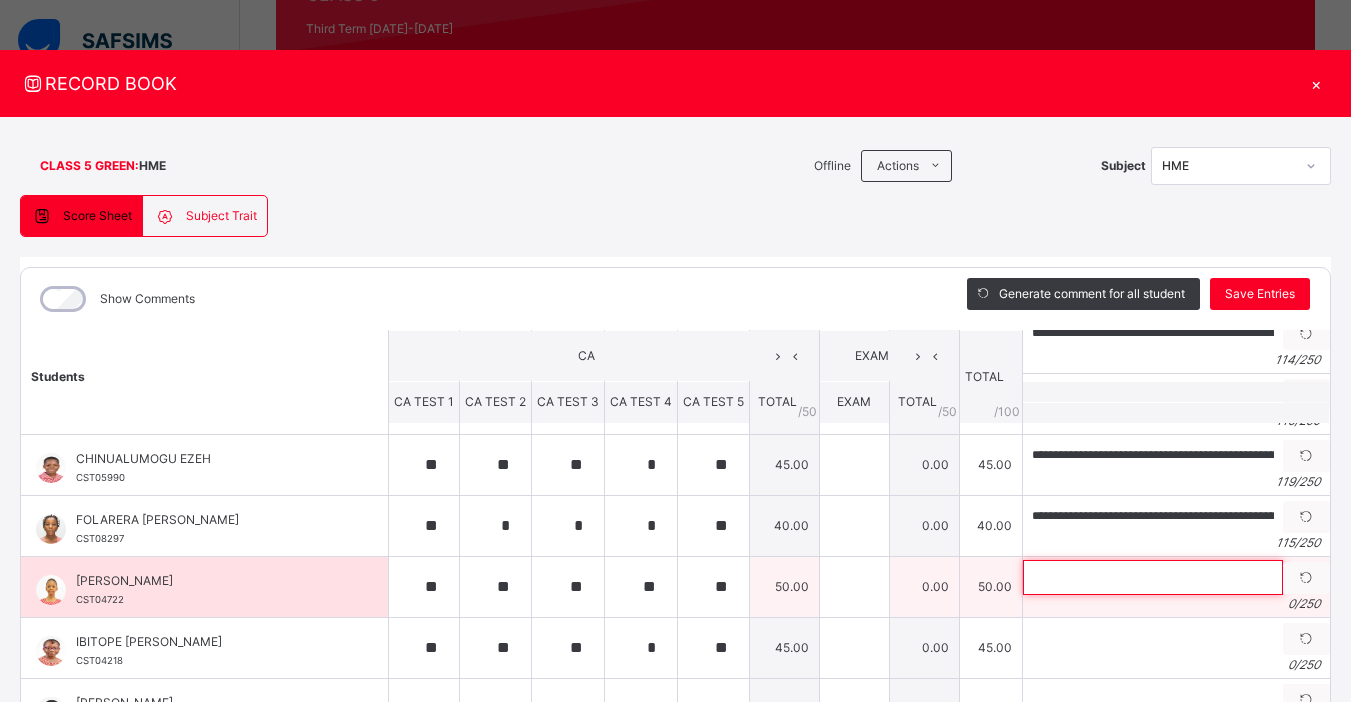 click at bounding box center [1153, 577] 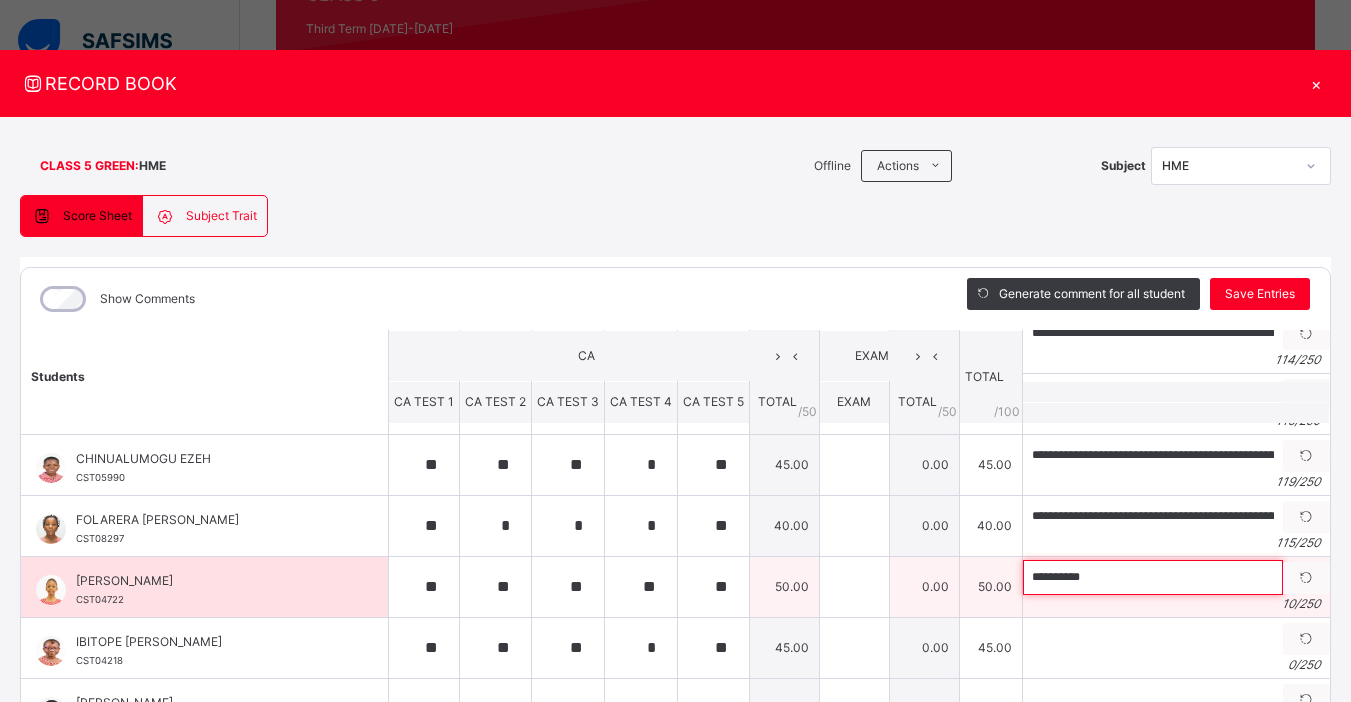 paste on "**********" 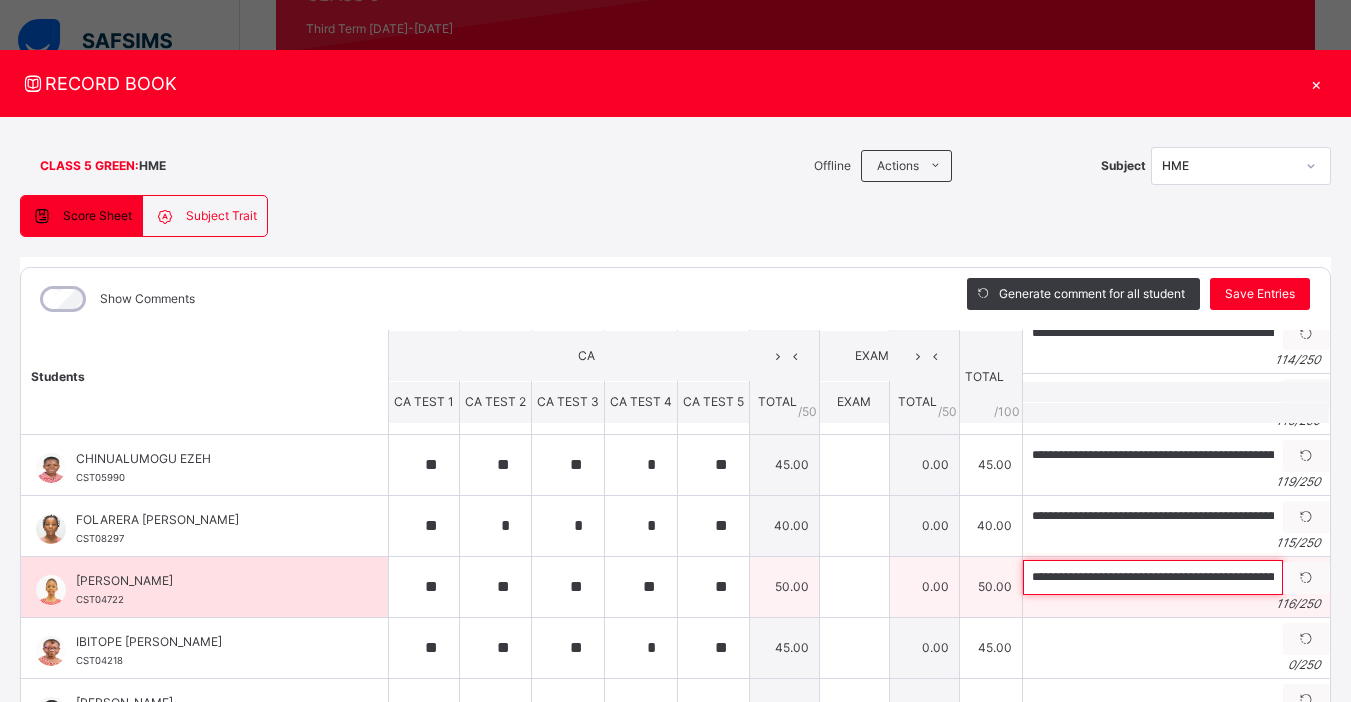 scroll, scrollTop: 0, scrollLeft: 398, axis: horizontal 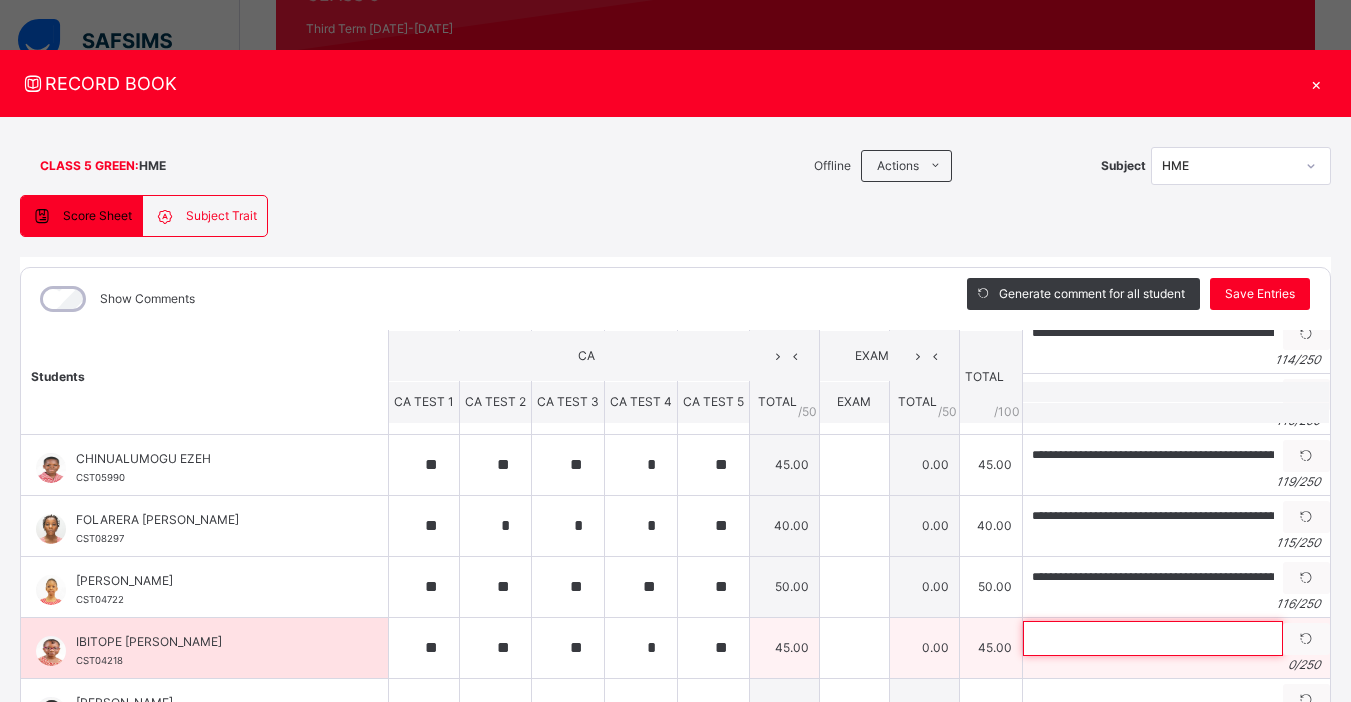 click at bounding box center (1153, 638) 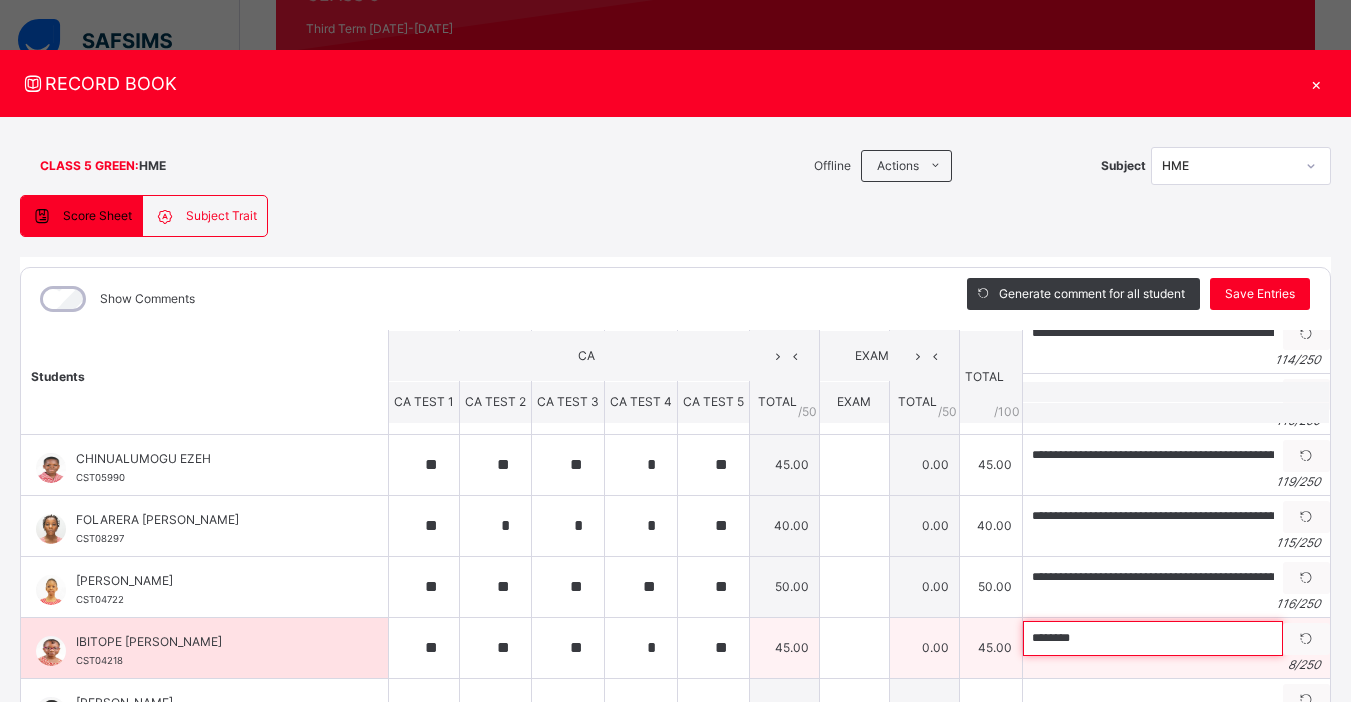 paste on "**********" 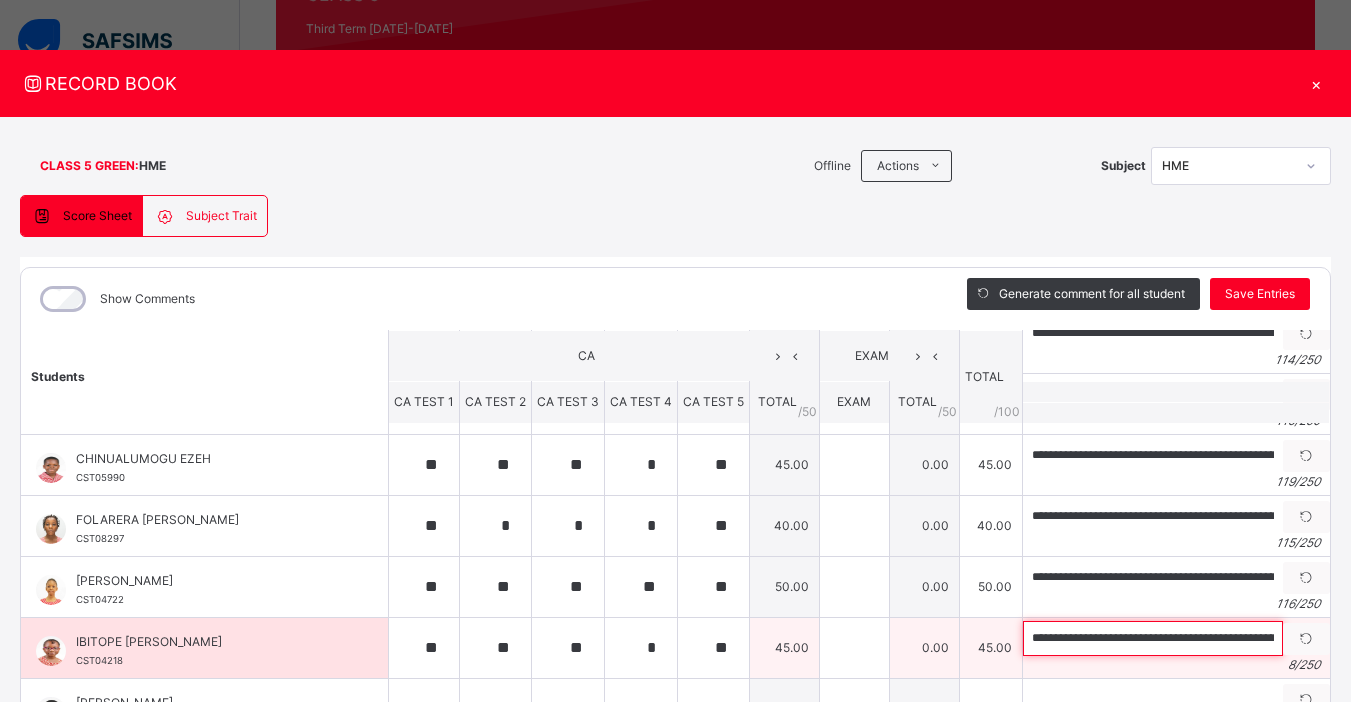 scroll, scrollTop: 0, scrollLeft: 383, axis: horizontal 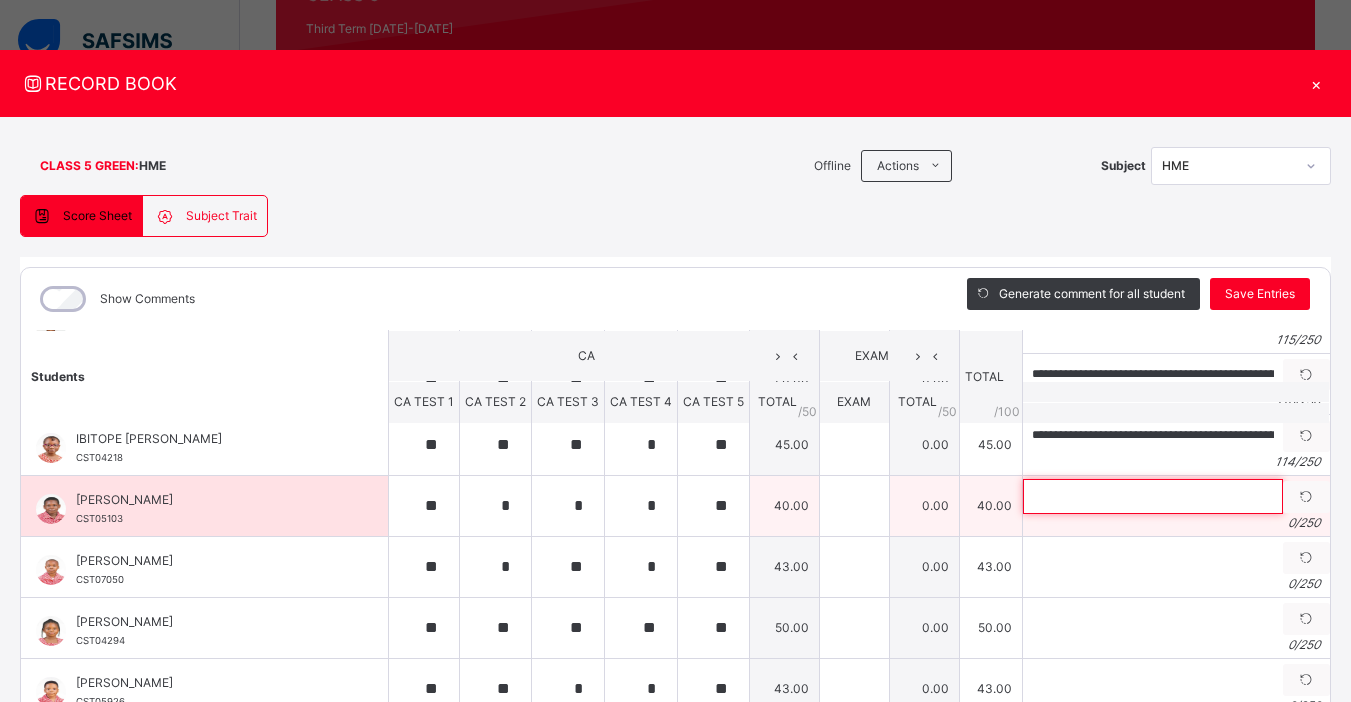 click at bounding box center [1153, 496] 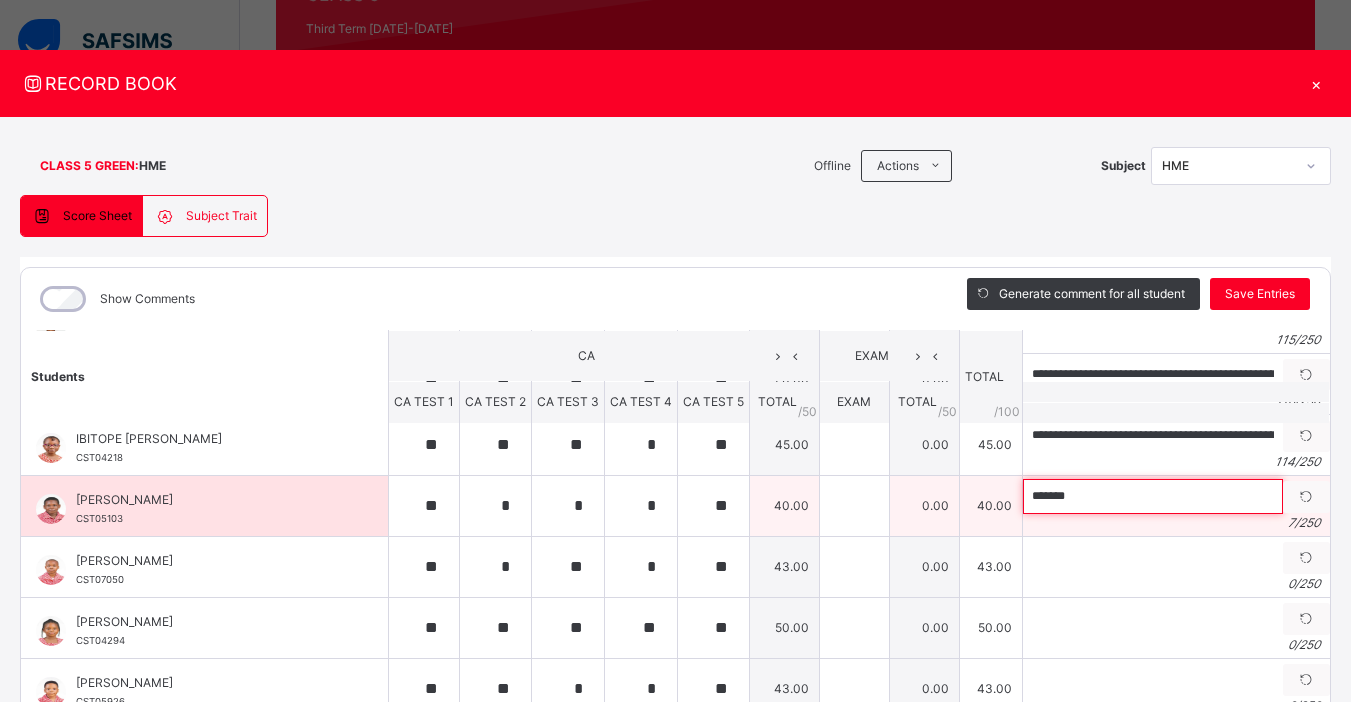 paste on "**********" 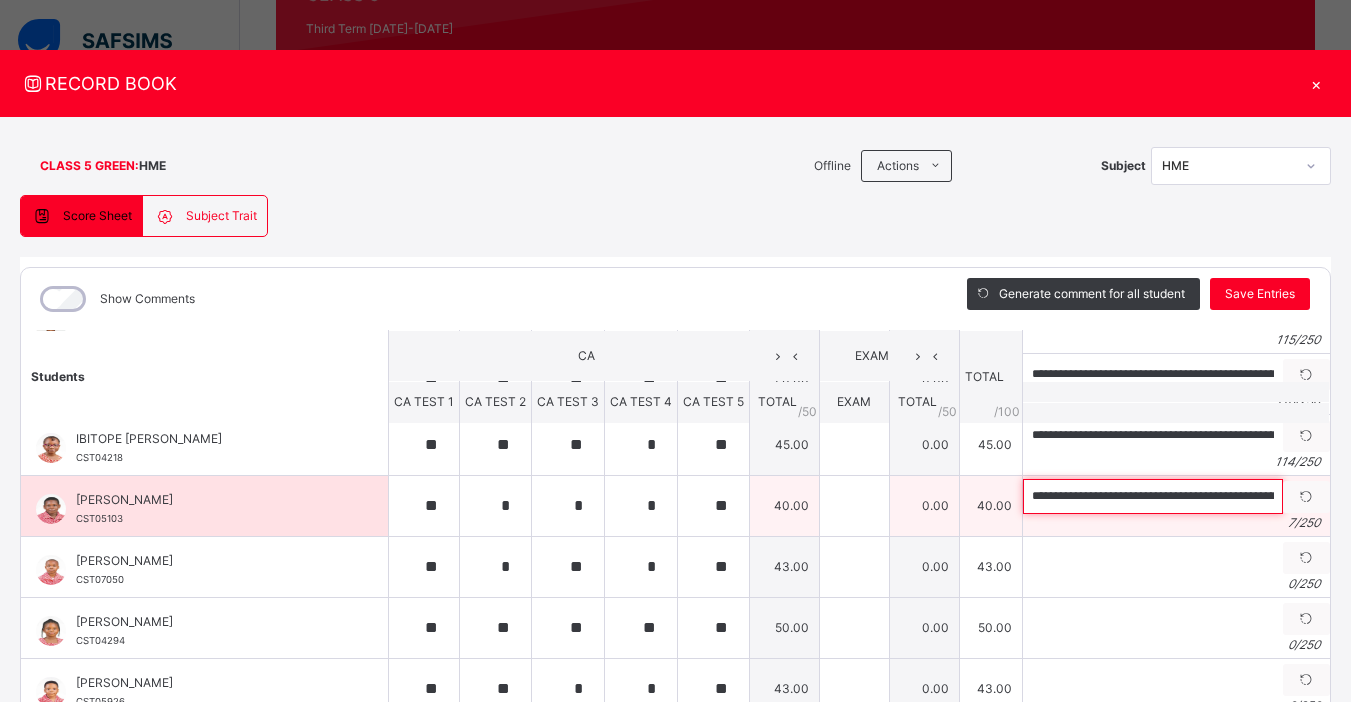 scroll, scrollTop: 0, scrollLeft: 385, axis: horizontal 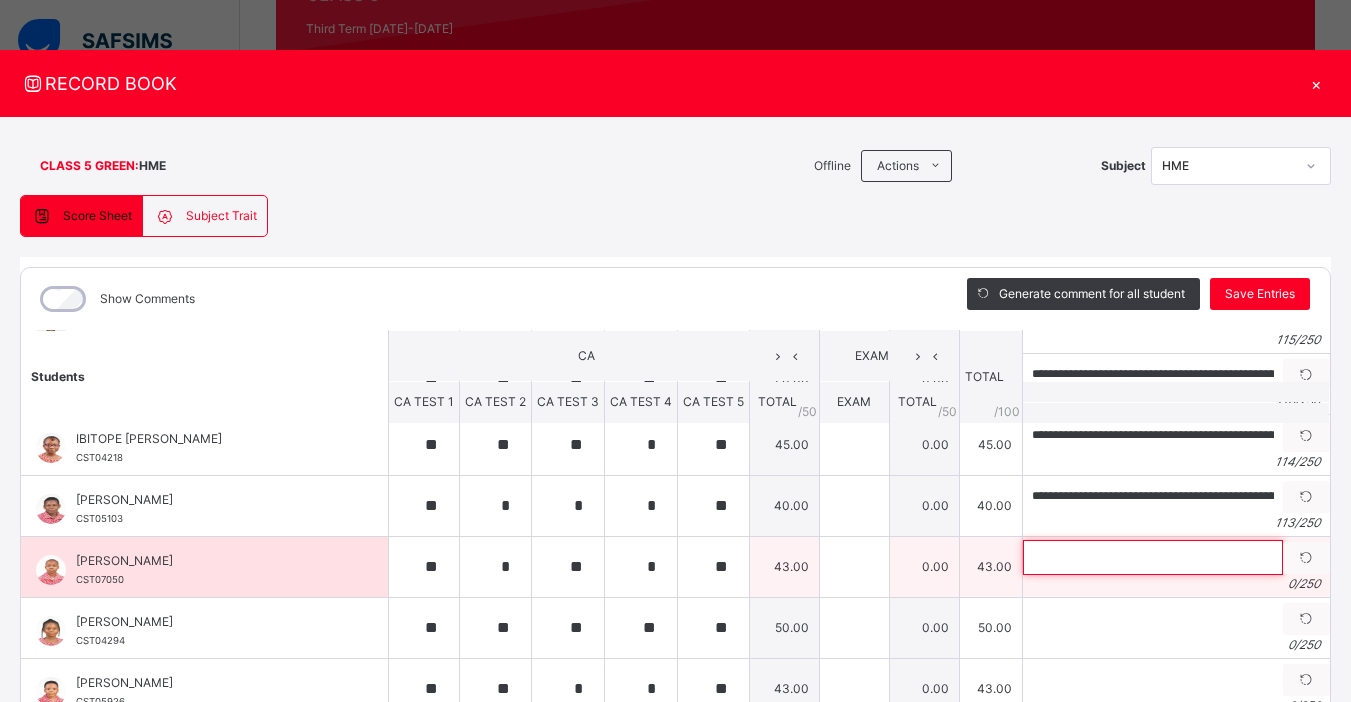click at bounding box center [1153, 557] 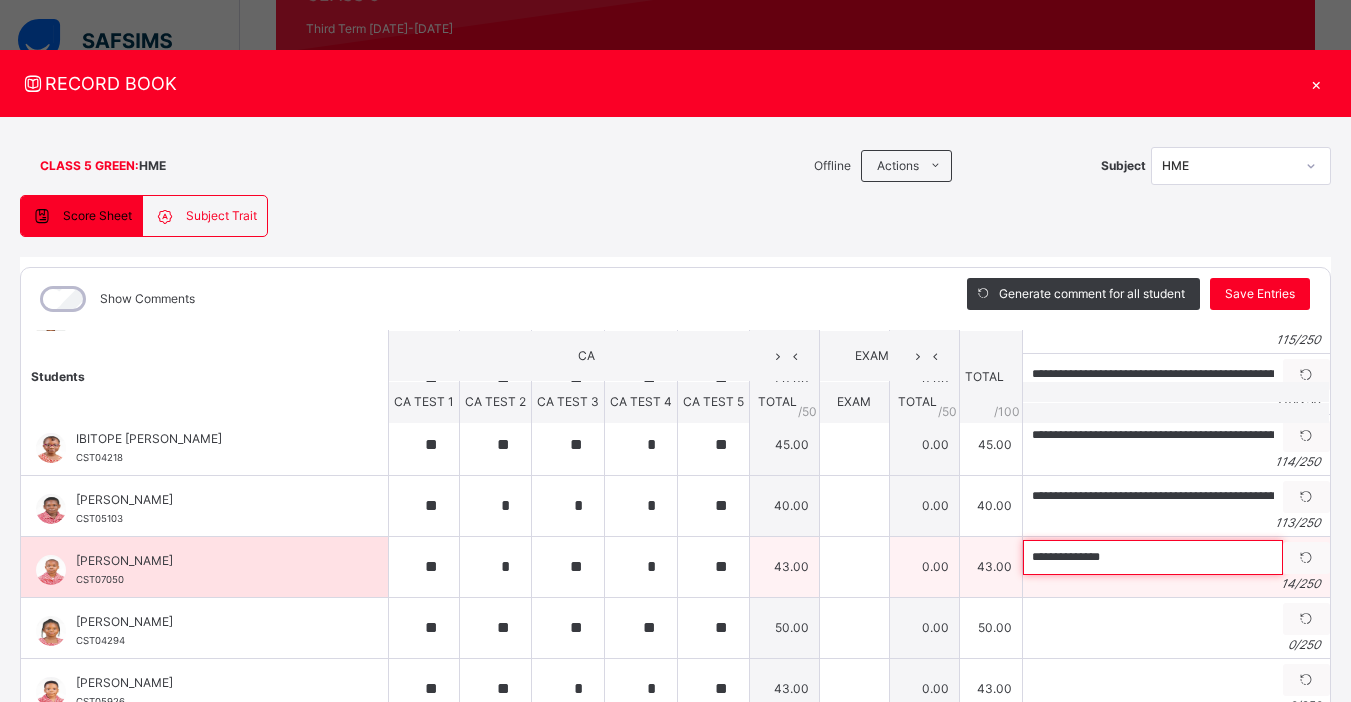 paste on "**********" 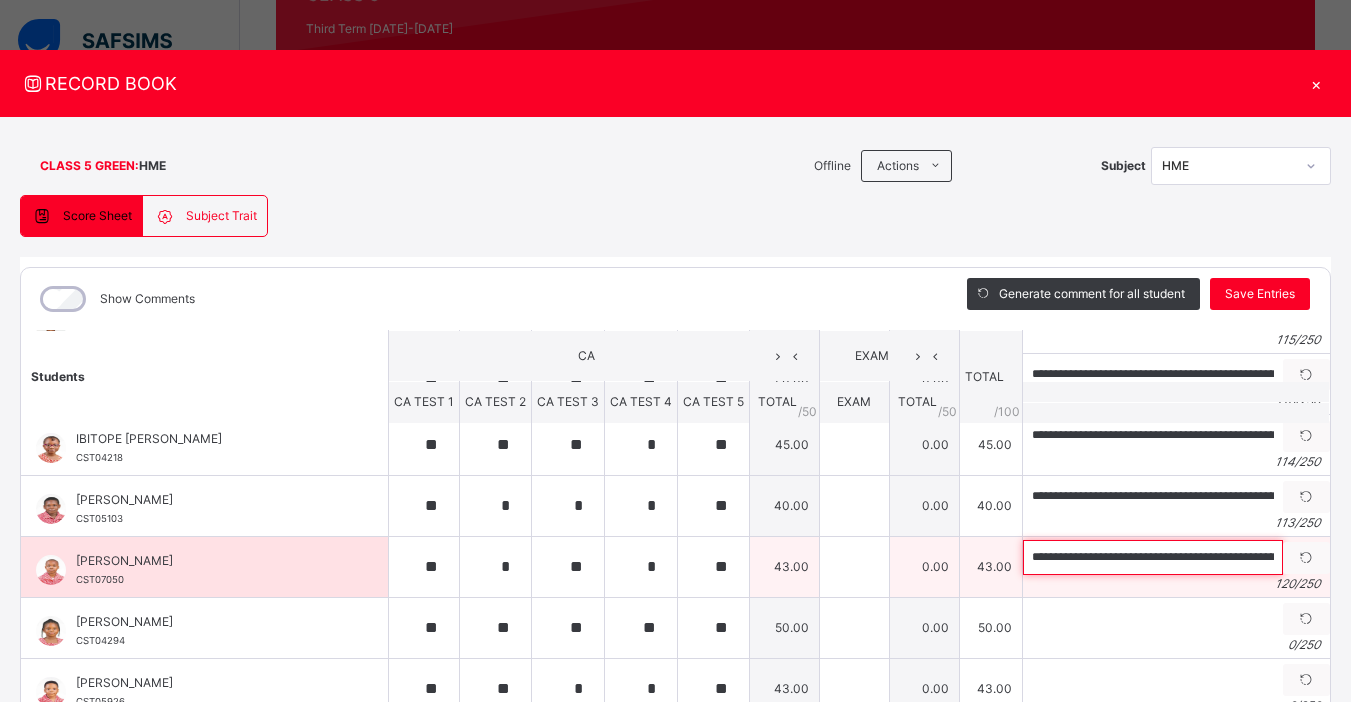 scroll, scrollTop: 0, scrollLeft: 436, axis: horizontal 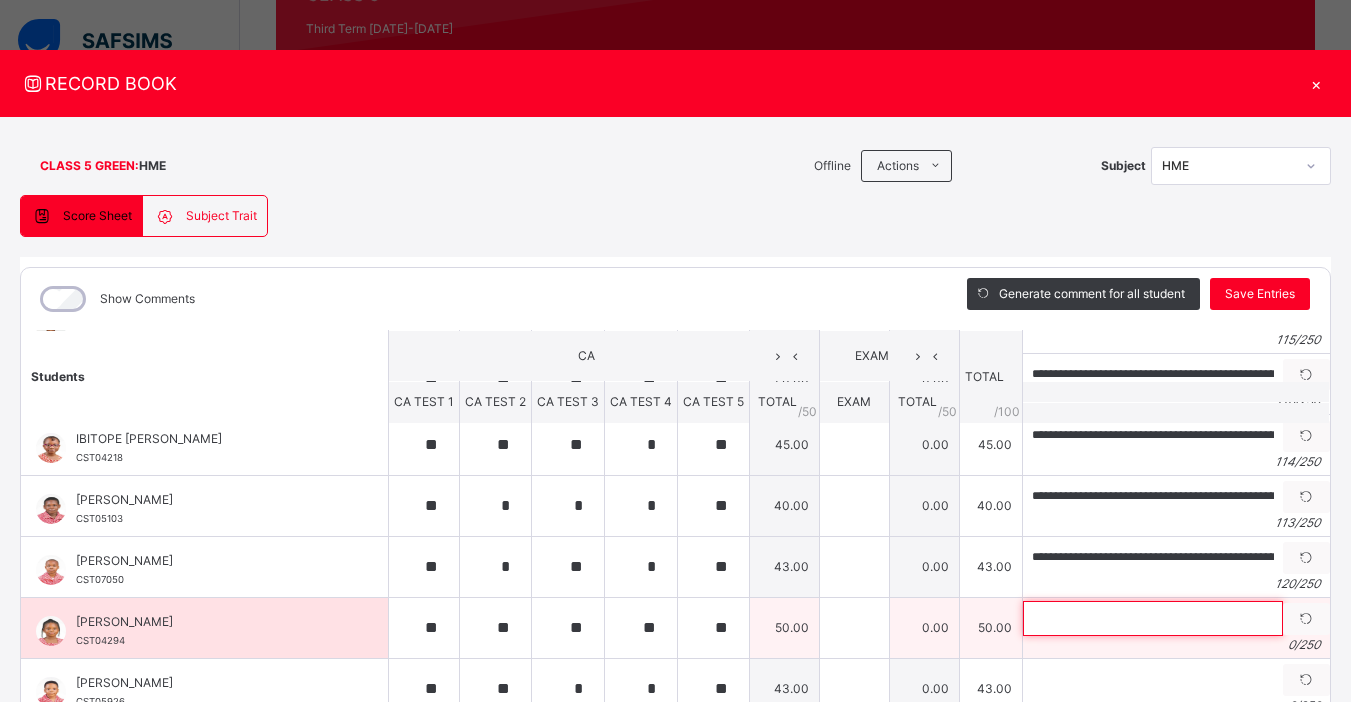click at bounding box center [1153, 618] 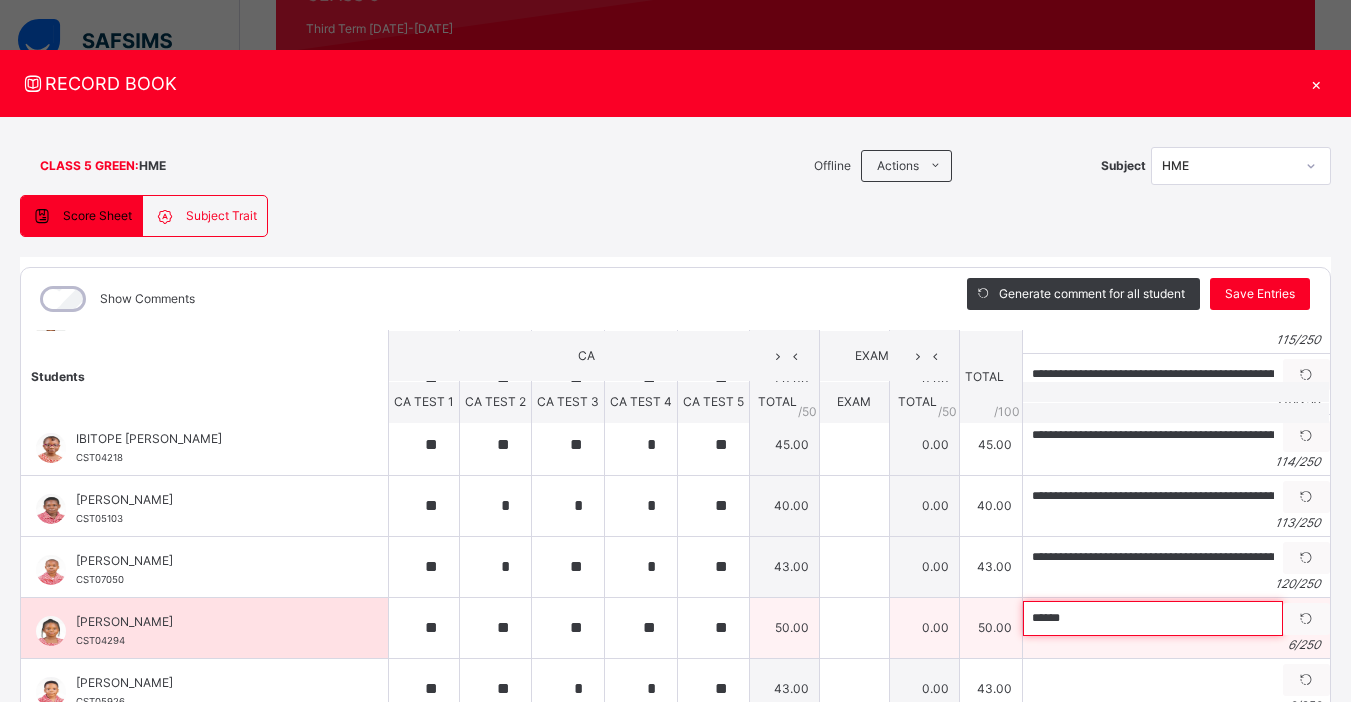 paste on "**********" 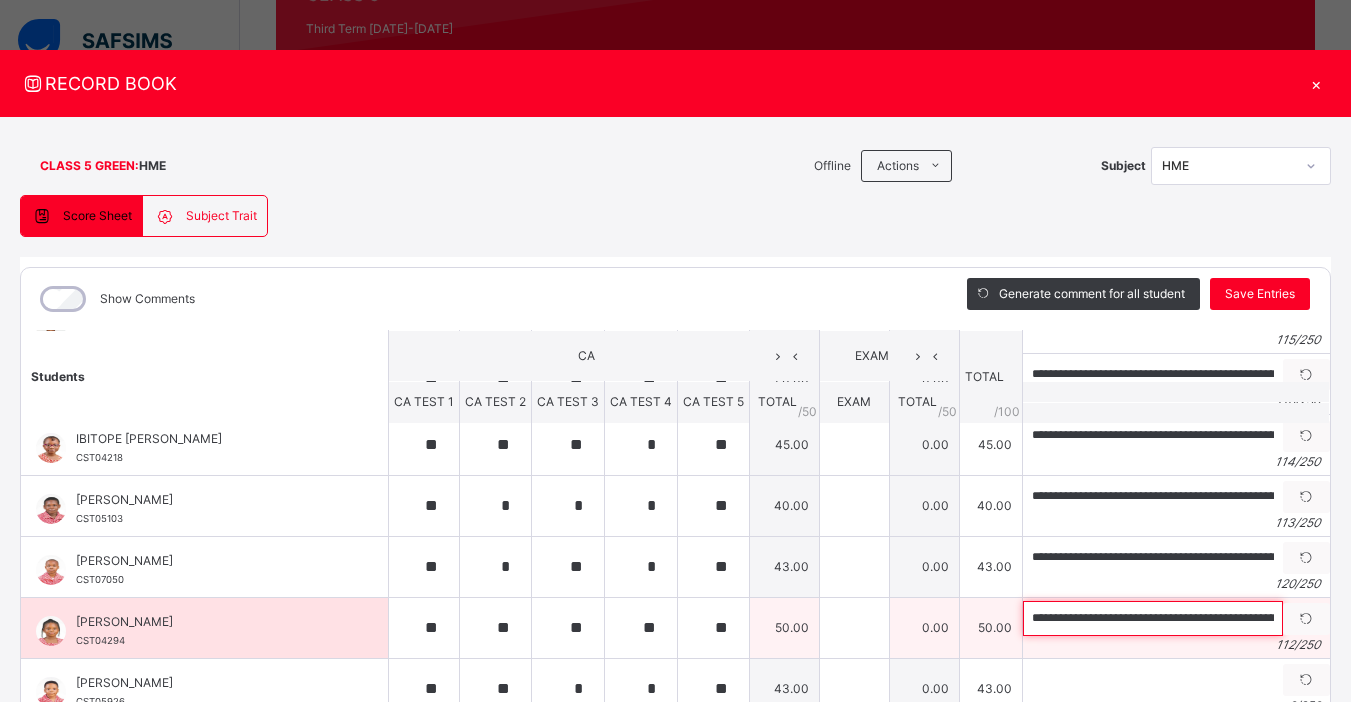 scroll, scrollTop: 0, scrollLeft: 375, axis: horizontal 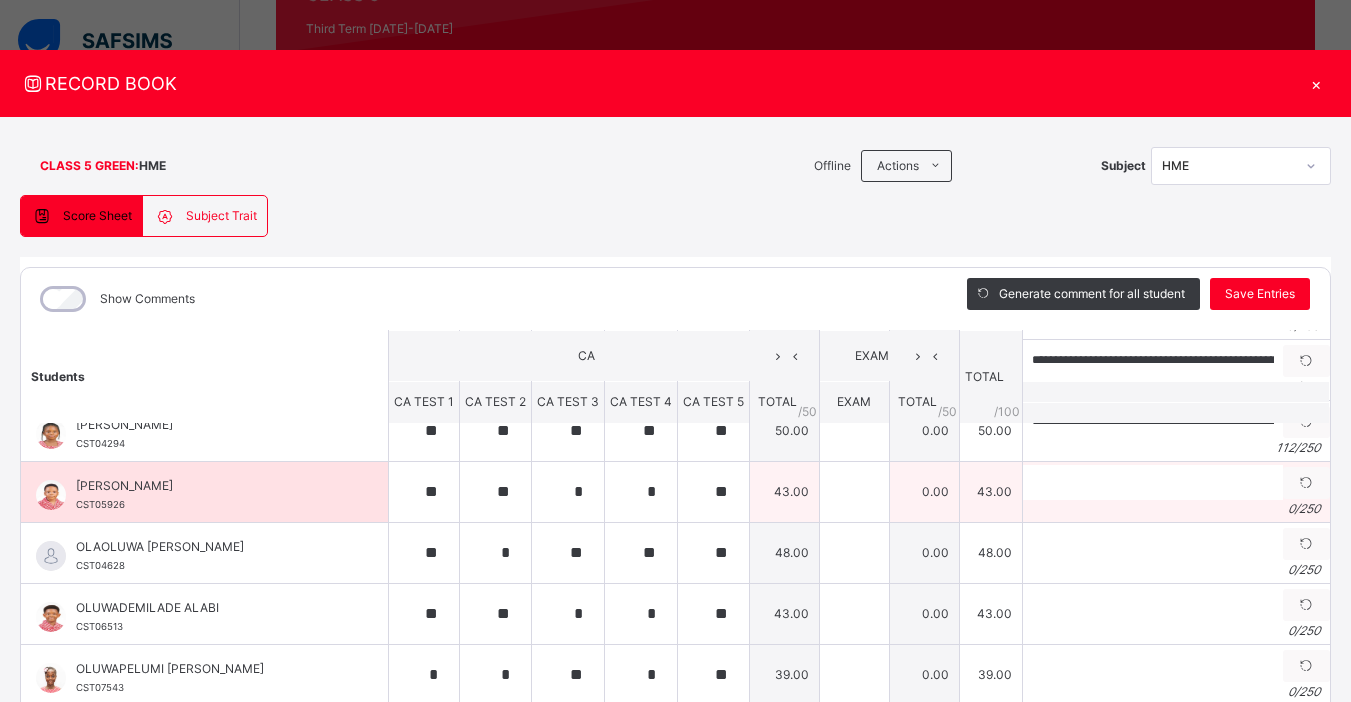 click on "0 / 250" at bounding box center (1176, 509) 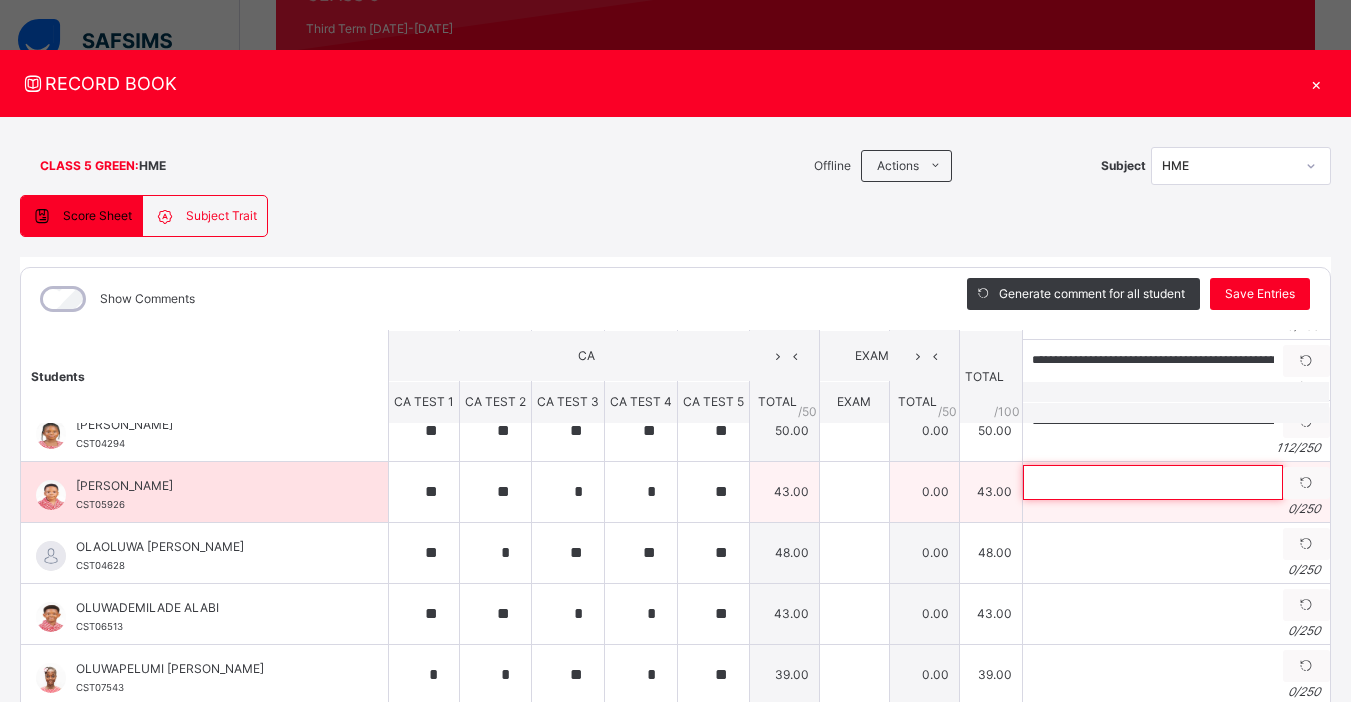 click at bounding box center [1153, 482] 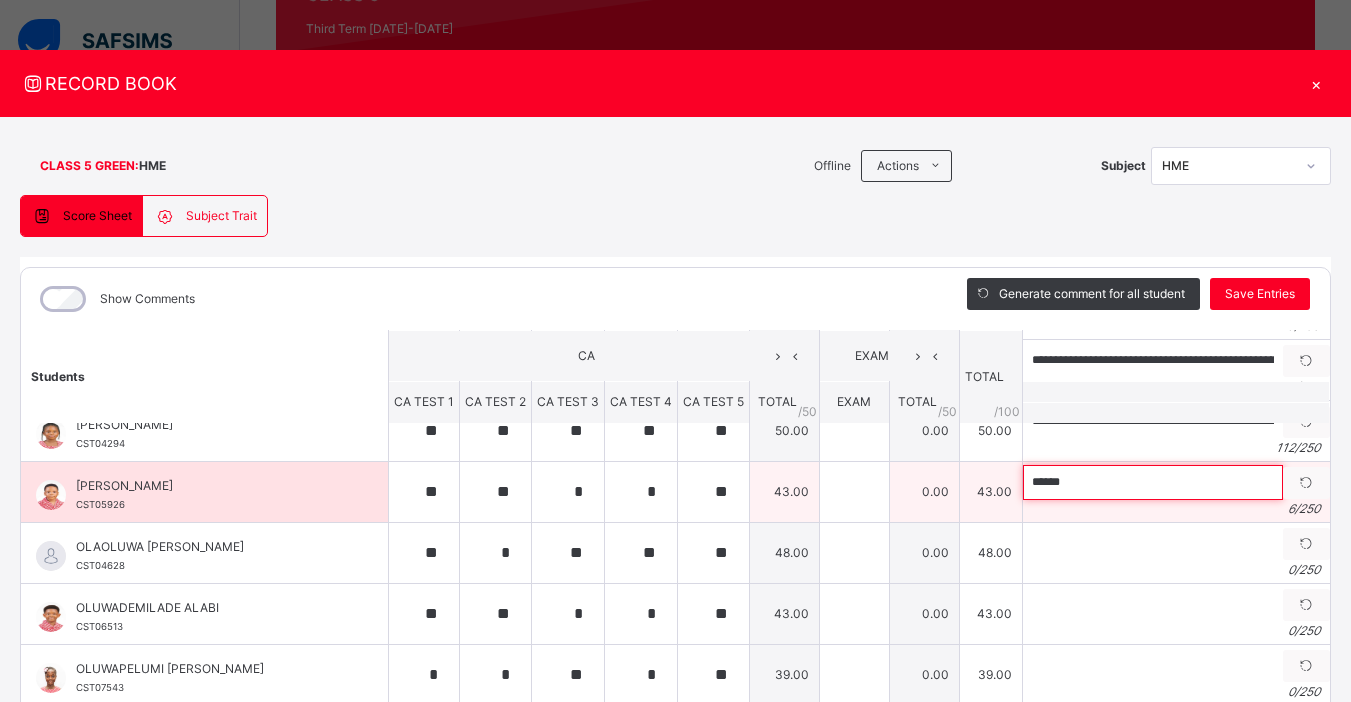 paste on "**********" 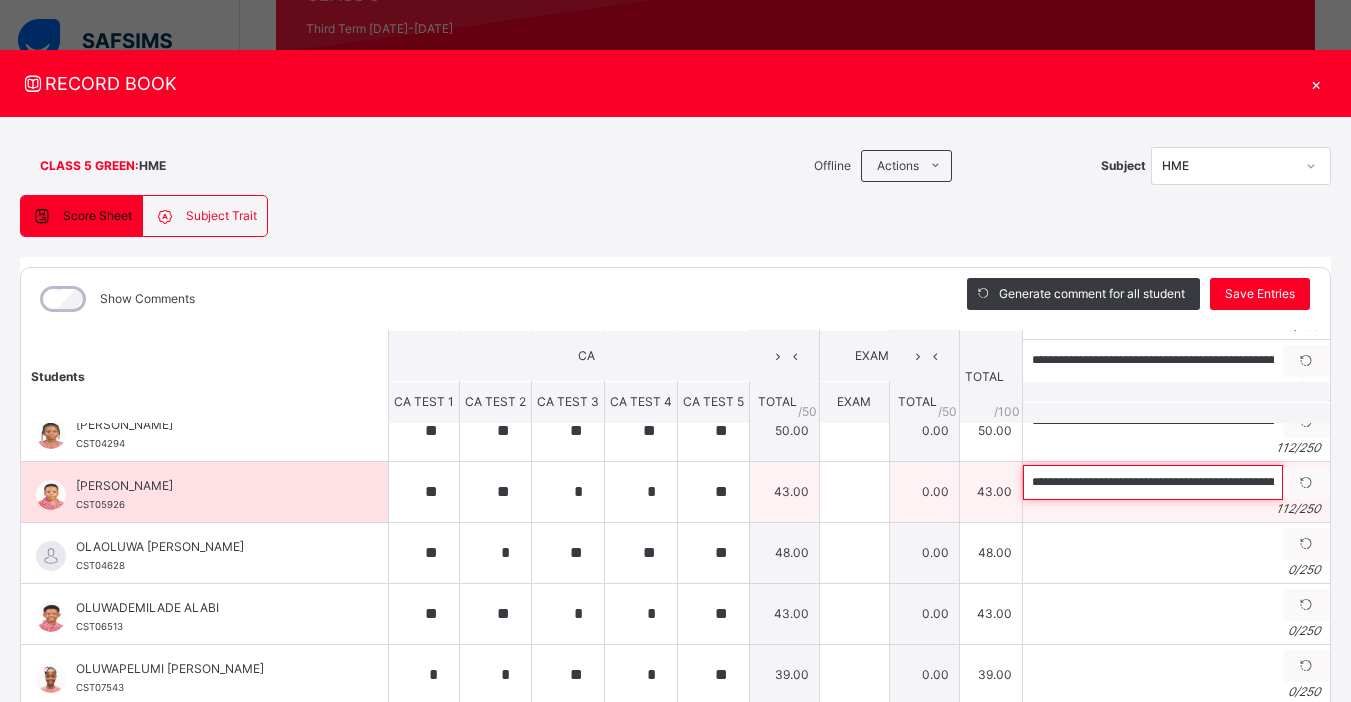 scroll, scrollTop: 0, scrollLeft: 378, axis: horizontal 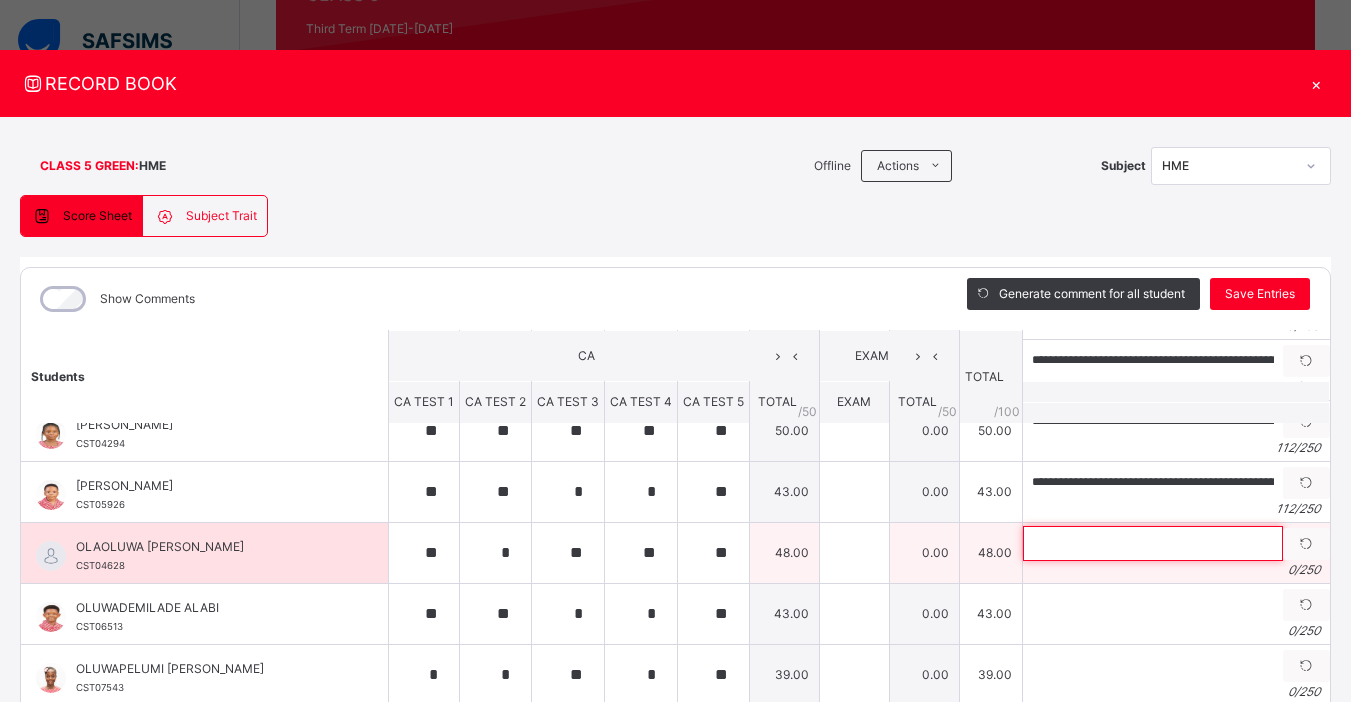 click at bounding box center (1153, 543) 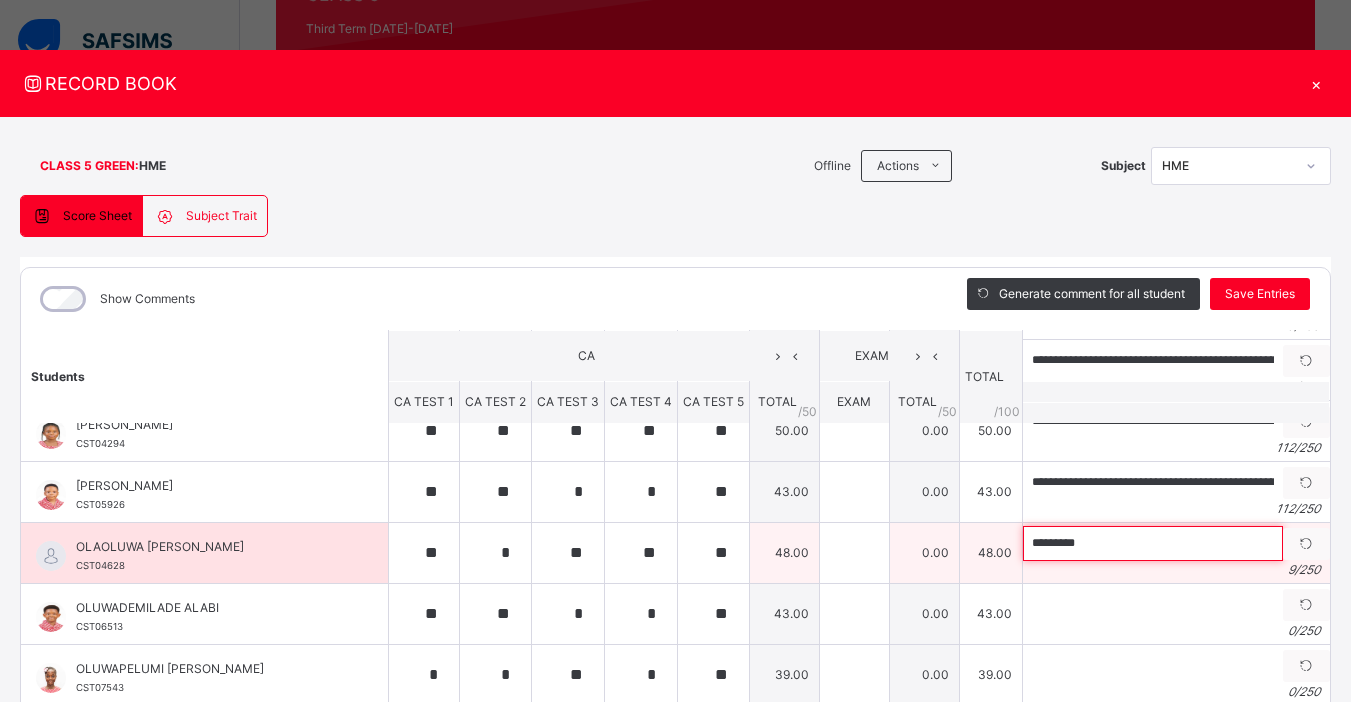 paste on "**********" 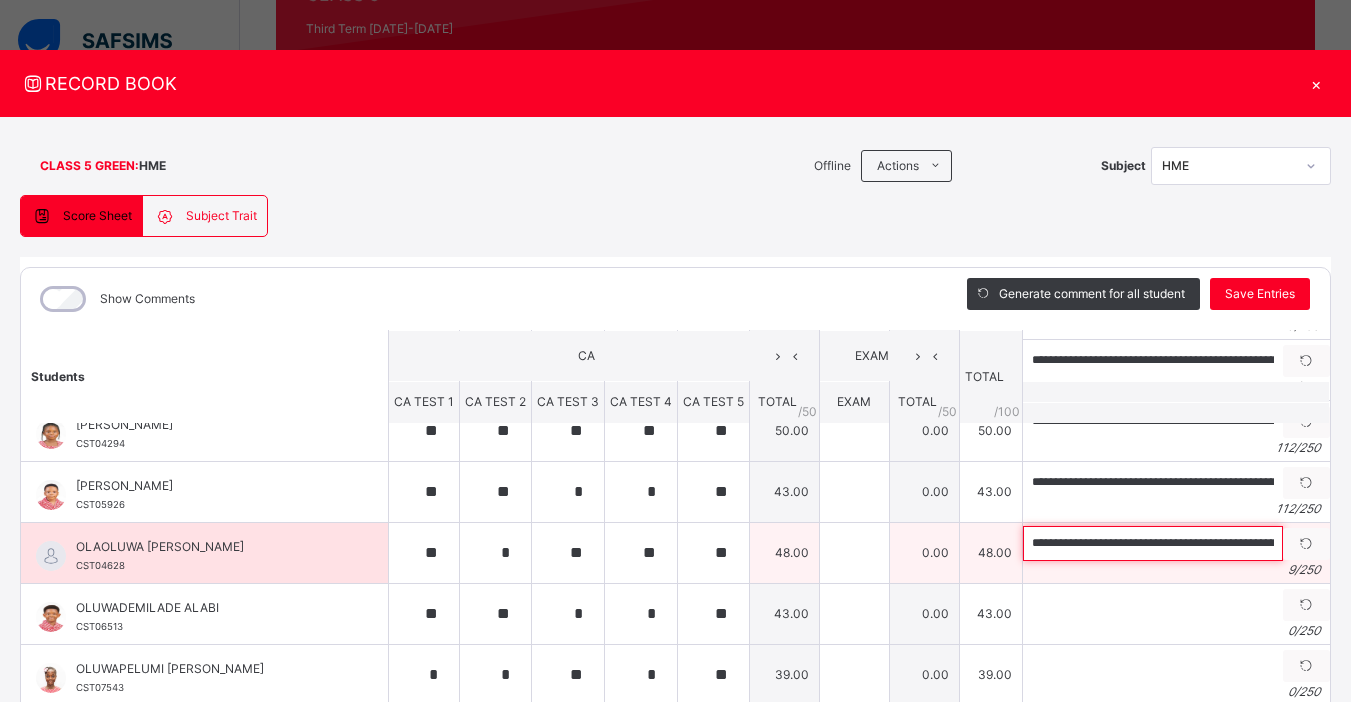 scroll, scrollTop: 0, scrollLeft: 396, axis: horizontal 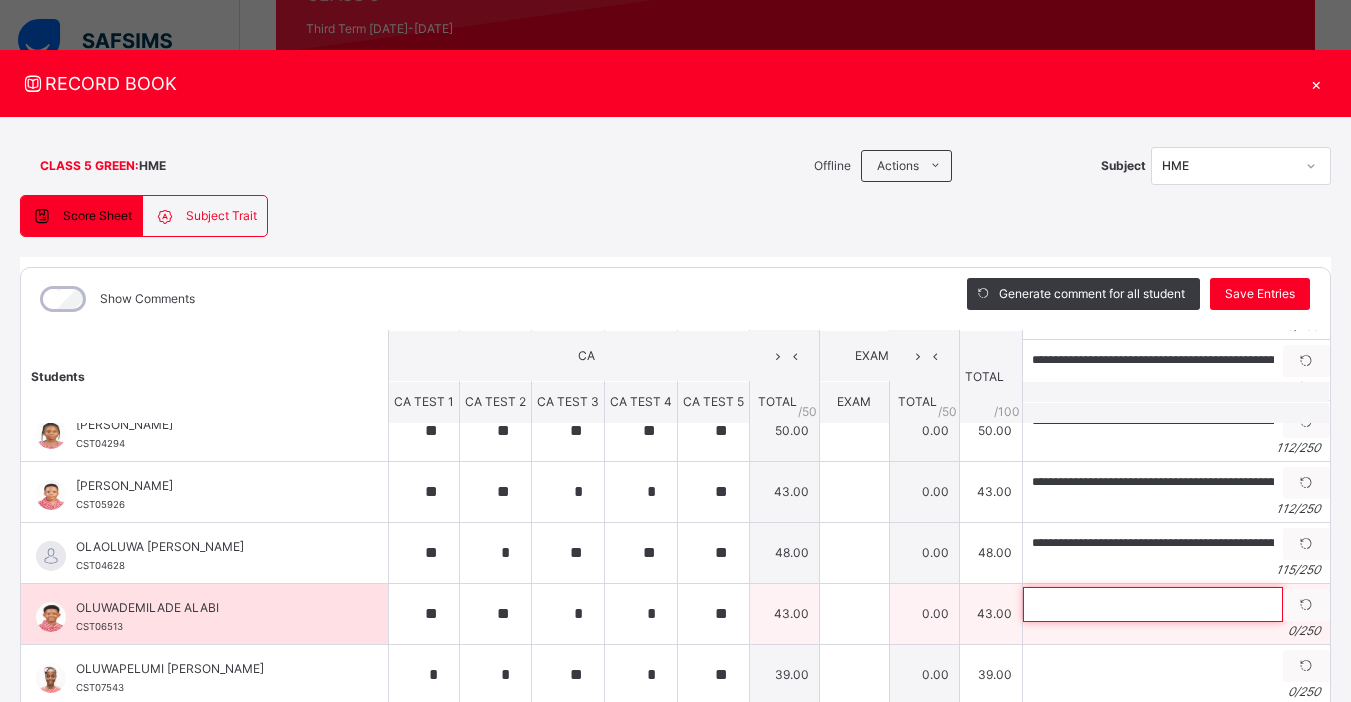 click at bounding box center [1153, 604] 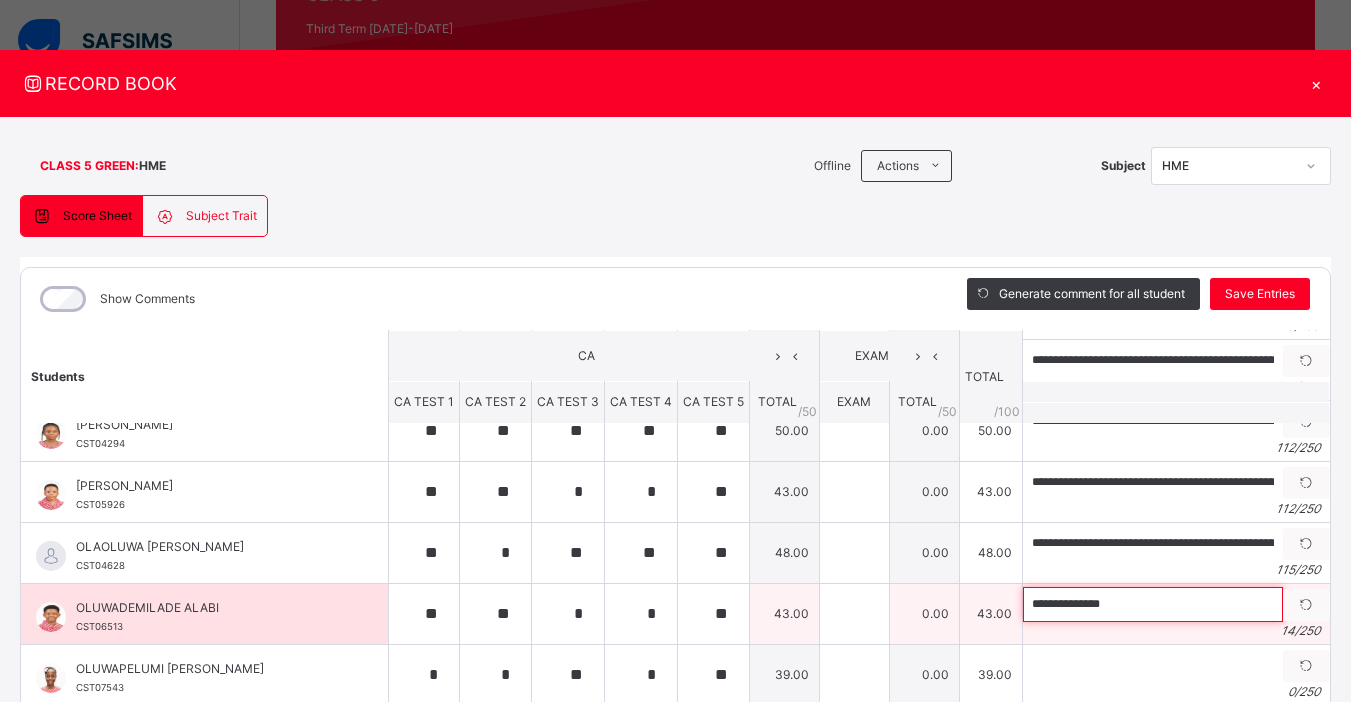 paste on "**********" 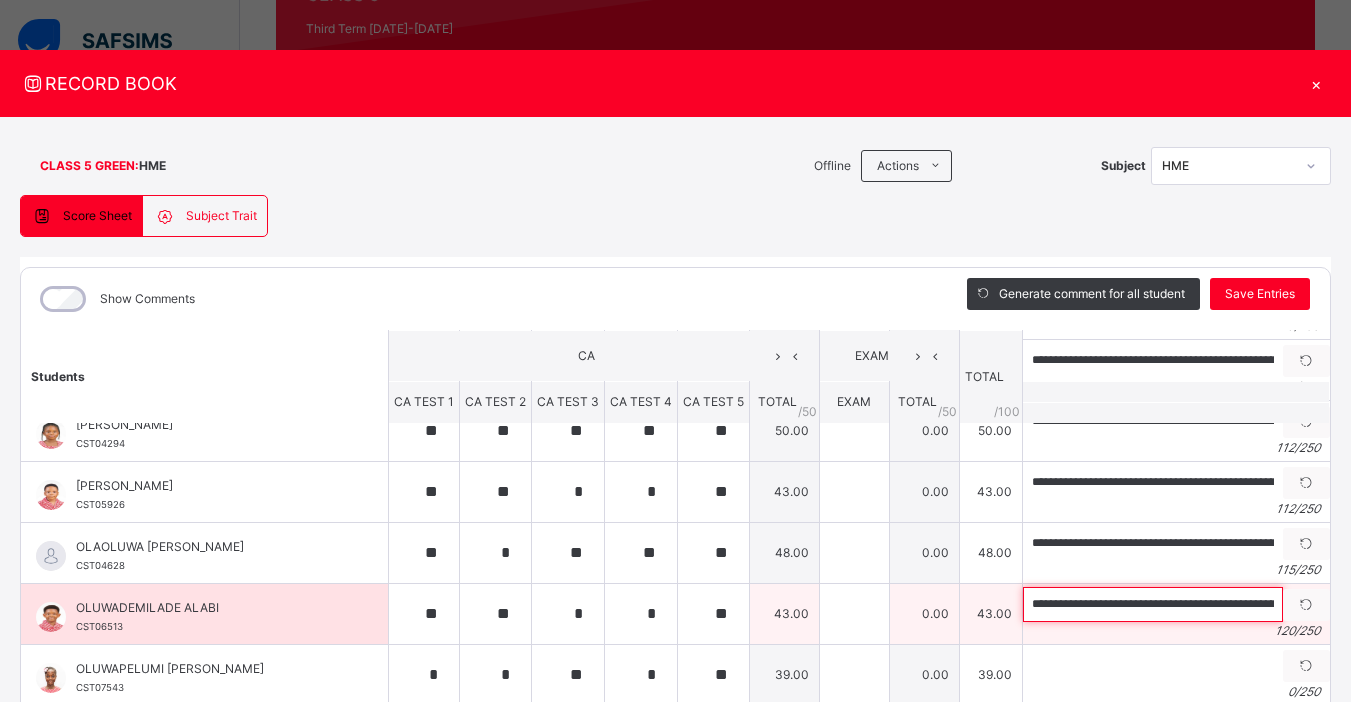 scroll, scrollTop: 0, scrollLeft: 431, axis: horizontal 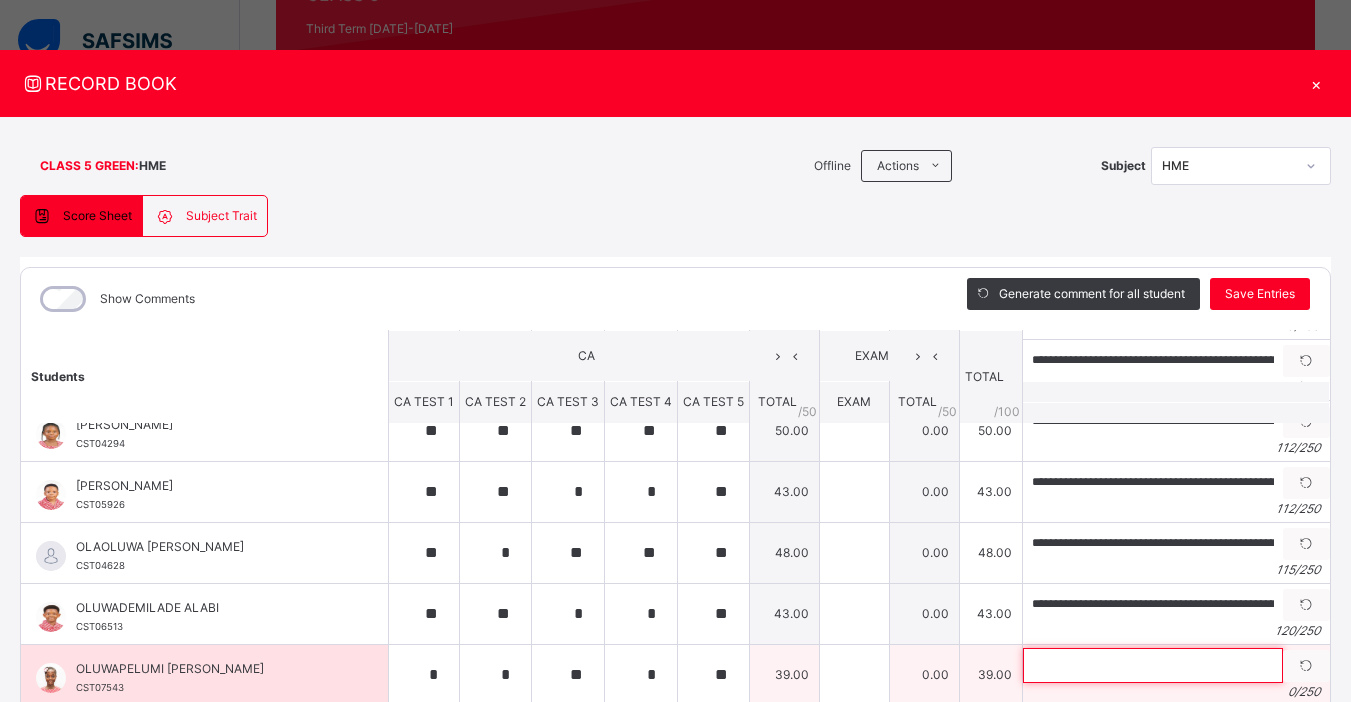 click at bounding box center (1153, 665) 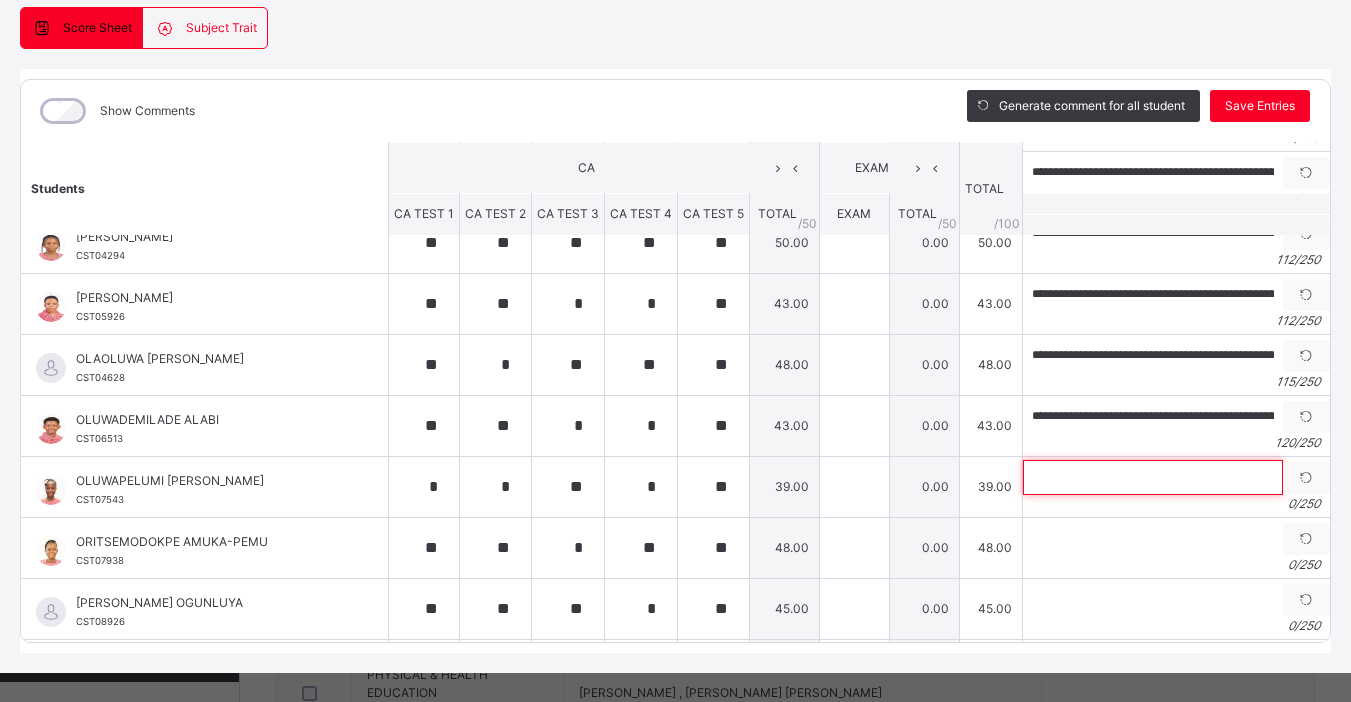 scroll, scrollTop: 209, scrollLeft: 0, axis: vertical 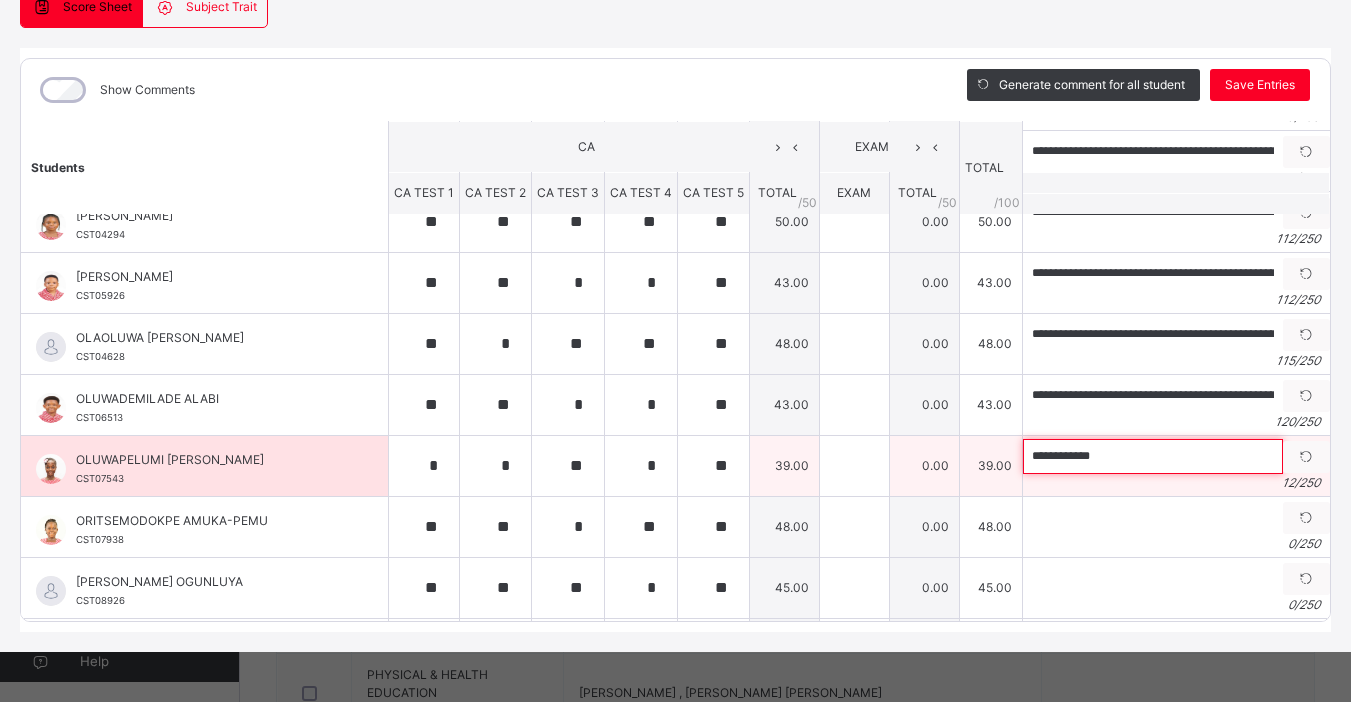 paste on "**********" 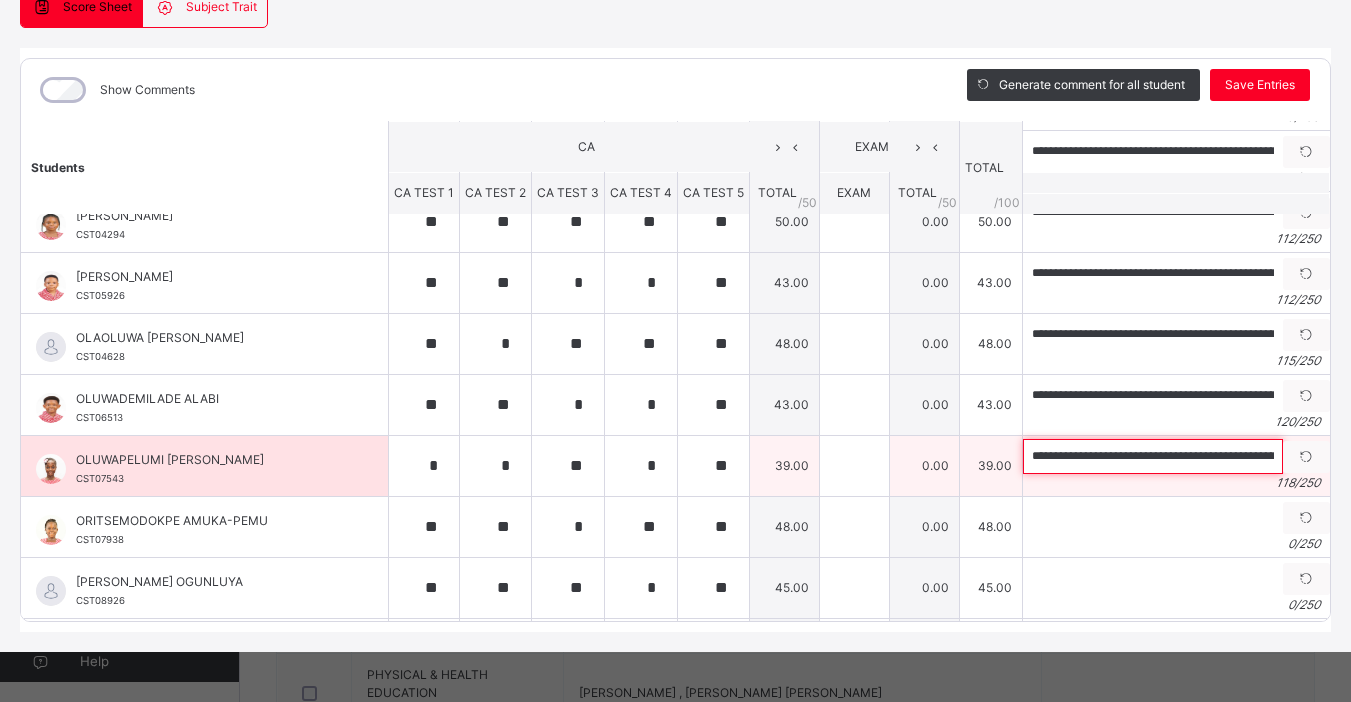 scroll, scrollTop: 0, scrollLeft: 417, axis: horizontal 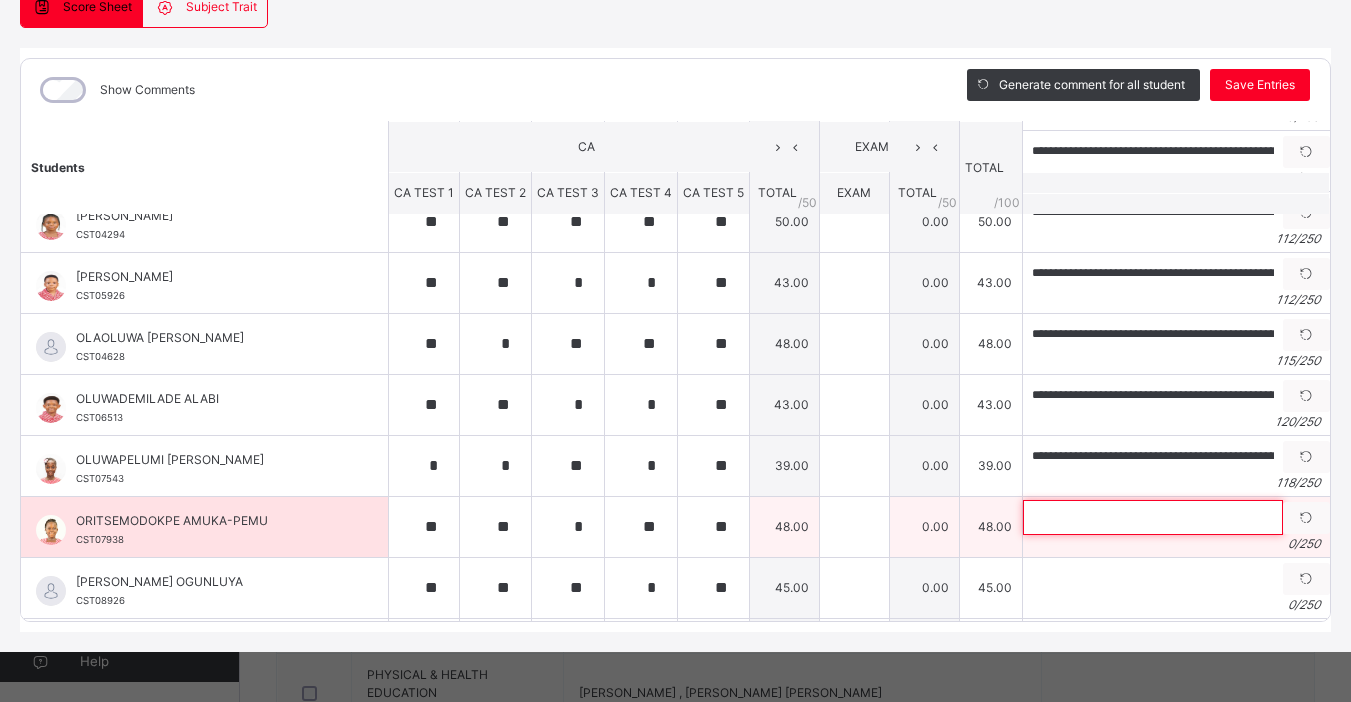 click at bounding box center (1153, 517) 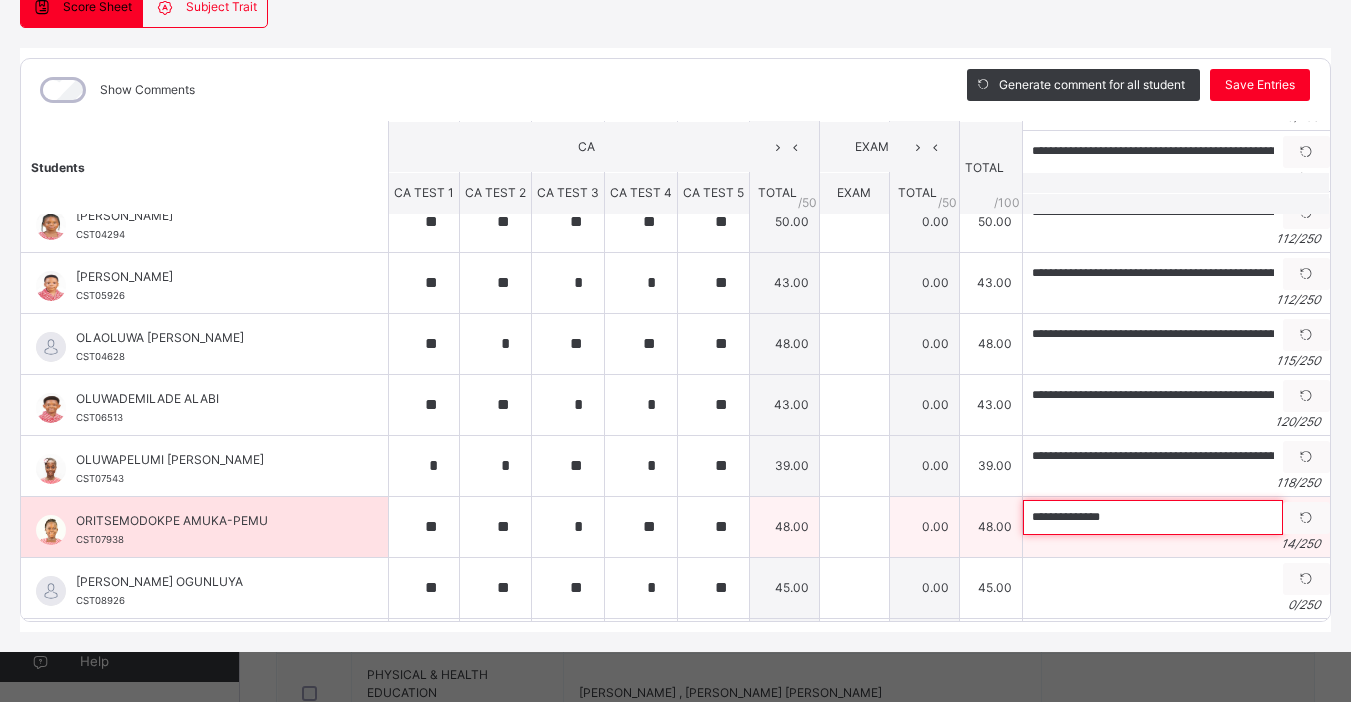 paste on "**********" 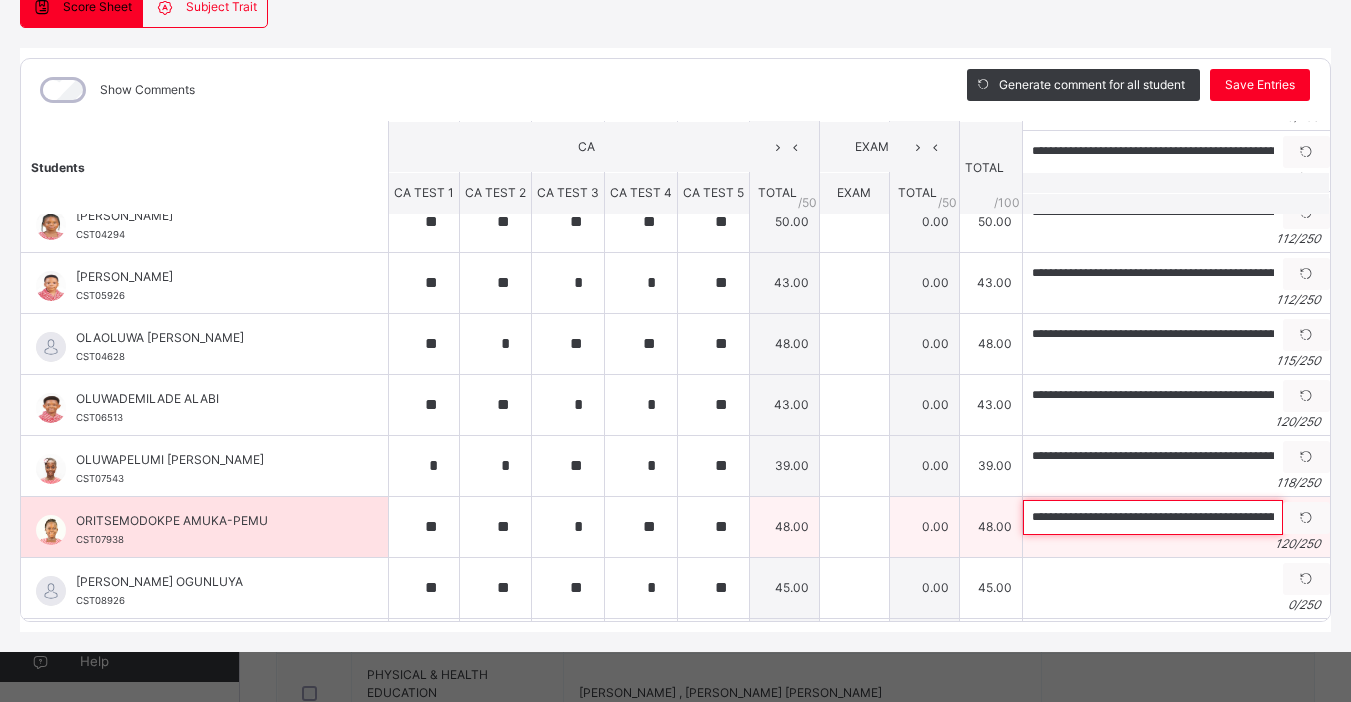 scroll, scrollTop: 0, scrollLeft: 431, axis: horizontal 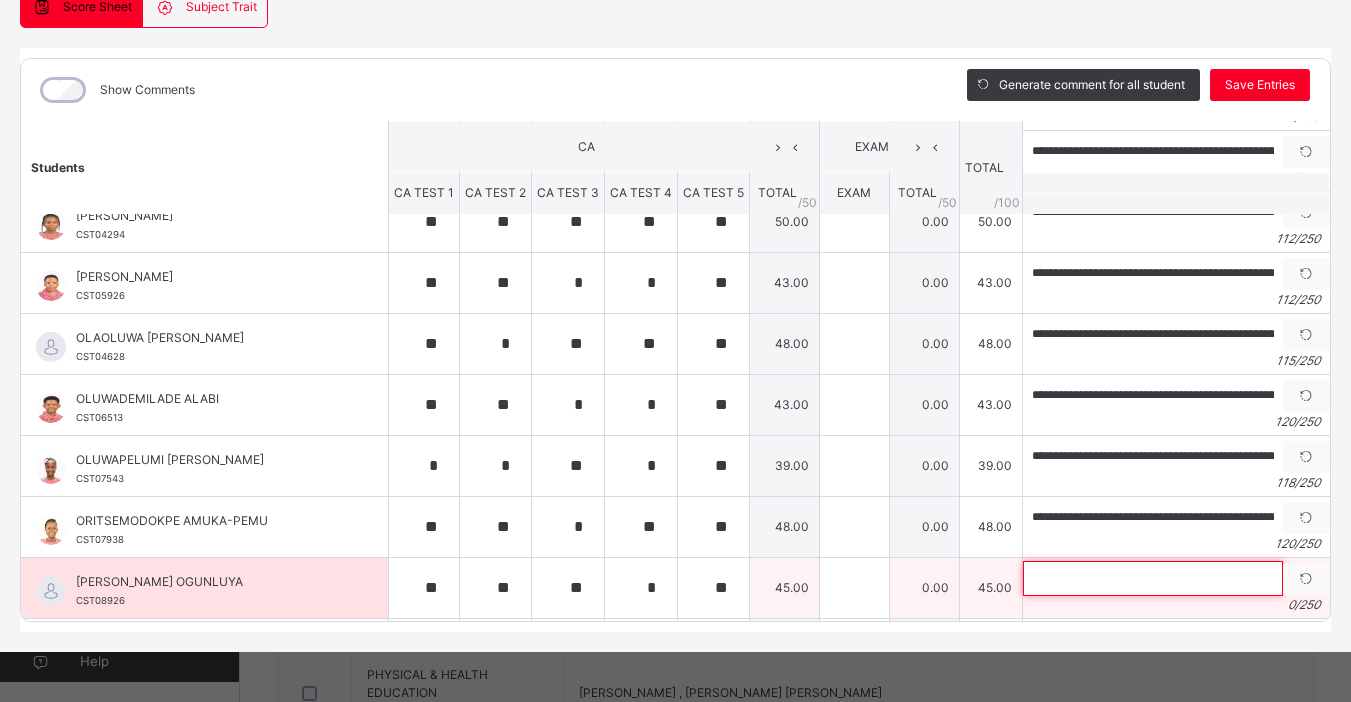 click at bounding box center [1153, 578] 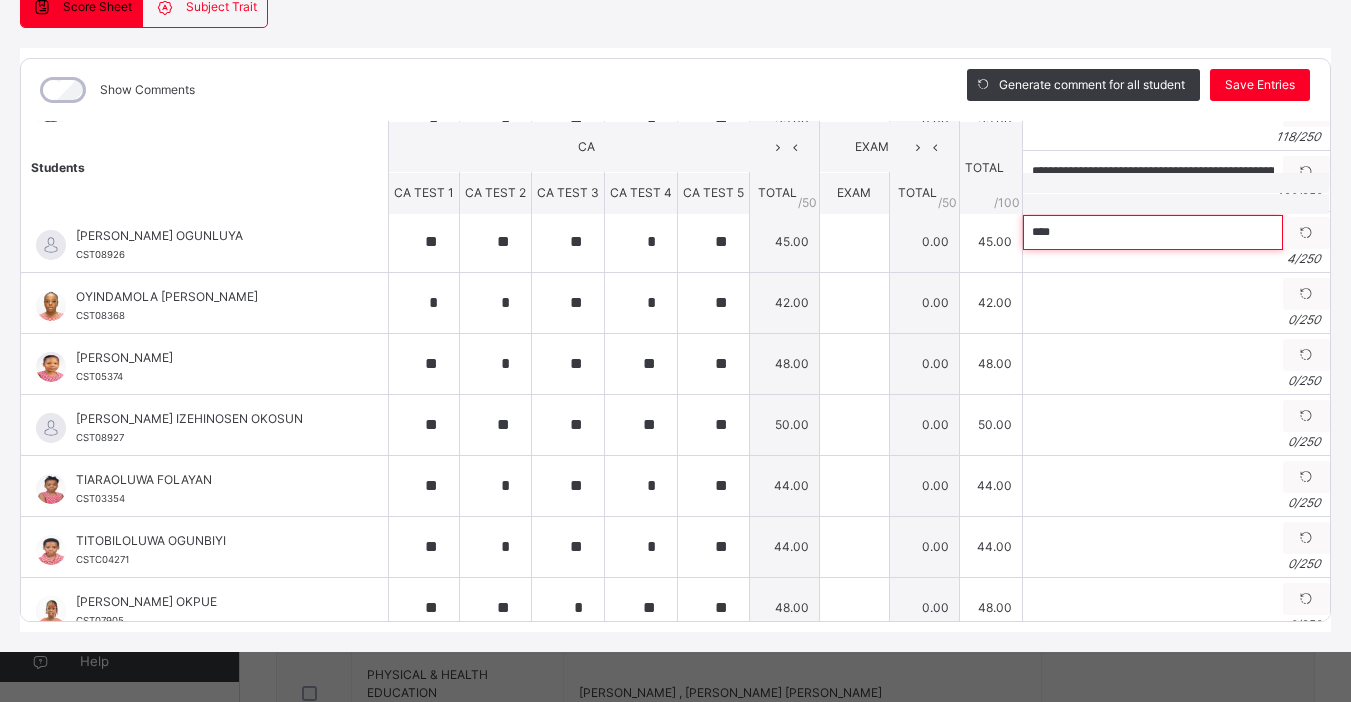 scroll, scrollTop: 972, scrollLeft: 0, axis: vertical 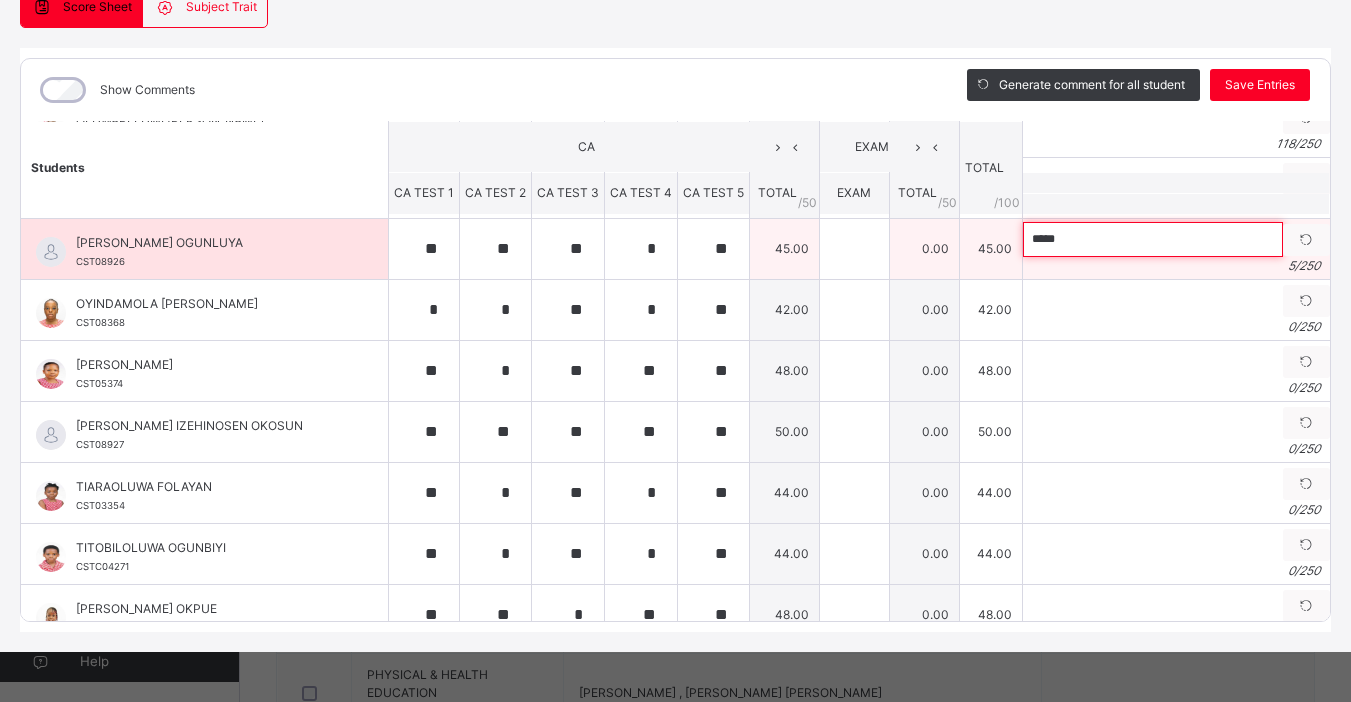 paste on "**********" 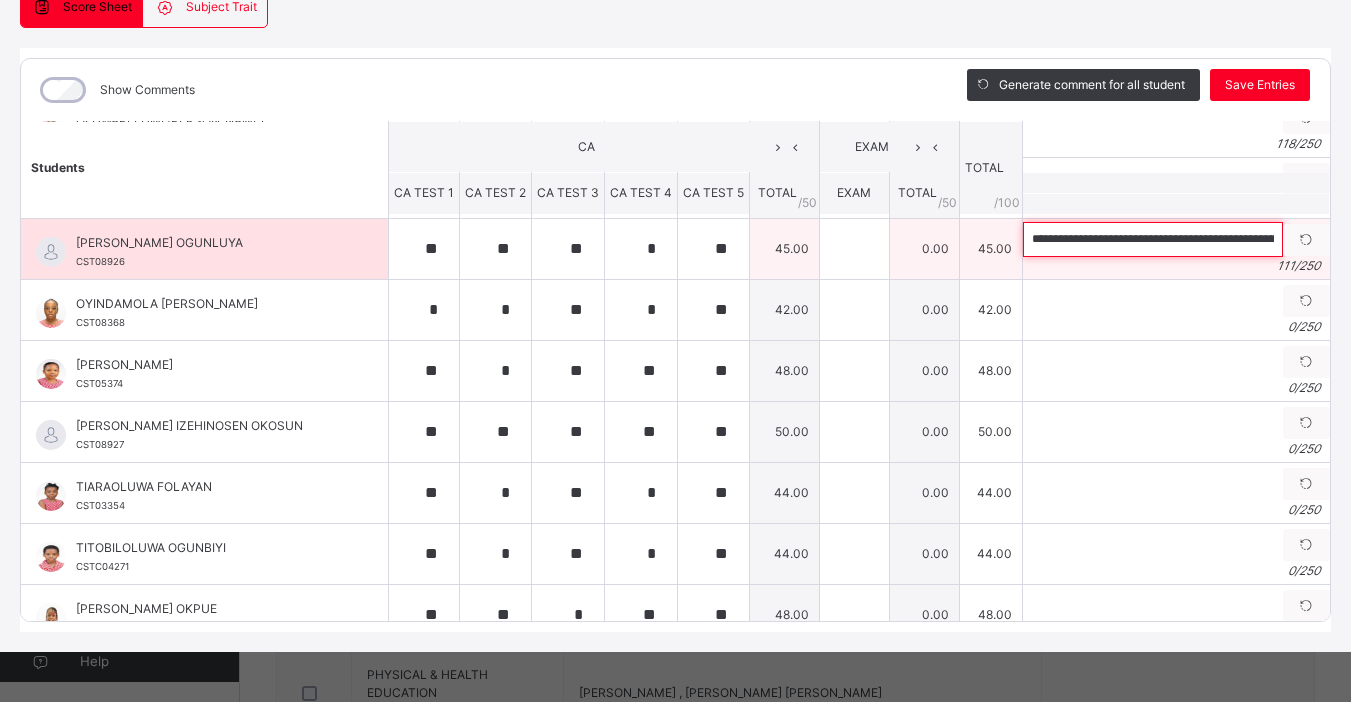 scroll, scrollTop: 0, scrollLeft: 377, axis: horizontal 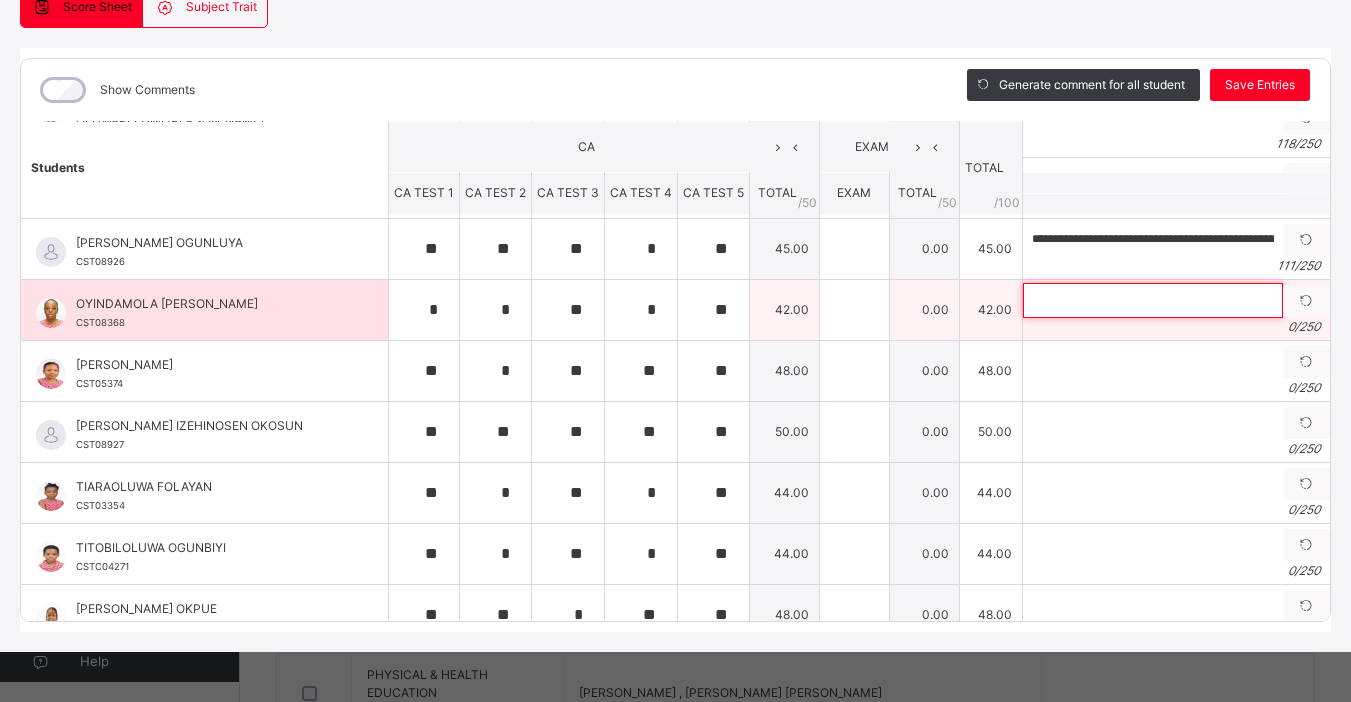 click at bounding box center [1153, 300] 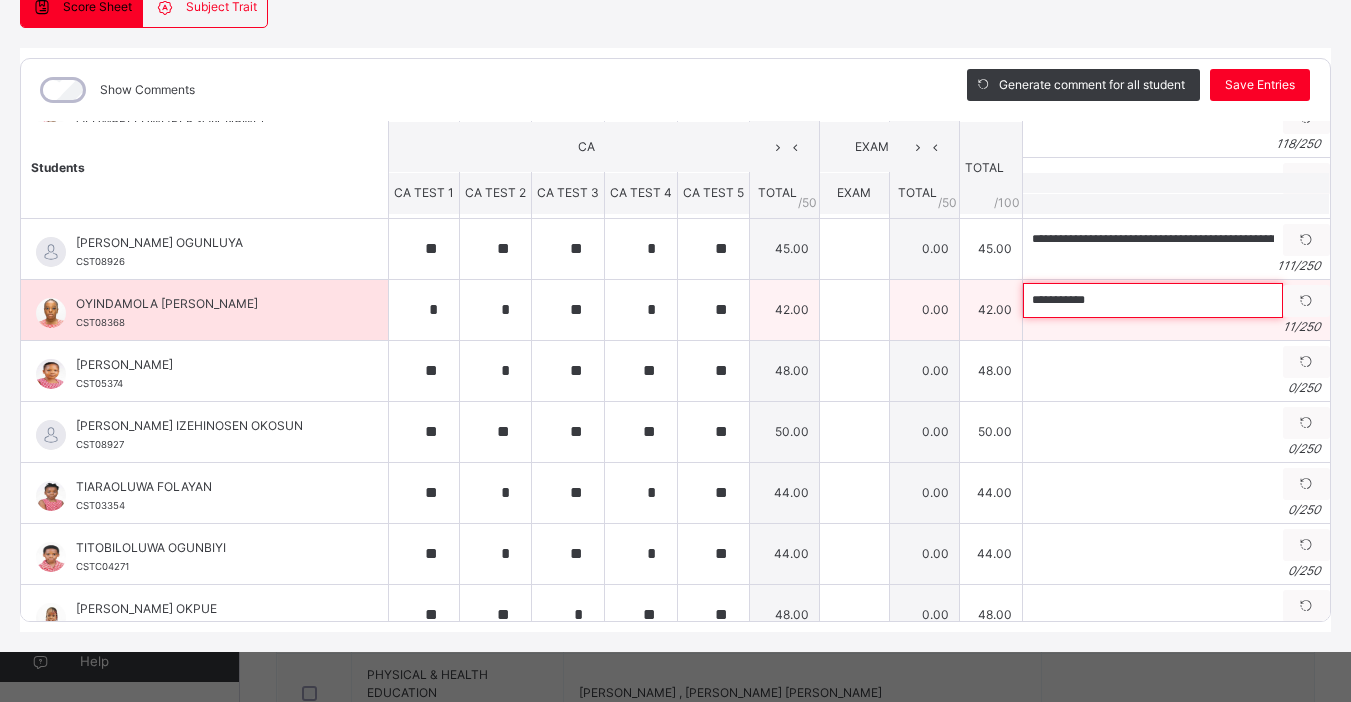 paste on "**********" 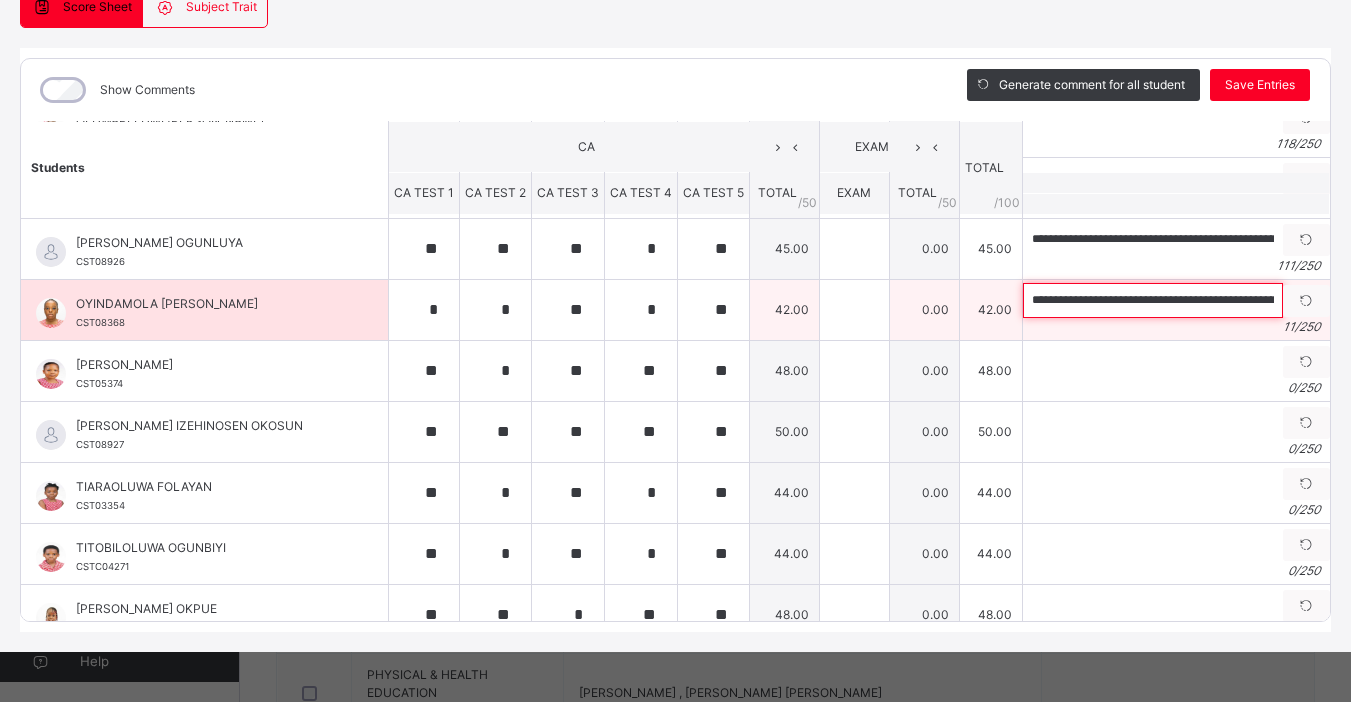 scroll, scrollTop: 0, scrollLeft: 411, axis: horizontal 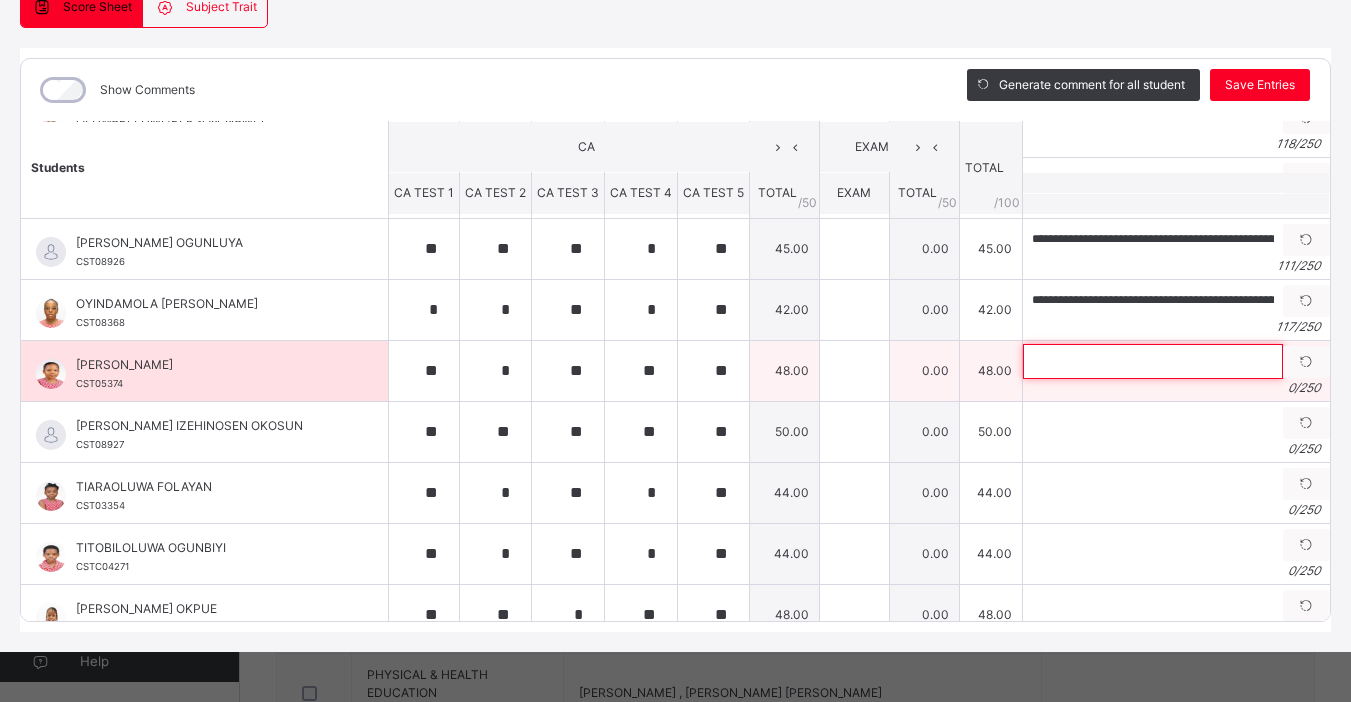 click at bounding box center [1153, 361] 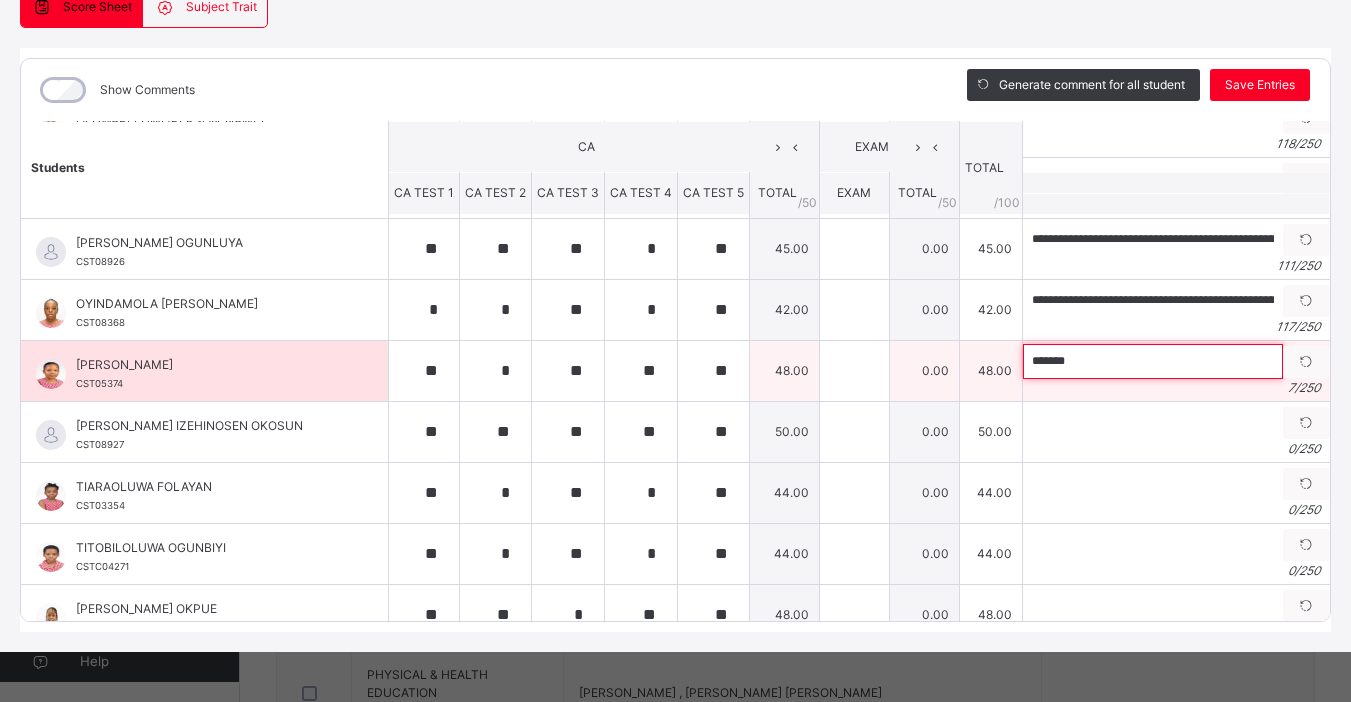 paste on "**********" 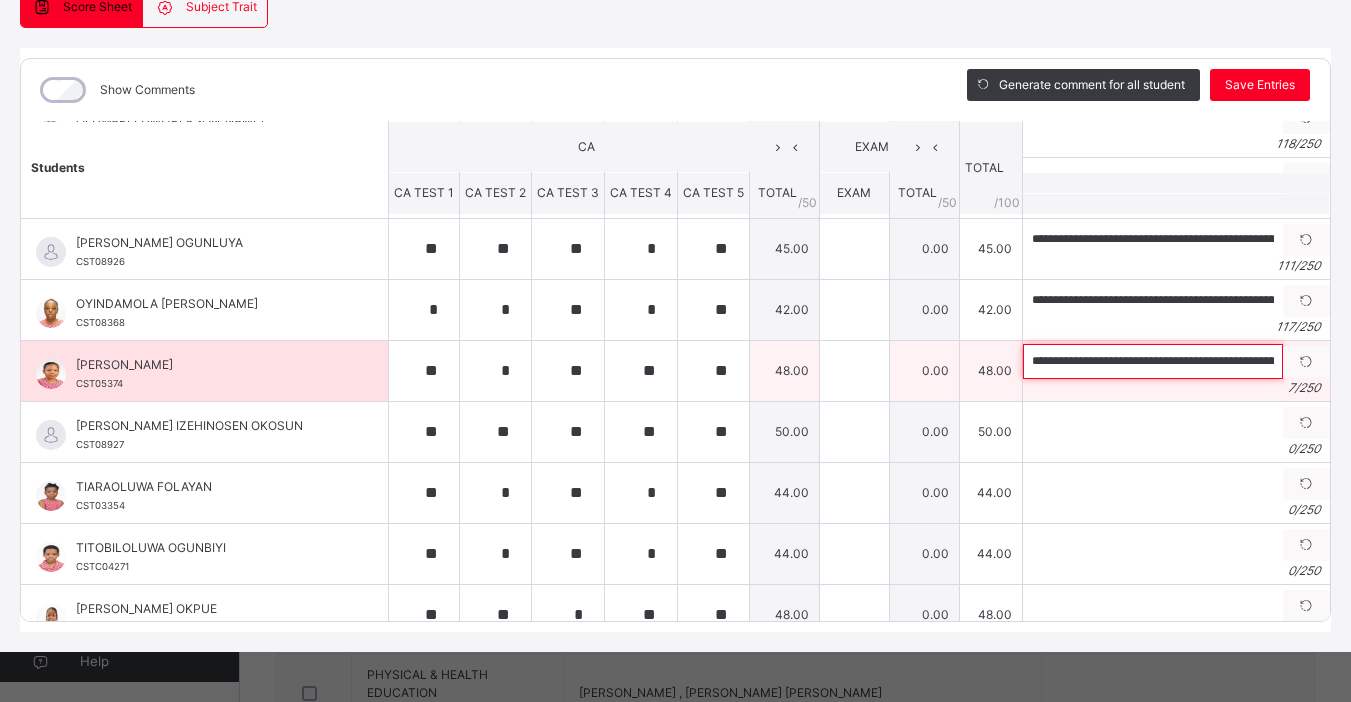 scroll, scrollTop: 0, scrollLeft: 385, axis: horizontal 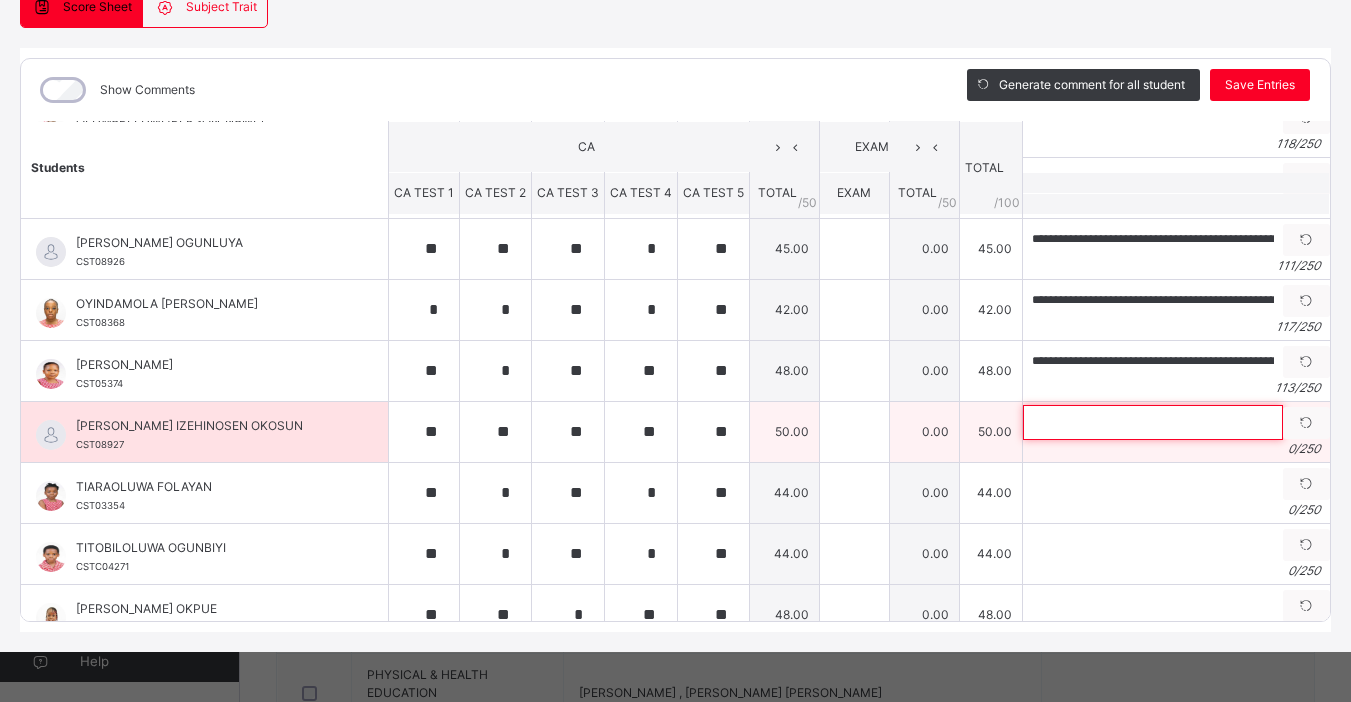 click at bounding box center (1153, 422) 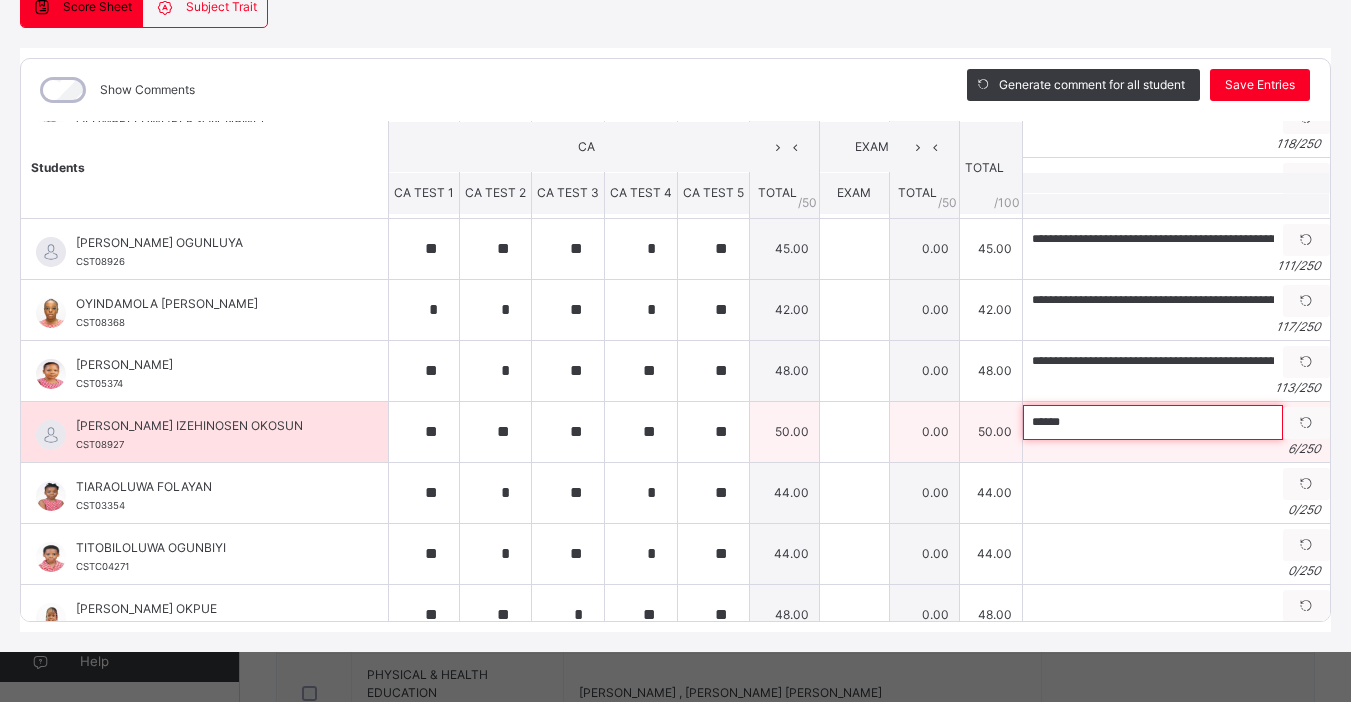 paste on "**********" 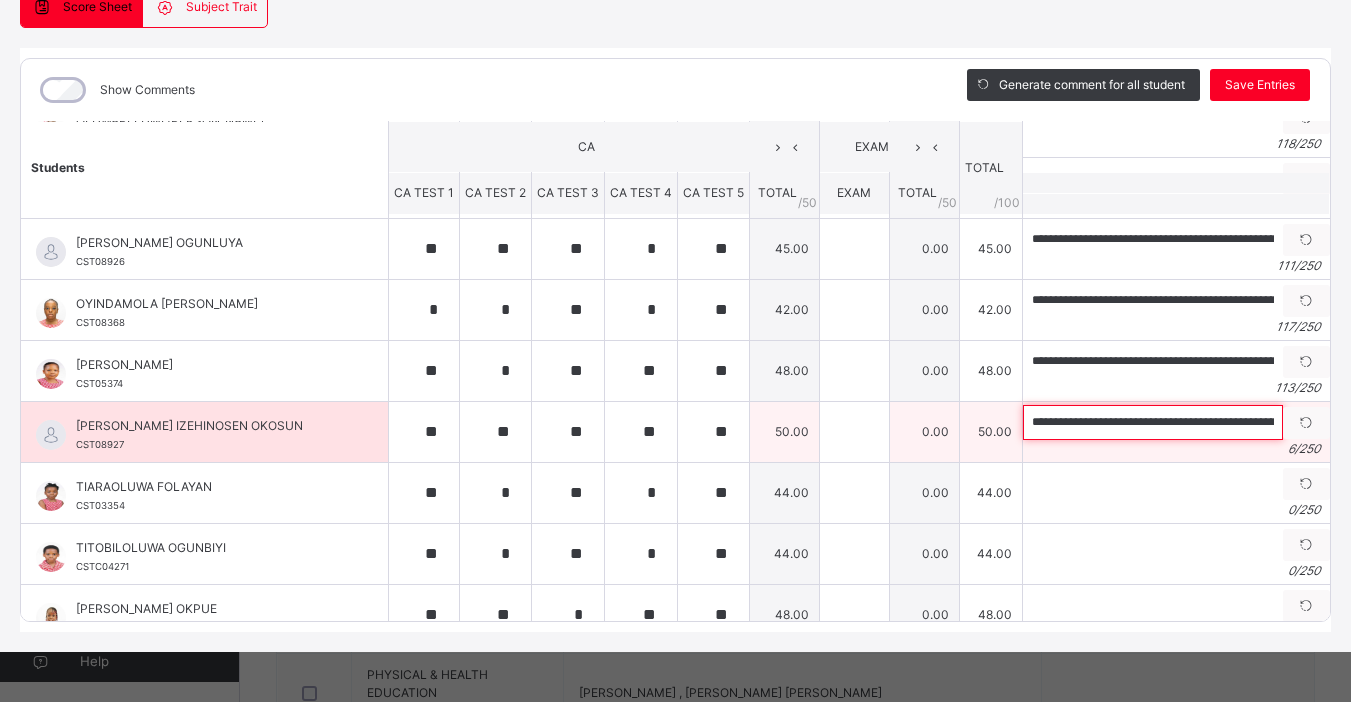 scroll, scrollTop: 0, scrollLeft: 376, axis: horizontal 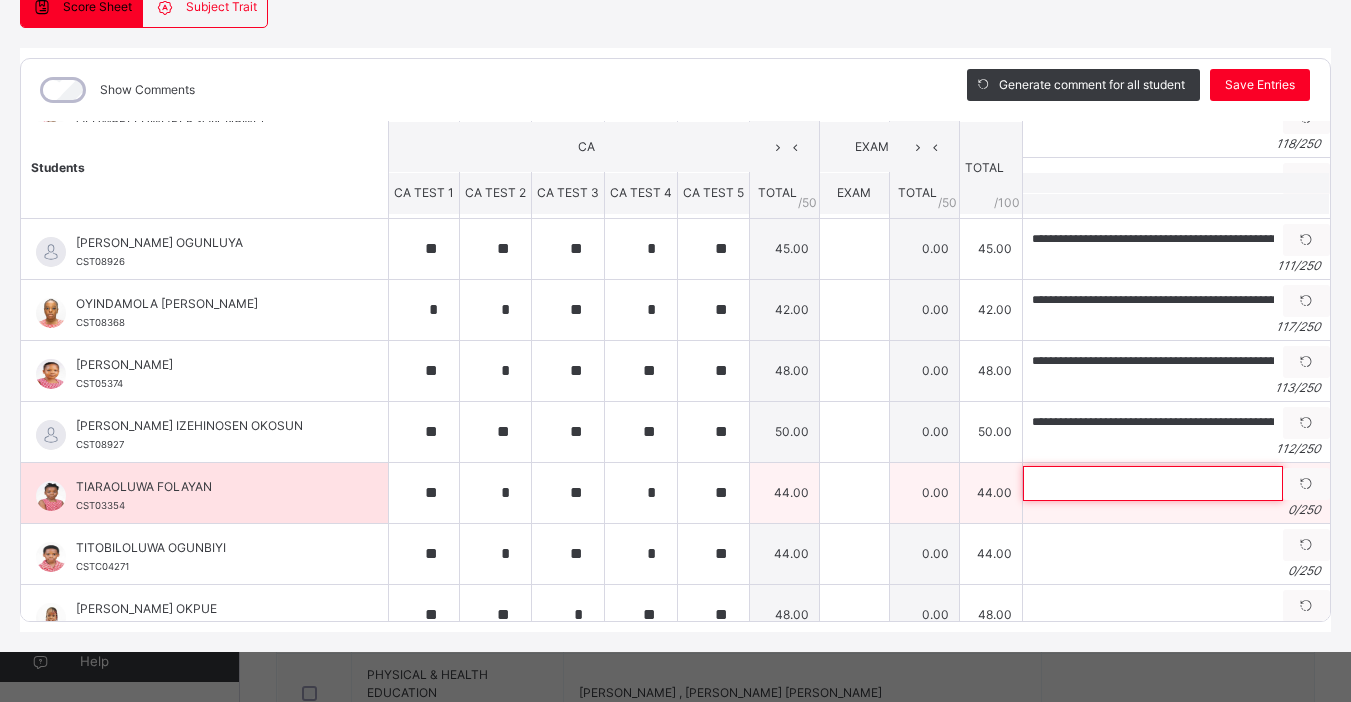 click at bounding box center (1153, 483) 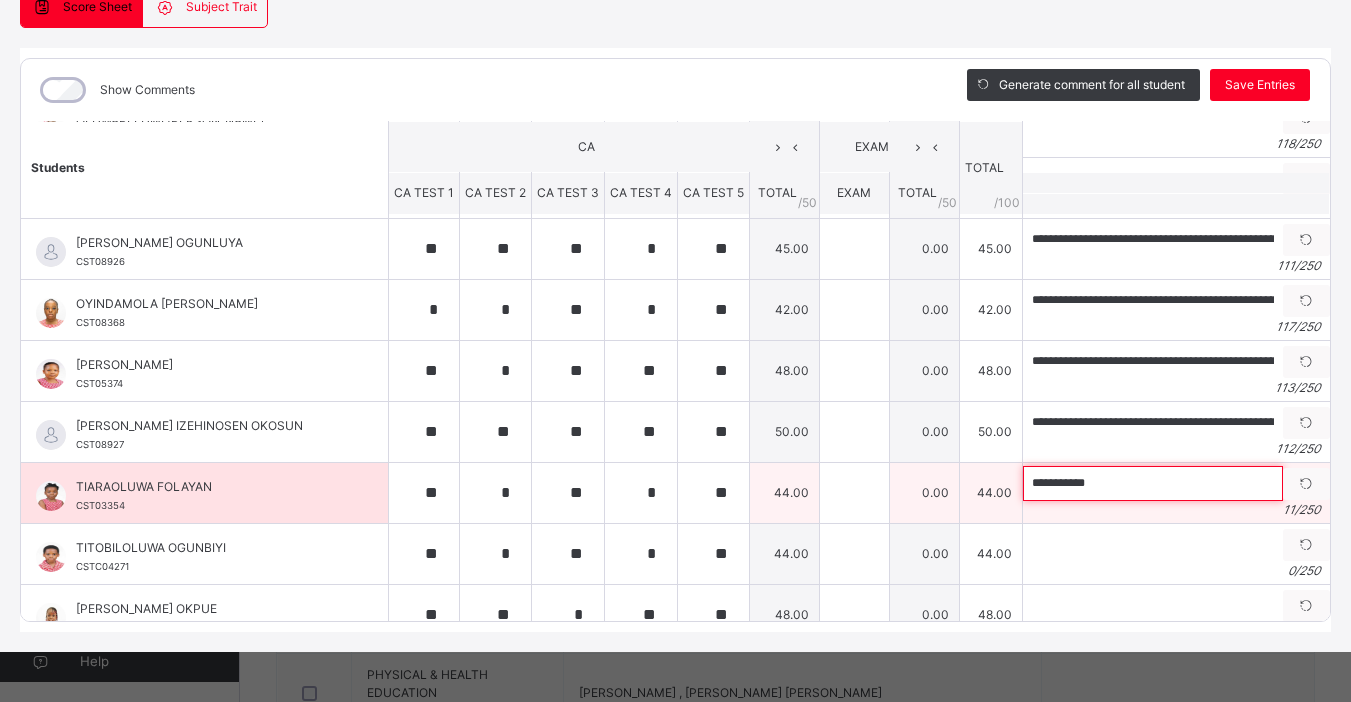 paste on "**********" 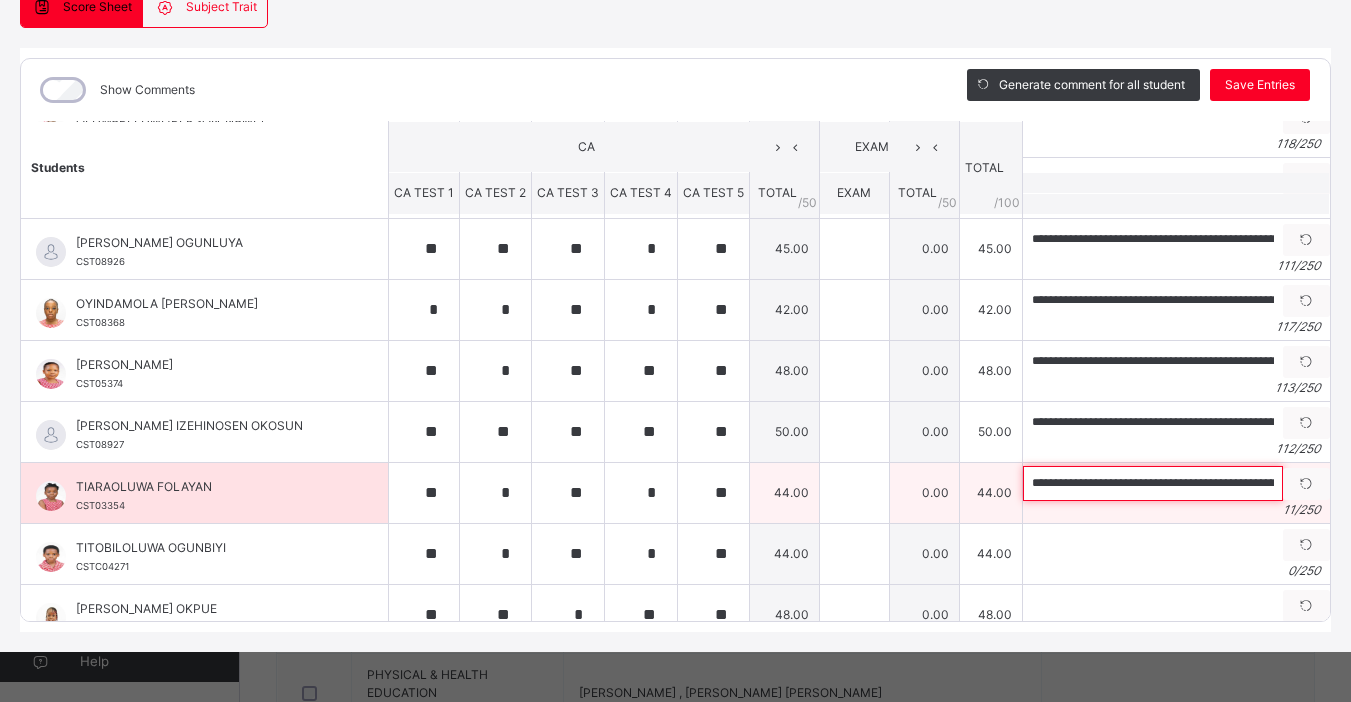scroll, scrollTop: 0, scrollLeft: 406, axis: horizontal 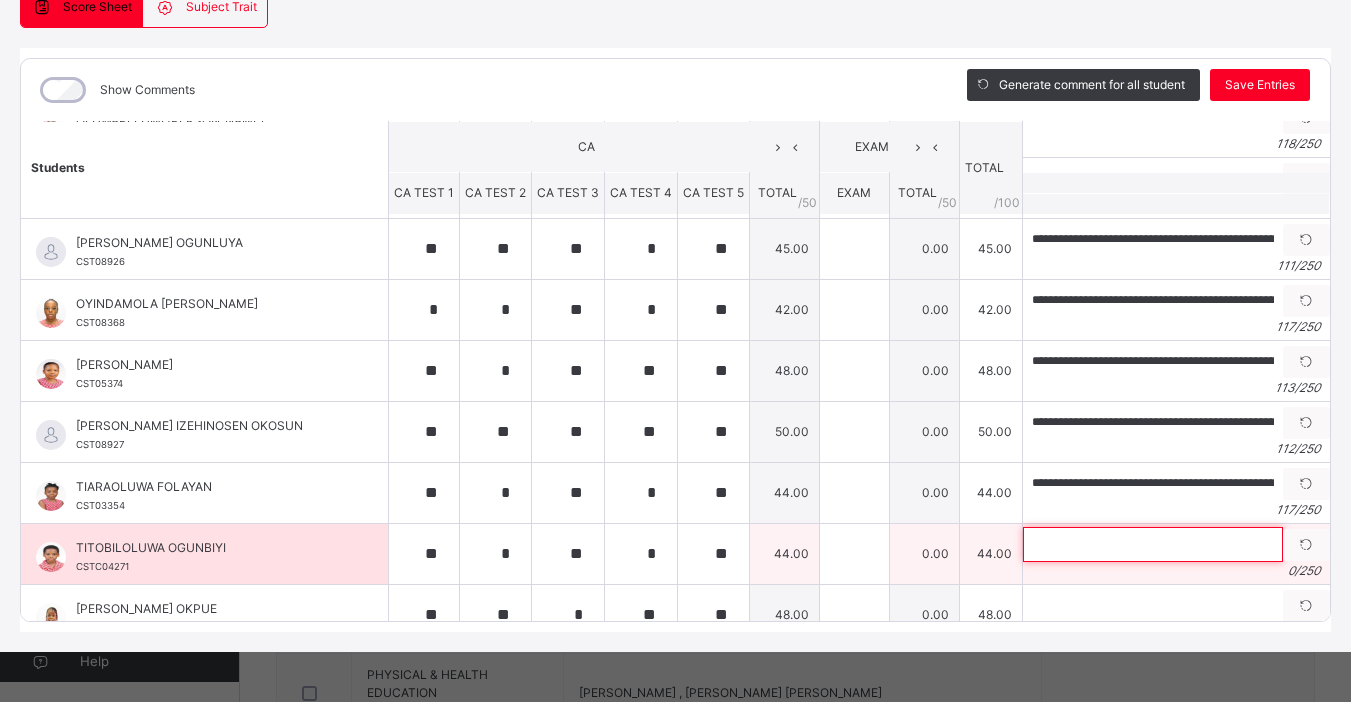 click at bounding box center (1153, 544) 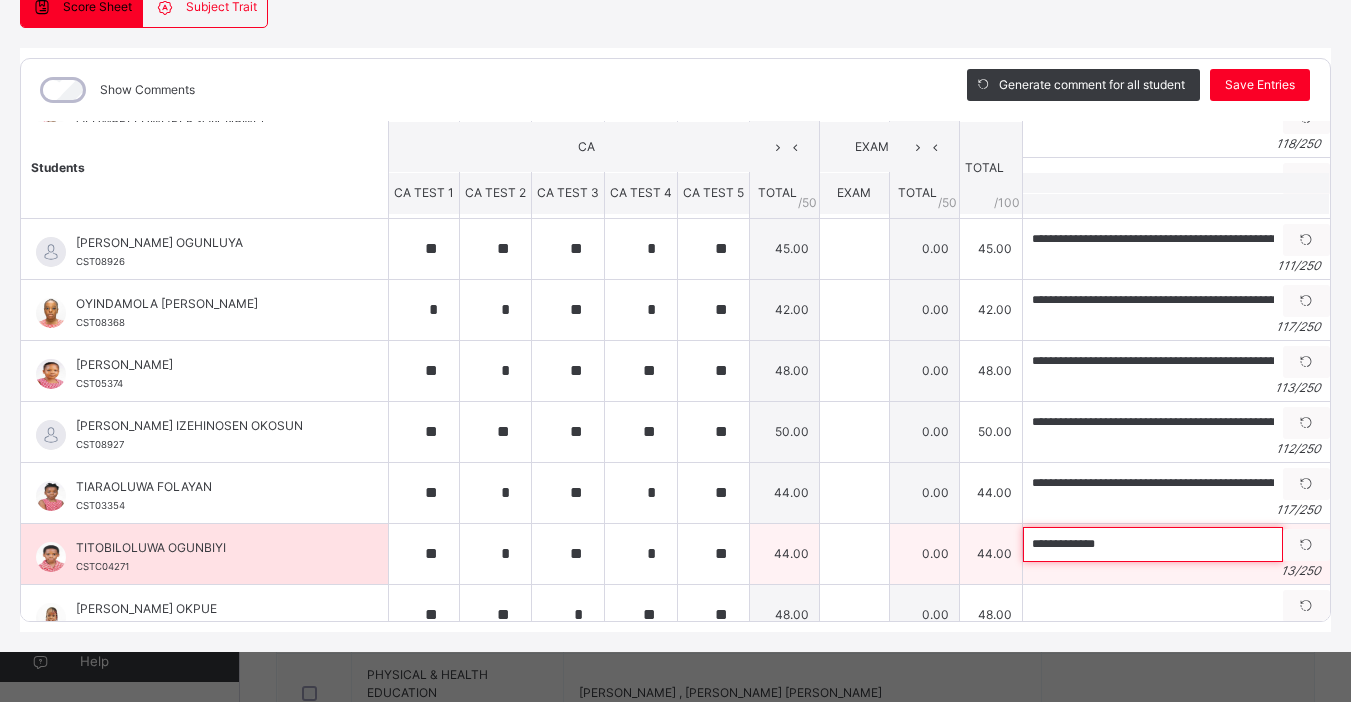 paste on "**********" 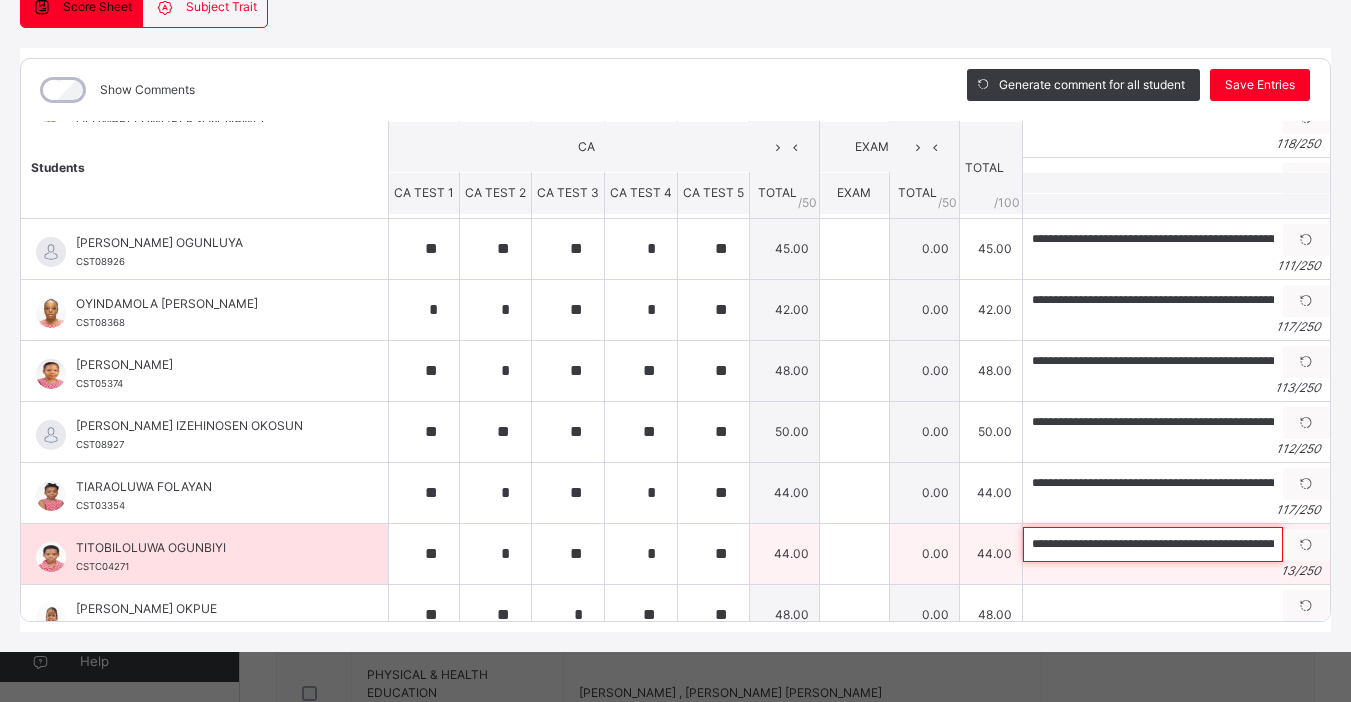 scroll, scrollTop: 0, scrollLeft: 412, axis: horizontal 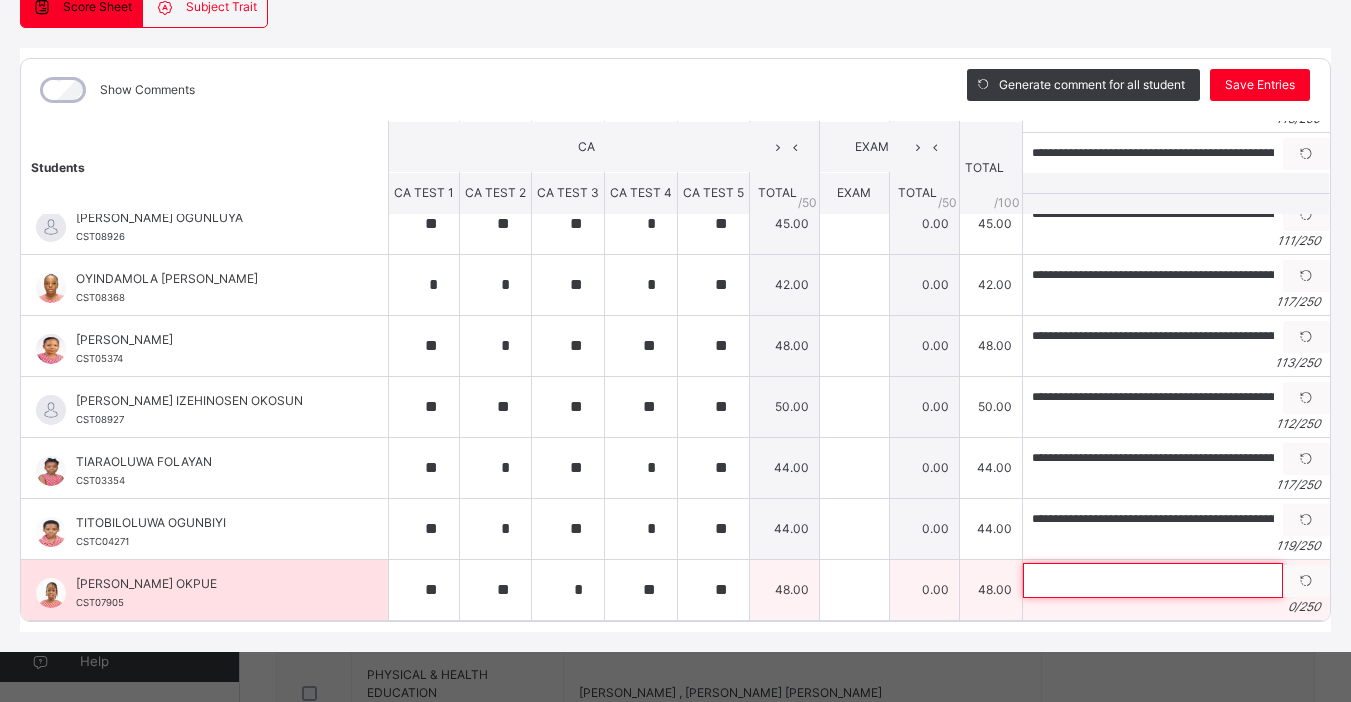 click at bounding box center (1153, 580) 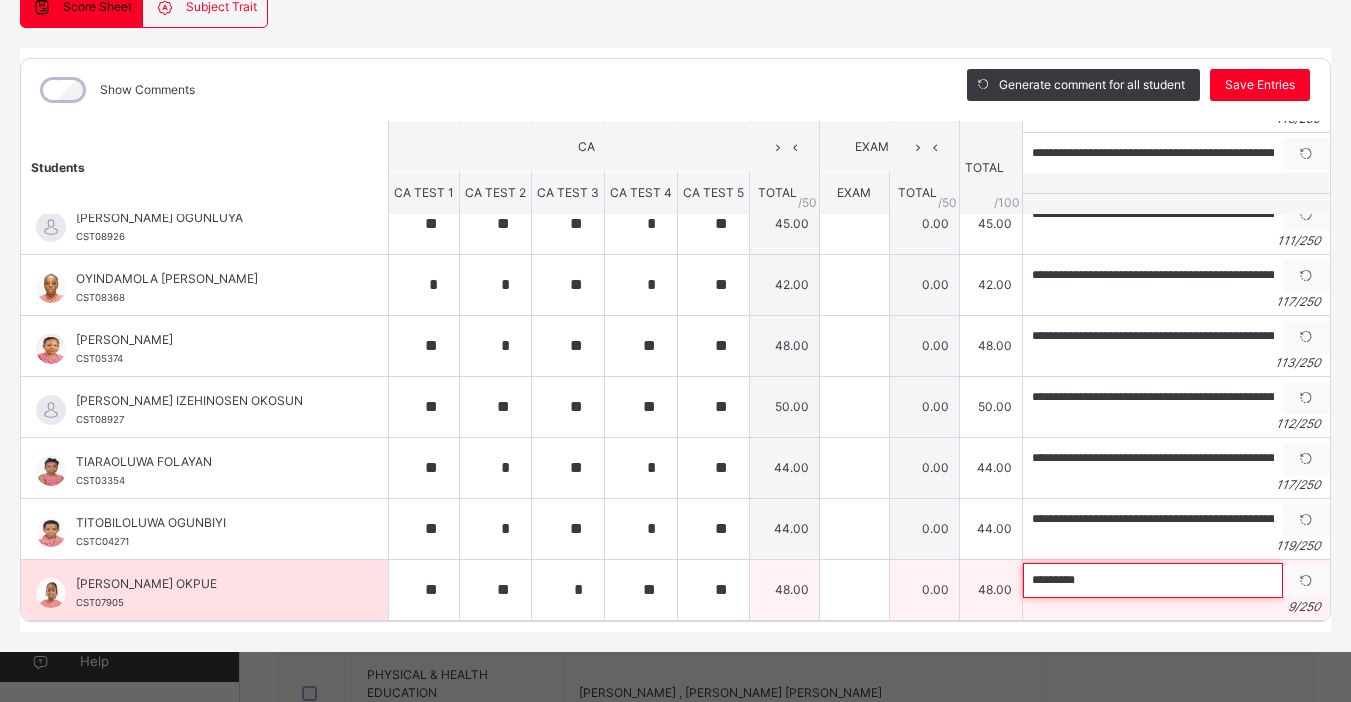 paste on "**********" 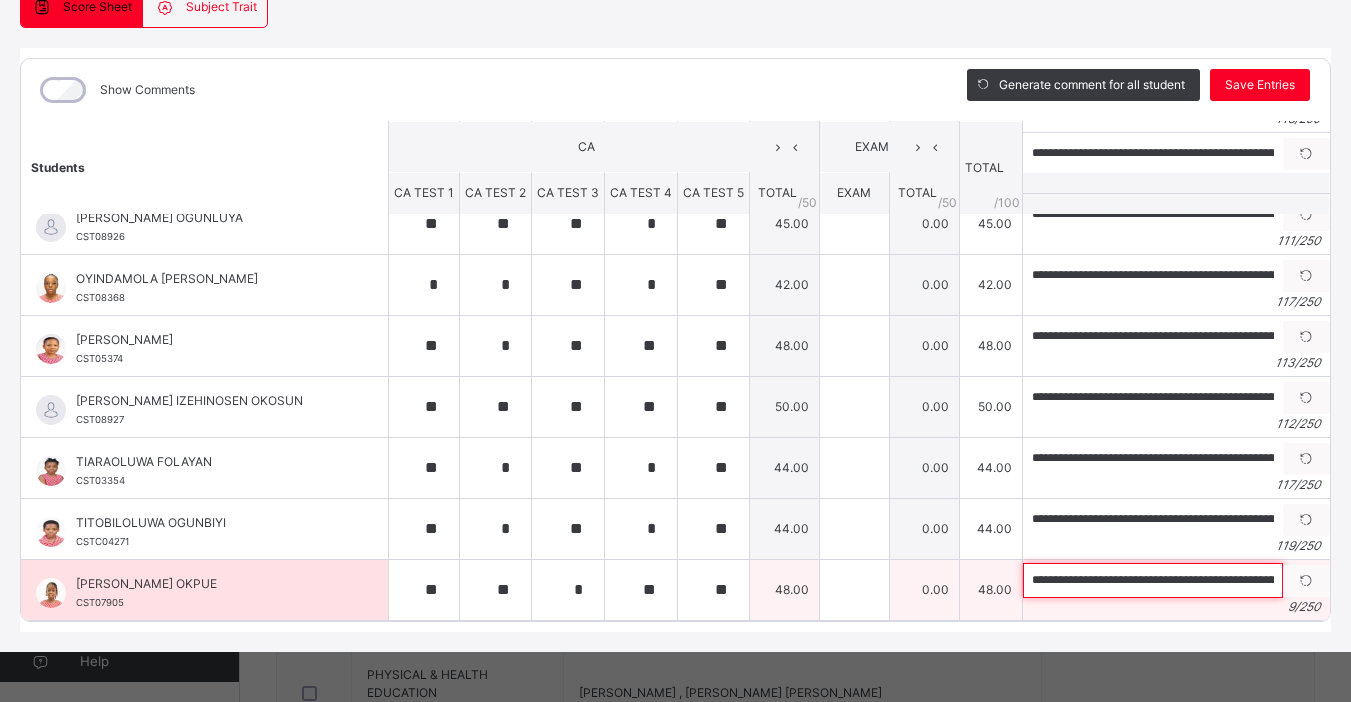 scroll, scrollTop: 0, scrollLeft: 387, axis: horizontal 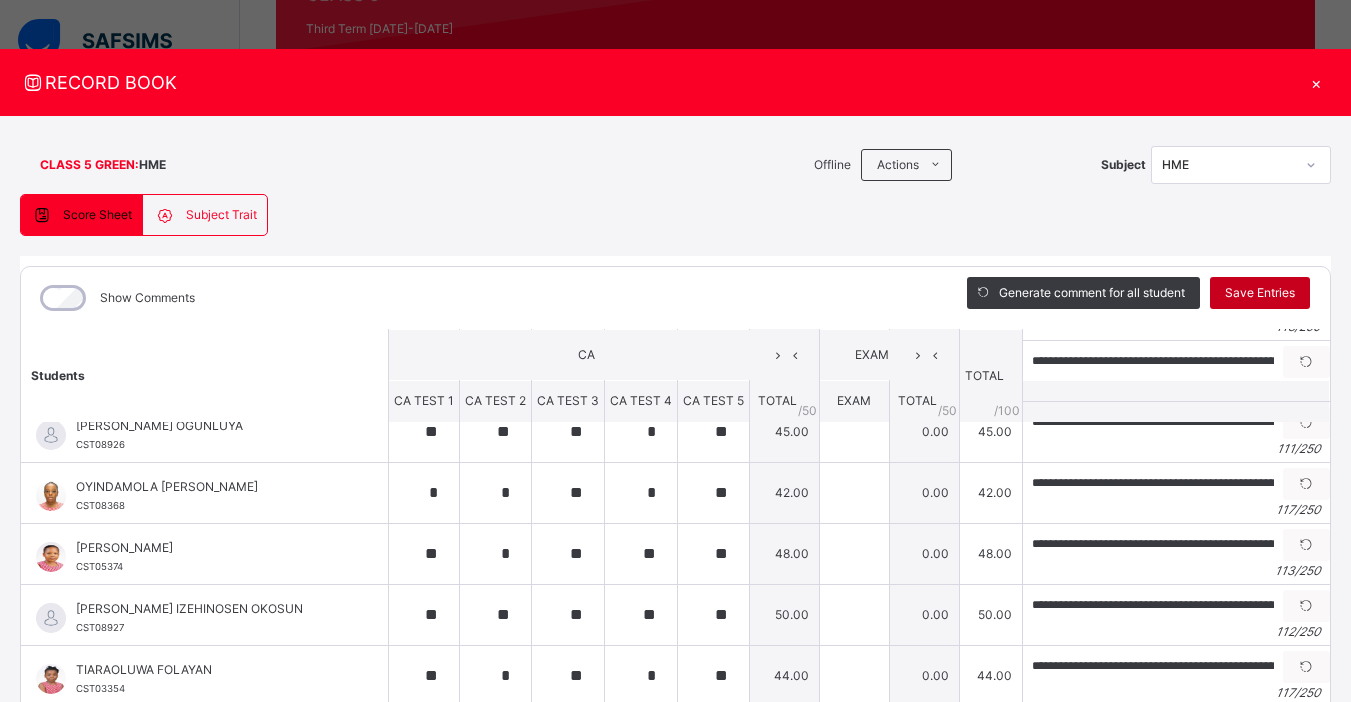 click on "Save Entries" at bounding box center (1260, 293) 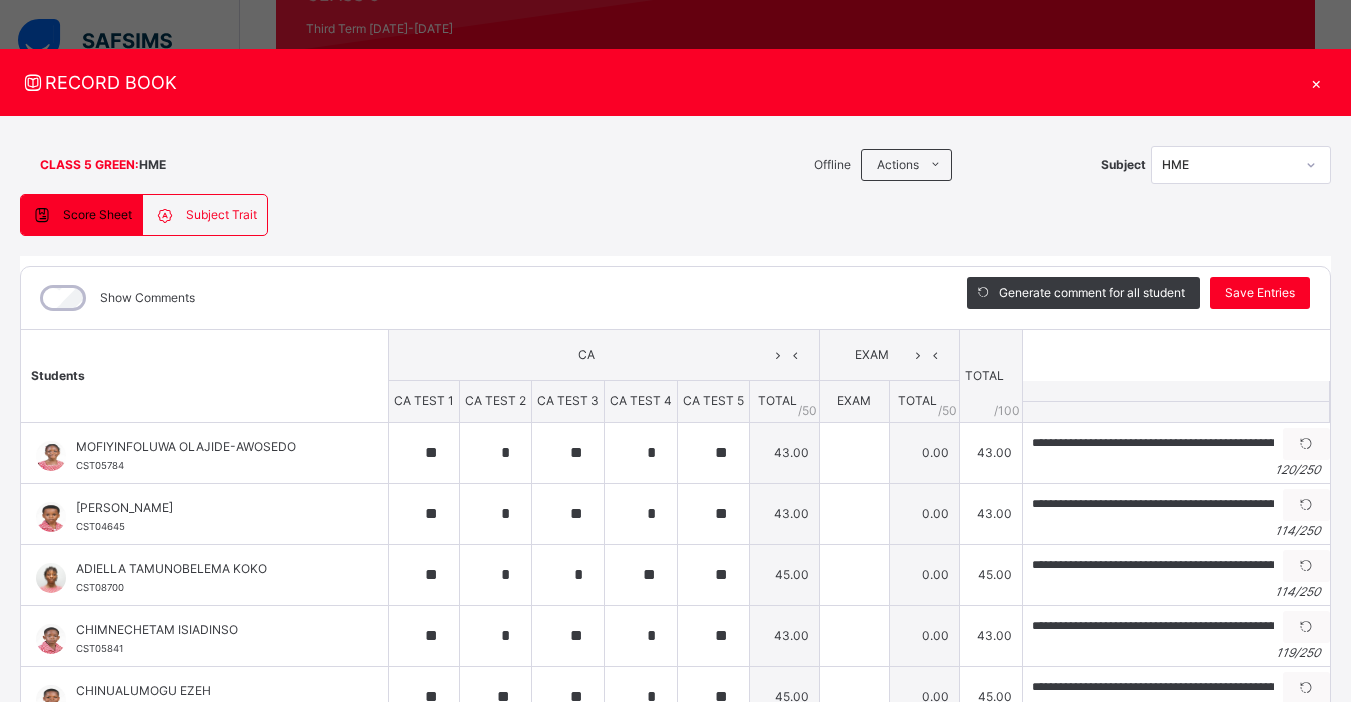 click on "×" at bounding box center [1316, 82] 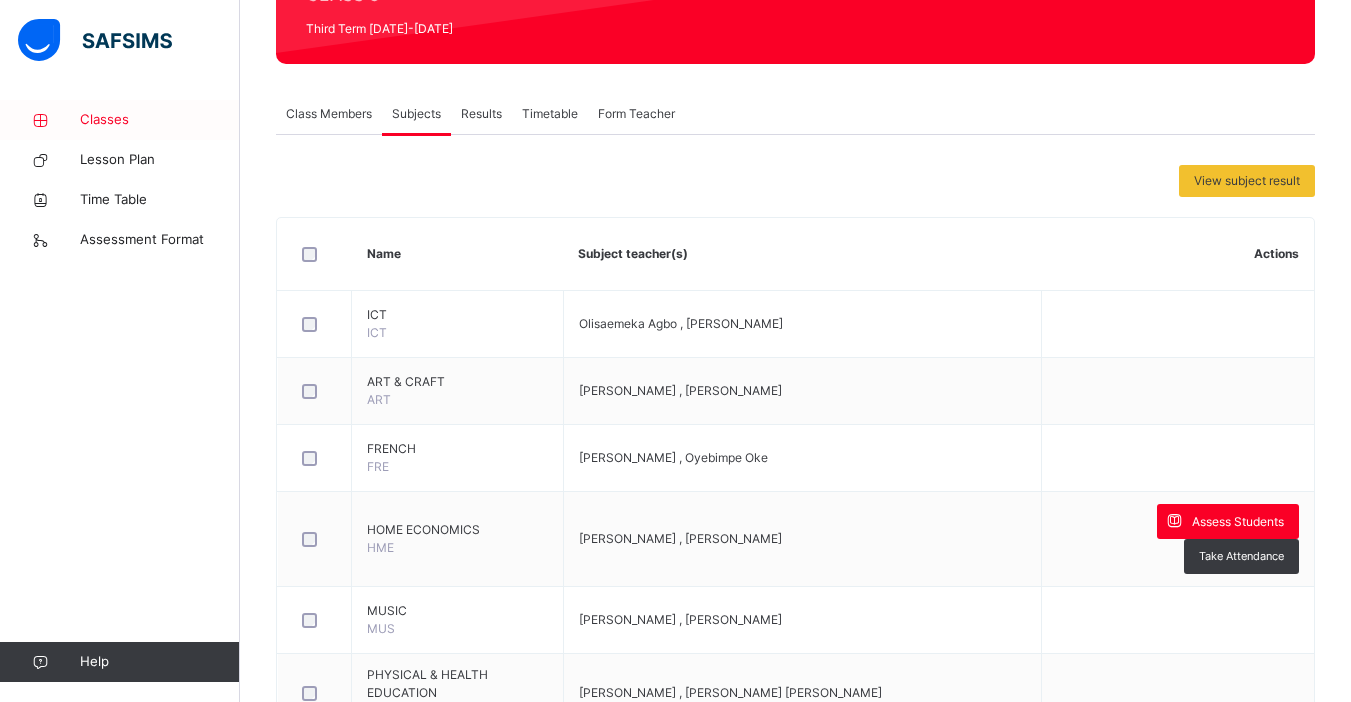 click on "Classes" at bounding box center (160, 120) 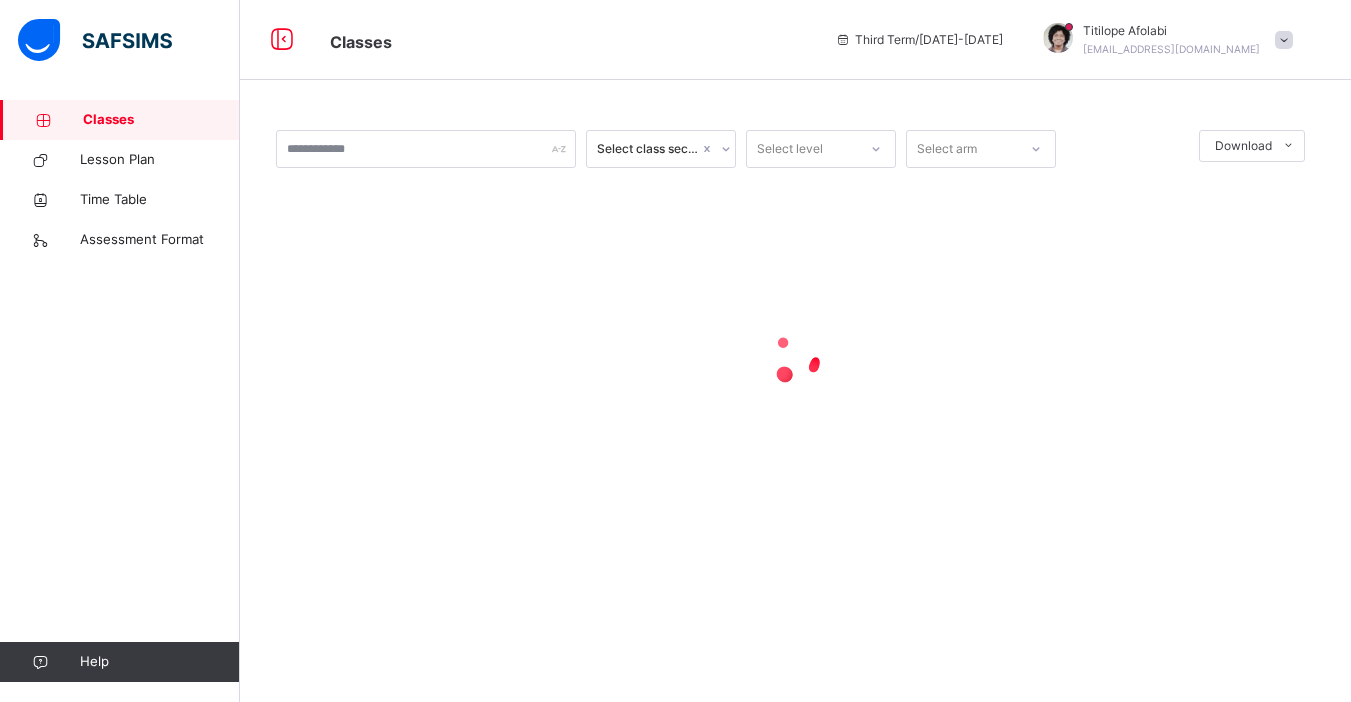 scroll, scrollTop: 0, scrollLeft: 0, axis: both 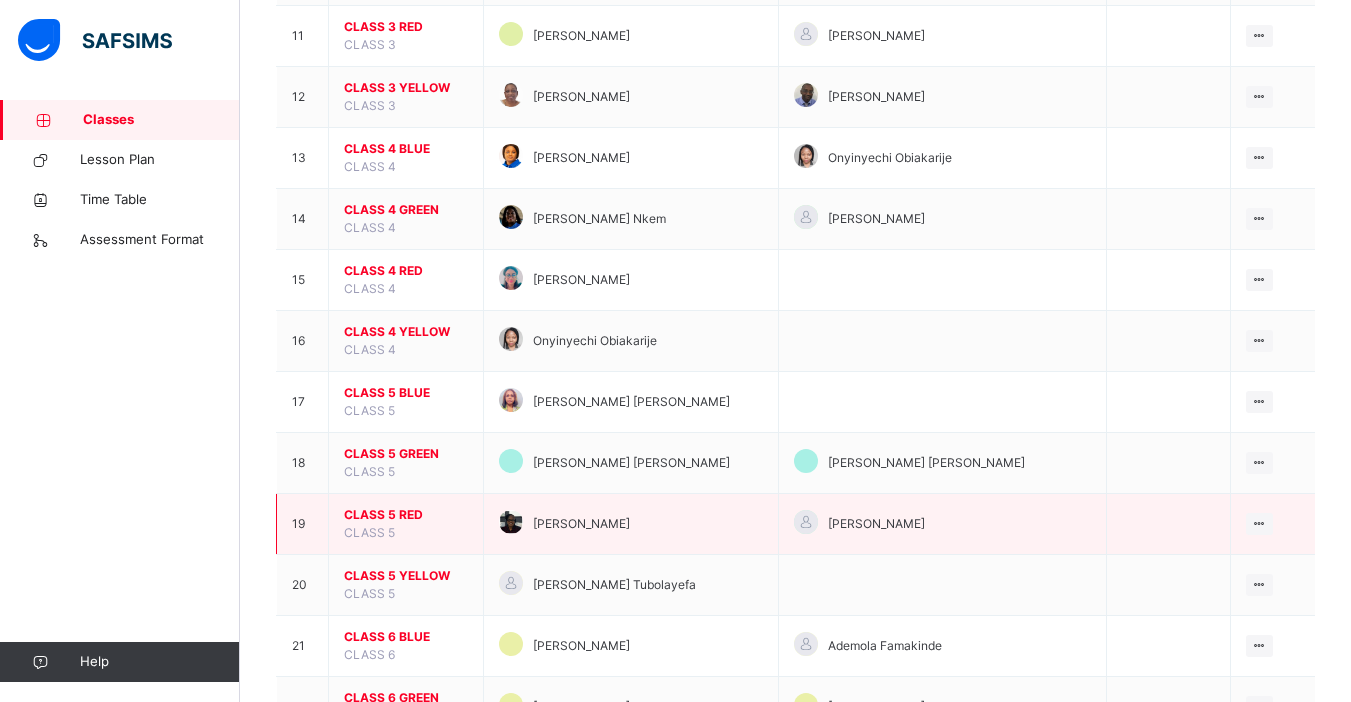 click on "CLASS 5   RED" at bounding box center (406, 515) 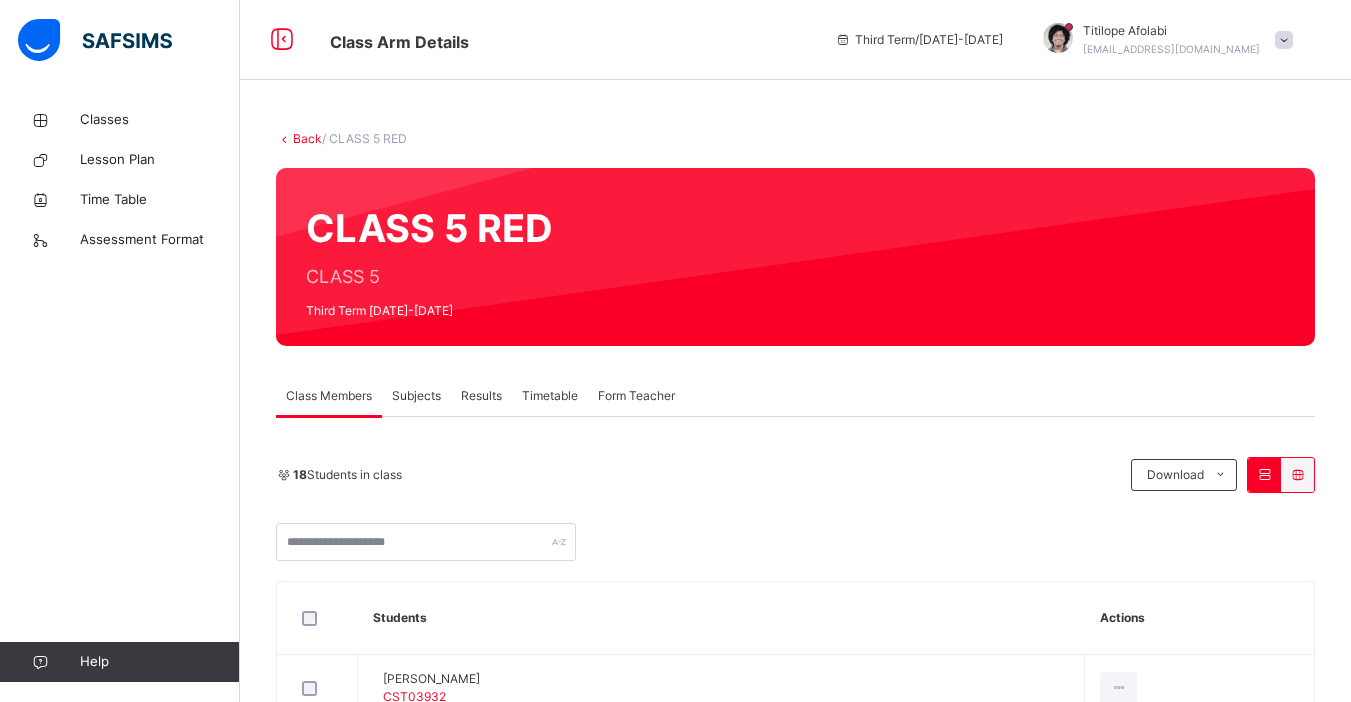 click on "Subjects" at bounding box center [416, 396] 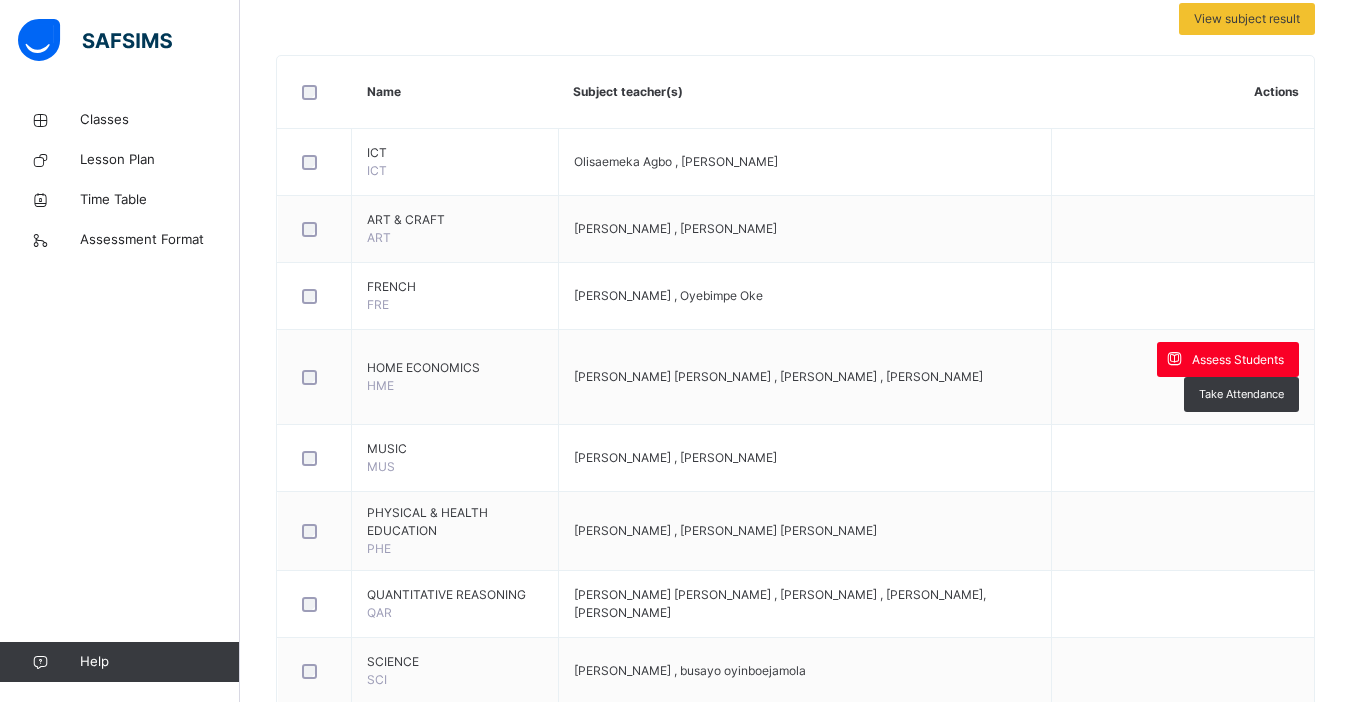 scroll, scrollTop: 447, scrollLeft: 0, axis: vertical 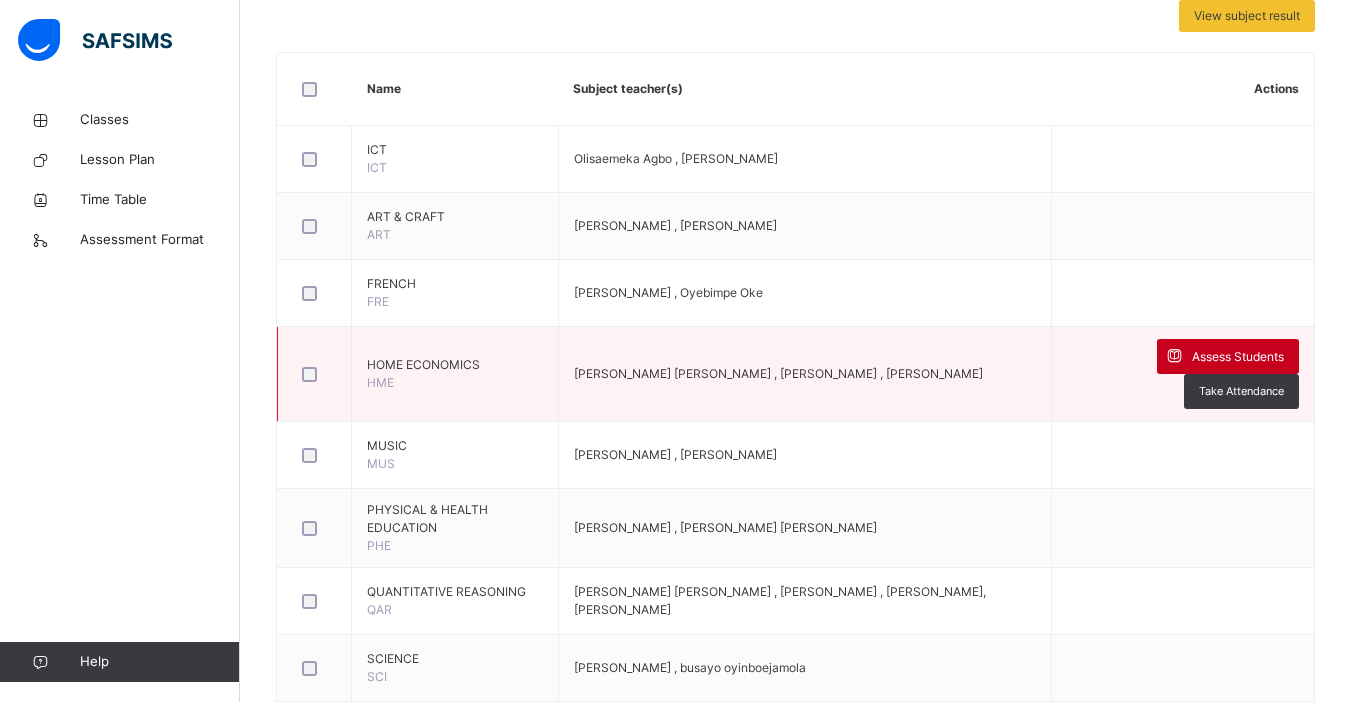 click on "Assess Students" at bounding box center (1238, 357) 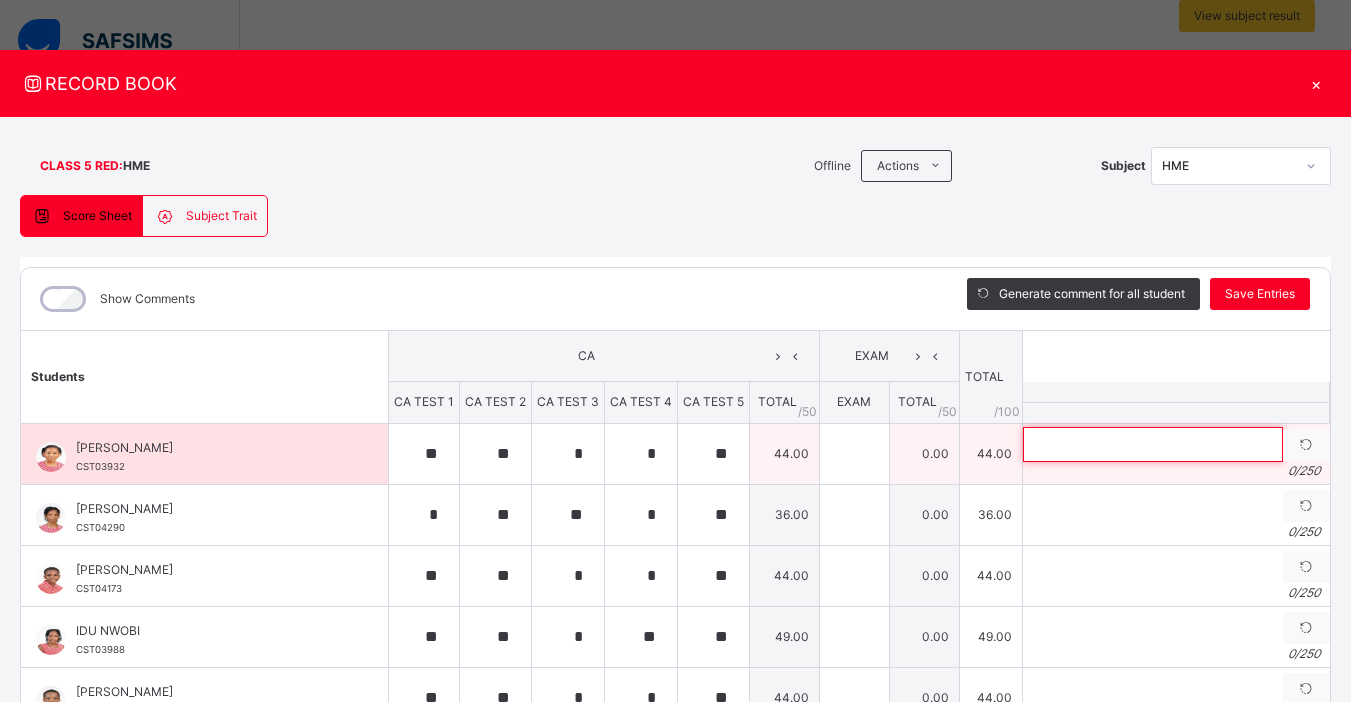 click at bounding box center [1153, 444] 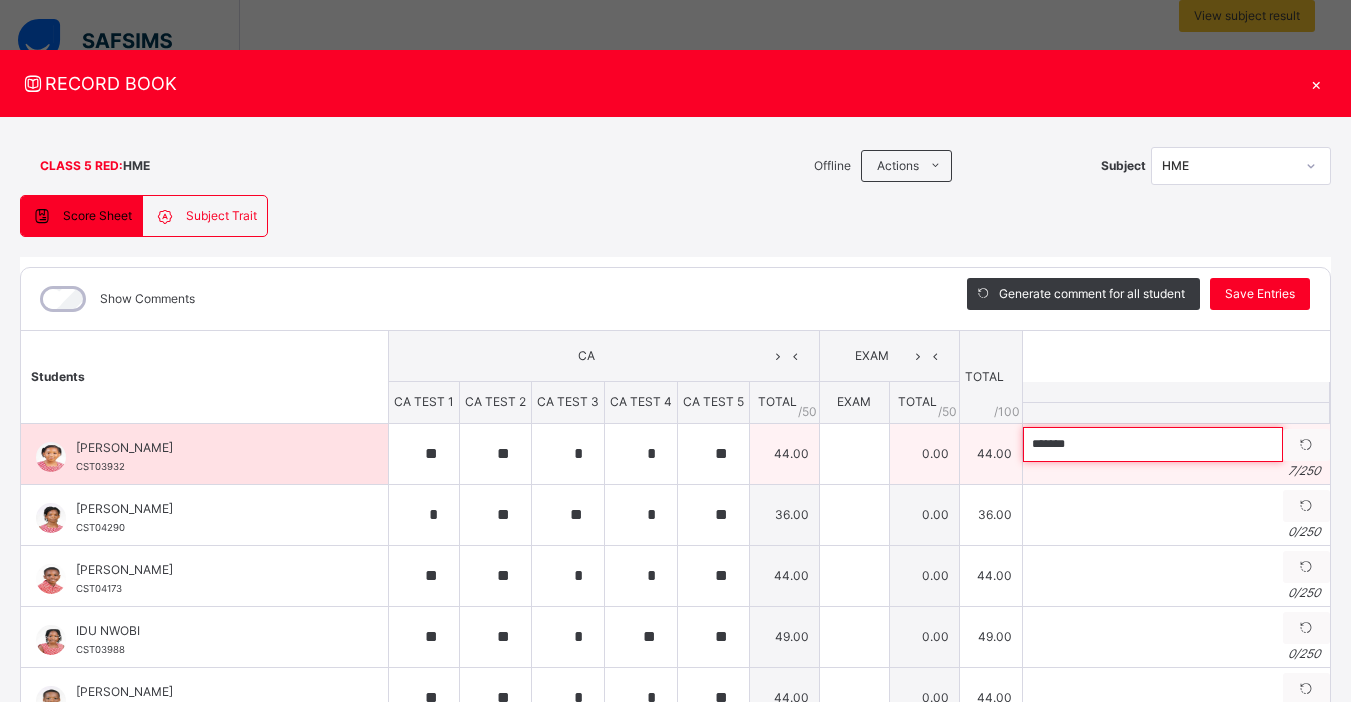paste on "**********" 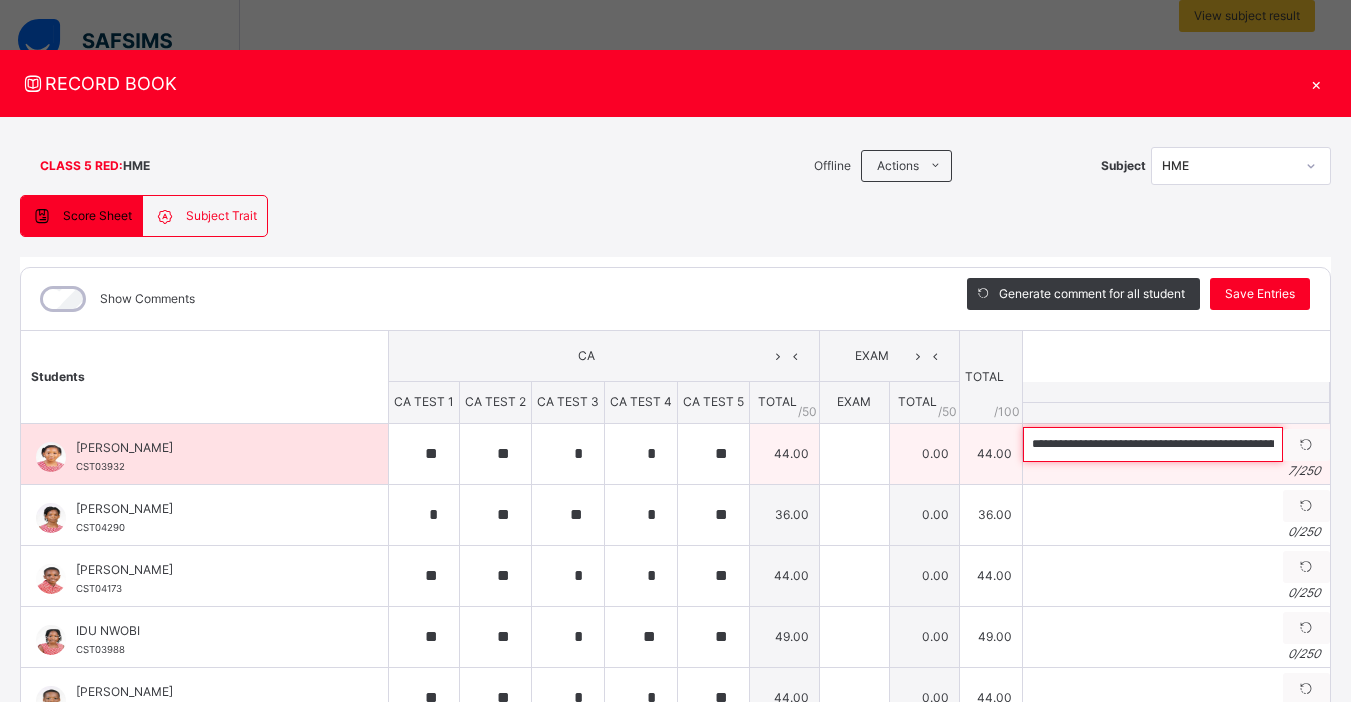 scroll, scrollTop: 0, scrollLeft: 380, axis: horizontal 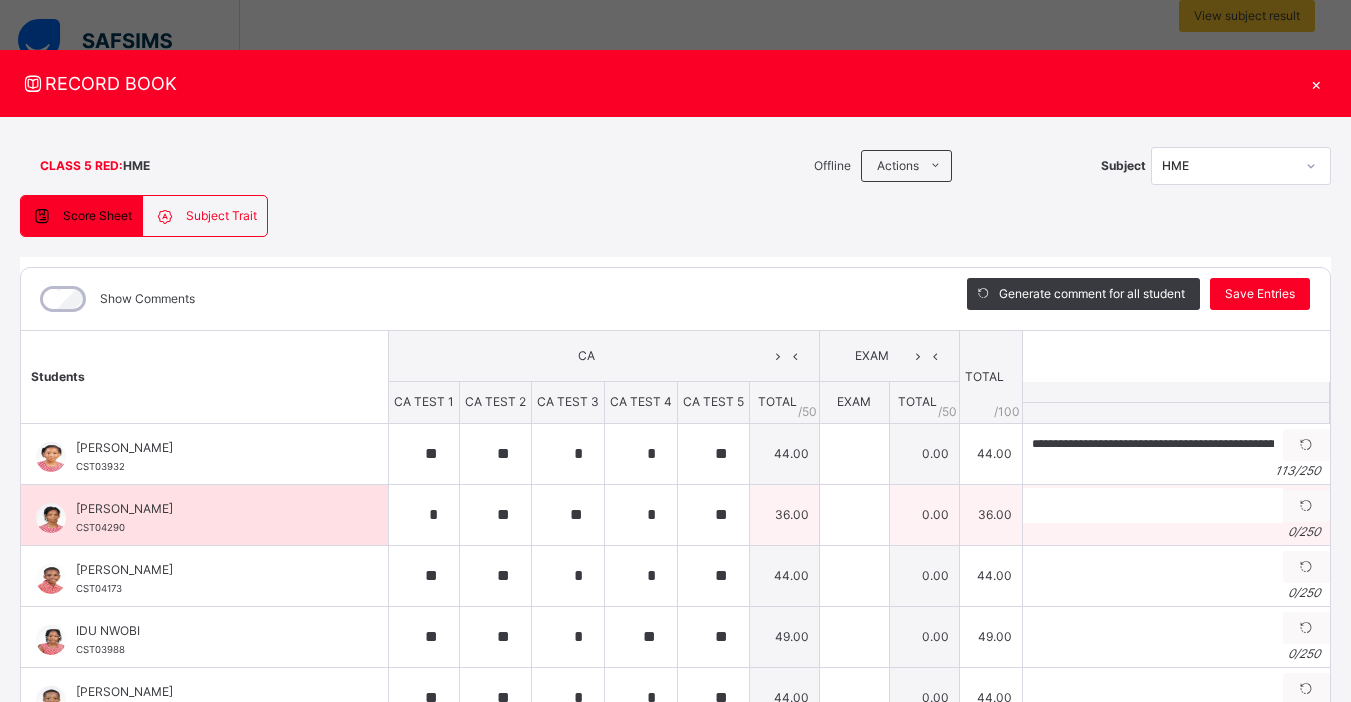 click on "0 / 250" at bounding box center [1176, 532] 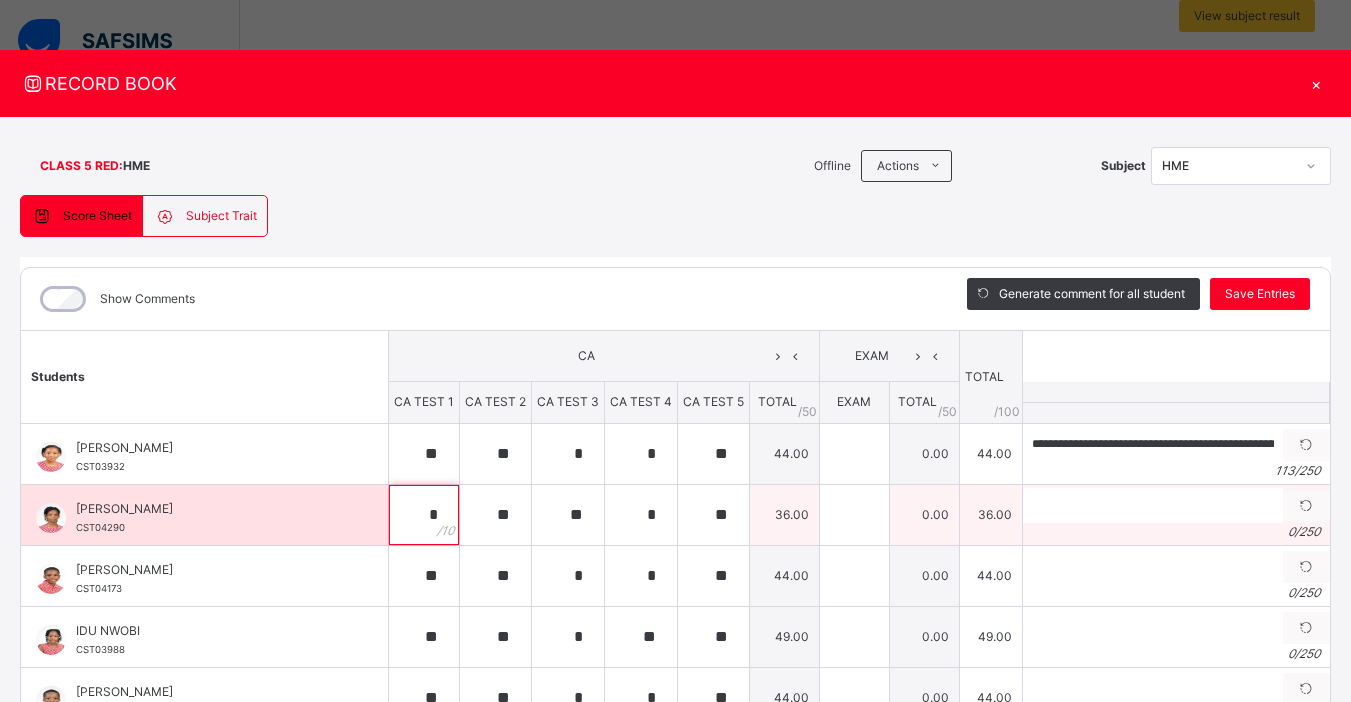 click on "*" at bounding box center (424, 515) 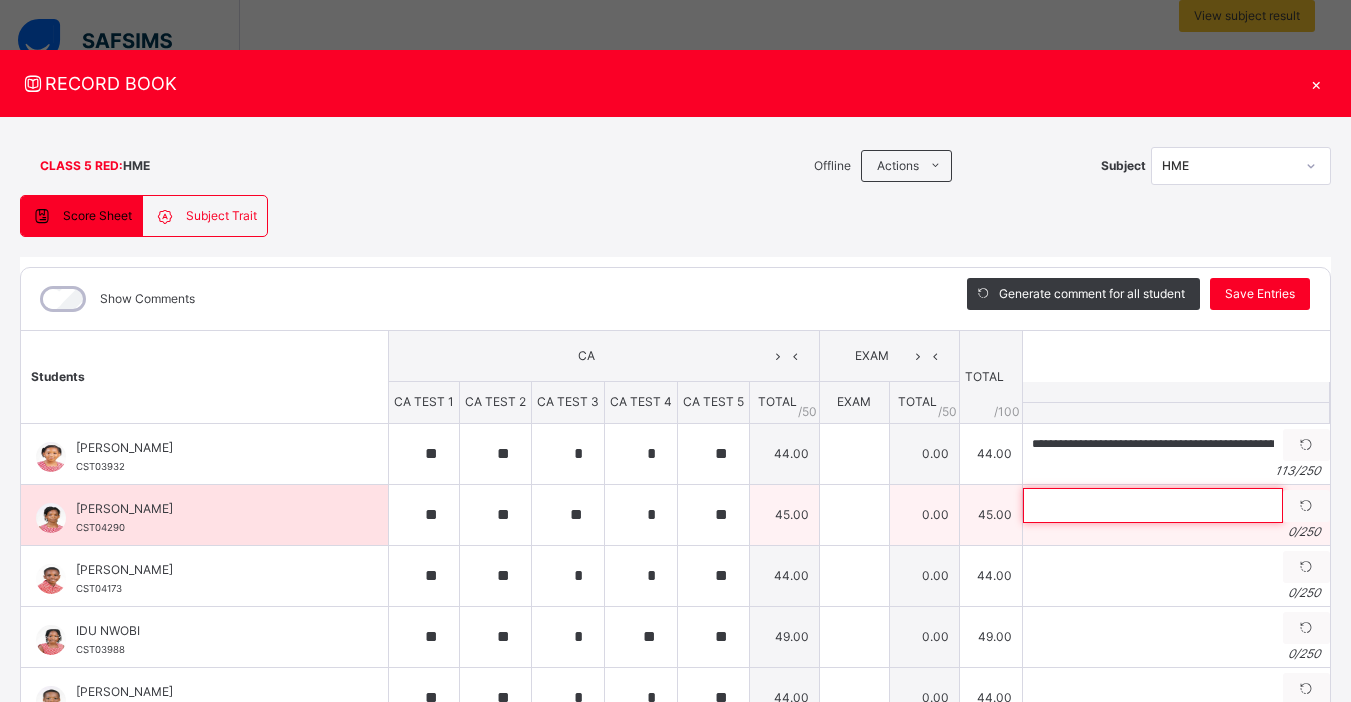 click at bounding box center [1153, 505] 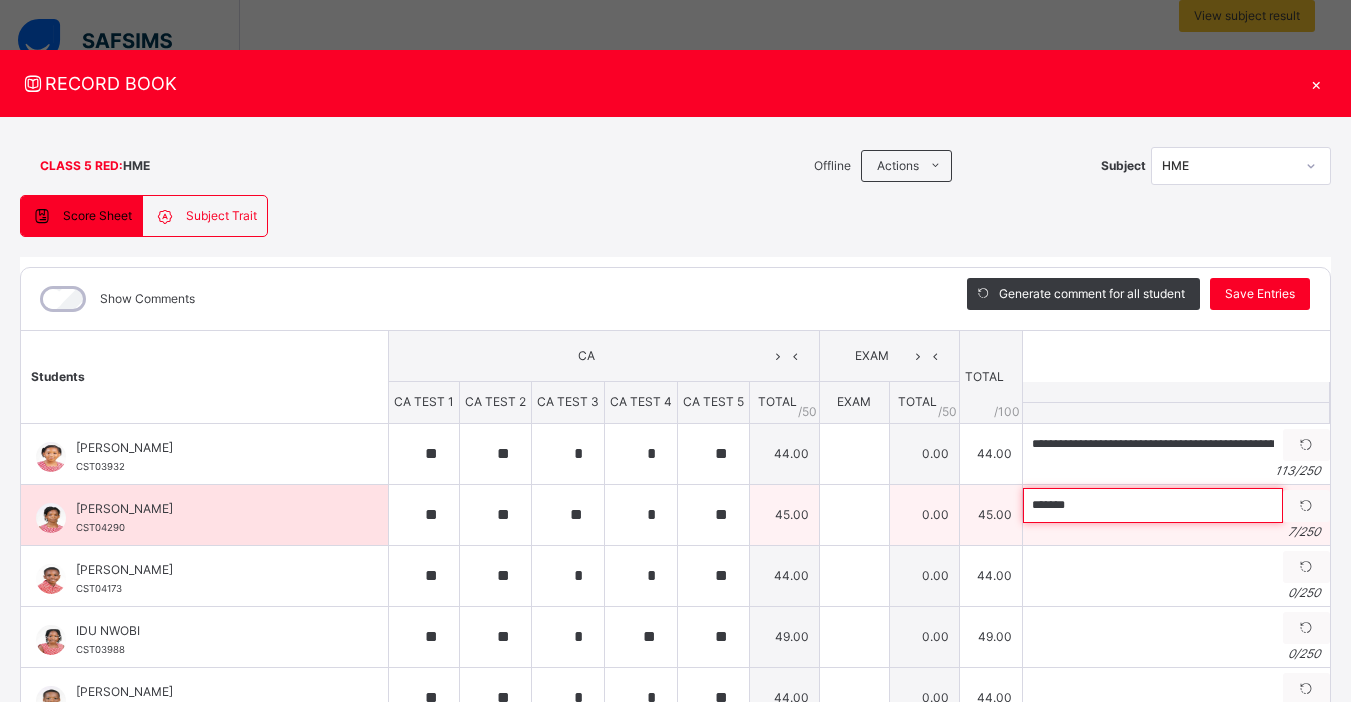 paste on "**********" 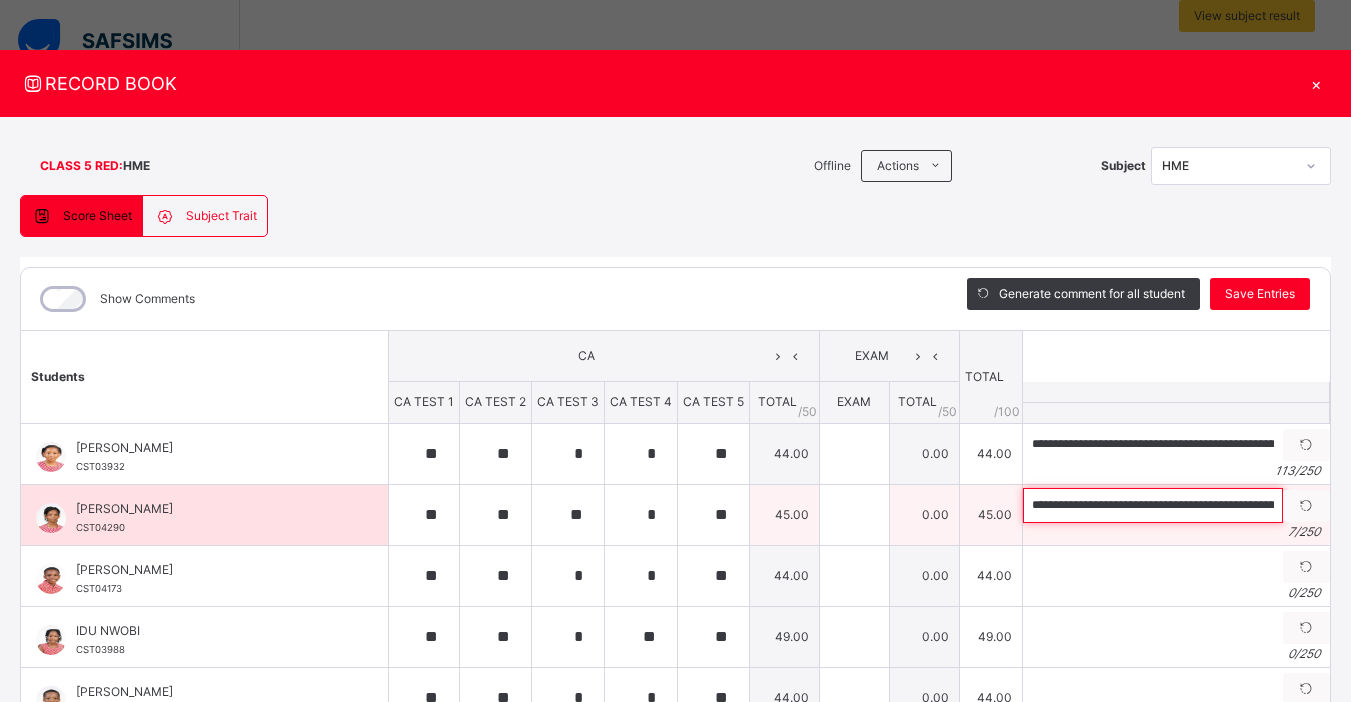scroll, scrollTop: 0, scrollLeft: 384, axis: horizontal 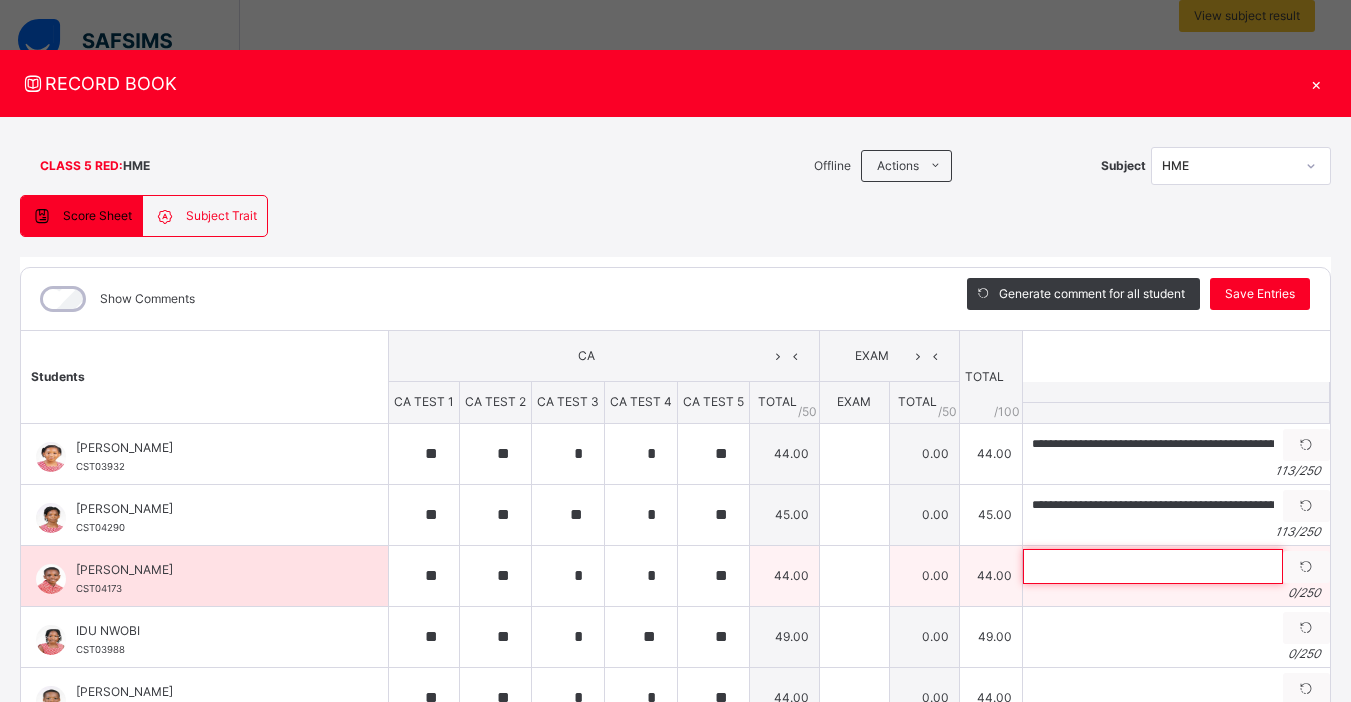click at bounding box center (1153, 566) 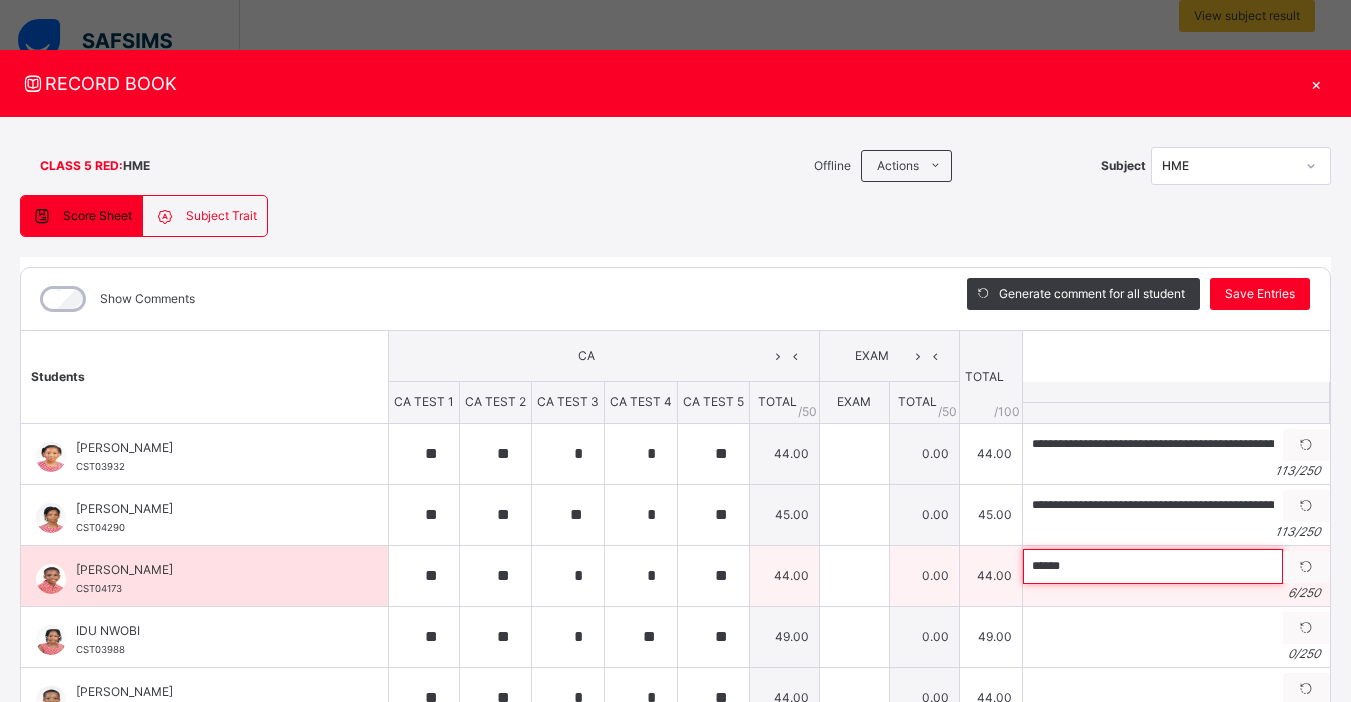 paste on "**********" 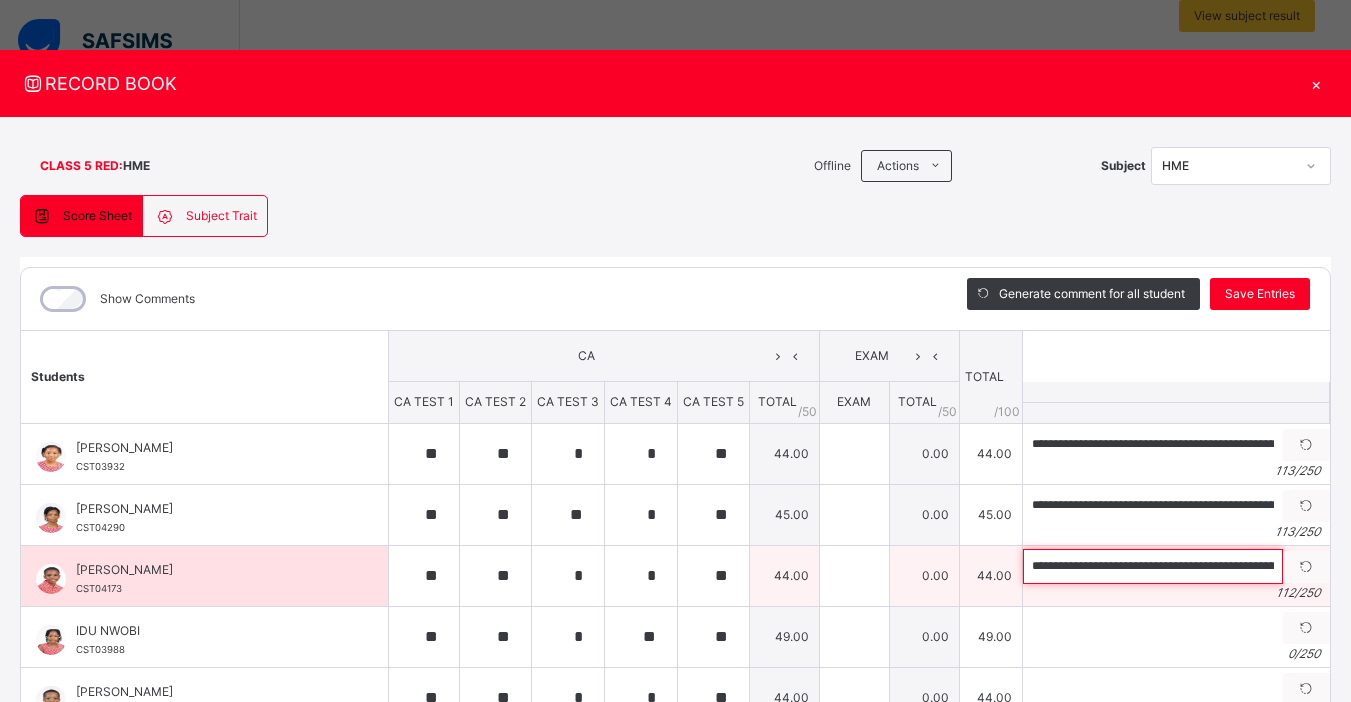 scroll, scrollTop: 0, scrollLeft: 376, axis: horizontal 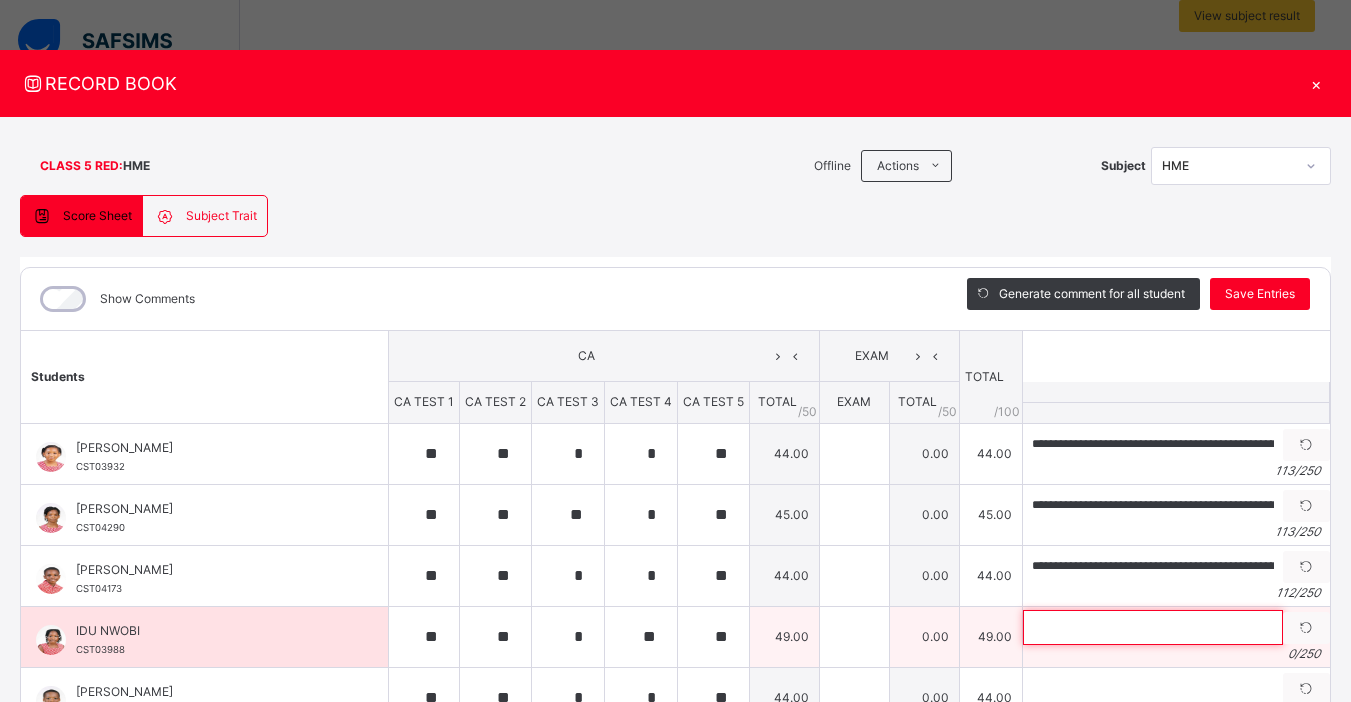 click at bounding box center (1153, 627) 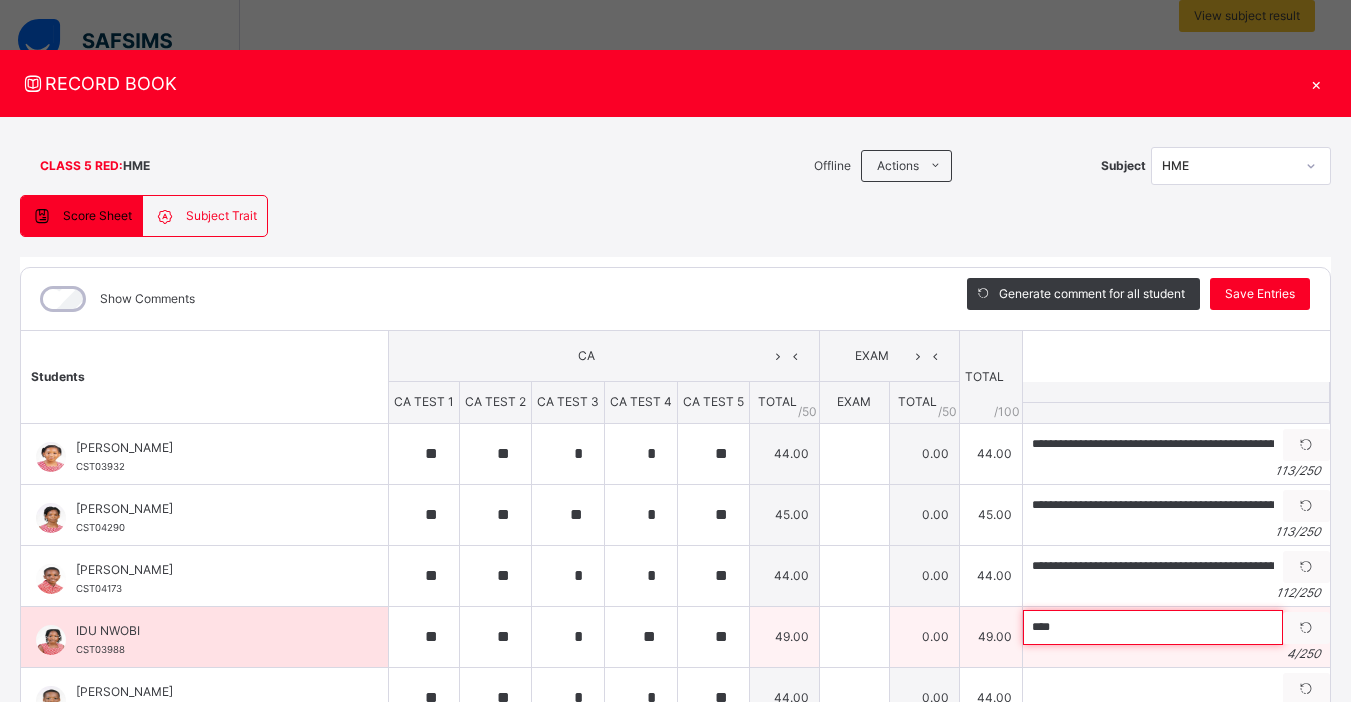 paste on "**********" 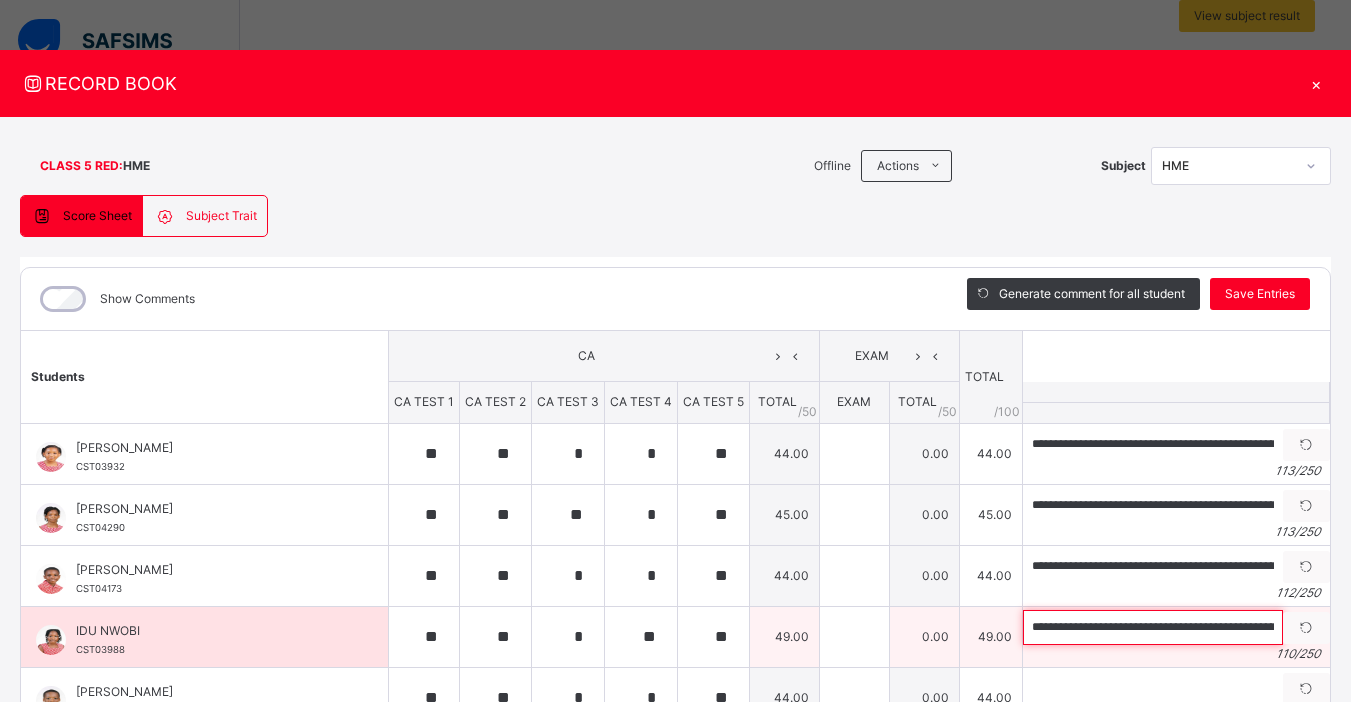 scroll, scrollTop: 0, scrollLeft: 361, axis: horizontal 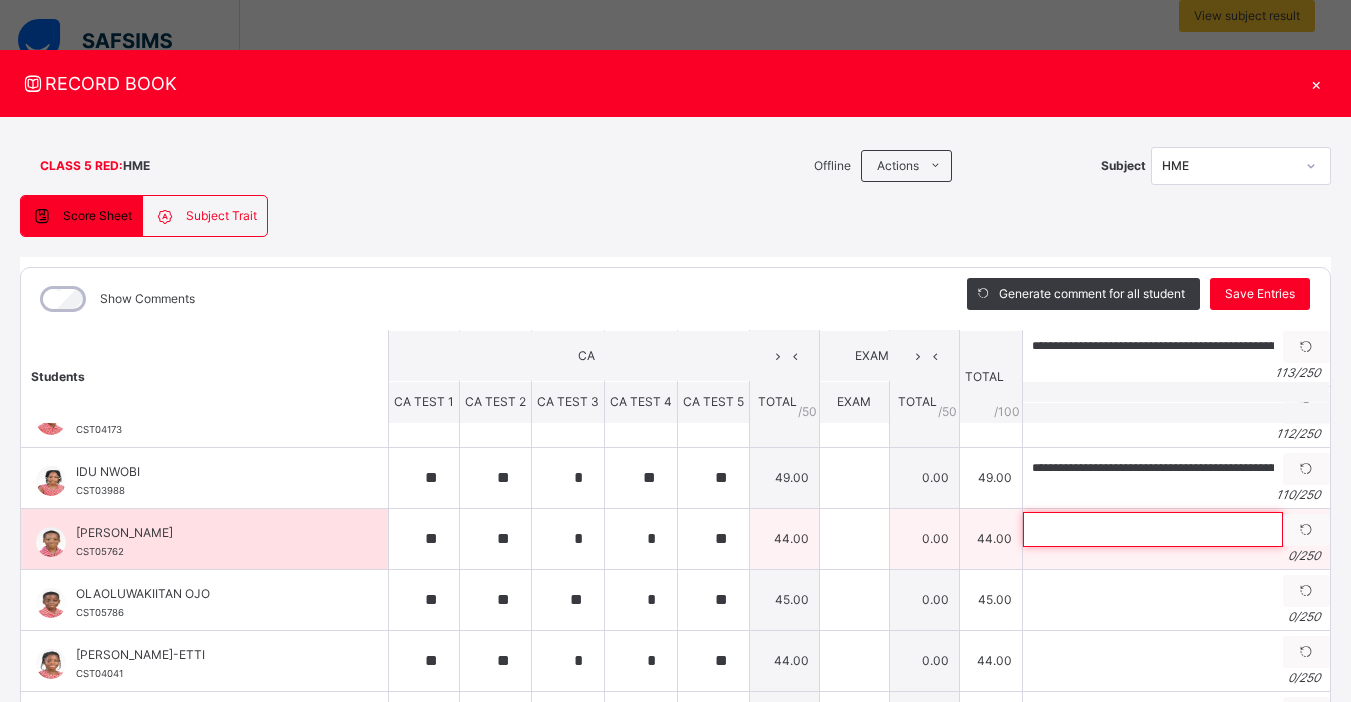 click at bounding box center (1153, 529) 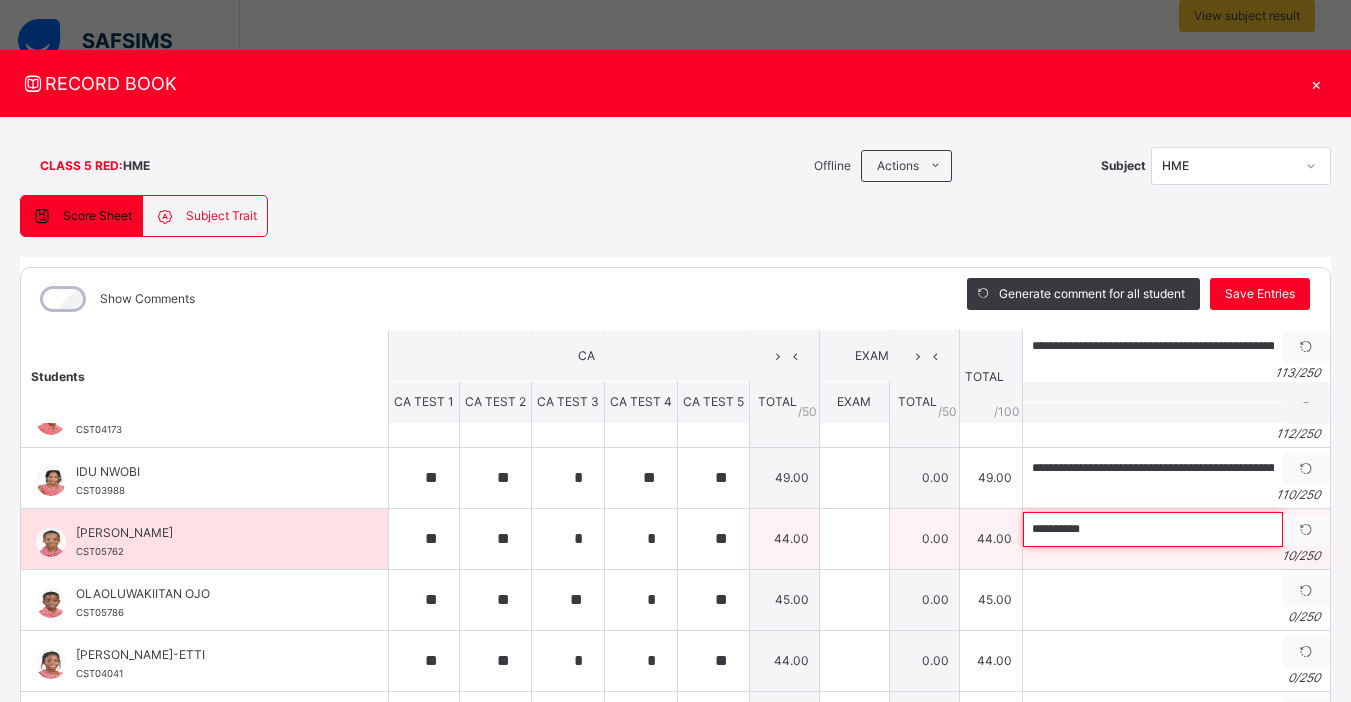 paste on "**********" 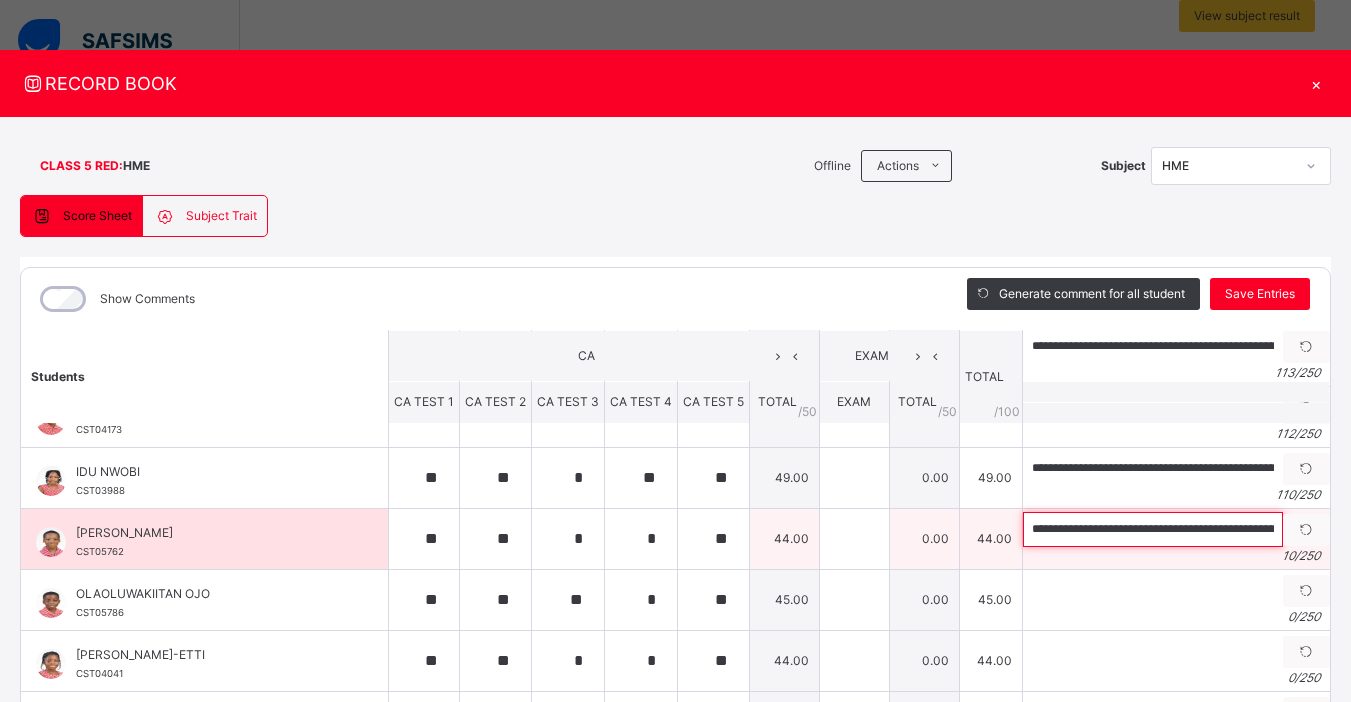 scroll, scrollTop: 0, scrollLeft: 398, axis: horizontal 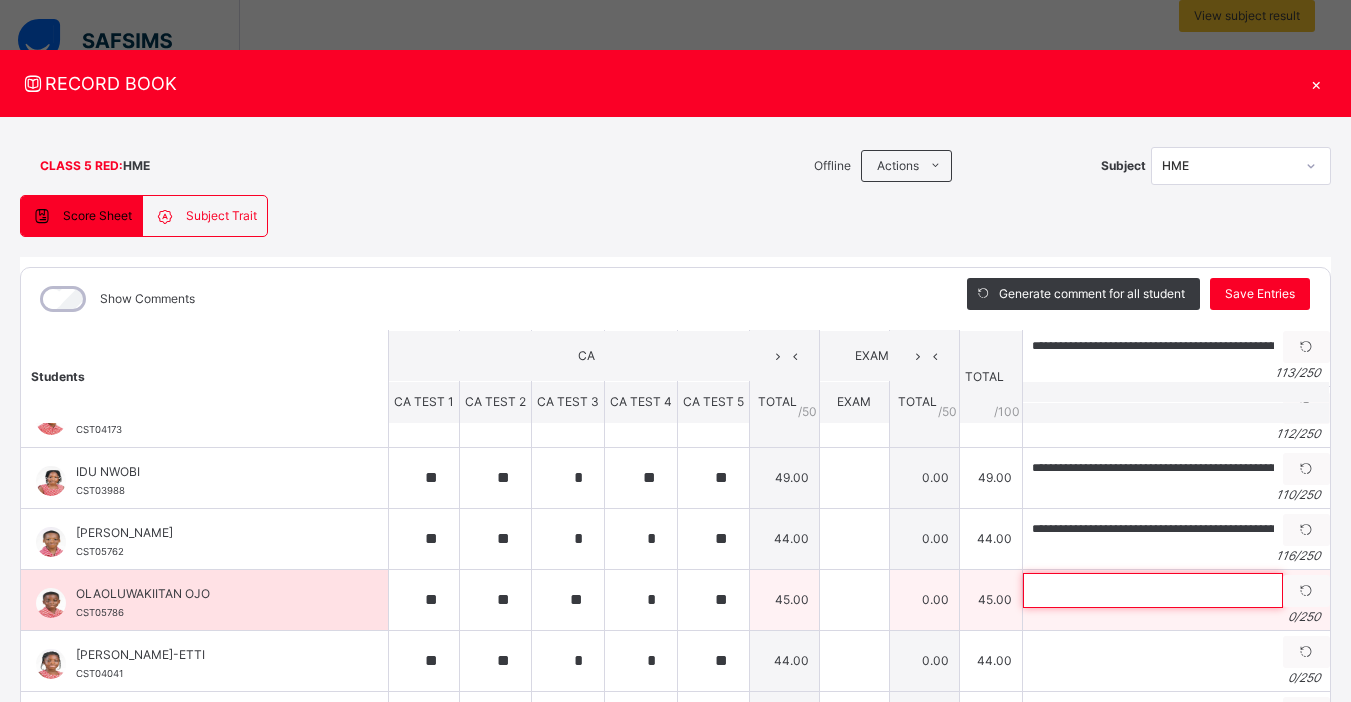 click at bounding box center (1153, 590) 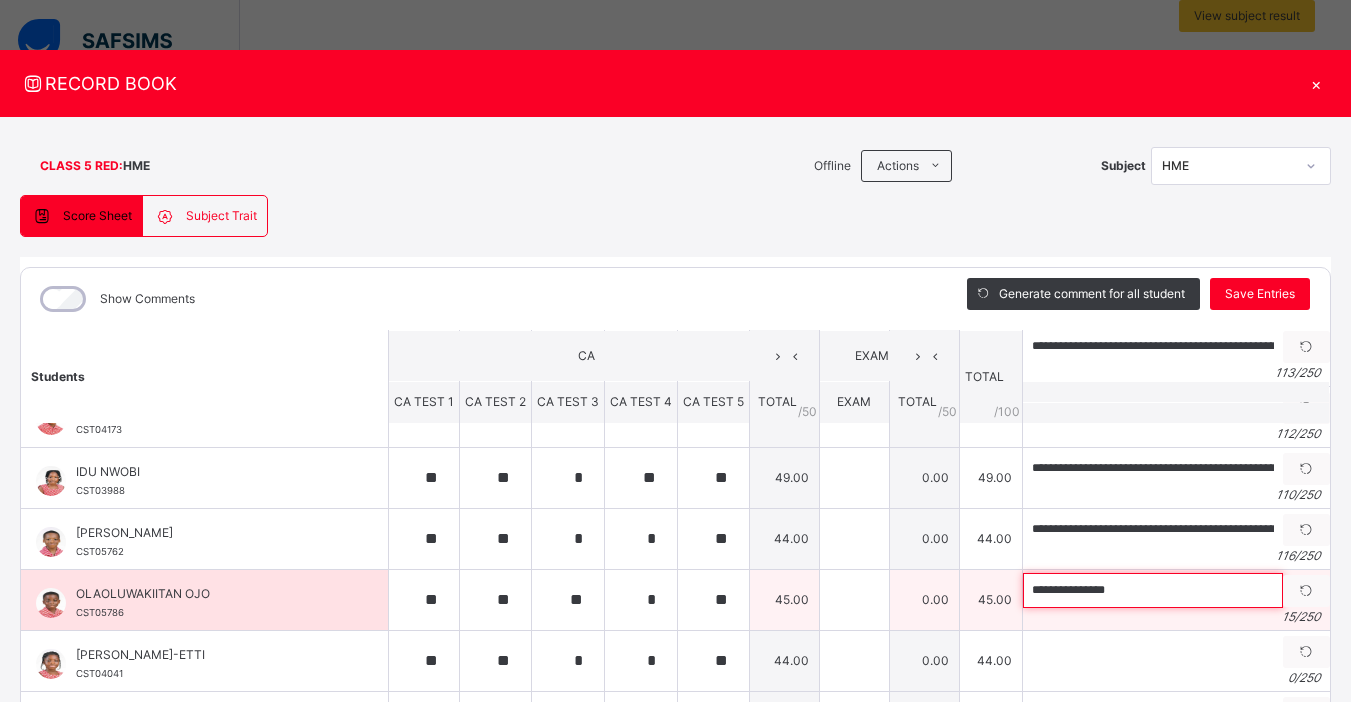 paste on "**********" 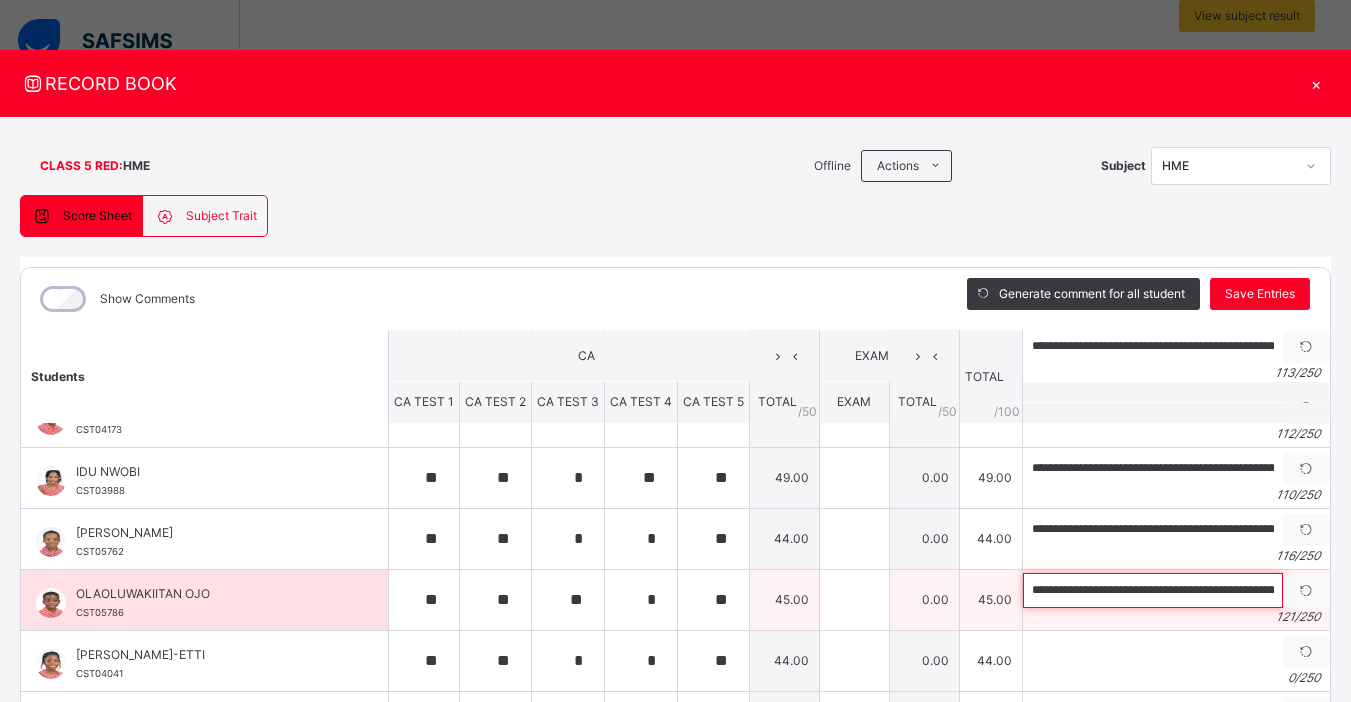 scroll, scrollTop: 0, scrollLeft: 426, axis: horizontal 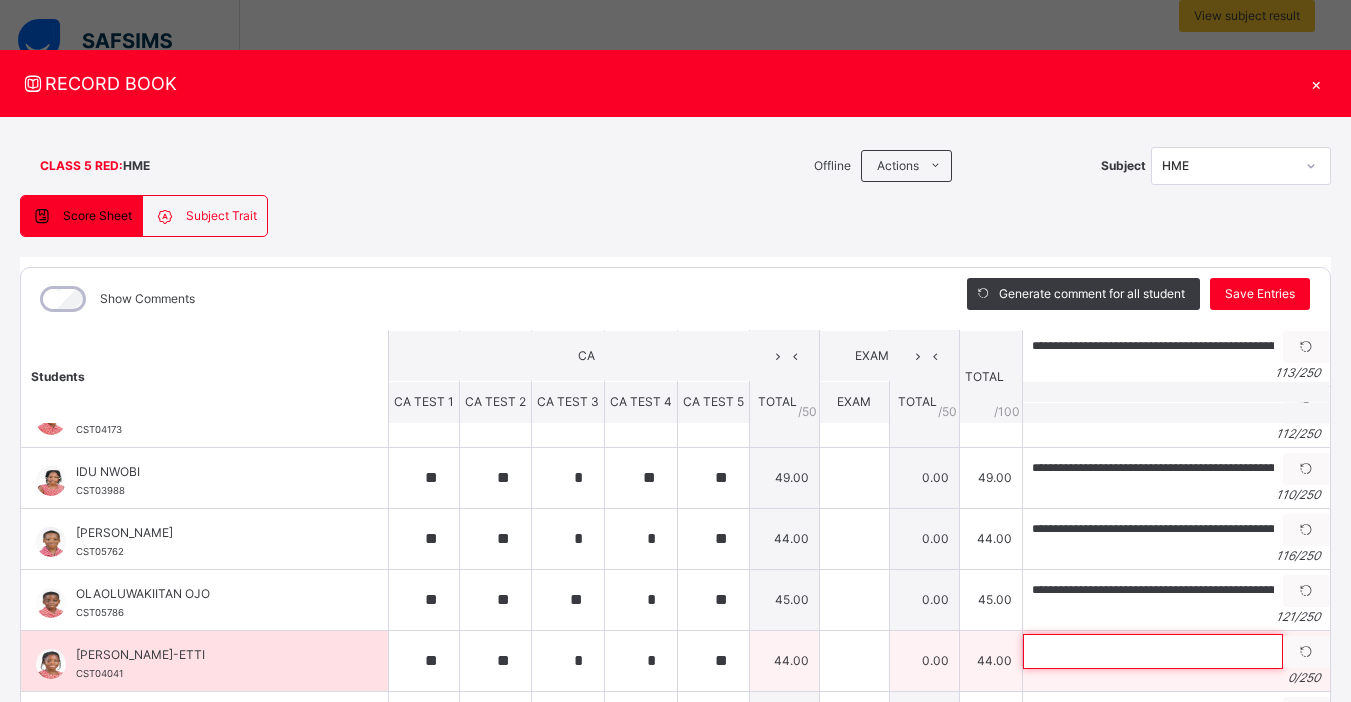 click at bounding box center (1153, 651) 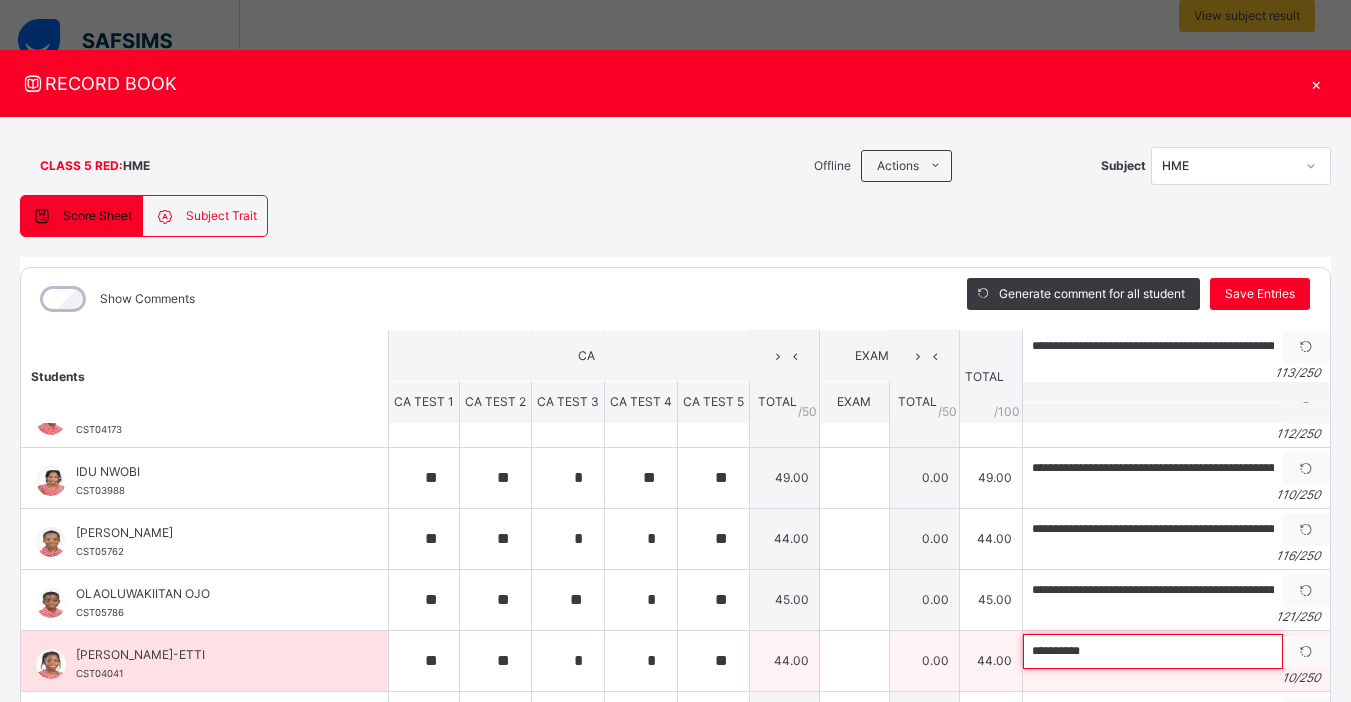 paste on "**********" 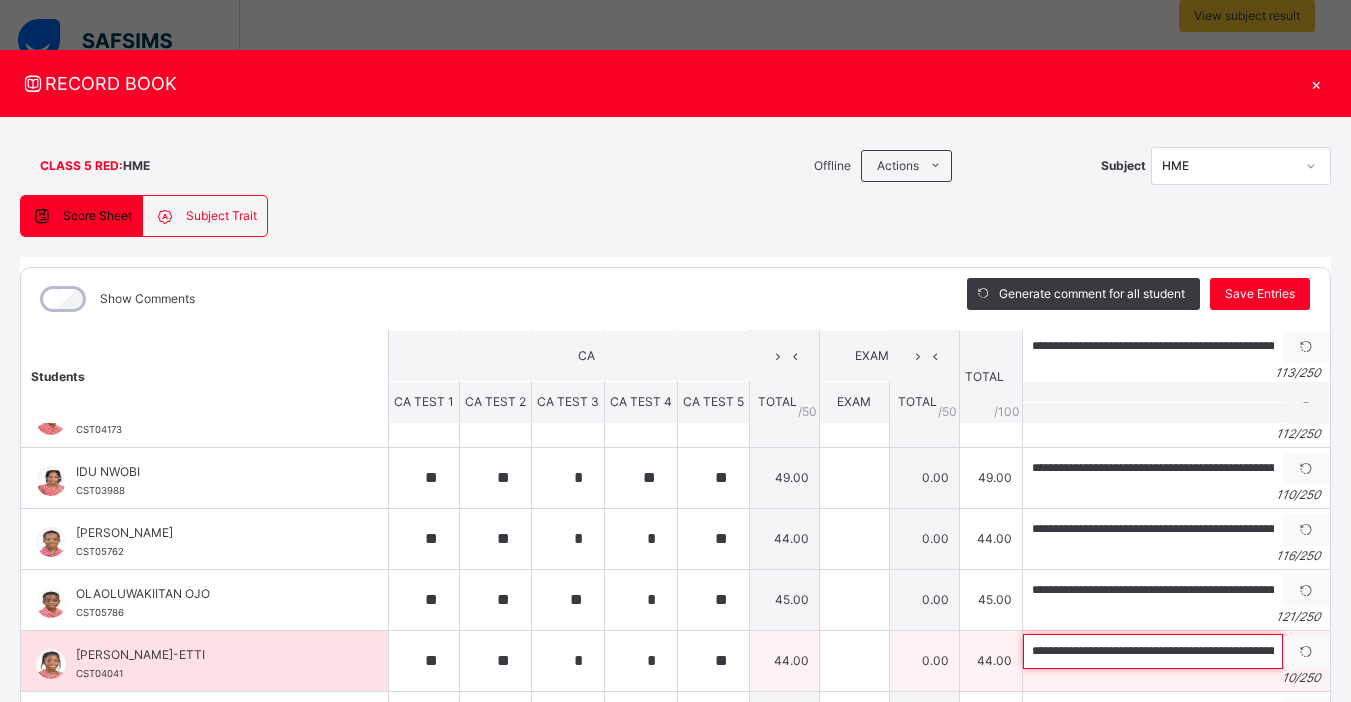 scroll, scrollTop: 0, scrollLeft: 409, axis: horizontal 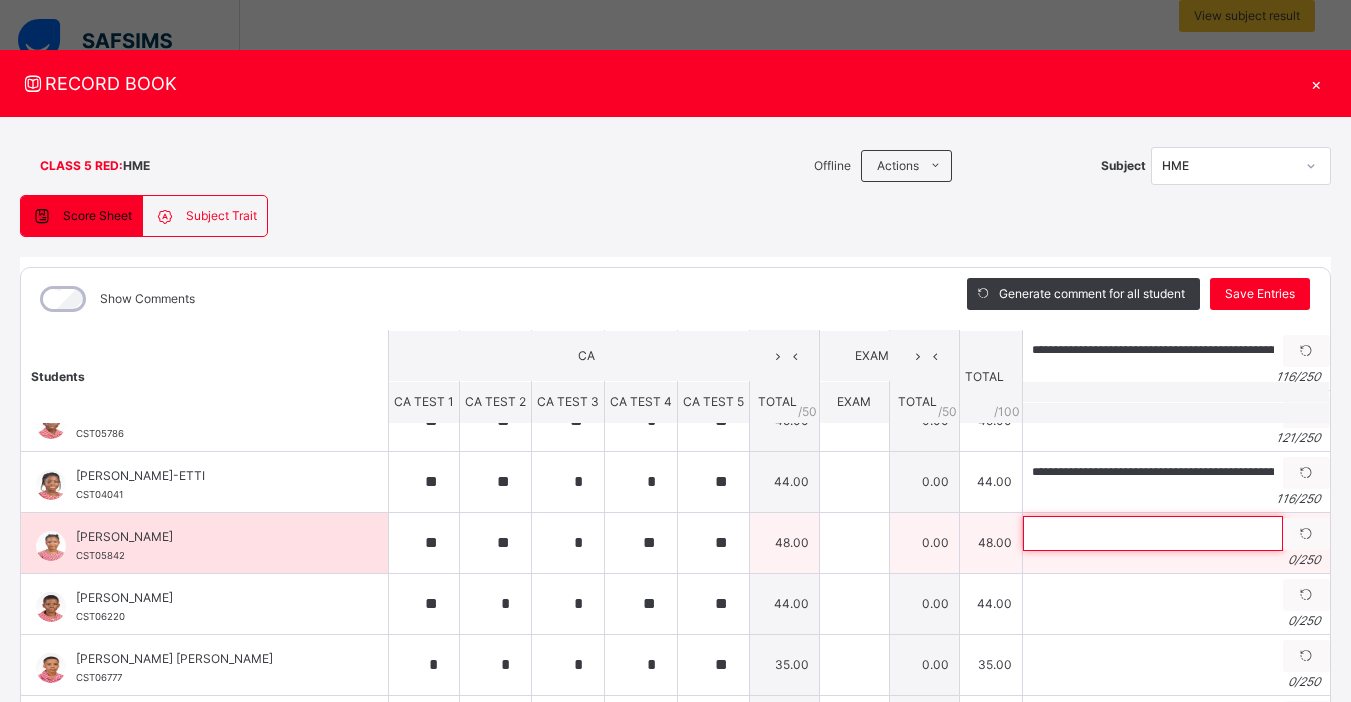 click at bounding box center [1153, 533] 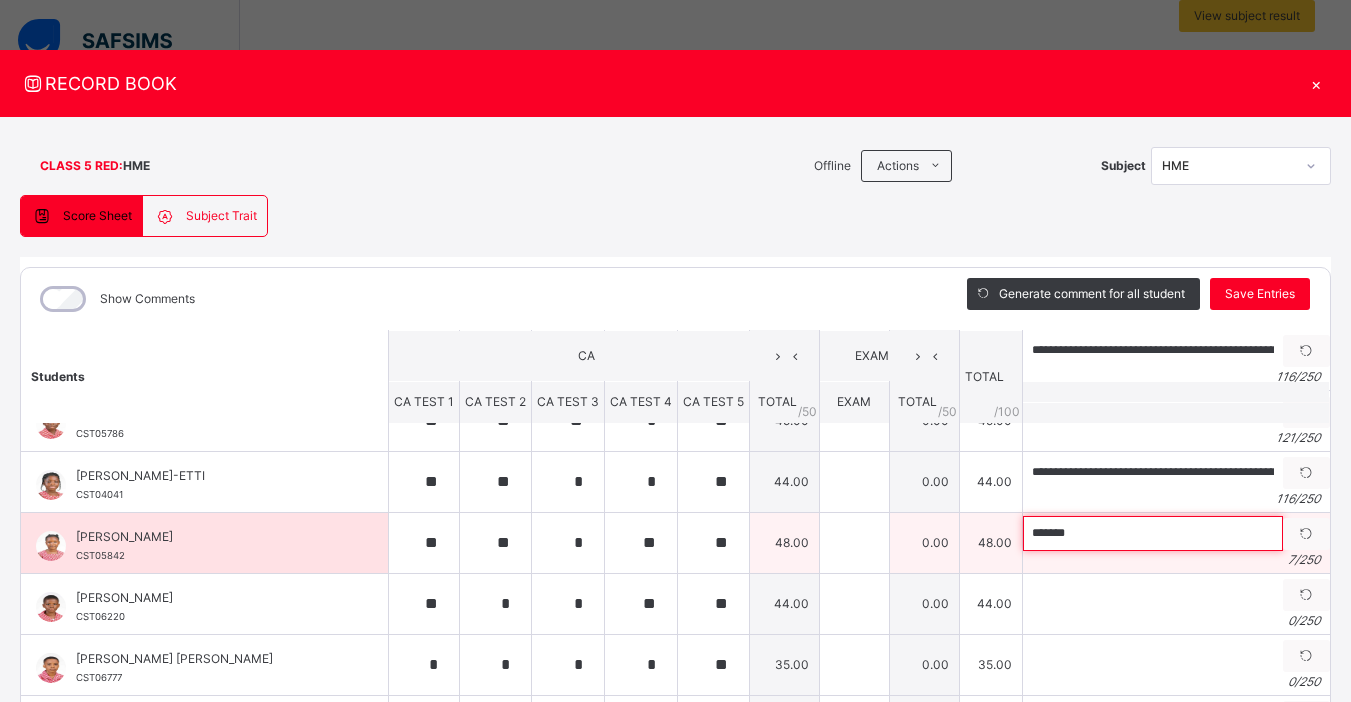paste on "**********" 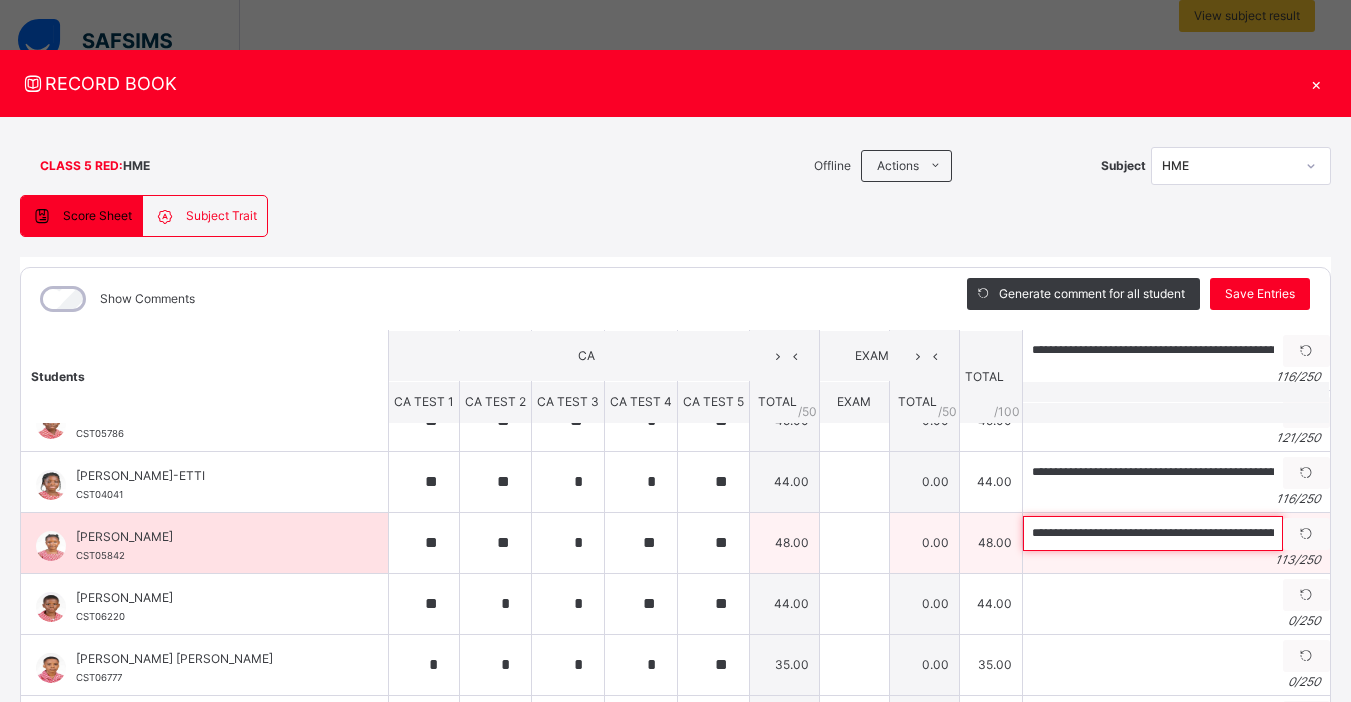 scroll, scrollTop: 0, scrollLeft: 382, axis: horizontal 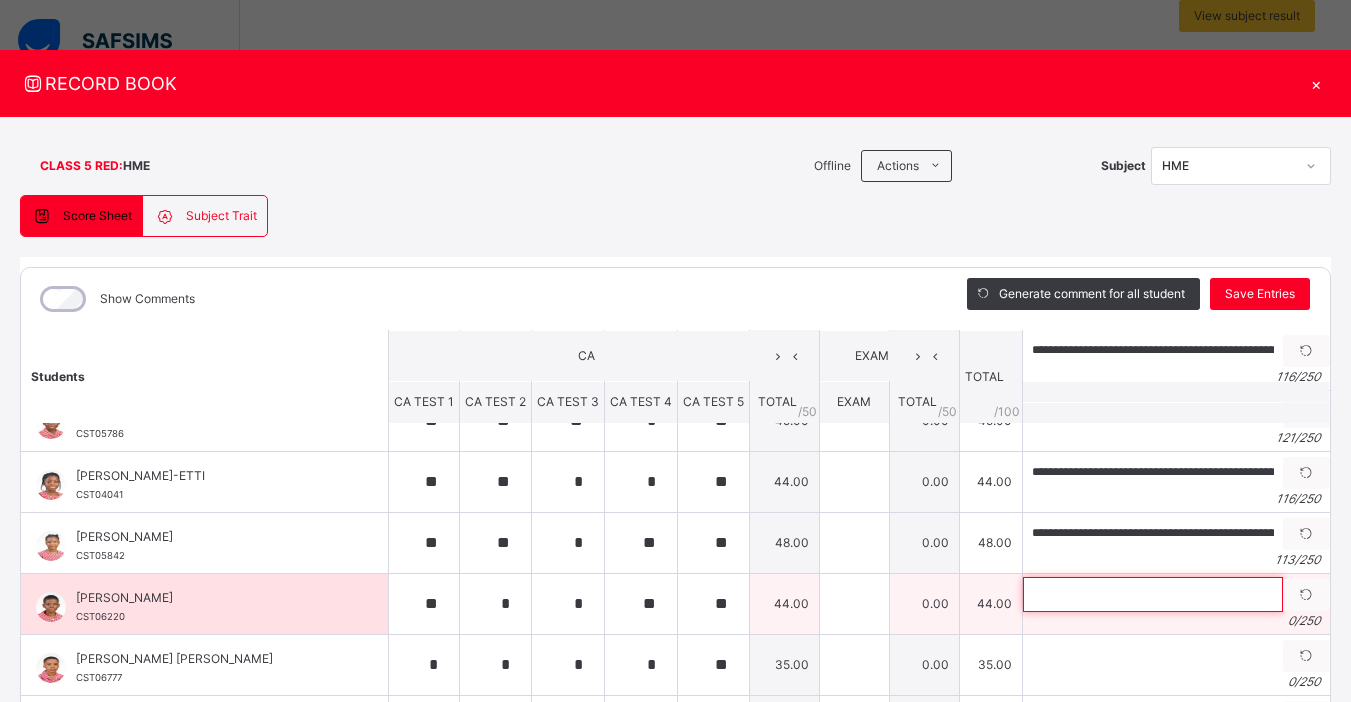 click at bounding box center (1153, 594) 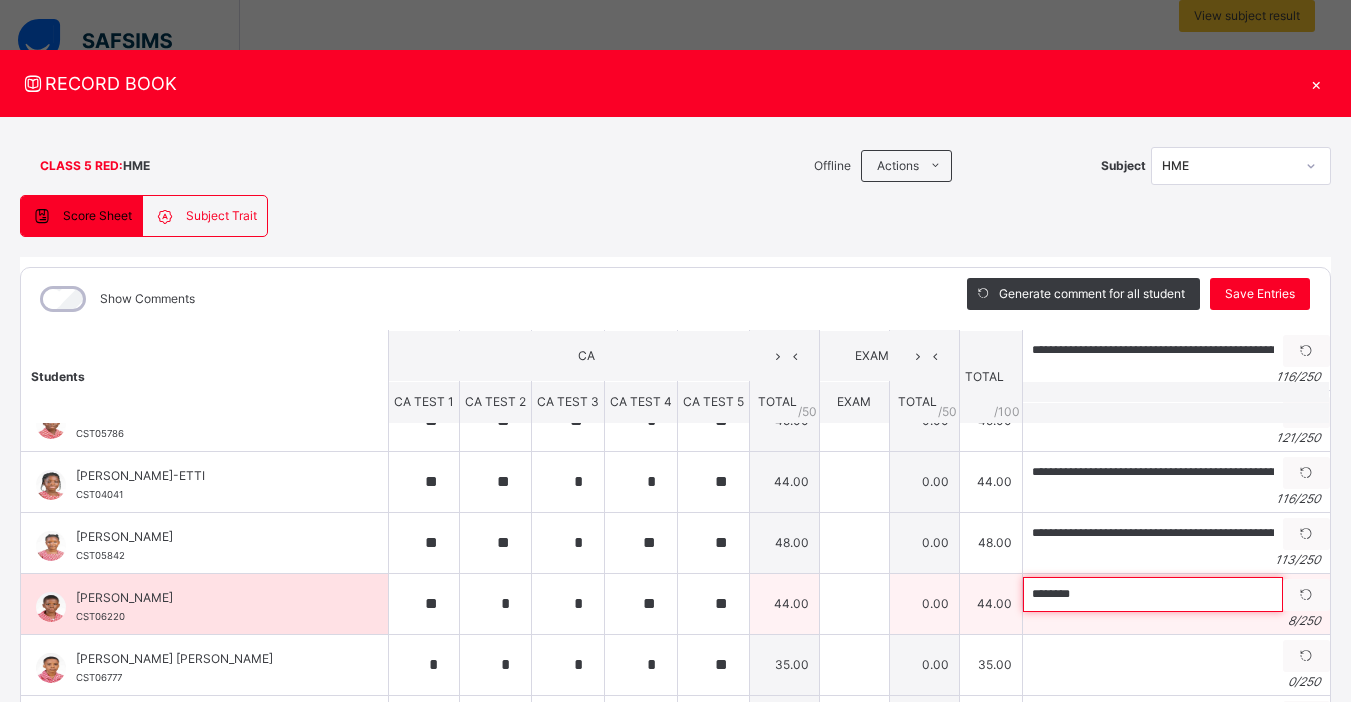 paste on "**********" 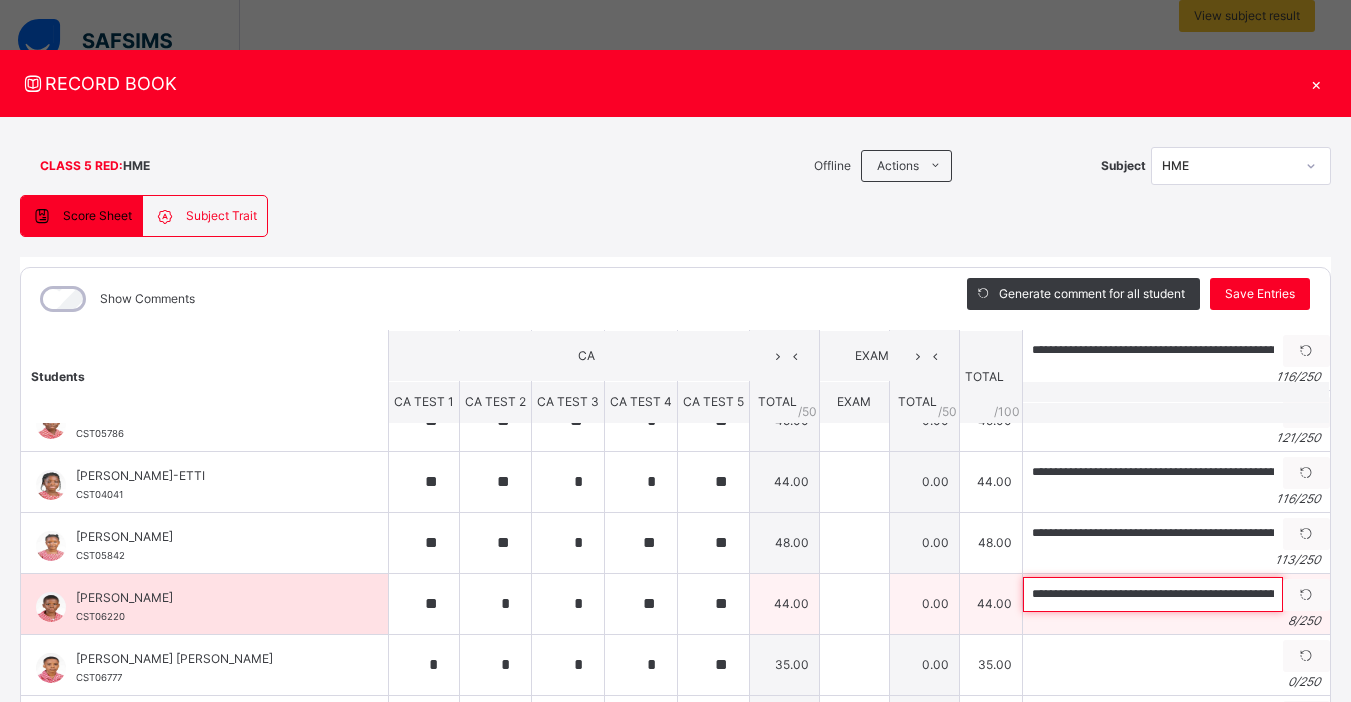 scroll, scrollTop: 0, scrollLeft: 390, axis: horizontal 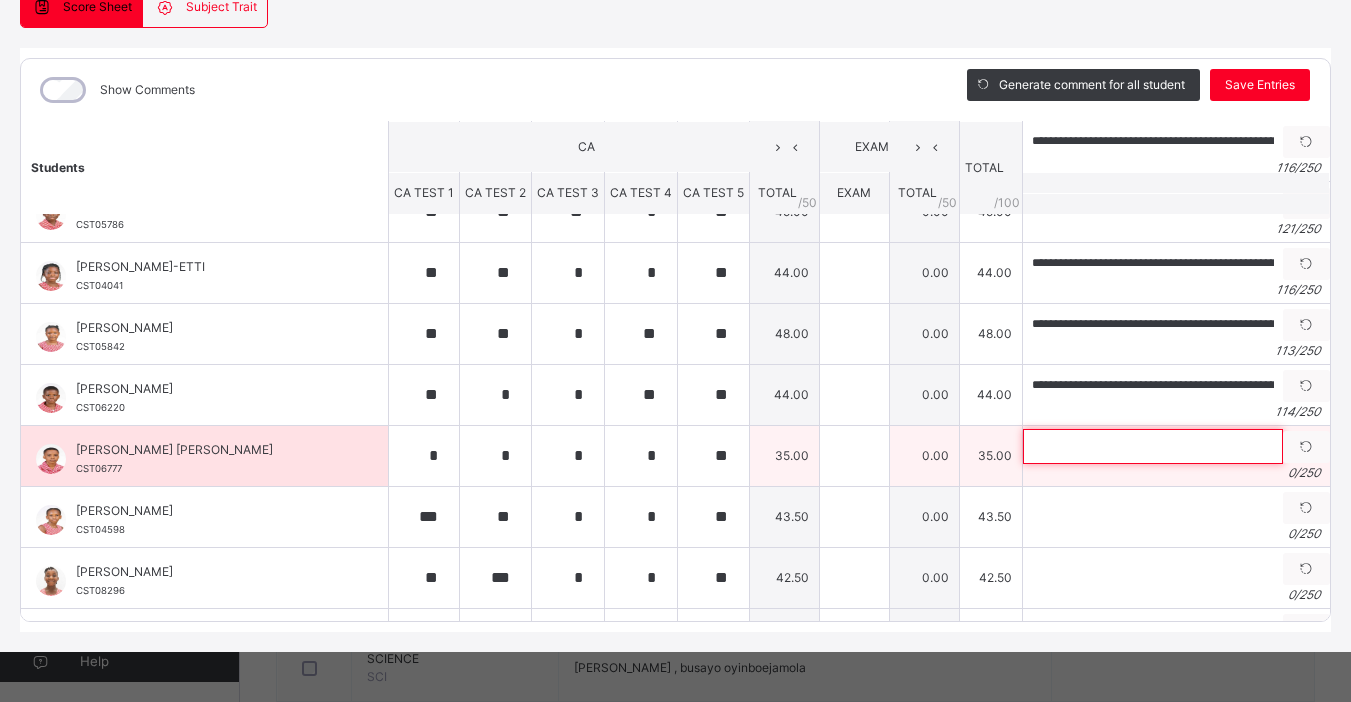 click at bounding box center (1153, 446) 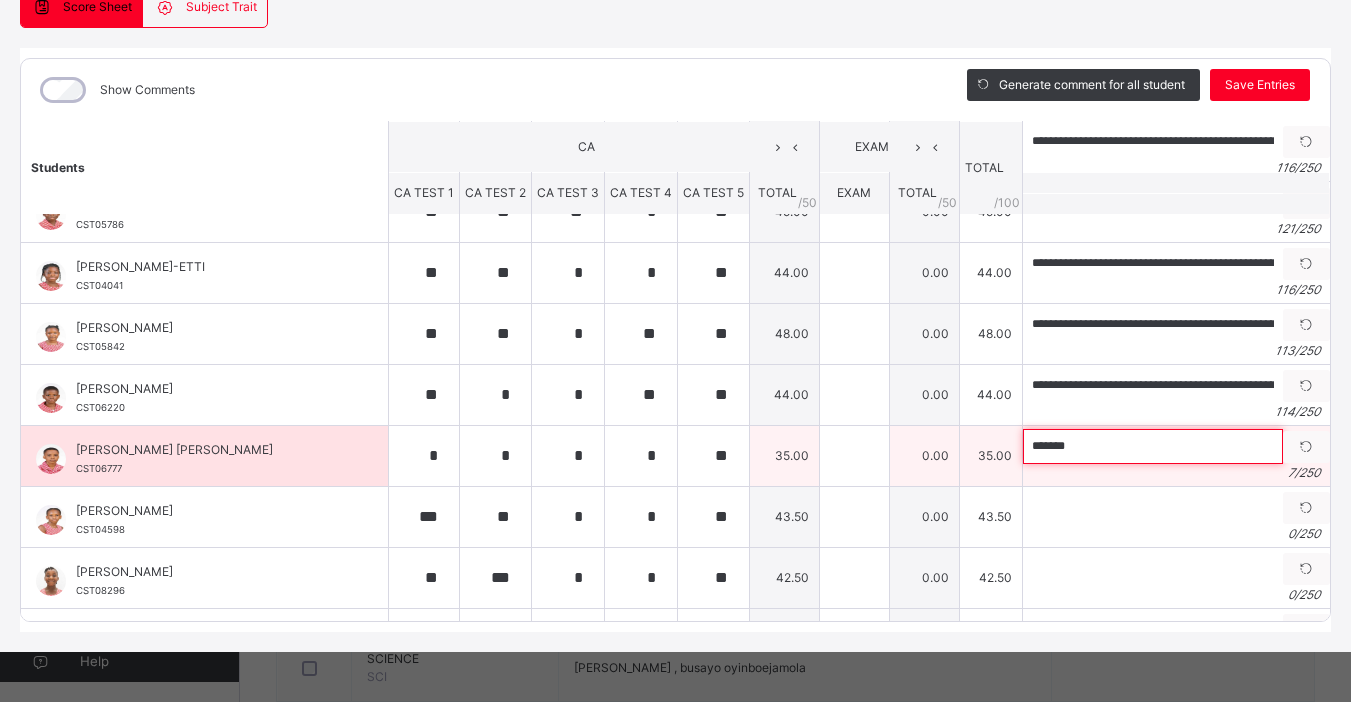paste on "**********" 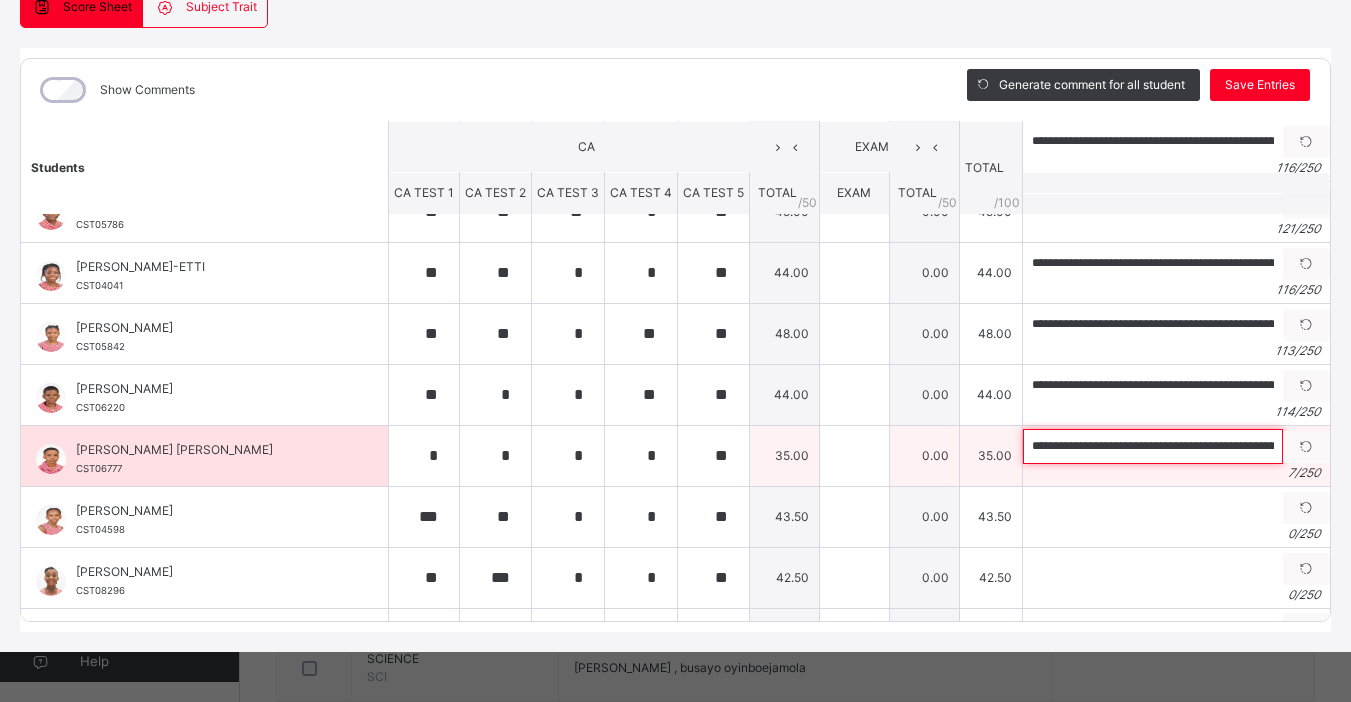 scroll, scrollTop: 0, scrollLeft: 386, axis: horizontal 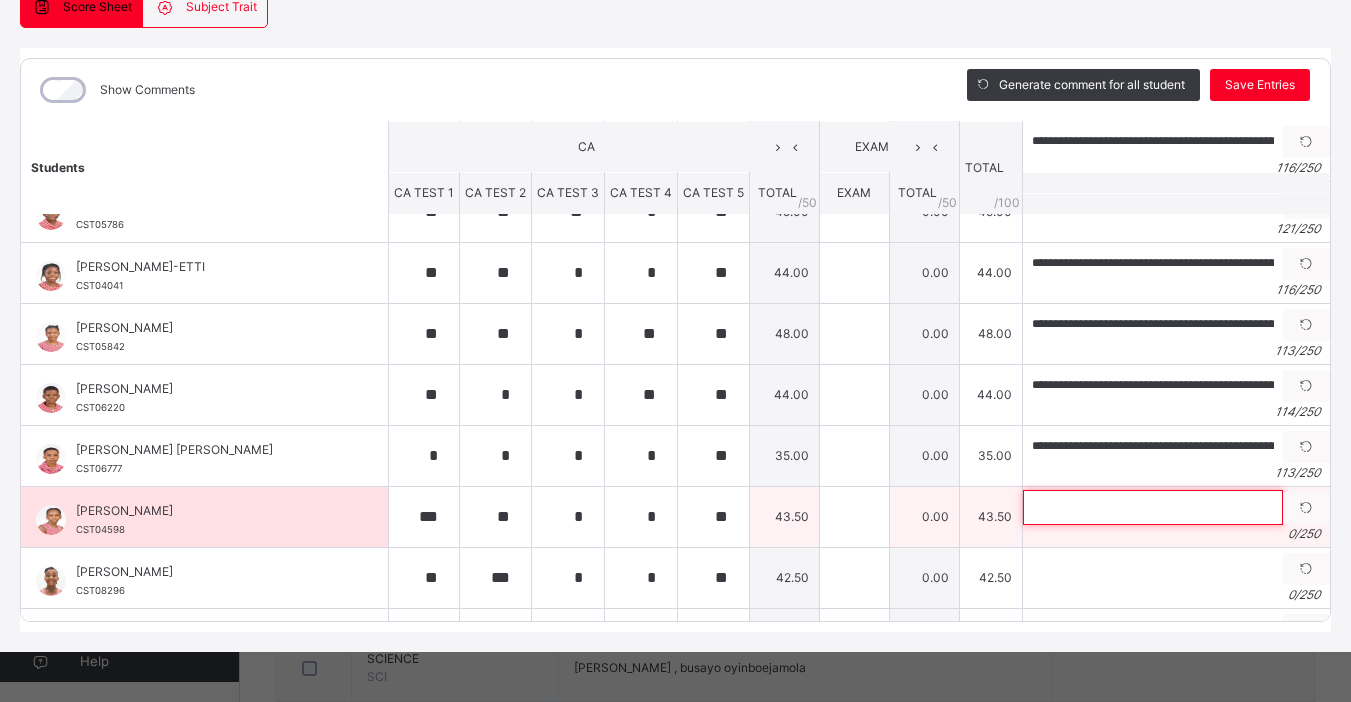 click at bounding box center (1153, 507) 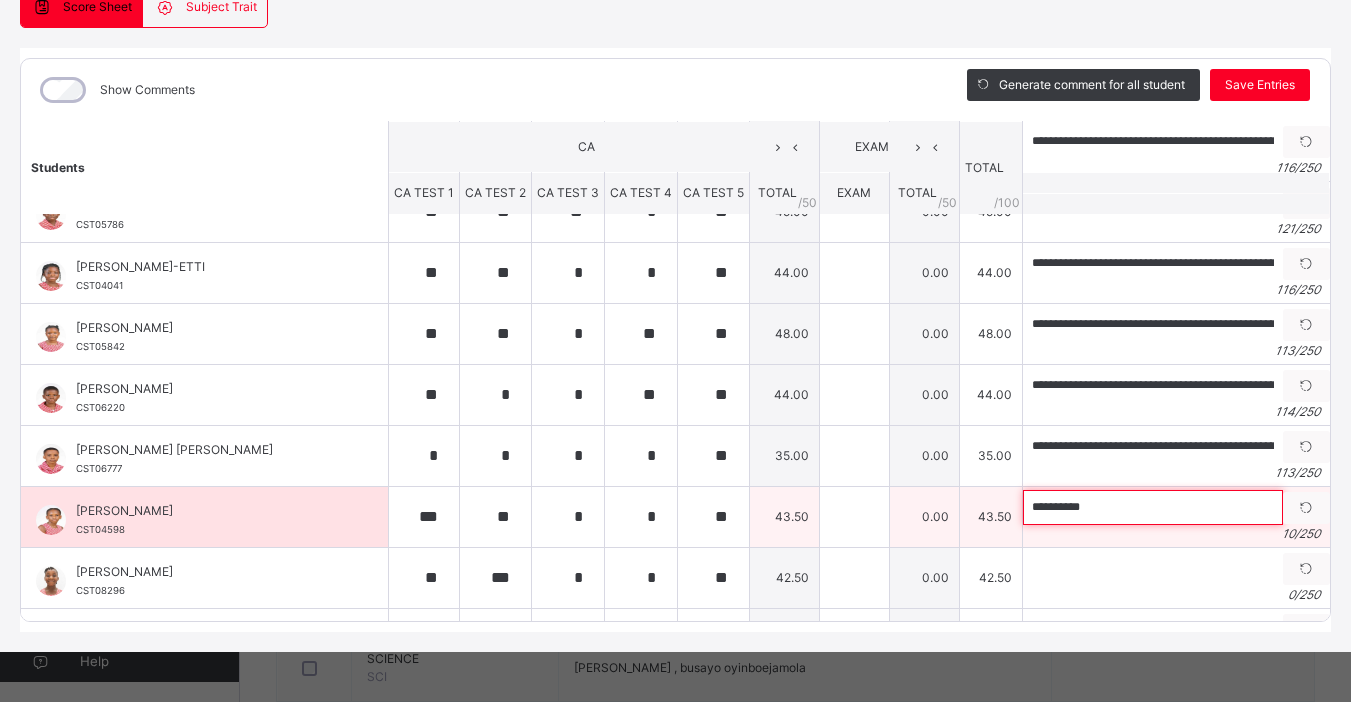 paste on "**********" 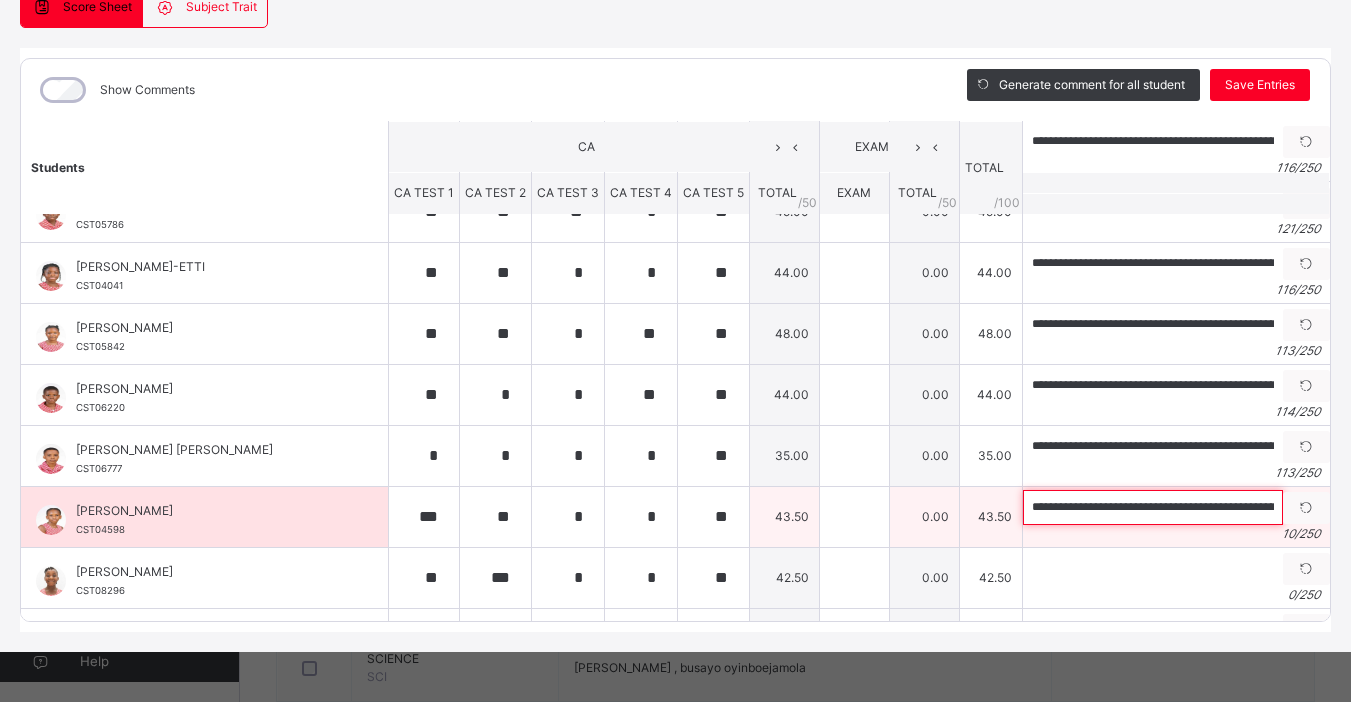 scroll, scrollTop: 0, scrollLeft: 394, axis: horizontal 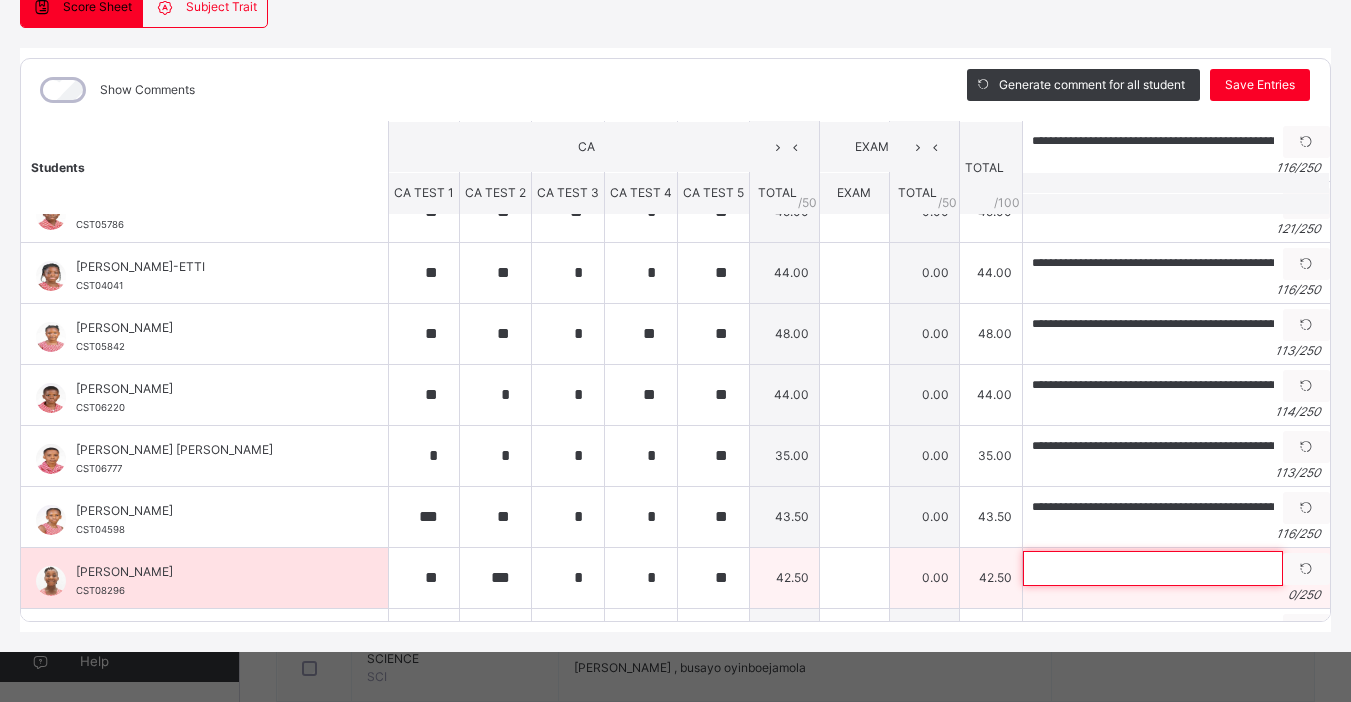 click at bounding box center [1153, 568] 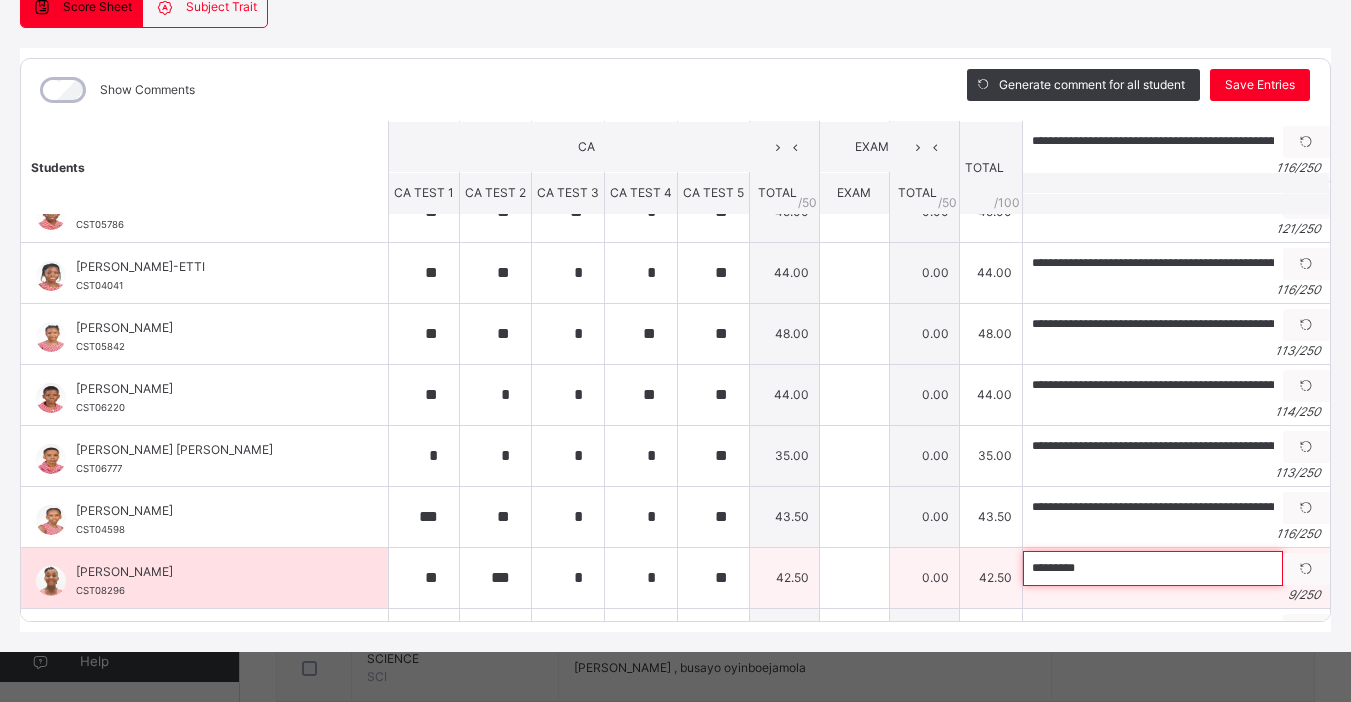 paste on "**********" 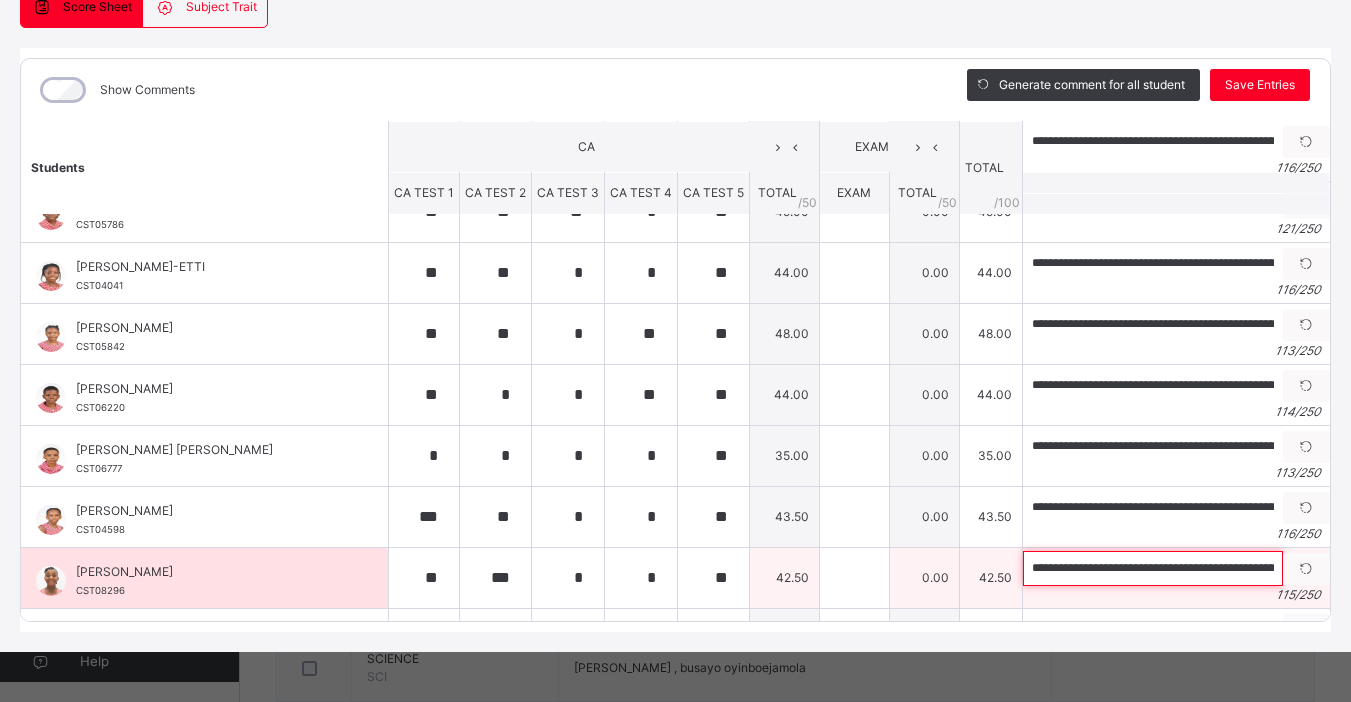 scroll, scrollTop: 0, scrollLeft: 395, axis: horizontal 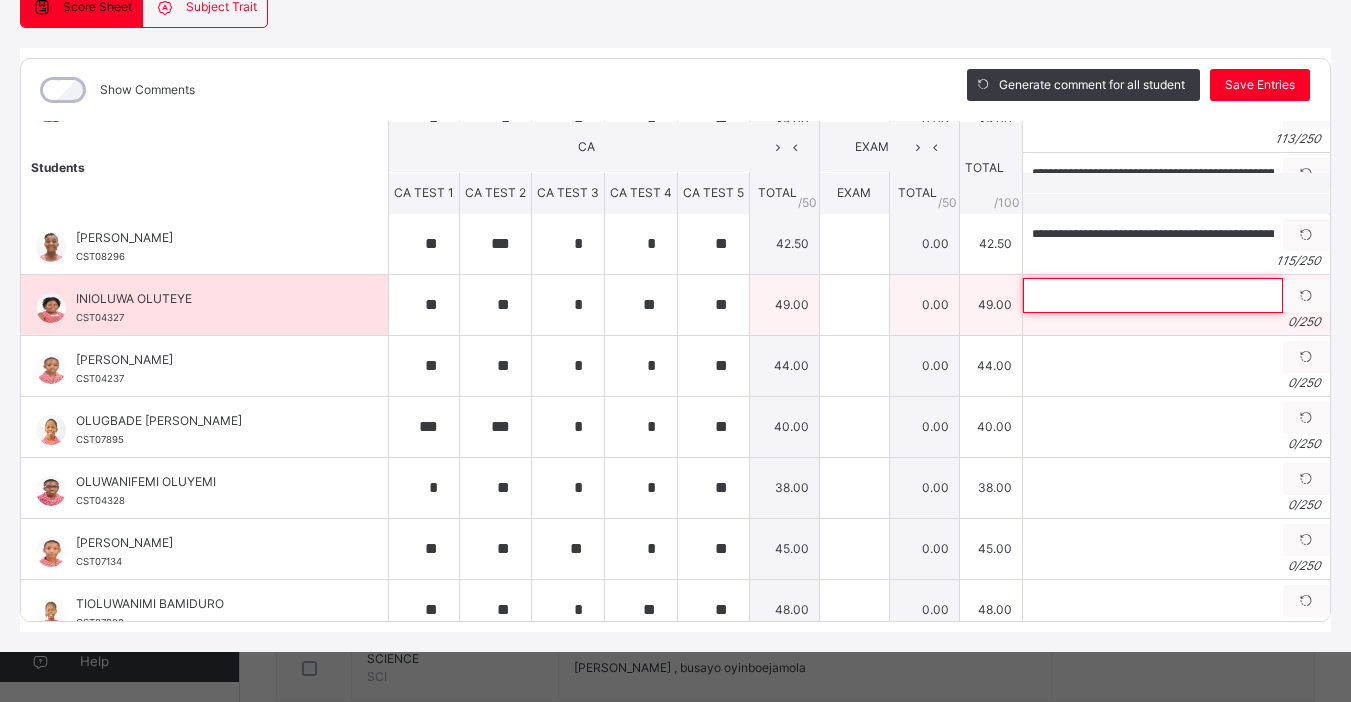 click at bounding box center [1153, 295] 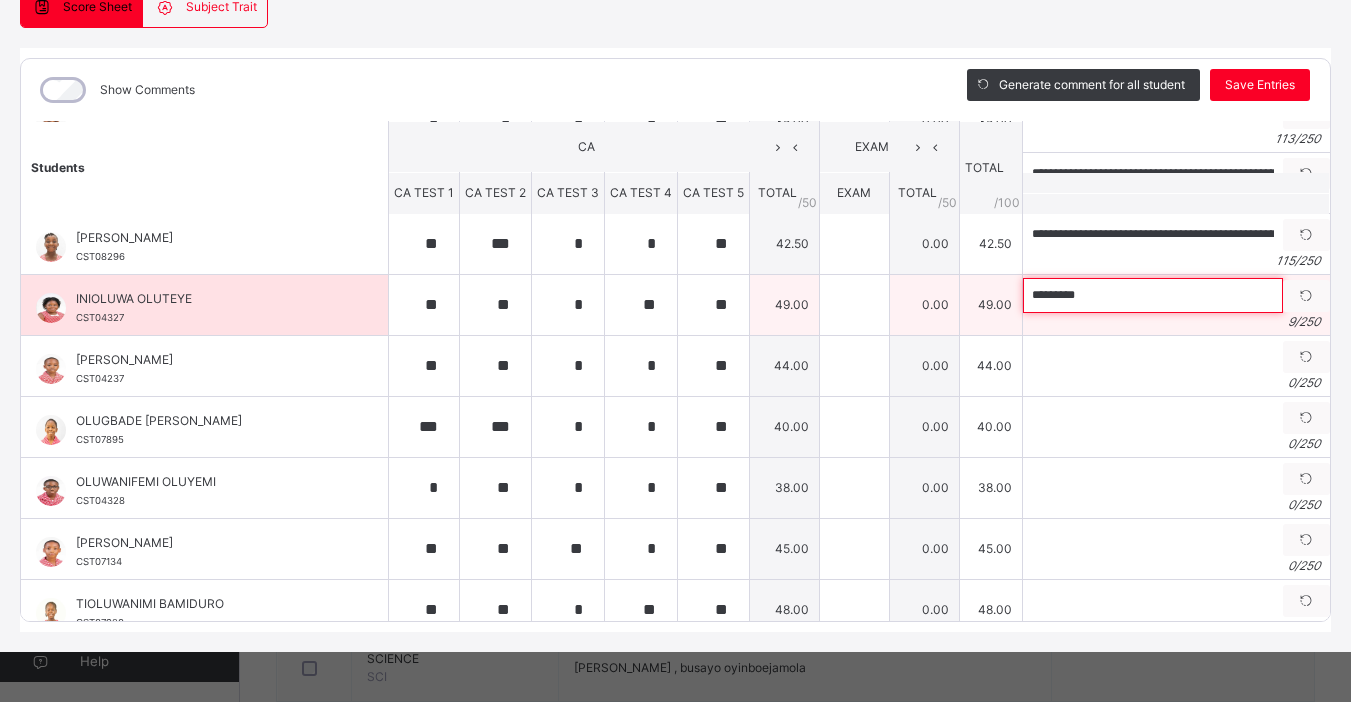 paste on "**********" 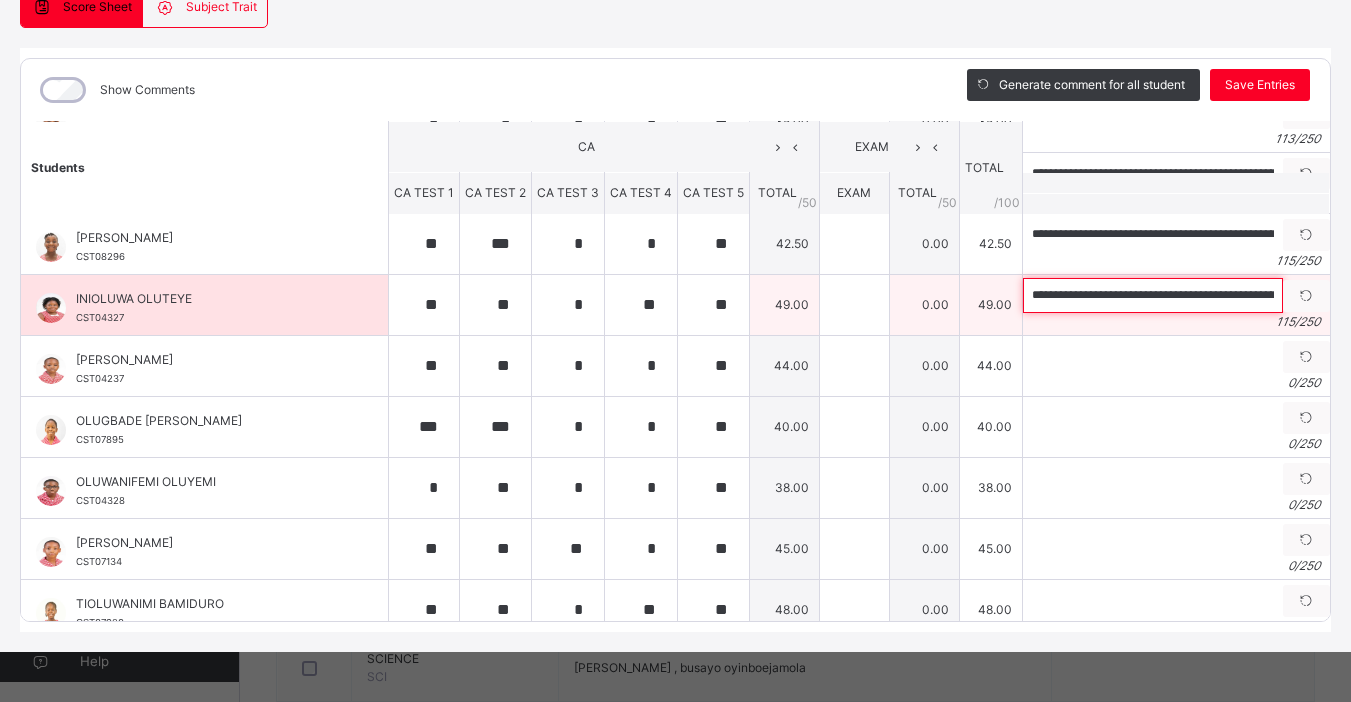 scroll, scrollTop: 0, scrollLeft: 390, axis: horizontal 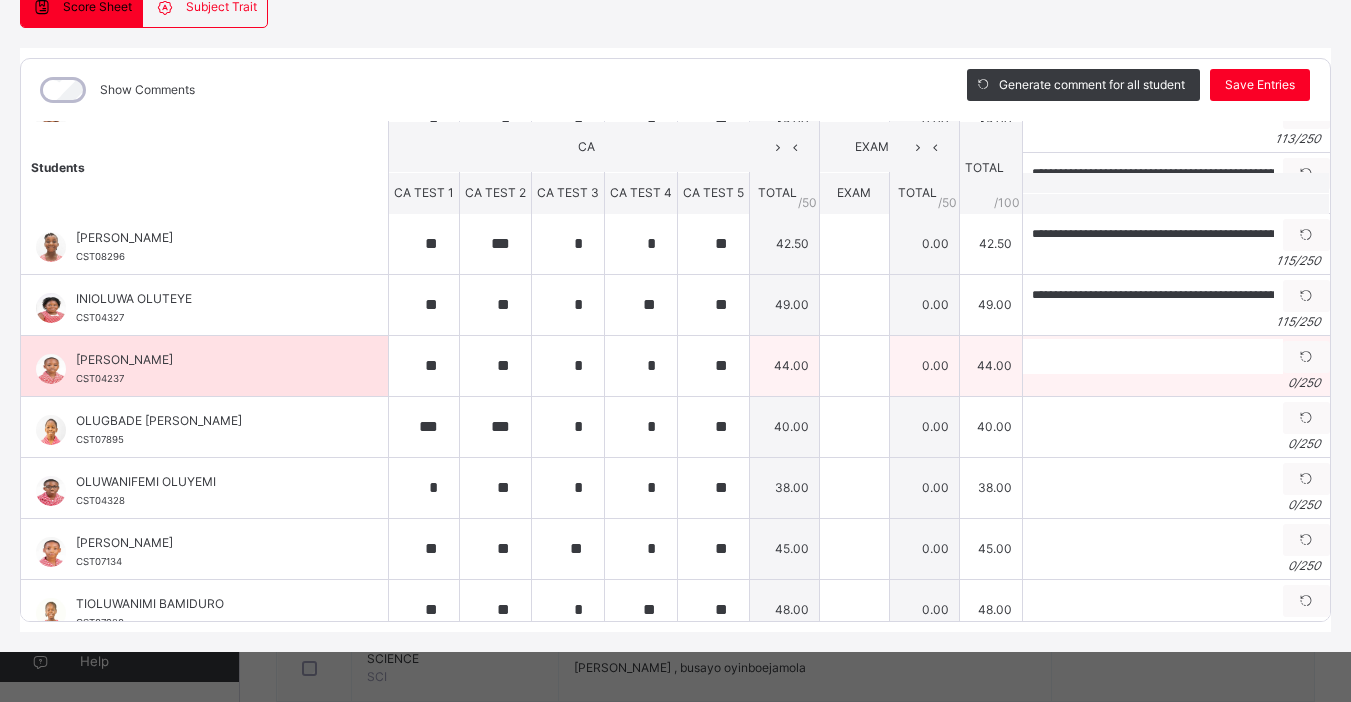 click on "0 / 250" at bounding box center [1176, 383] 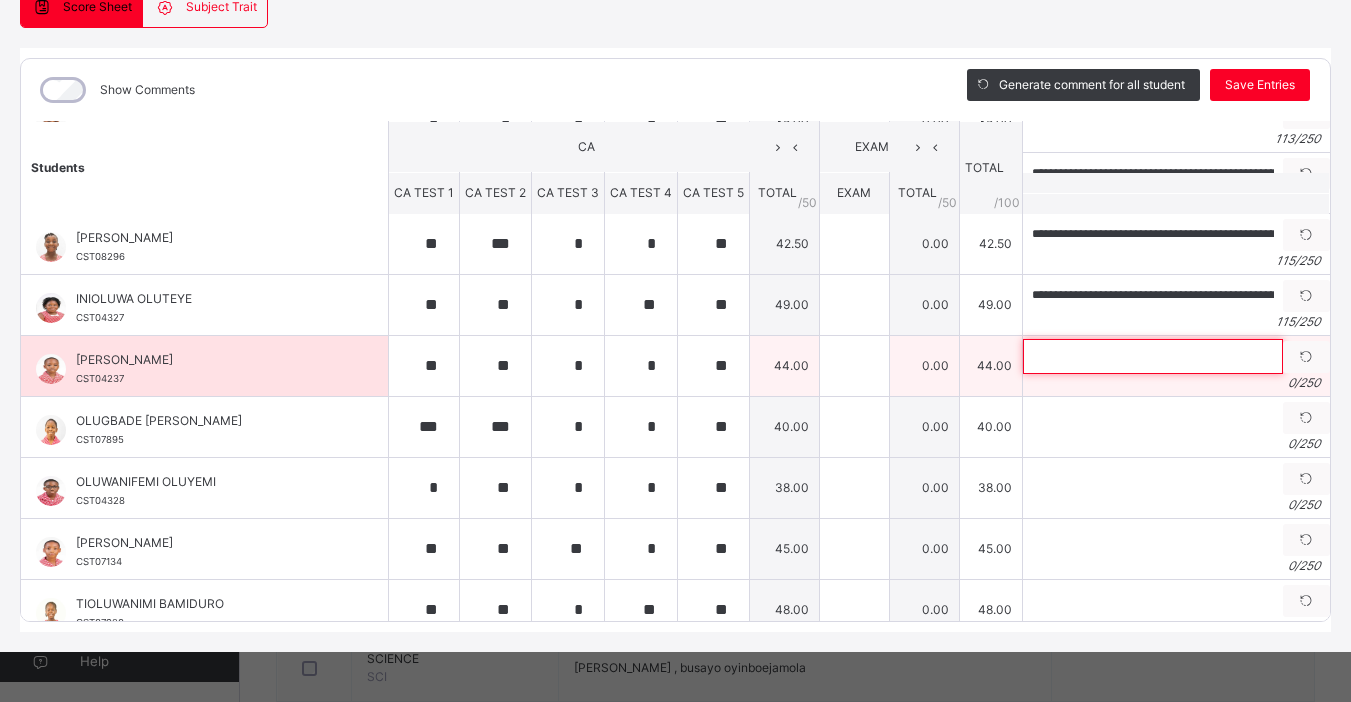 click at bounding box center [1153, 356] 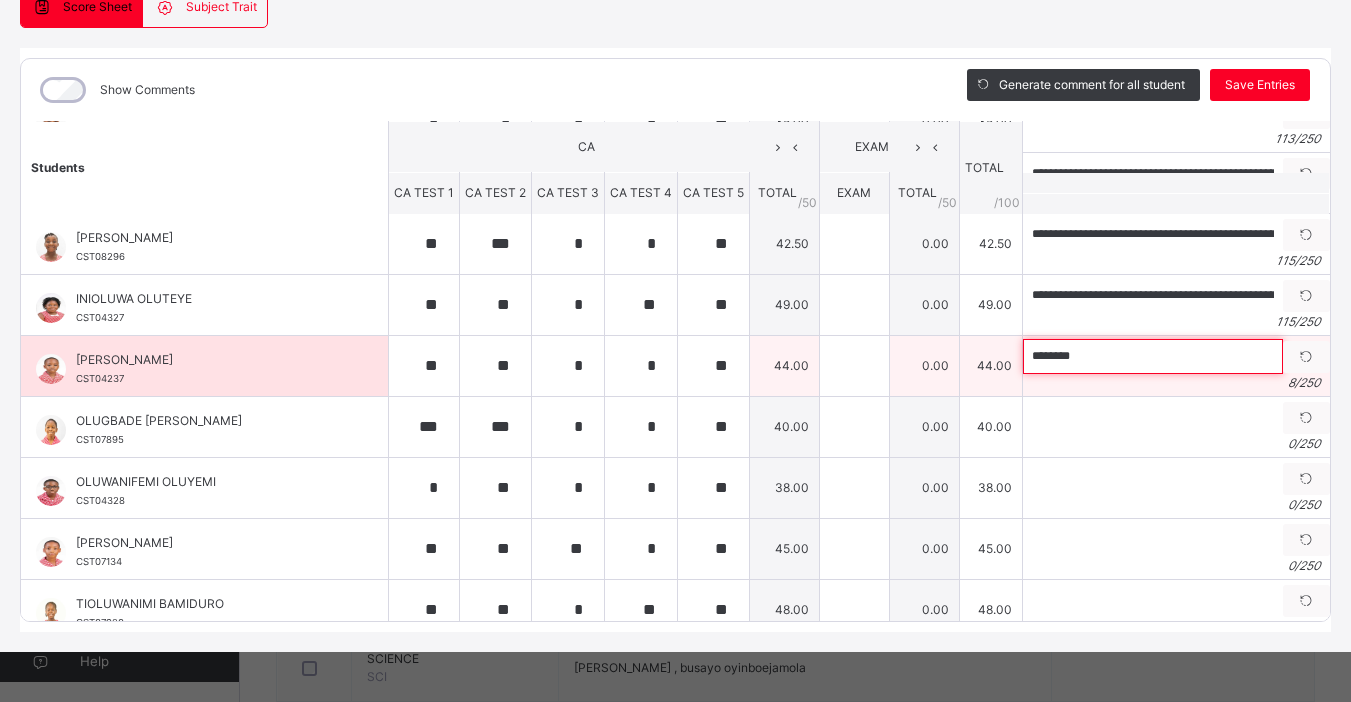 paste on "**********" 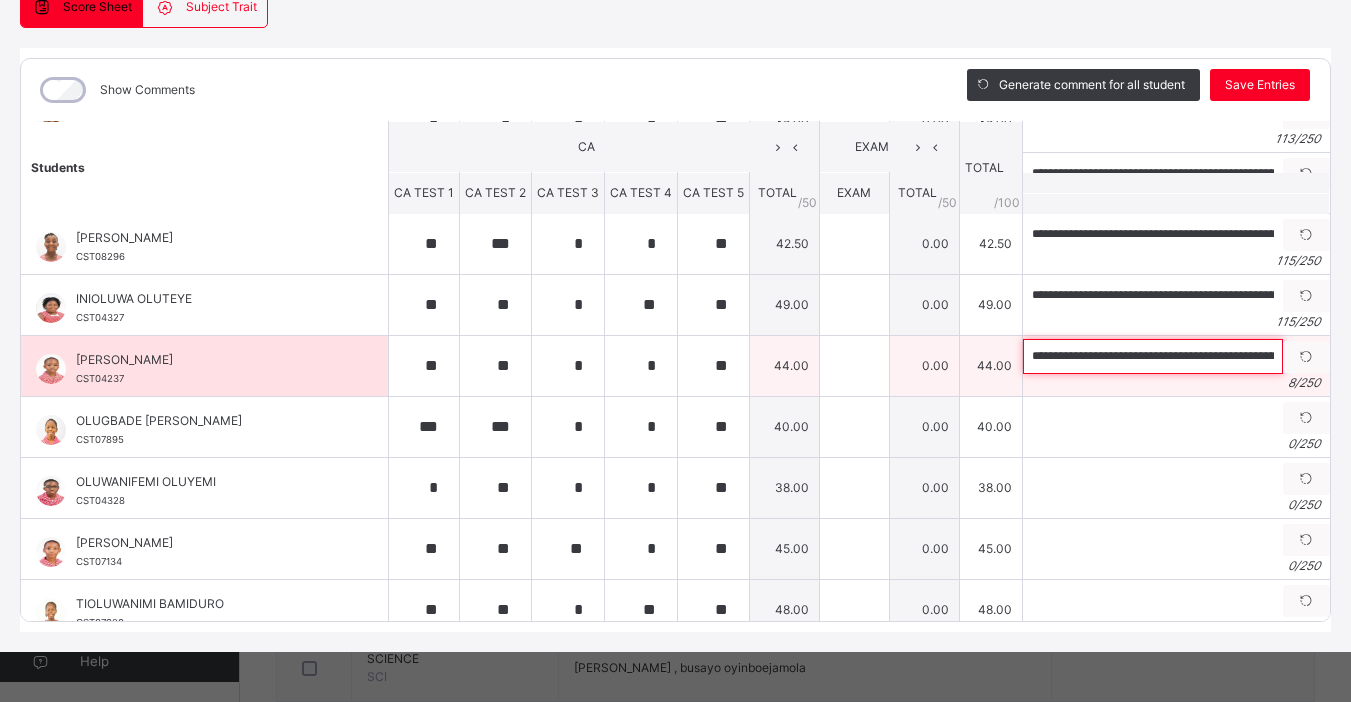 scroll, scrollTop: 0, scrollLeft: 387, axis: horizontal 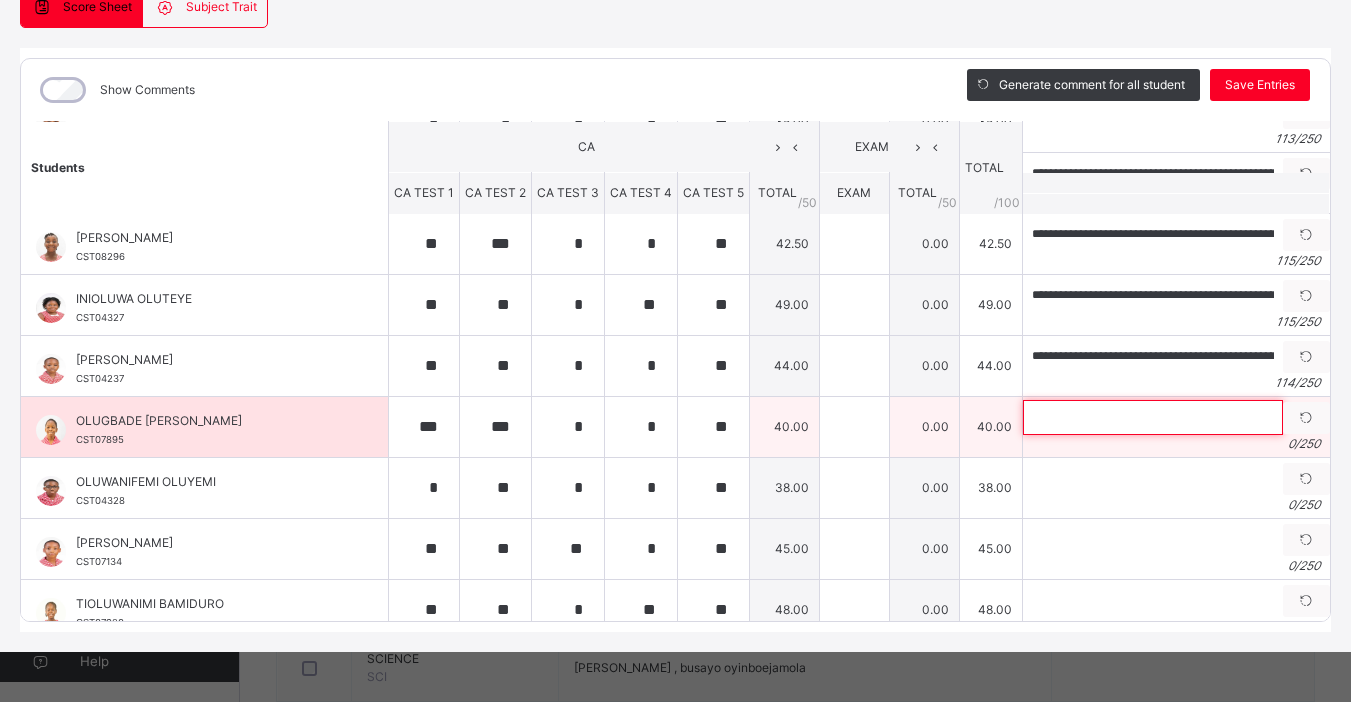 click at bounding box center [1153, 417] 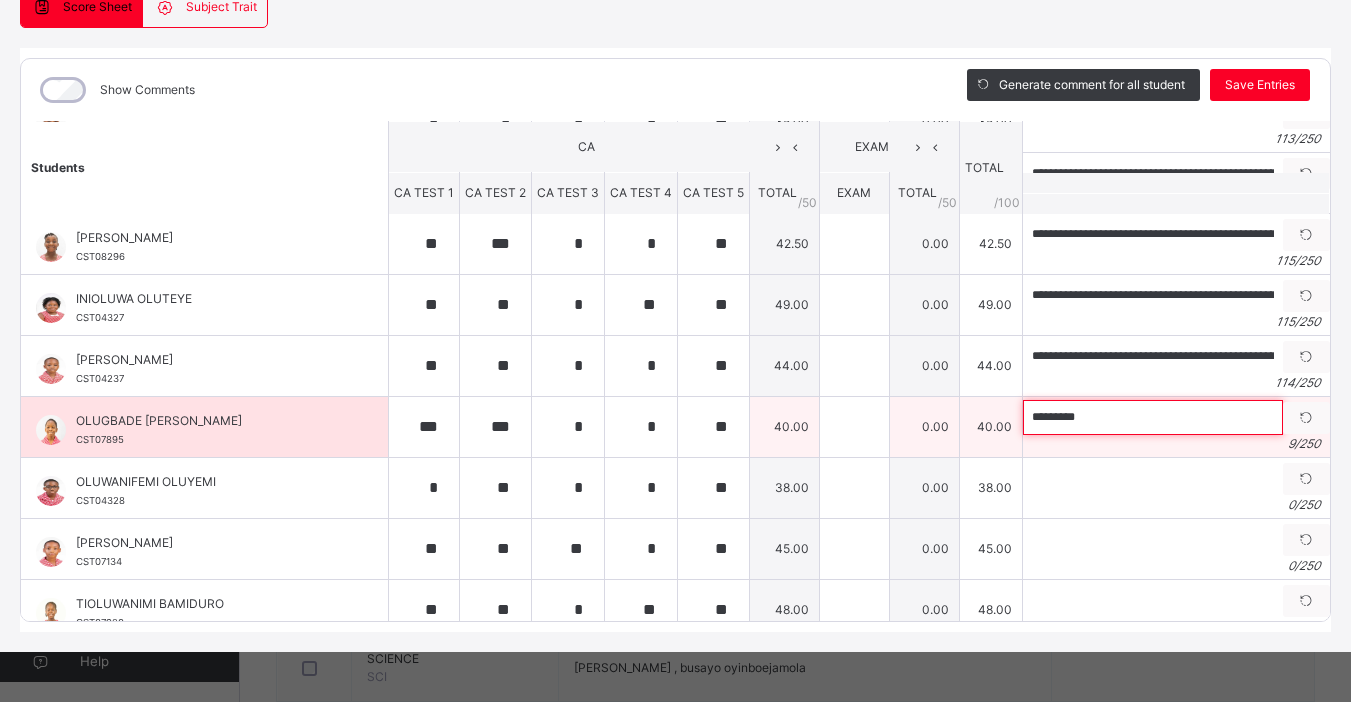 paste on "**********" 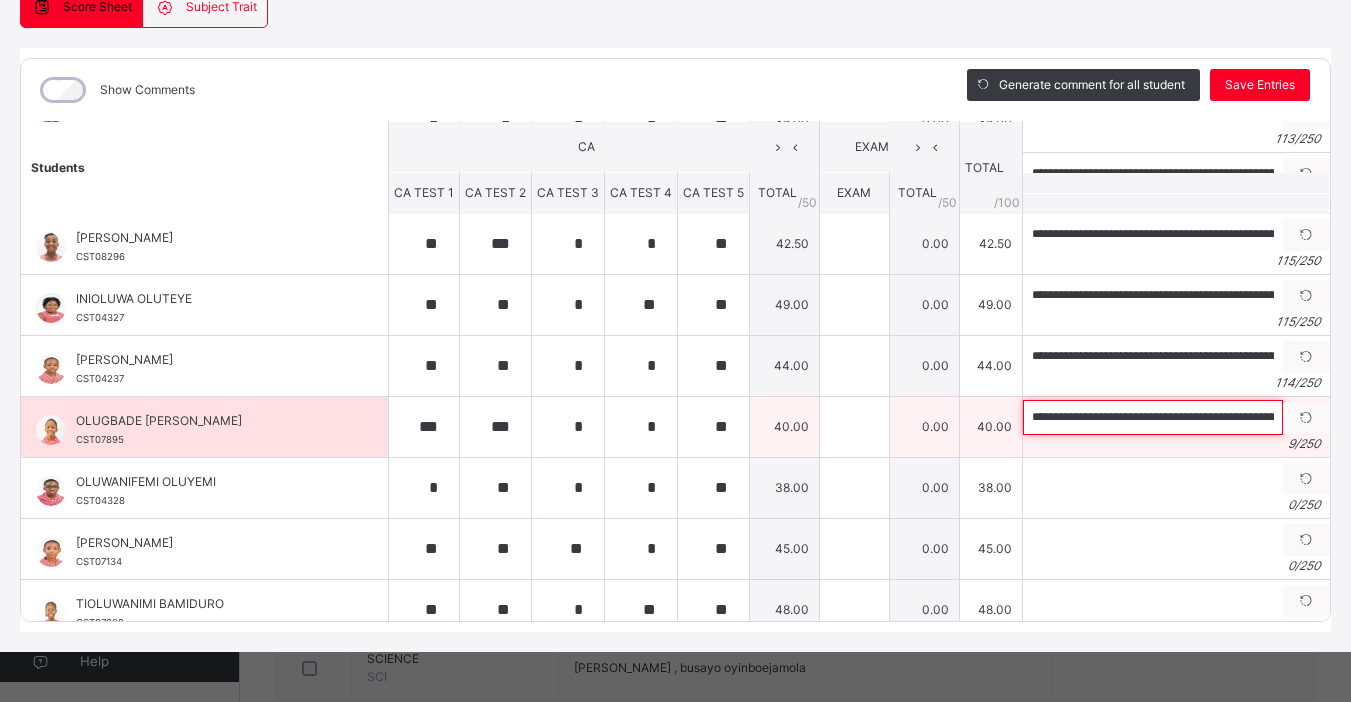 scroll, scrollTop: 0, scrollLeft: 399, axis: horizontal 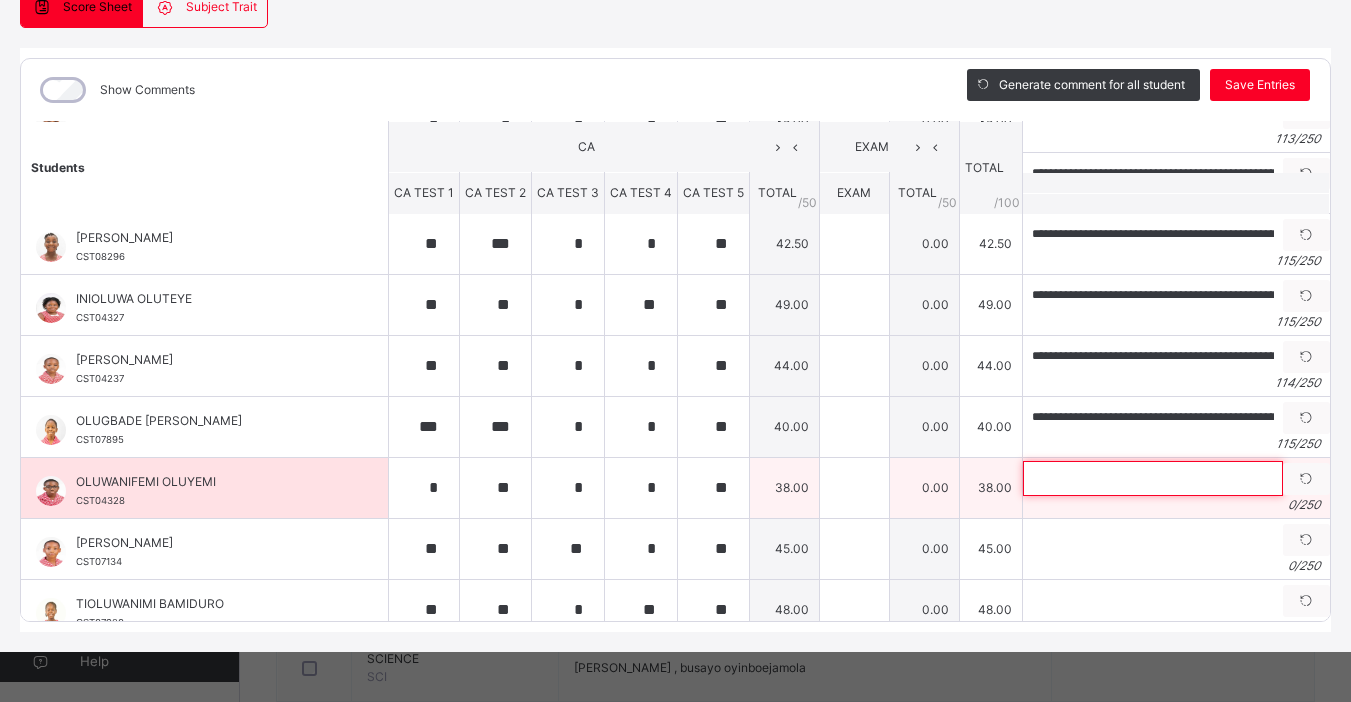 click at bounding box center (1153, 478) 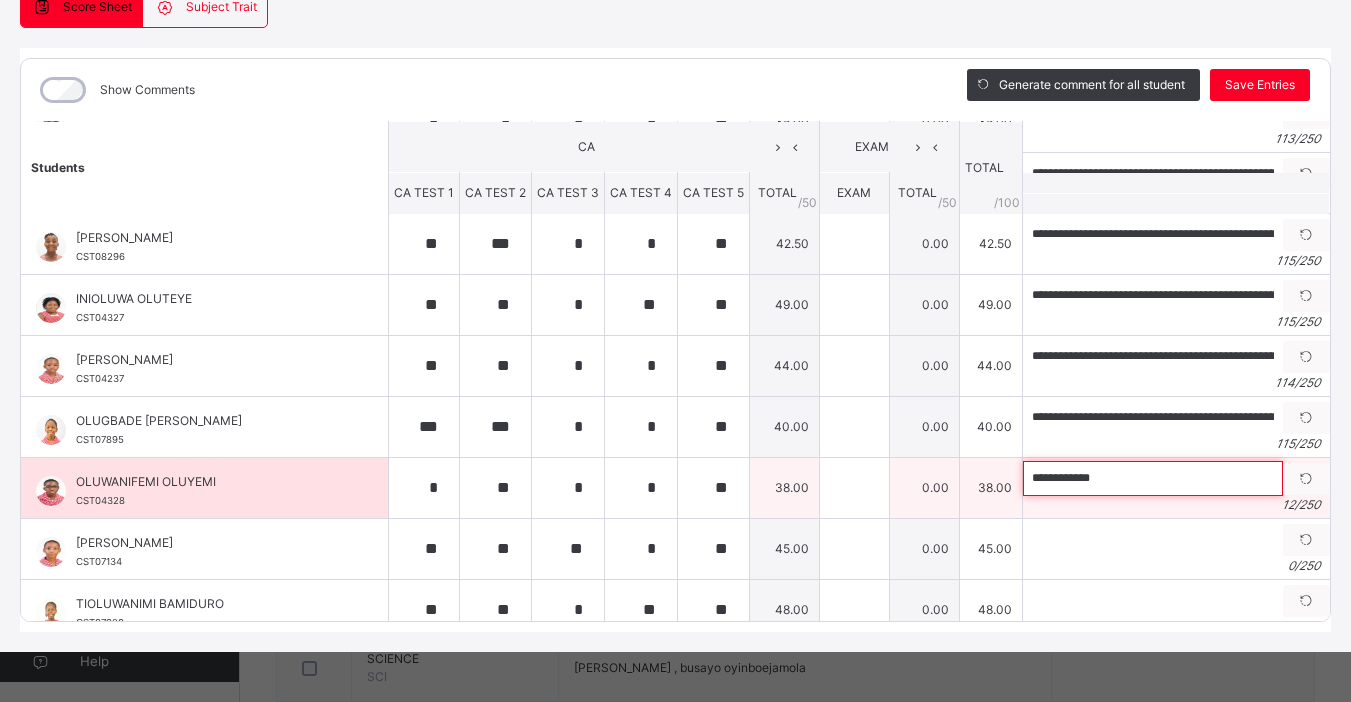 paste on "**********" 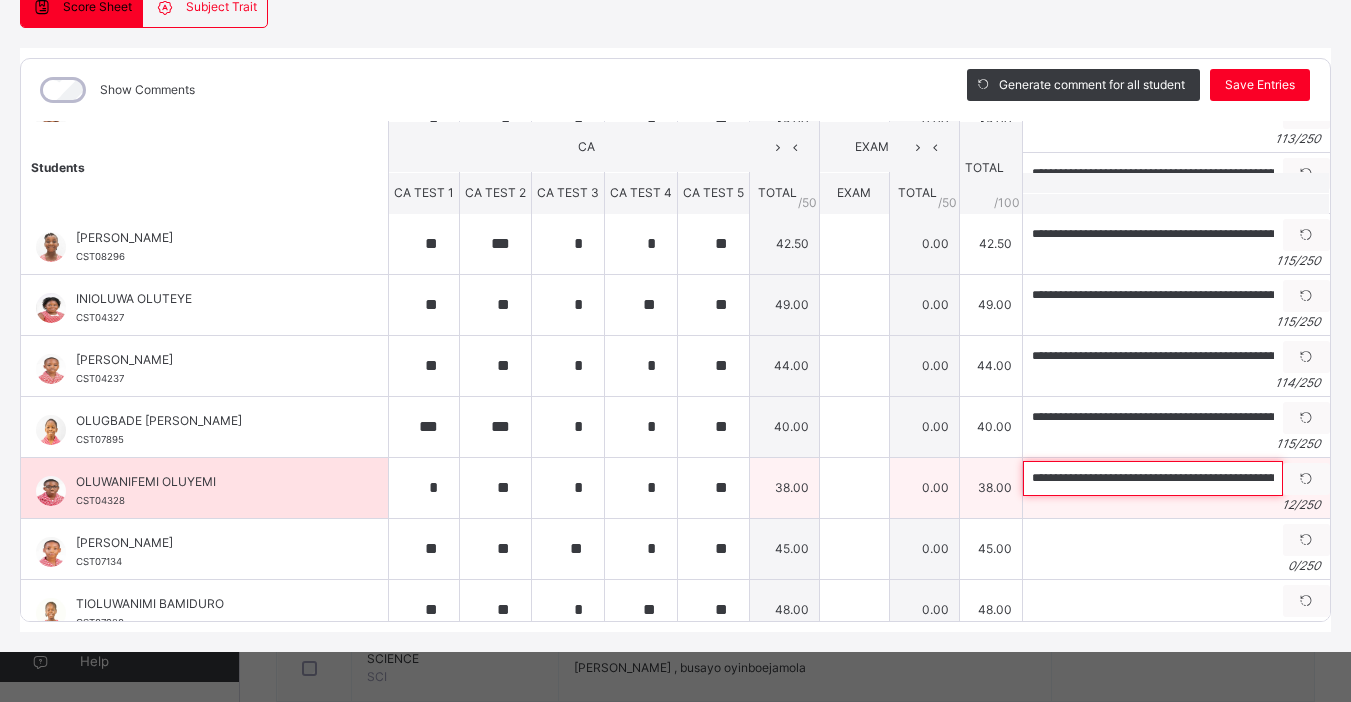 scroll, scrollTop: 0, scrollLeft: 414, axis: horizontal 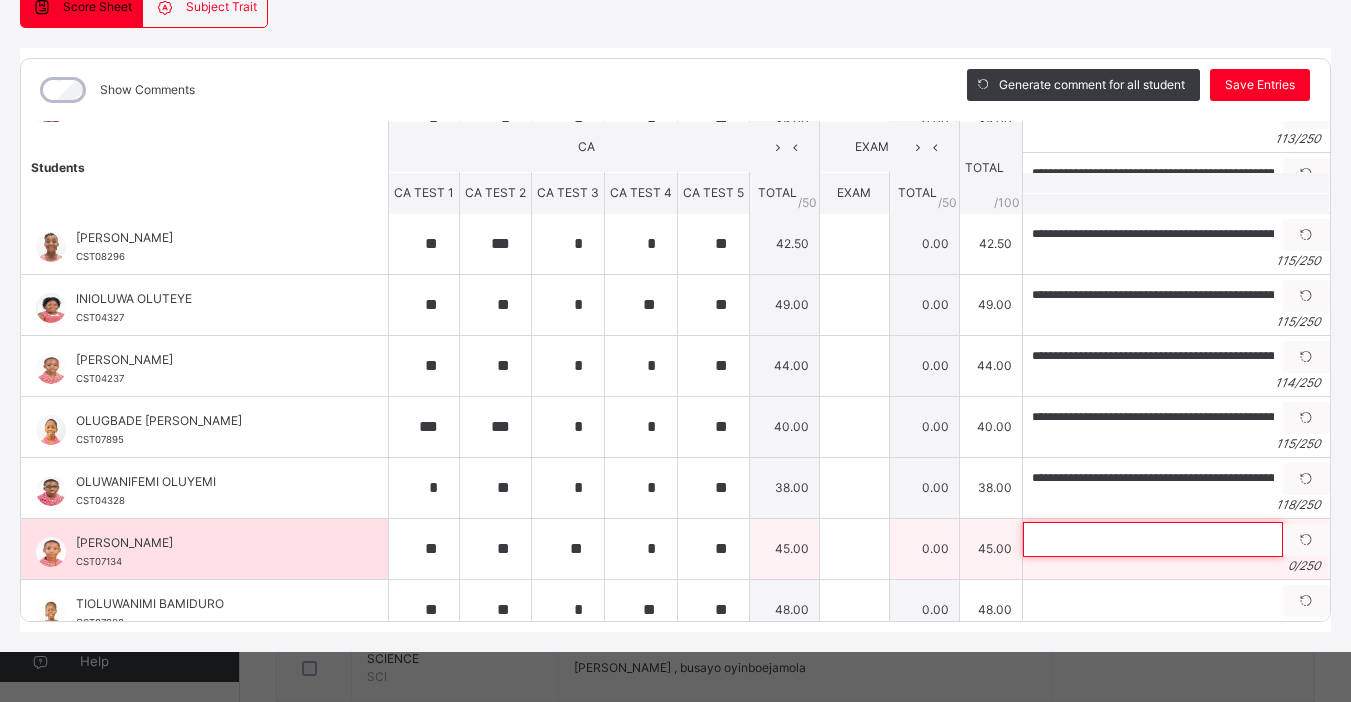 click at bounding box center [1153, 539] 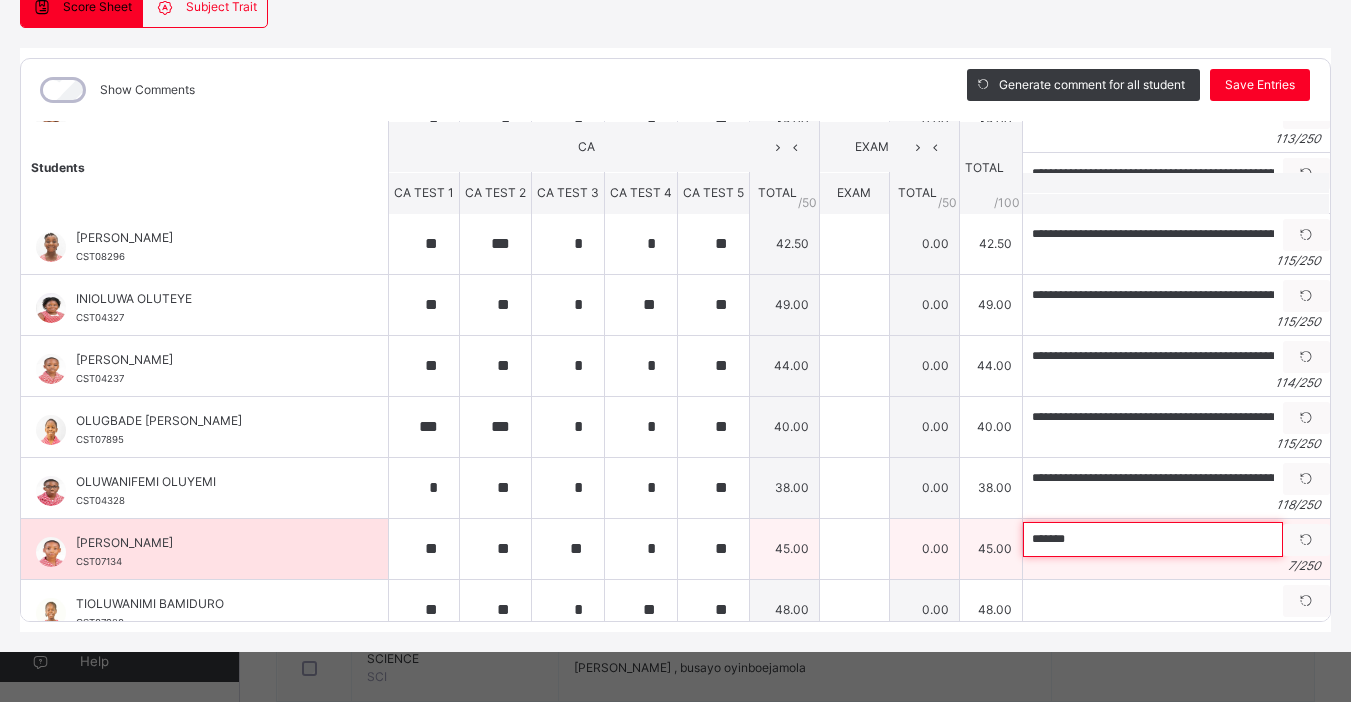 paste on "**********" 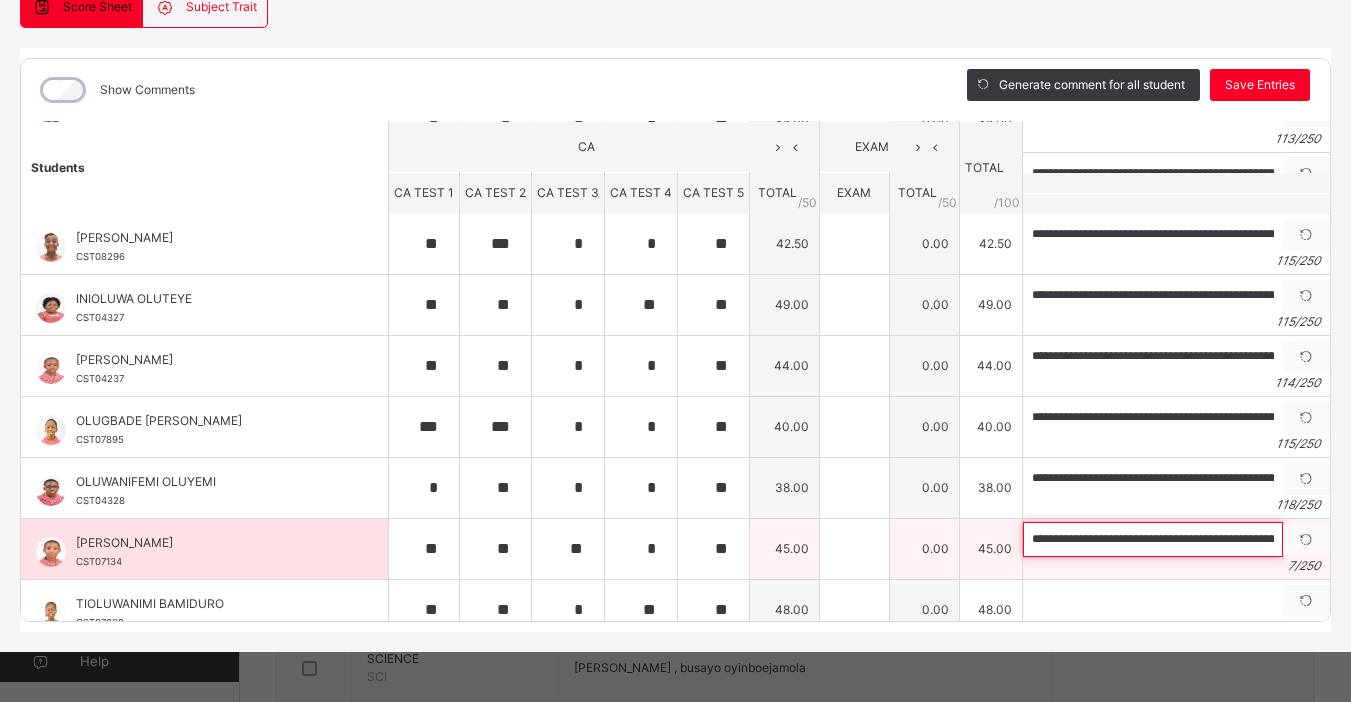 scroll, scrollTop: 0, scrollLeft: 386, axis: horizontal 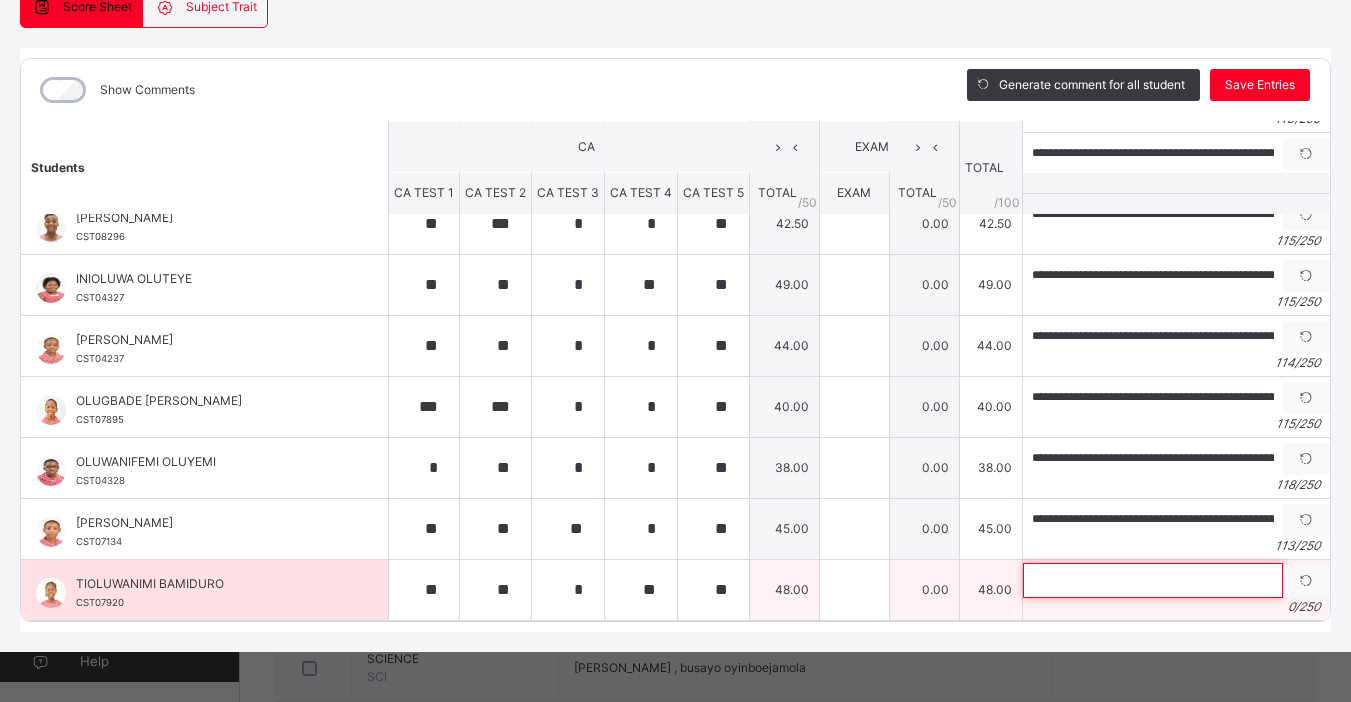 click at bounding box center [1153, 580] 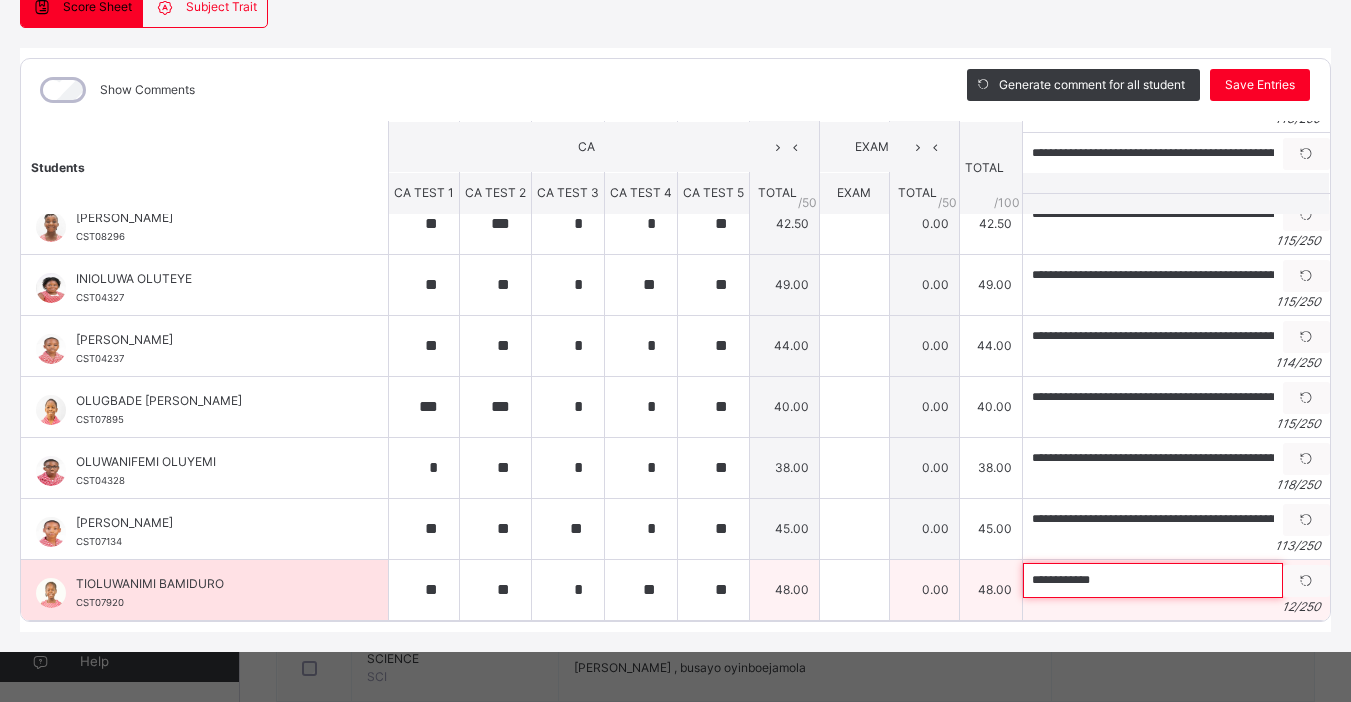 paste on "**********" 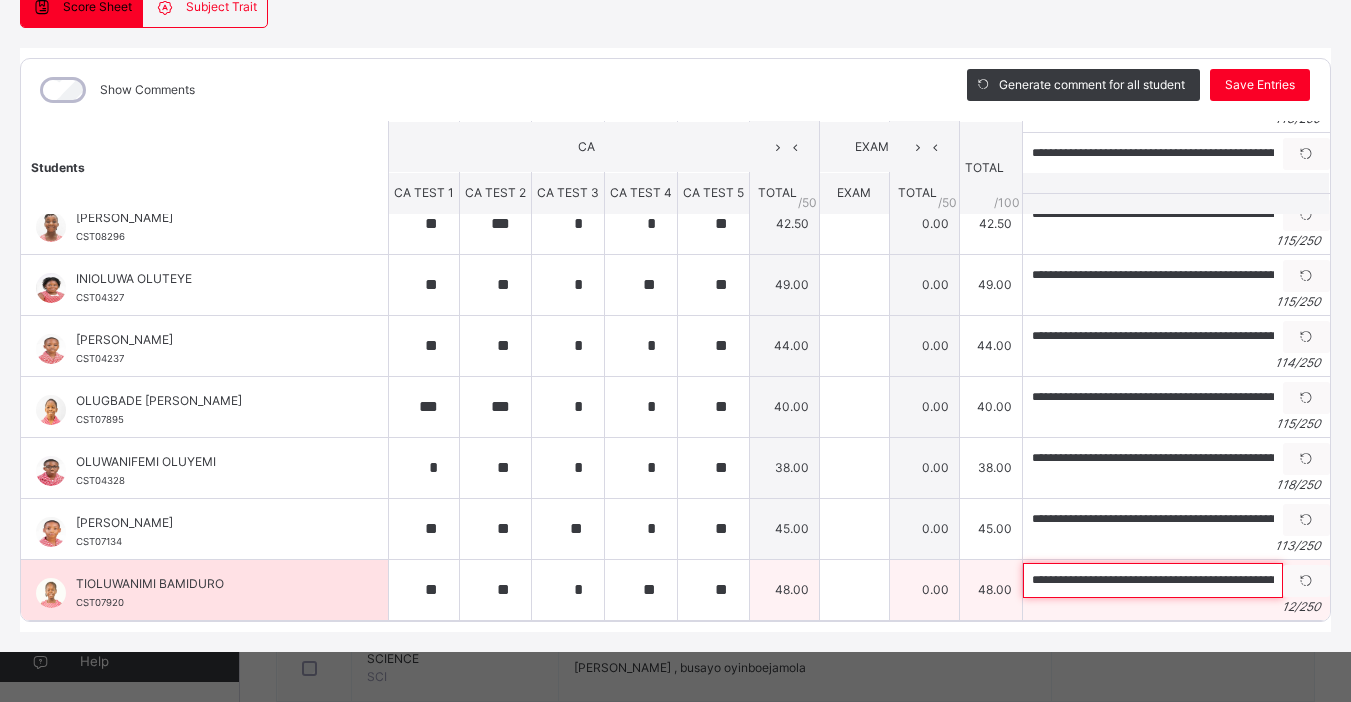 scroll, scrollTop: 0, scrollLeft: 411, axis: horizontal 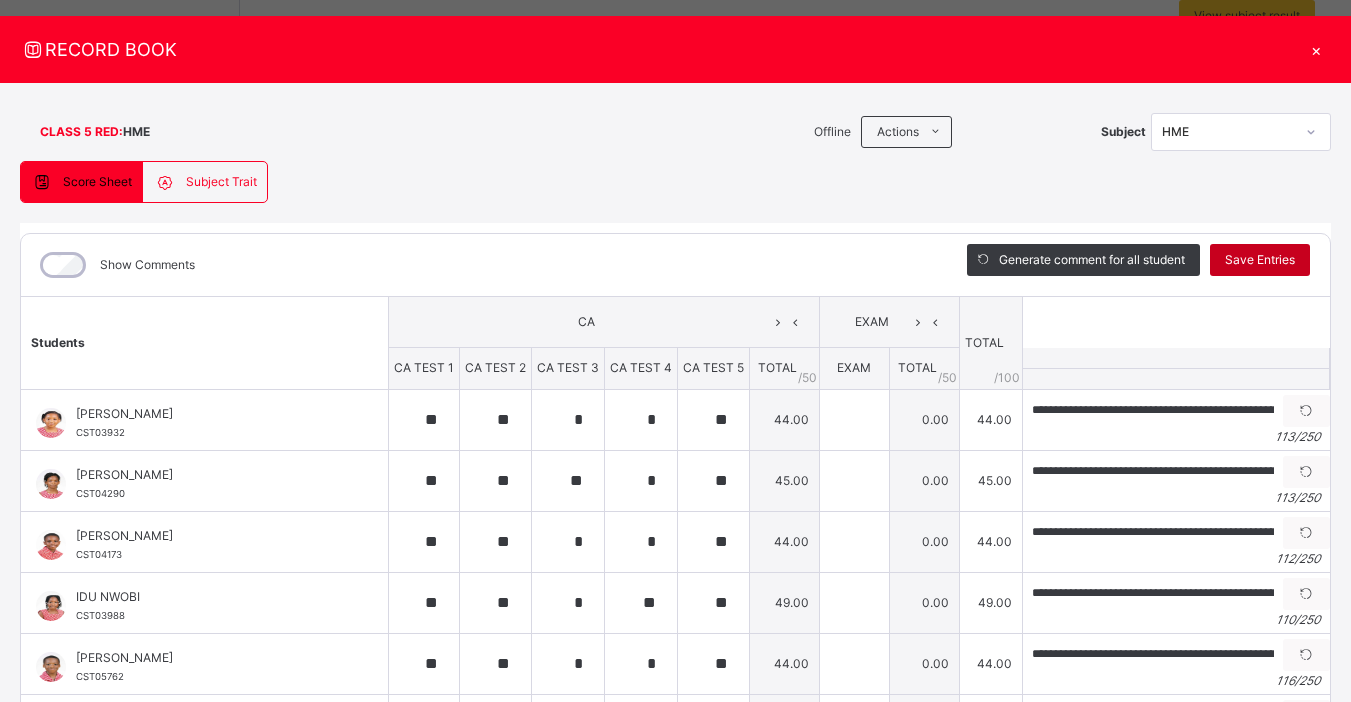 click on "Save Entries" at bounding box center (1260, 260) 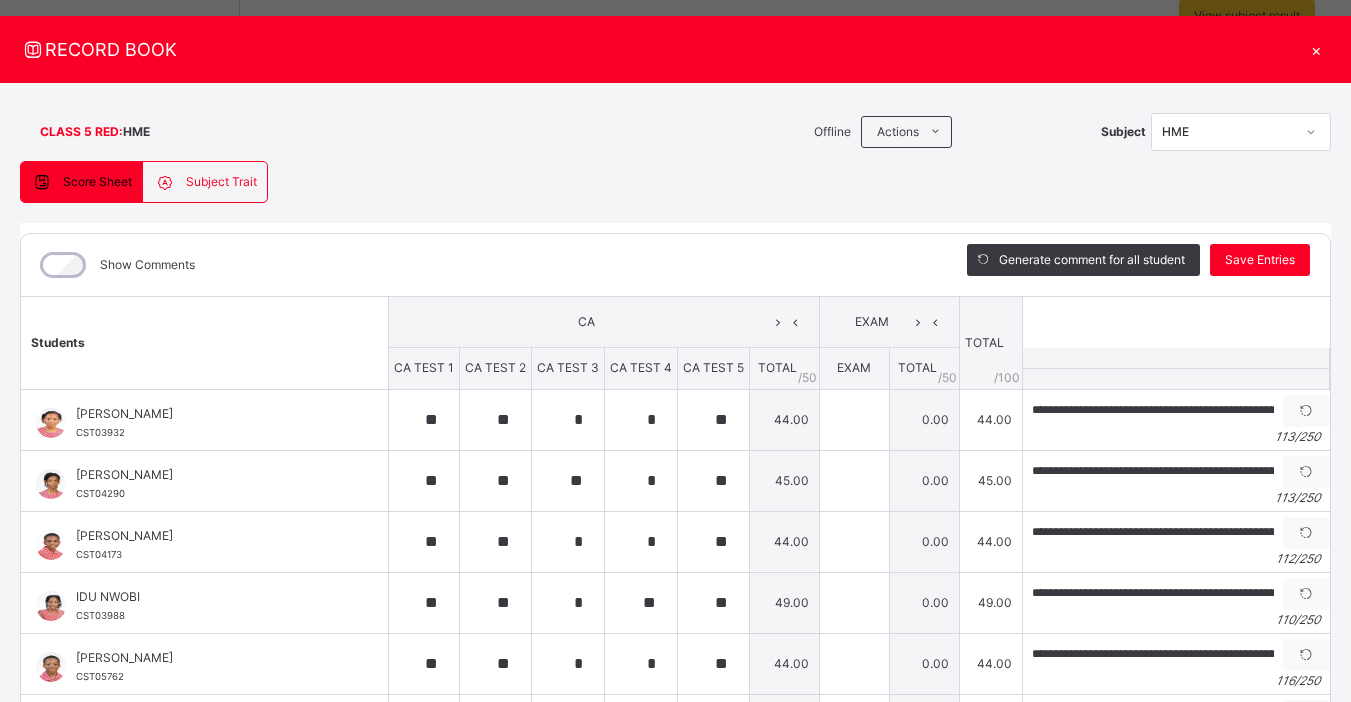 click on "×" at bounding box center (1316, 49) 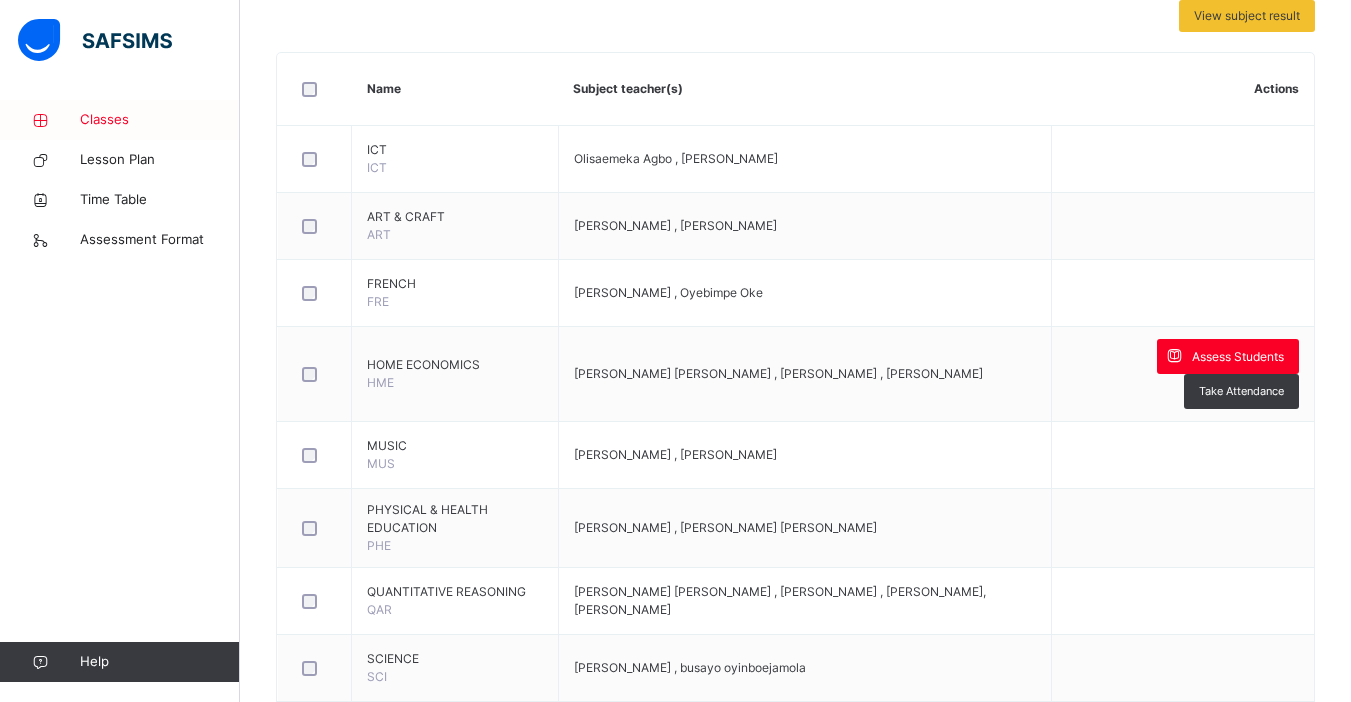 click on "Classes" at bounding box center [160, 120] 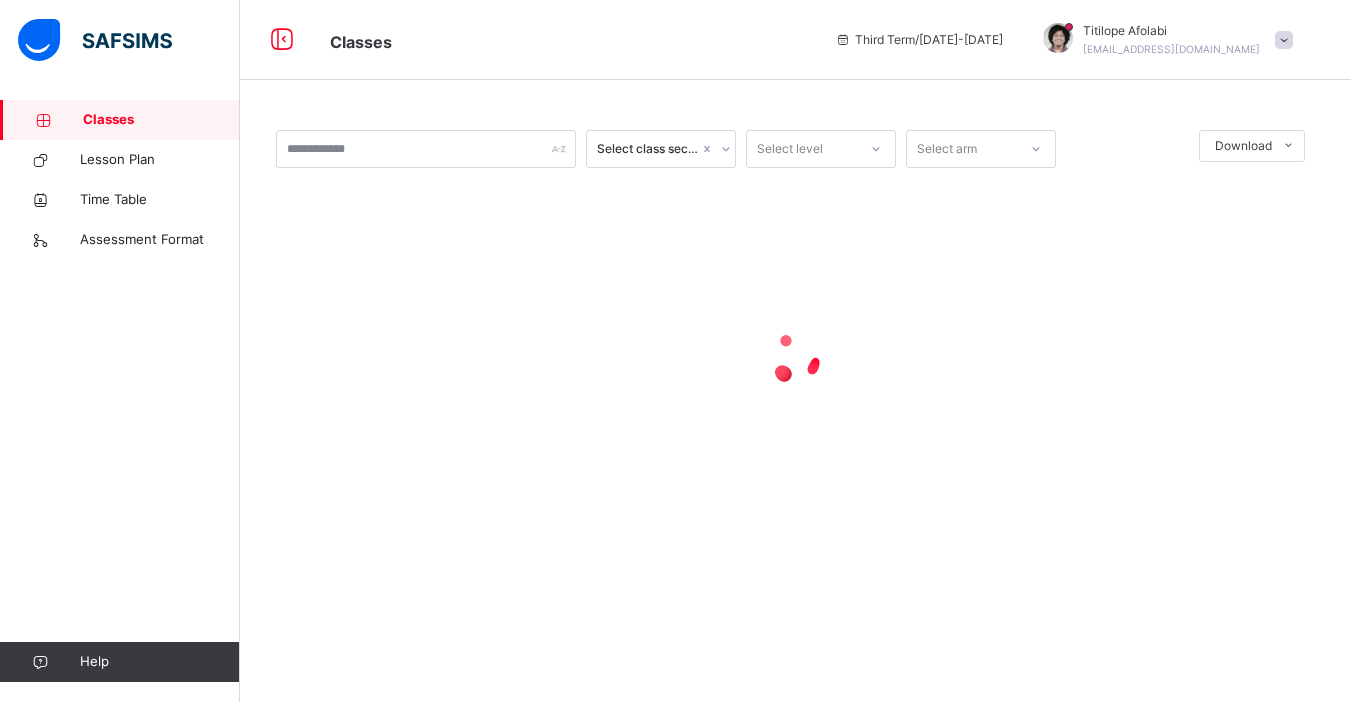 scroll, scrollTop: 0, scrollLeft: 0, axis: both 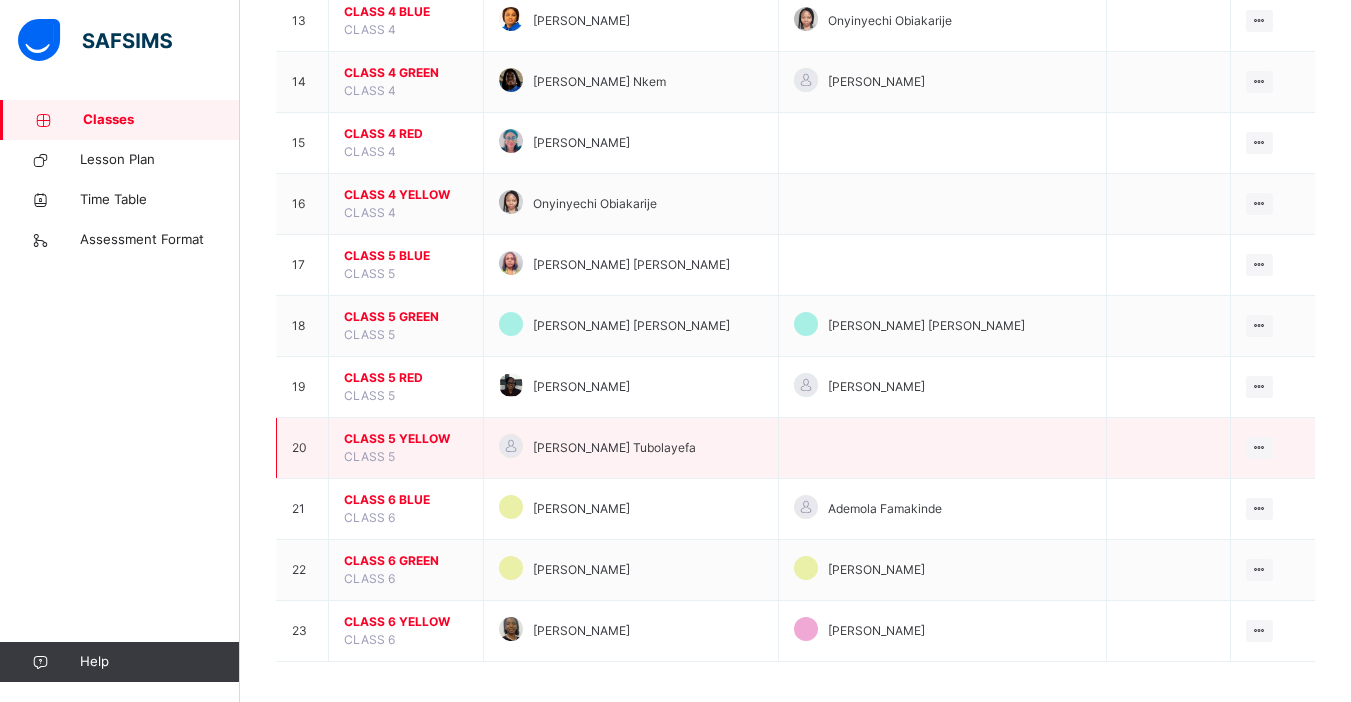 click on "CLASS 5   YELLOW" at bounding box center [406, 439] 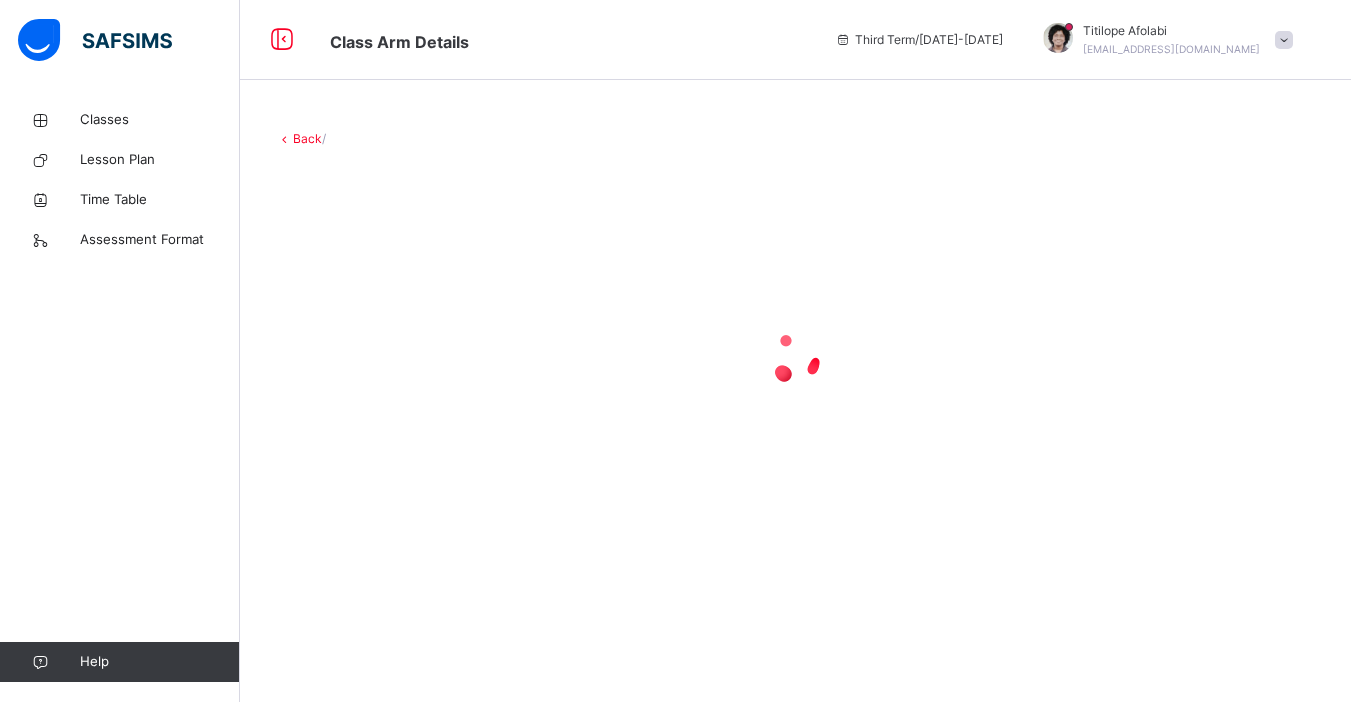 scroll, scrollTop: 0, scrollLeft: 0, axis: both 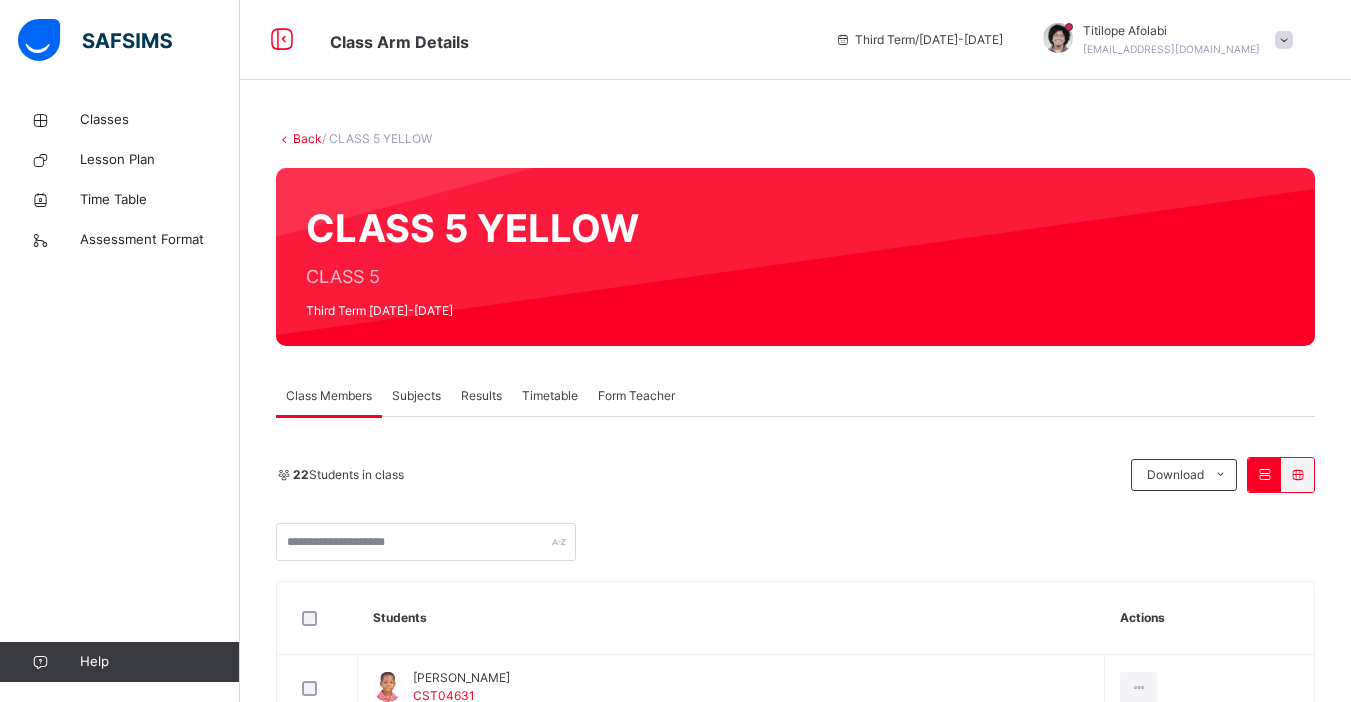 click on "Subjects" at bounding box center (416, 396) 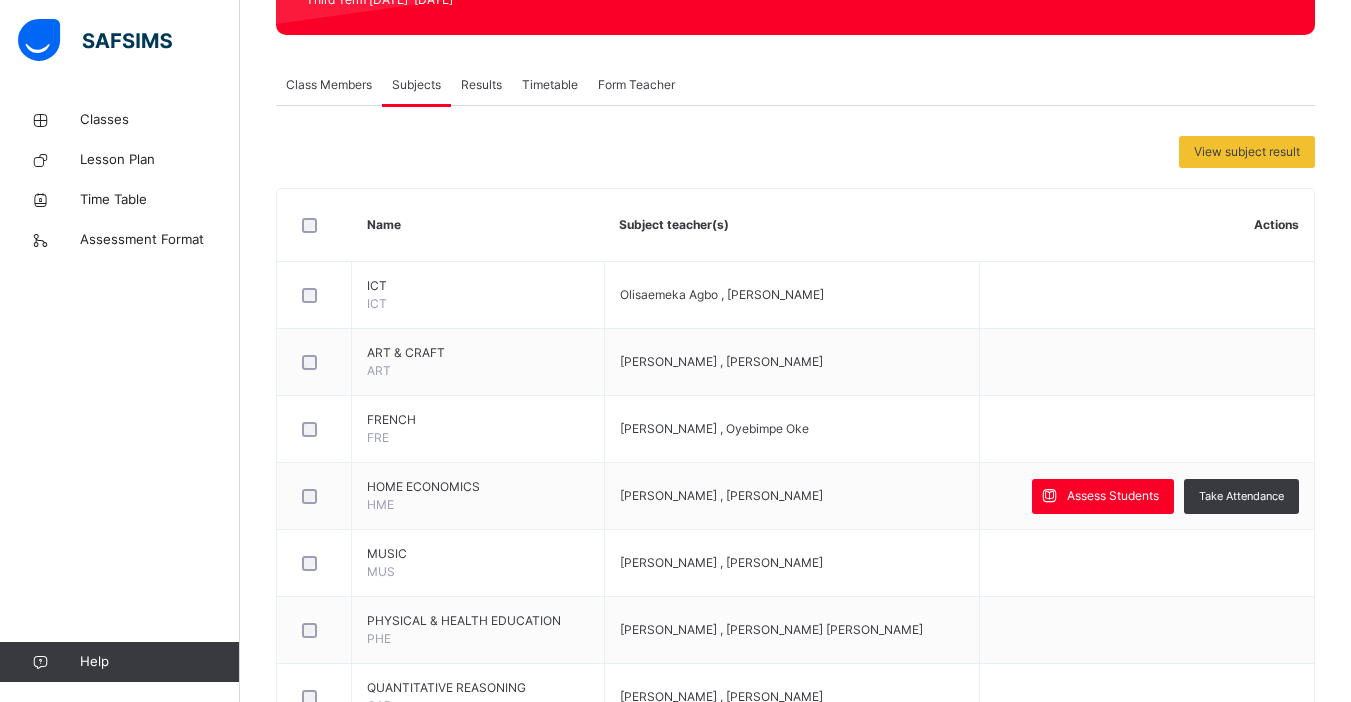 scroll, scrollTop: 345, scrollLeft: 0, axis: vertical 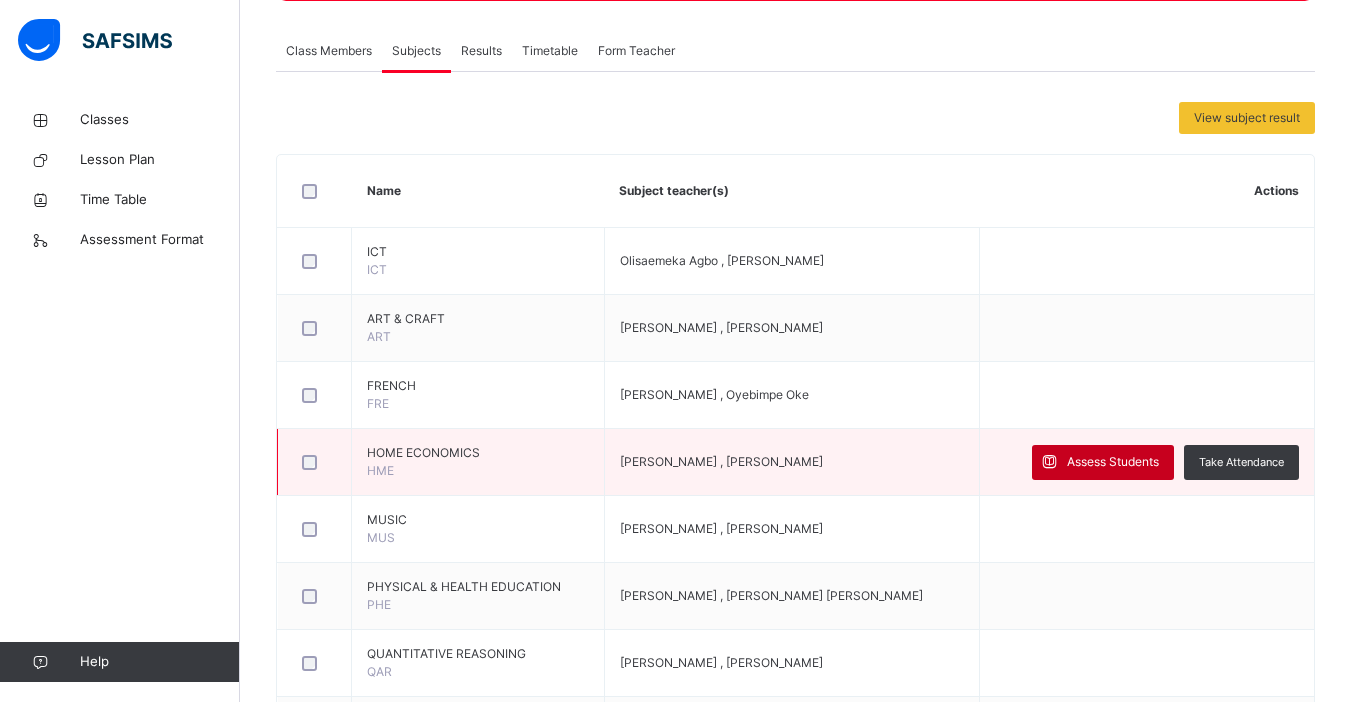 click on "Assess Students" at bounding box center (1103, 462) 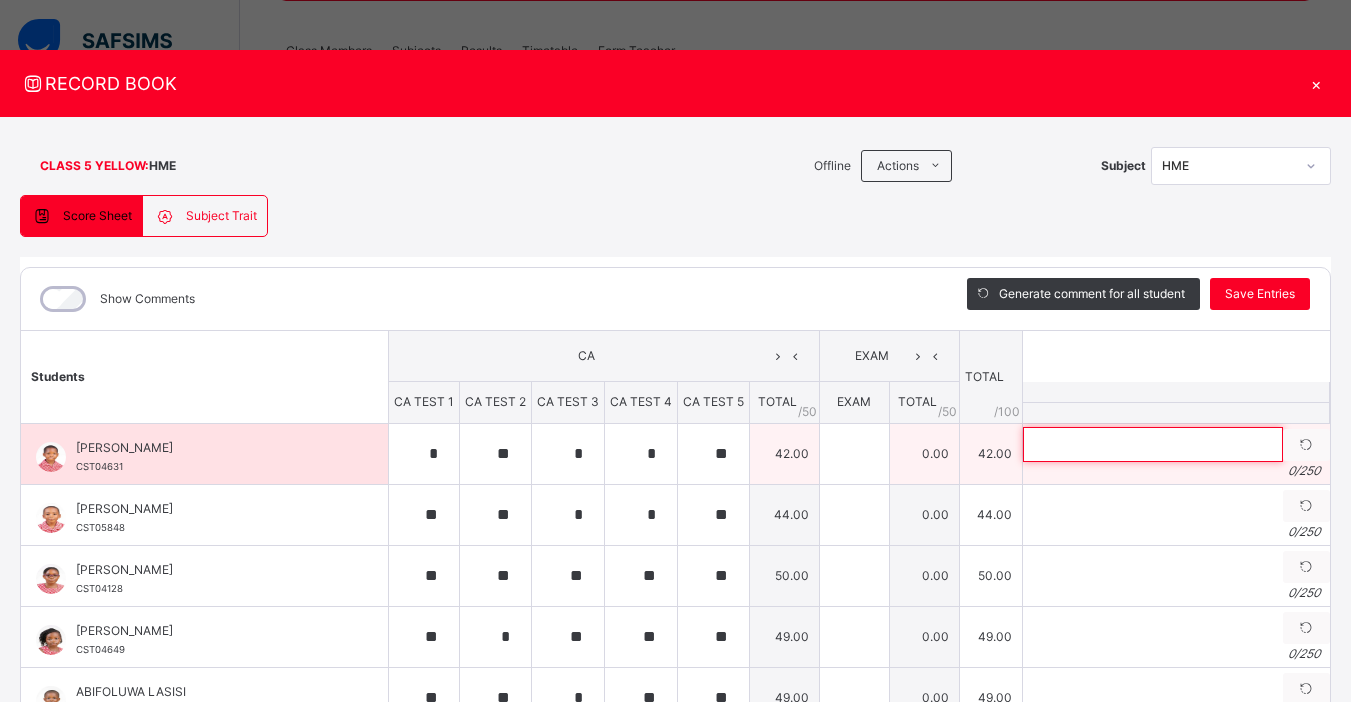 click at bounding box center (1153, 444) 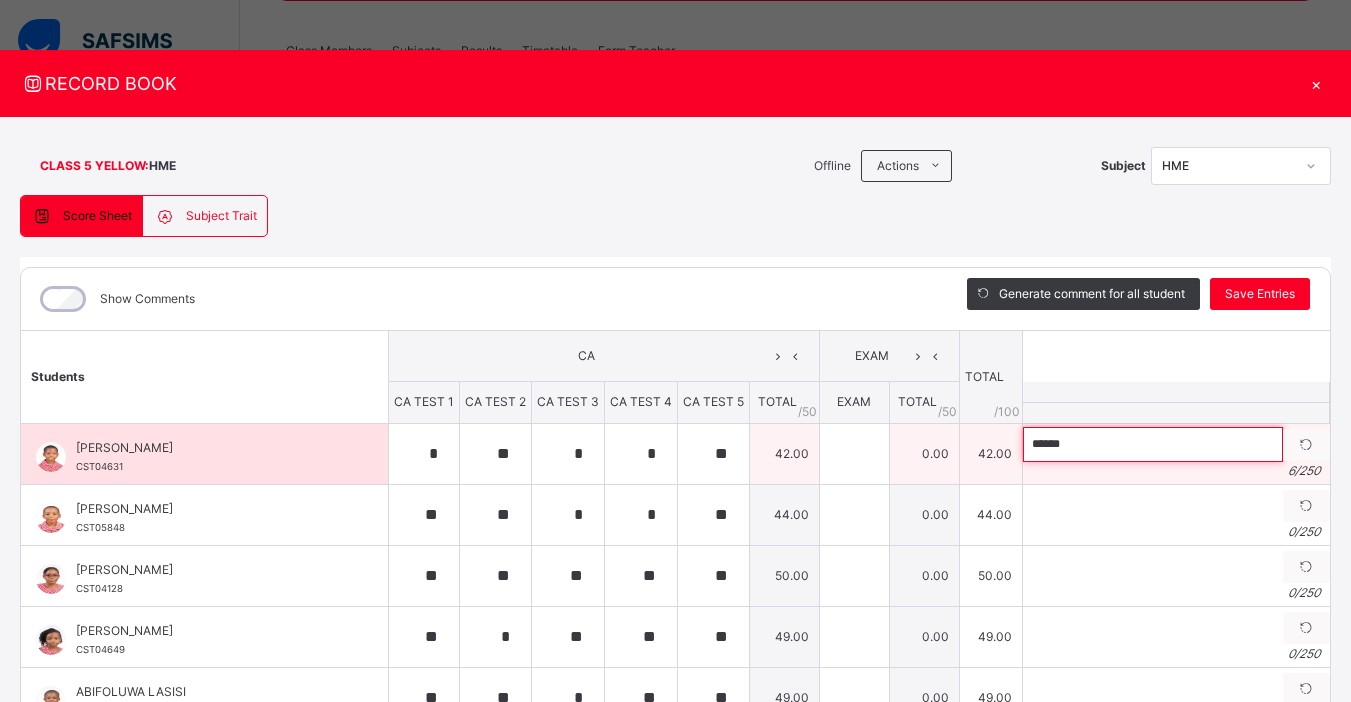 paste on "**********" 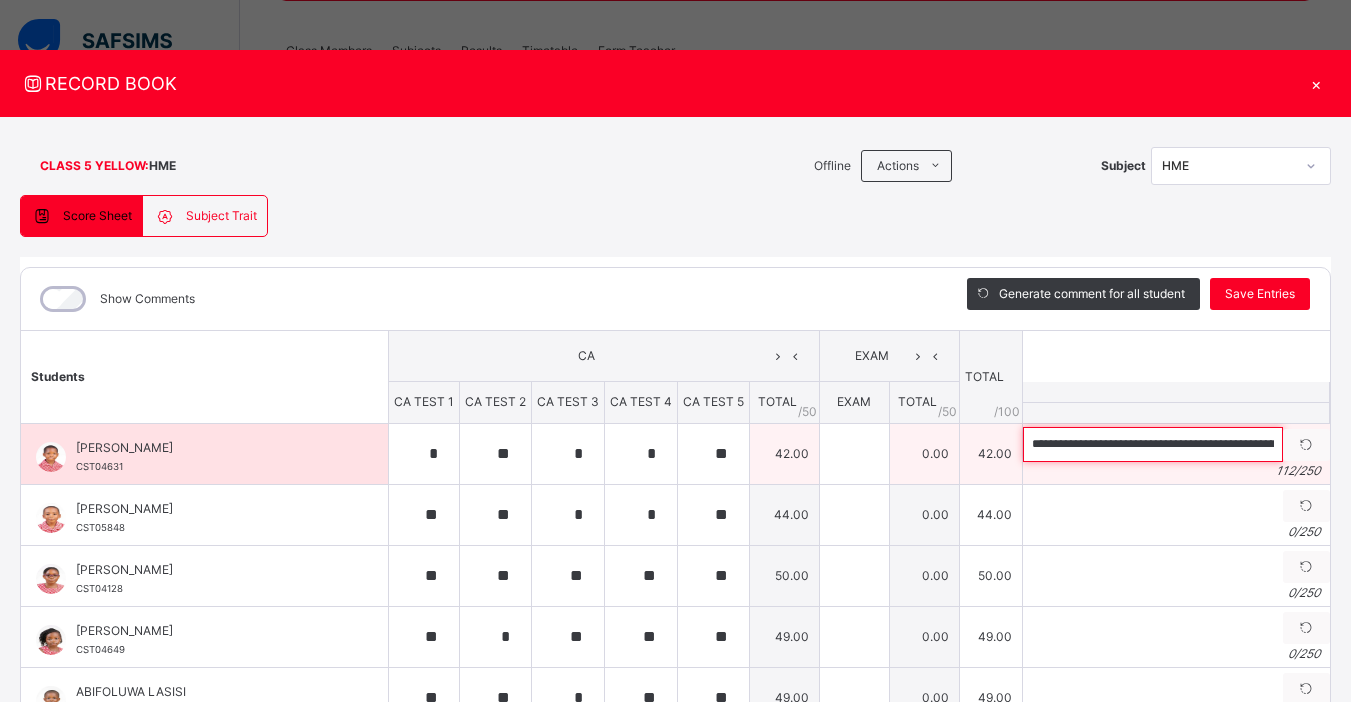 scroll, scrollTop: 0, scrollLeft: 373, axis: horizontal 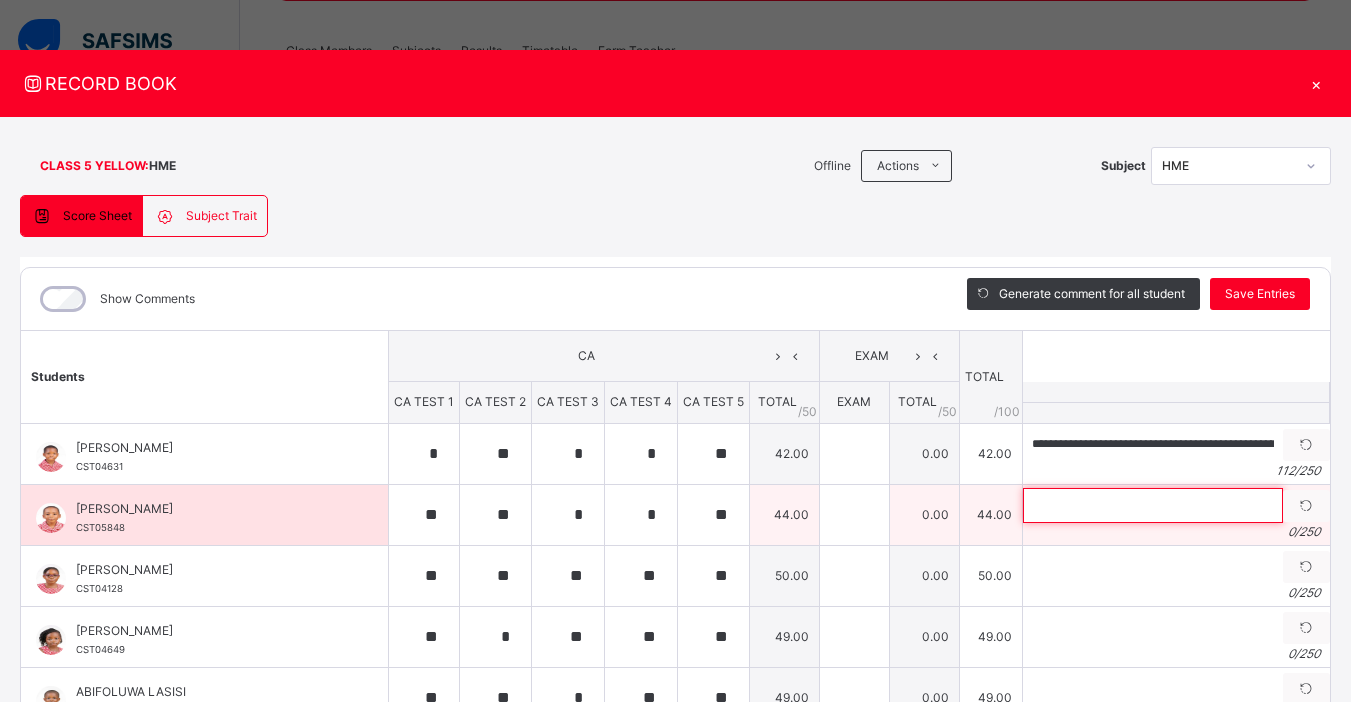 click at bounding box center (1153, 505) 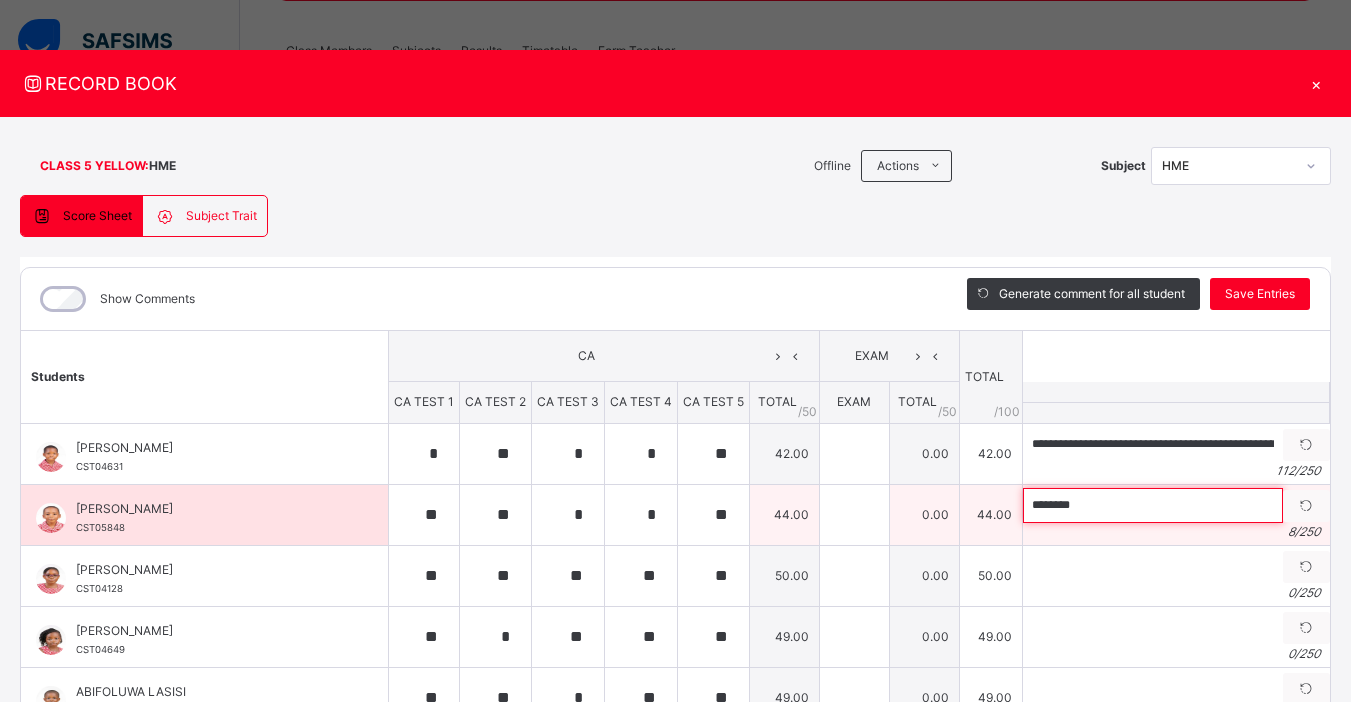 paste on "**********" 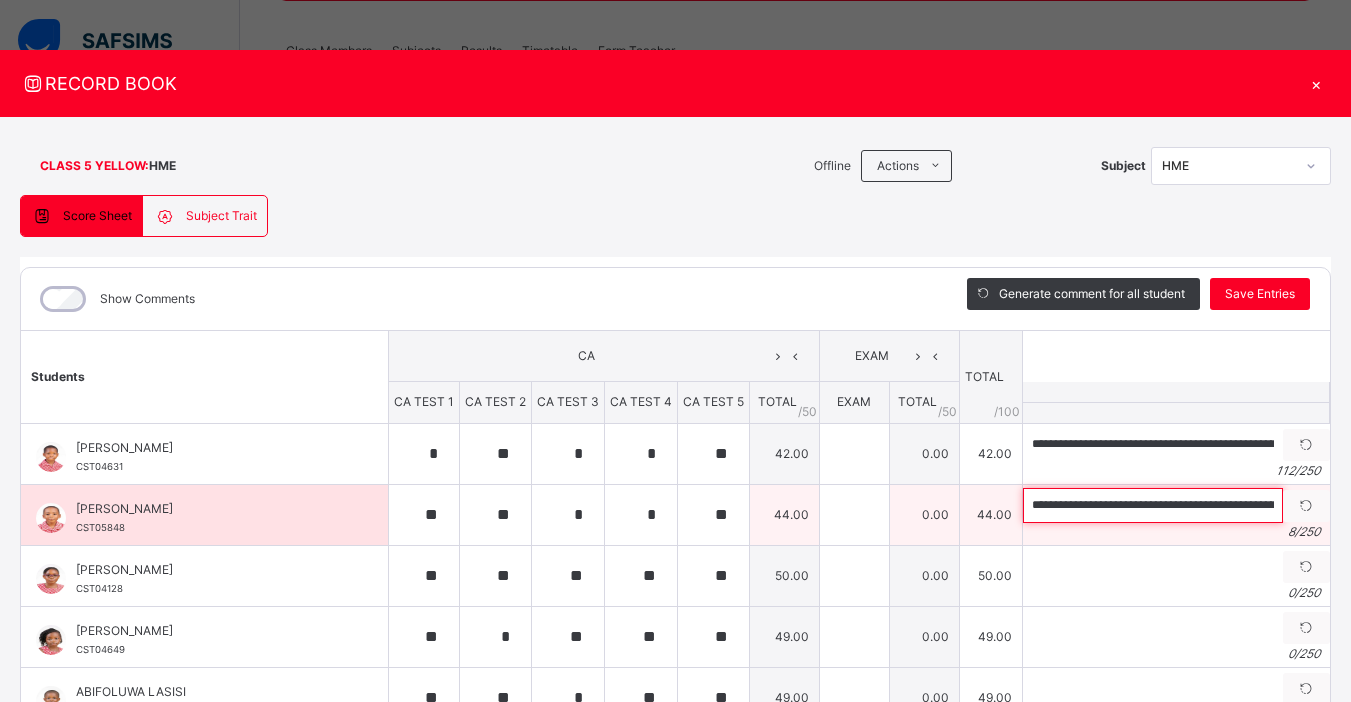 scroll, scrollTop: 0, scrollLeft: 381, axis: horizontal 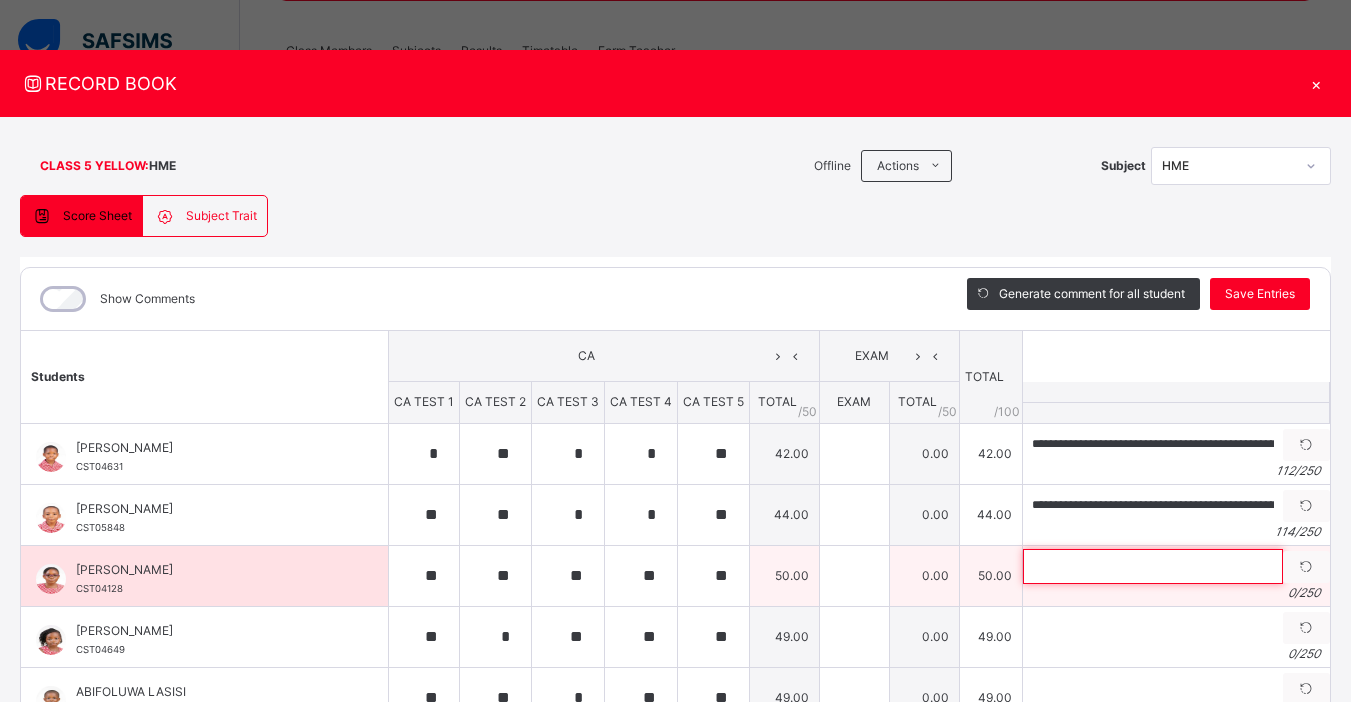 click at bounding box center (1153, 566) 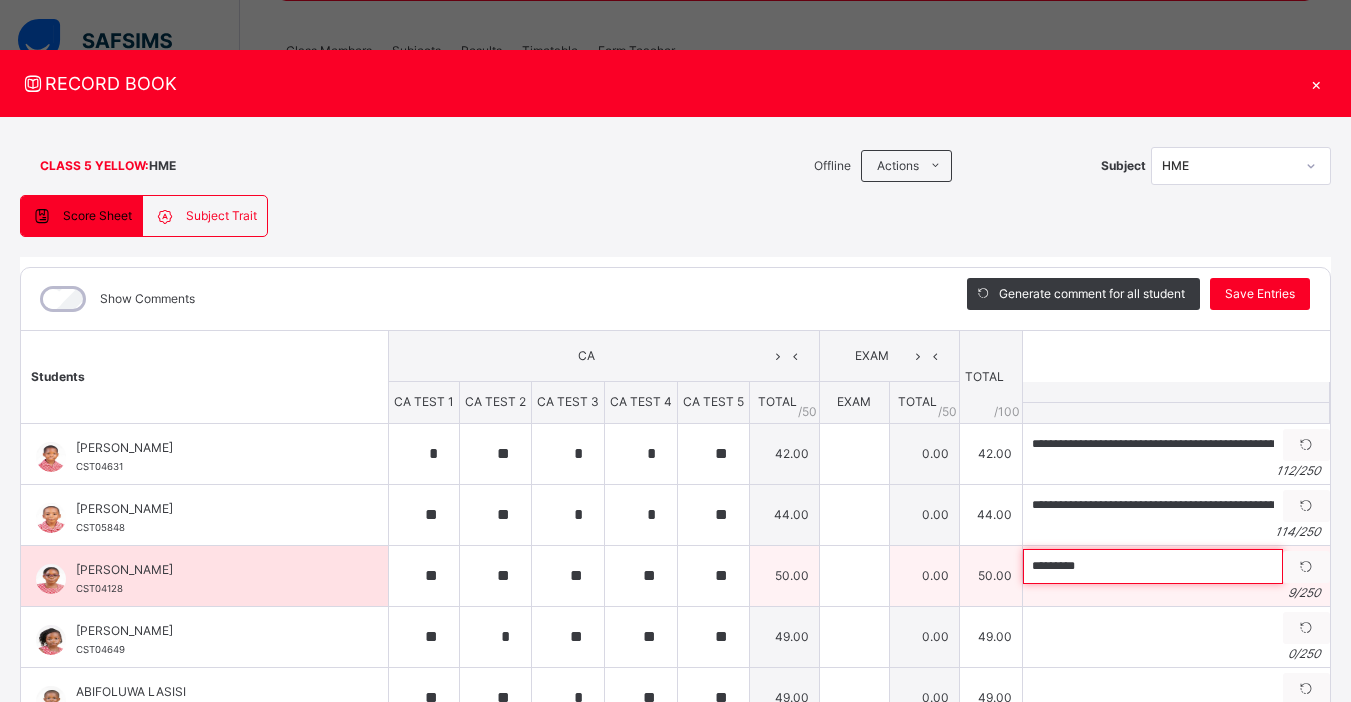 paste on "**********" 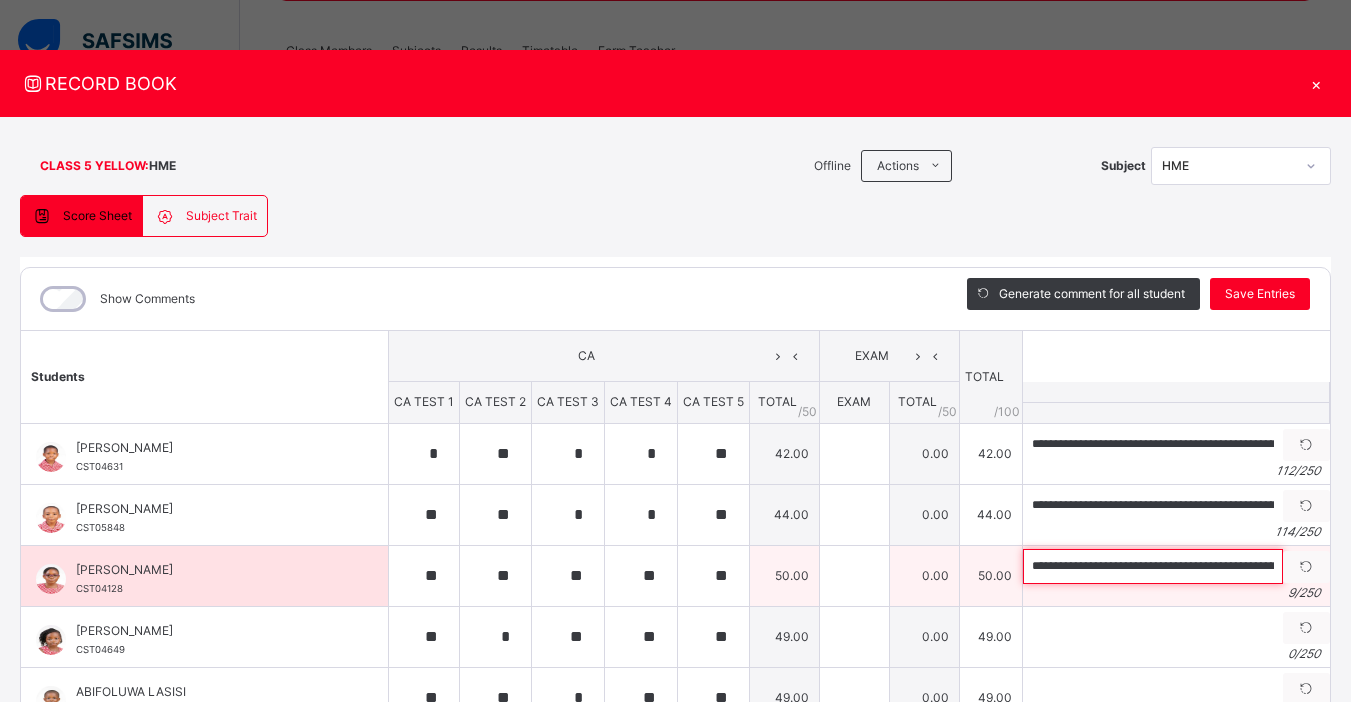 scroll, scrollTop: 0, scrollLeft: 391, axis: horizontal 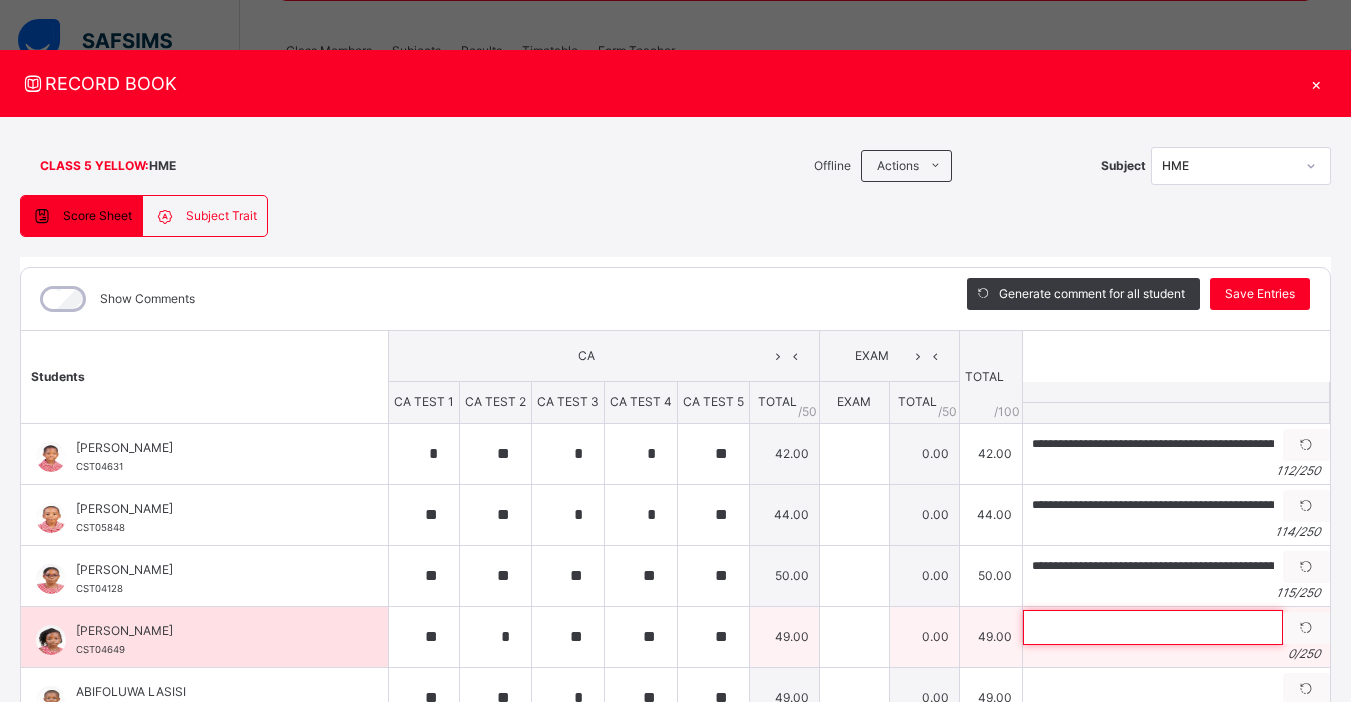 click at bounding box center [1153, 627] 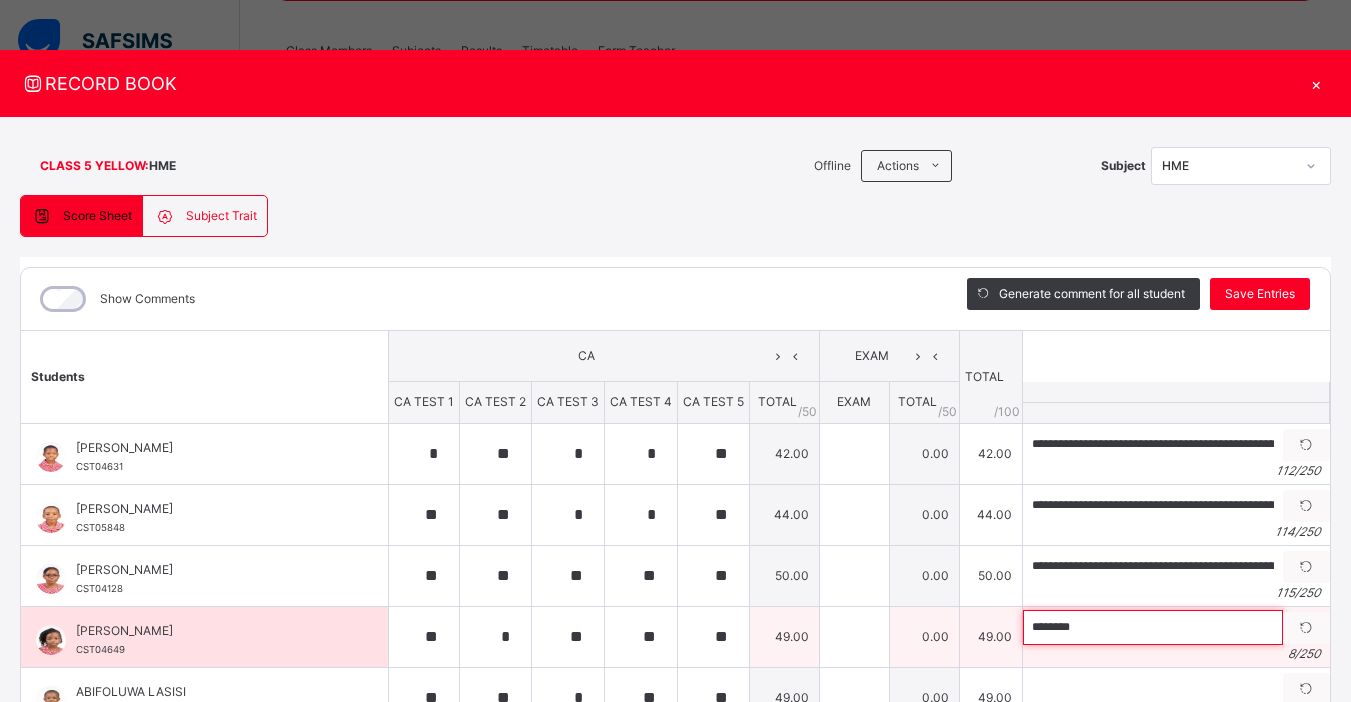 paste on "**********" 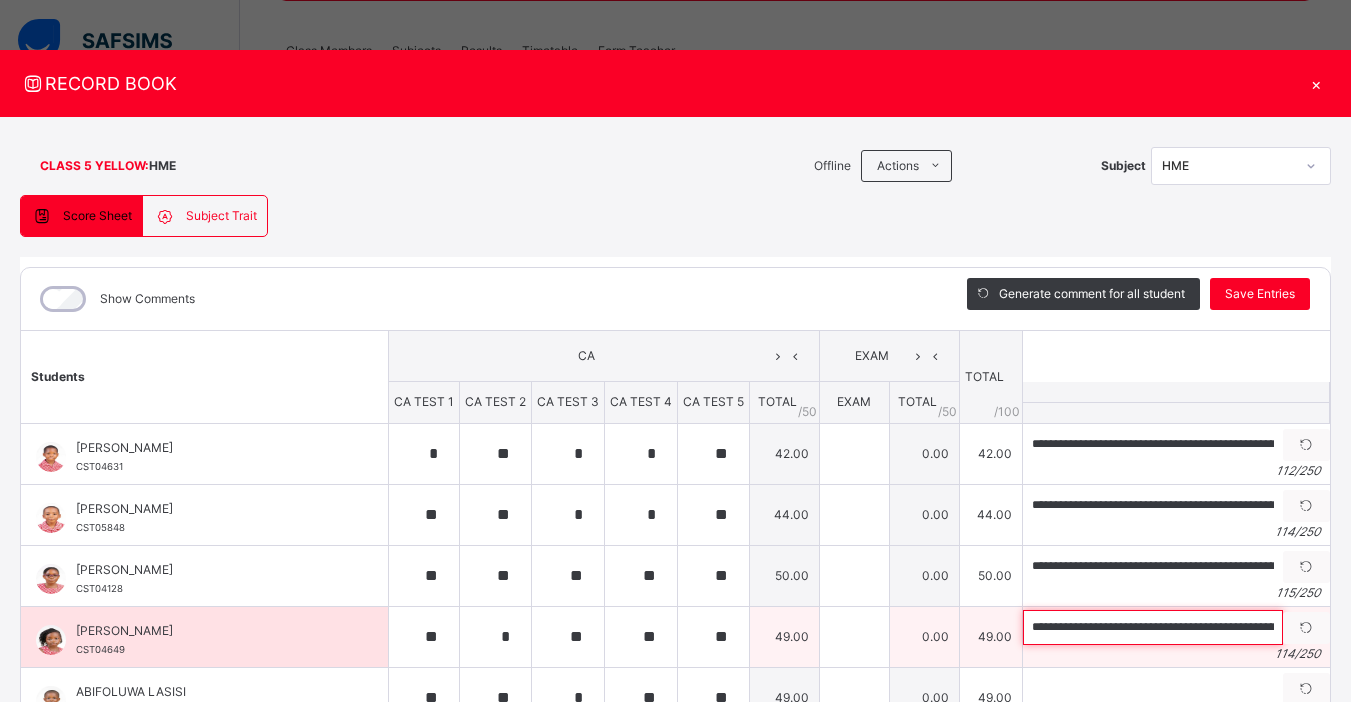 scroll, scrollTop: 0, scrollLeft: 387, axis: horizontal 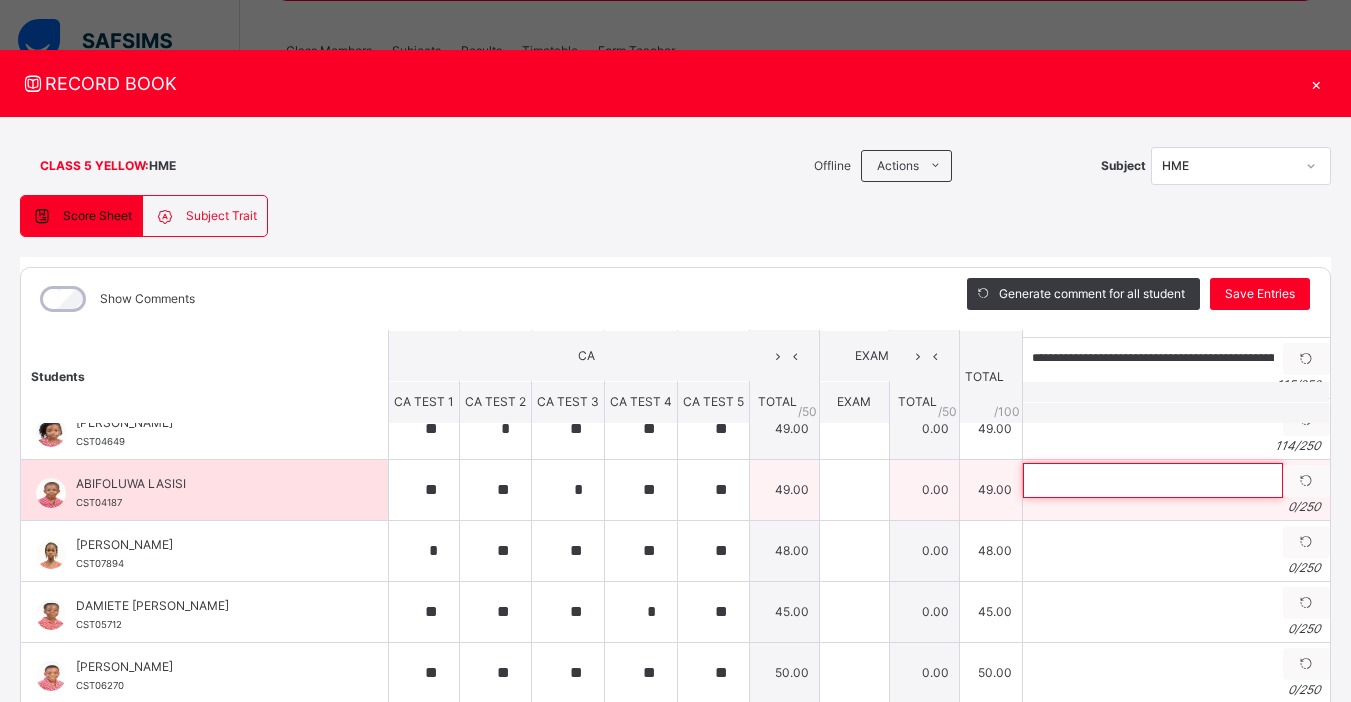 click at bounding box center (1153, 480) 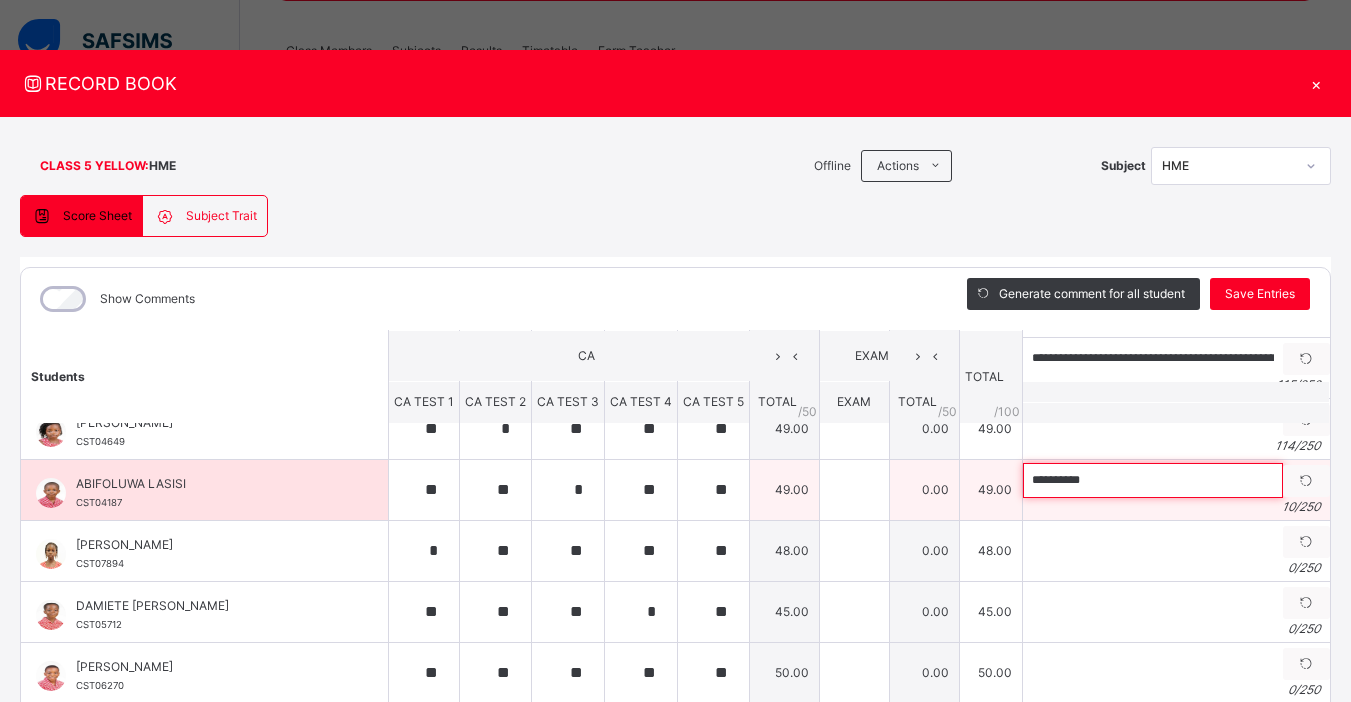 paste on "**********" 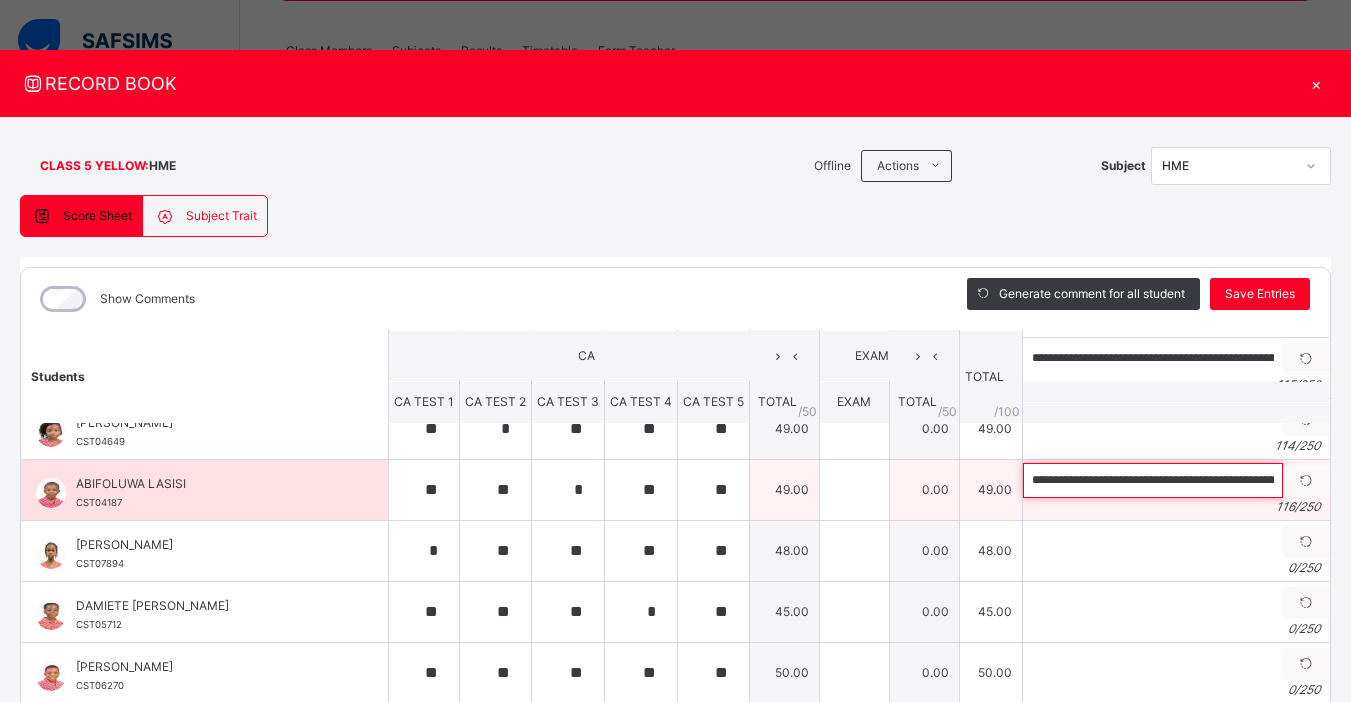 scroll, scrollTop: 0, scrollLeft: 400, axis: horizontal 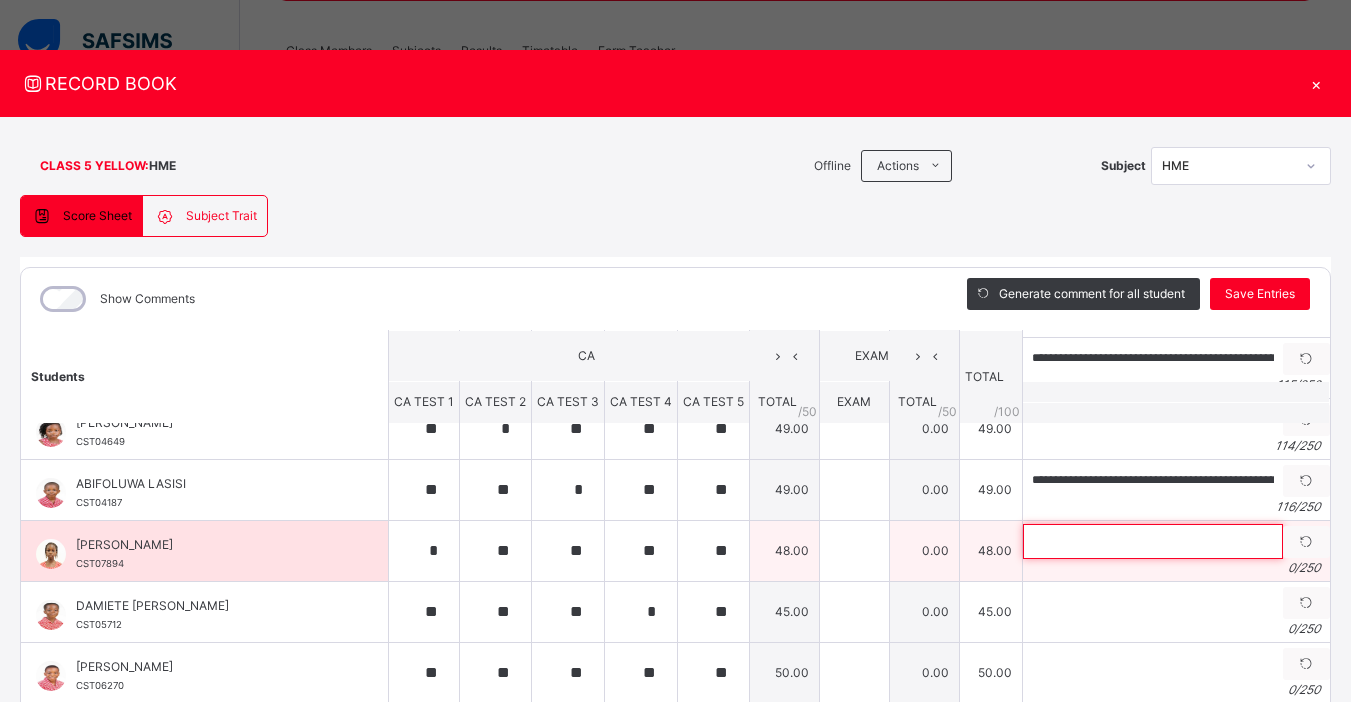 click at bounding box center [1153, 541] 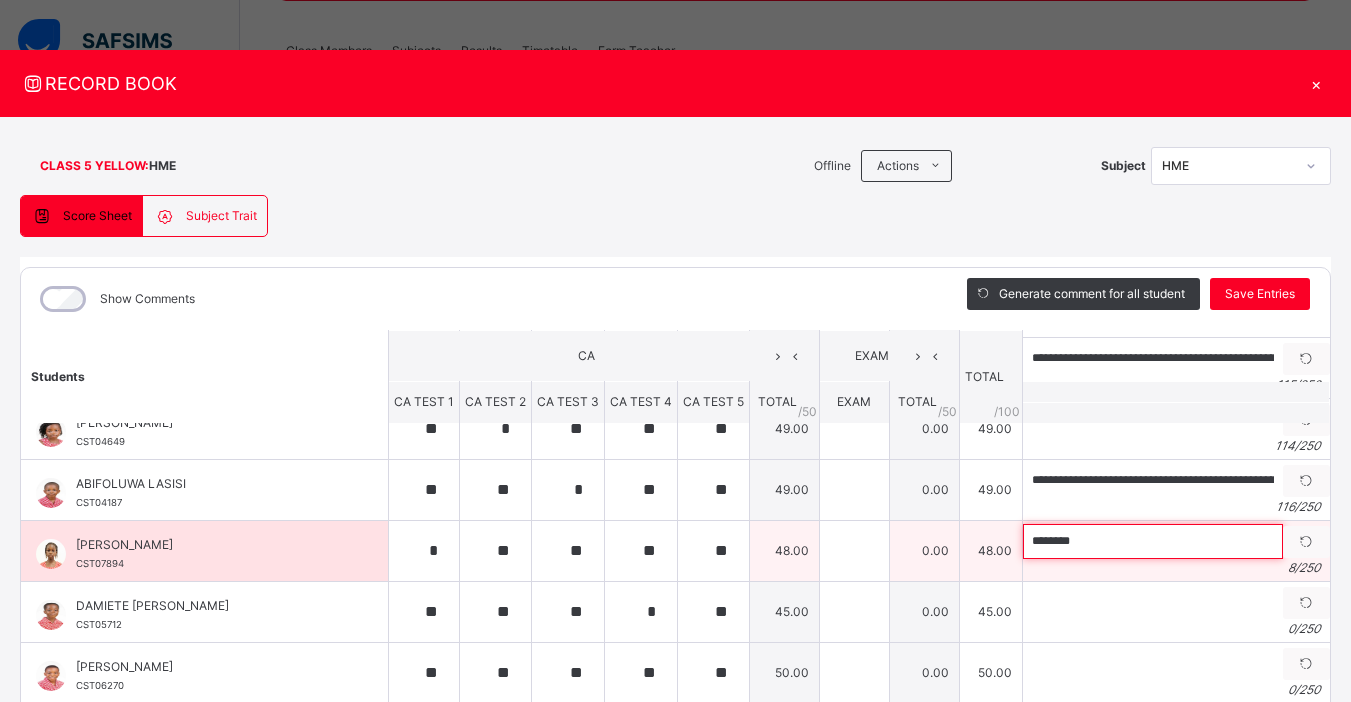 paste on "**********" 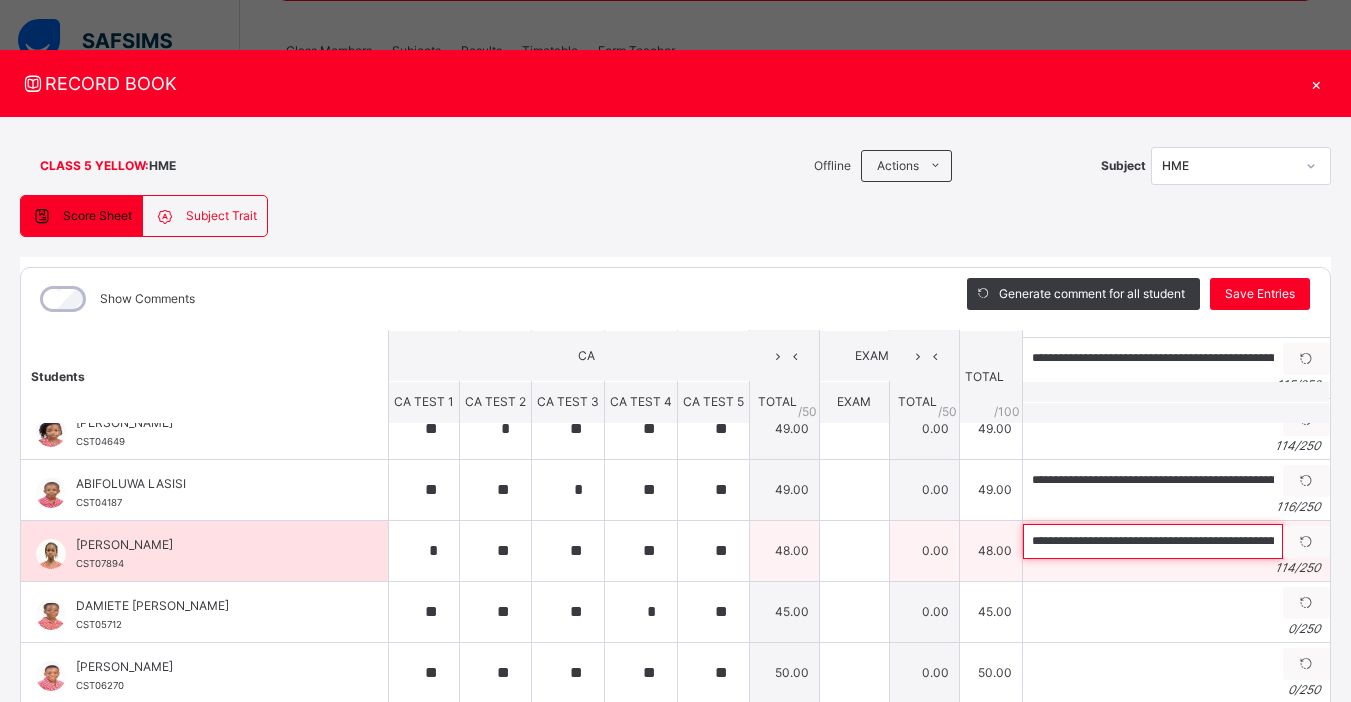 scroll, scrollTop: 0, scrollLeft: 392, axis: horizontal 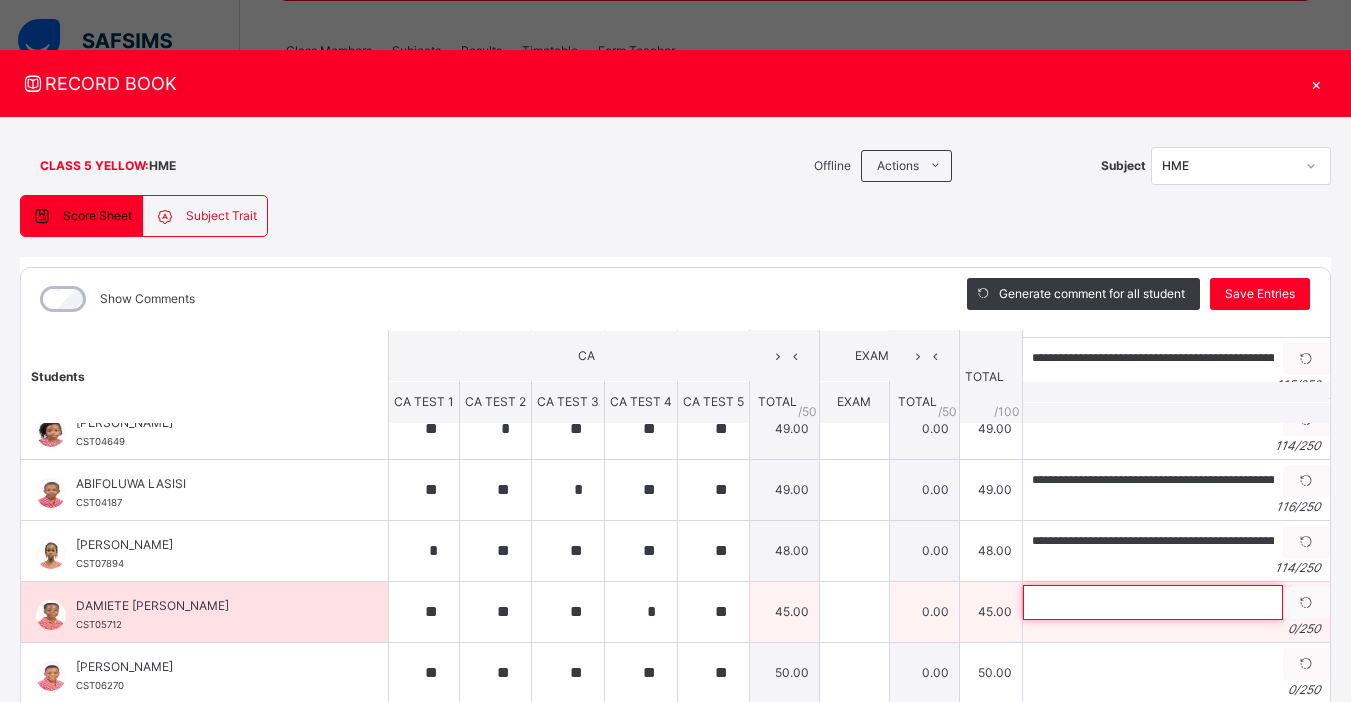 click at bounding box center [1153, 602] 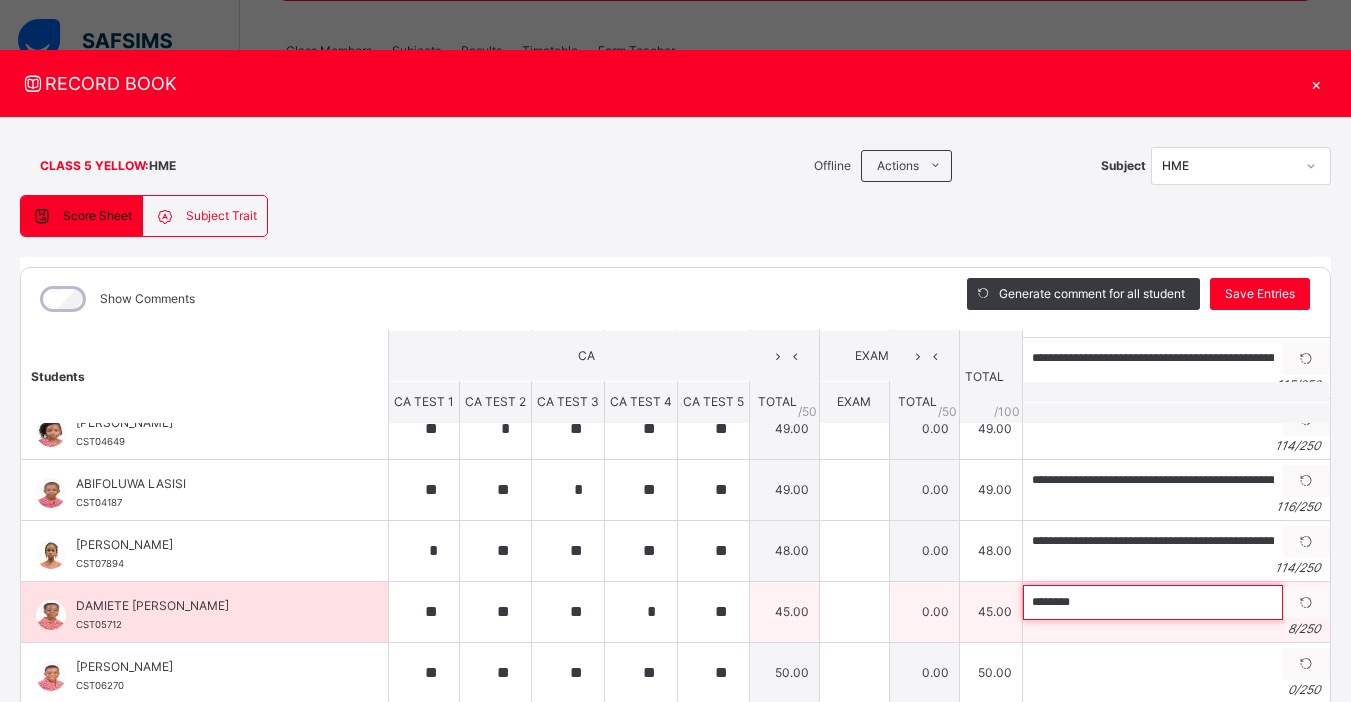 paste on "**********" 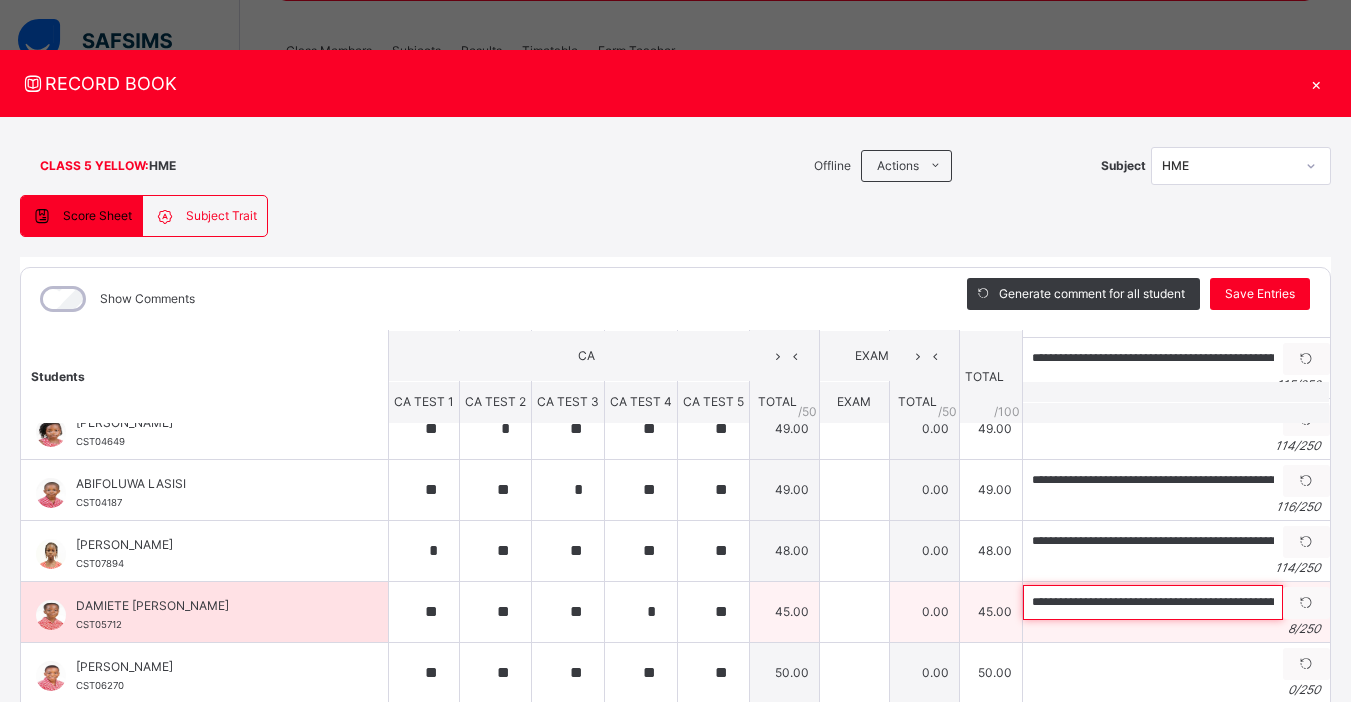 scroll, scrollTop: 0, scrollLeft: 391, axis: horizontal 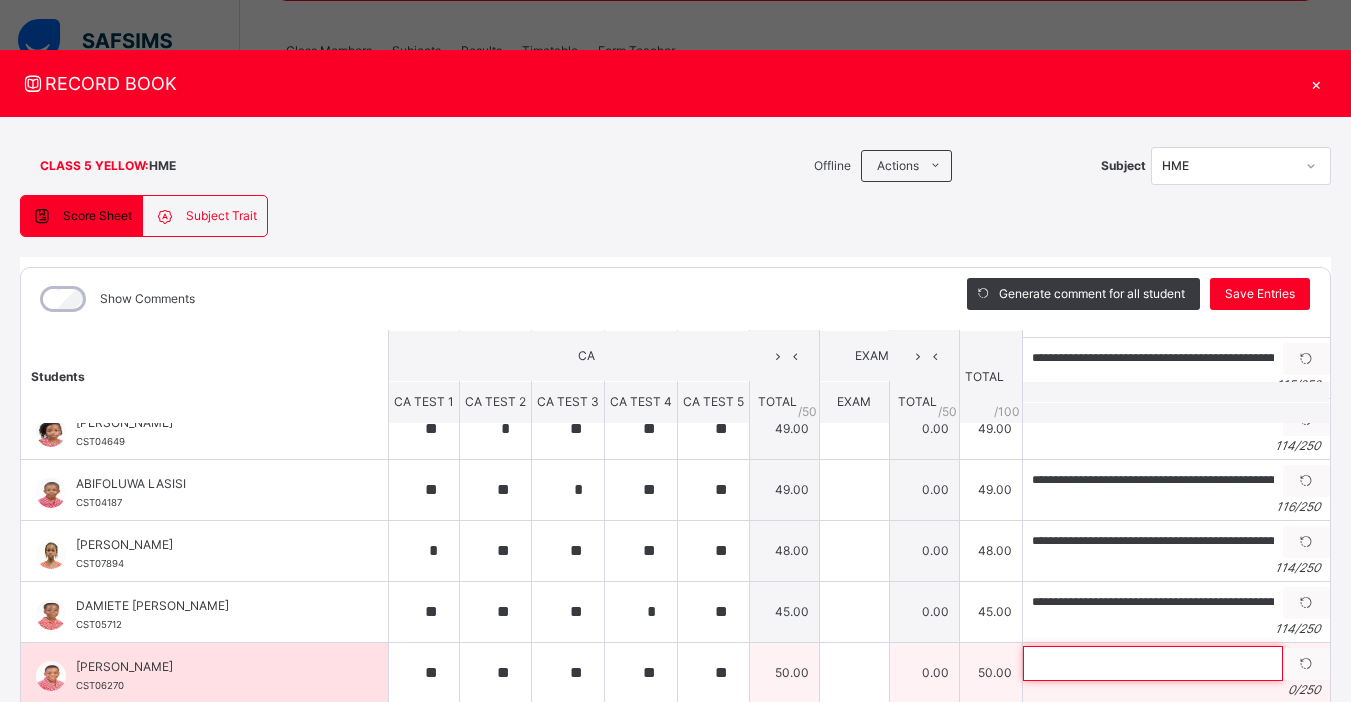 click at bounding box center (1153, 663) 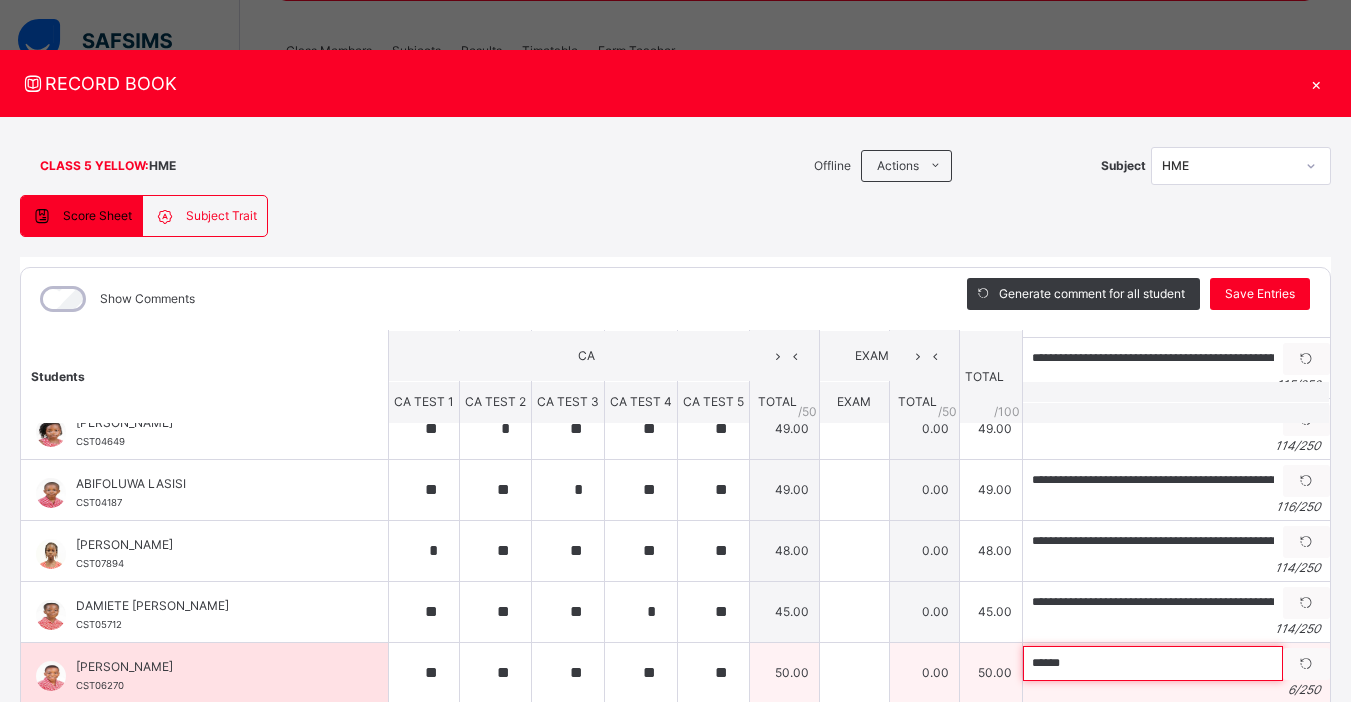 paste on "**********" 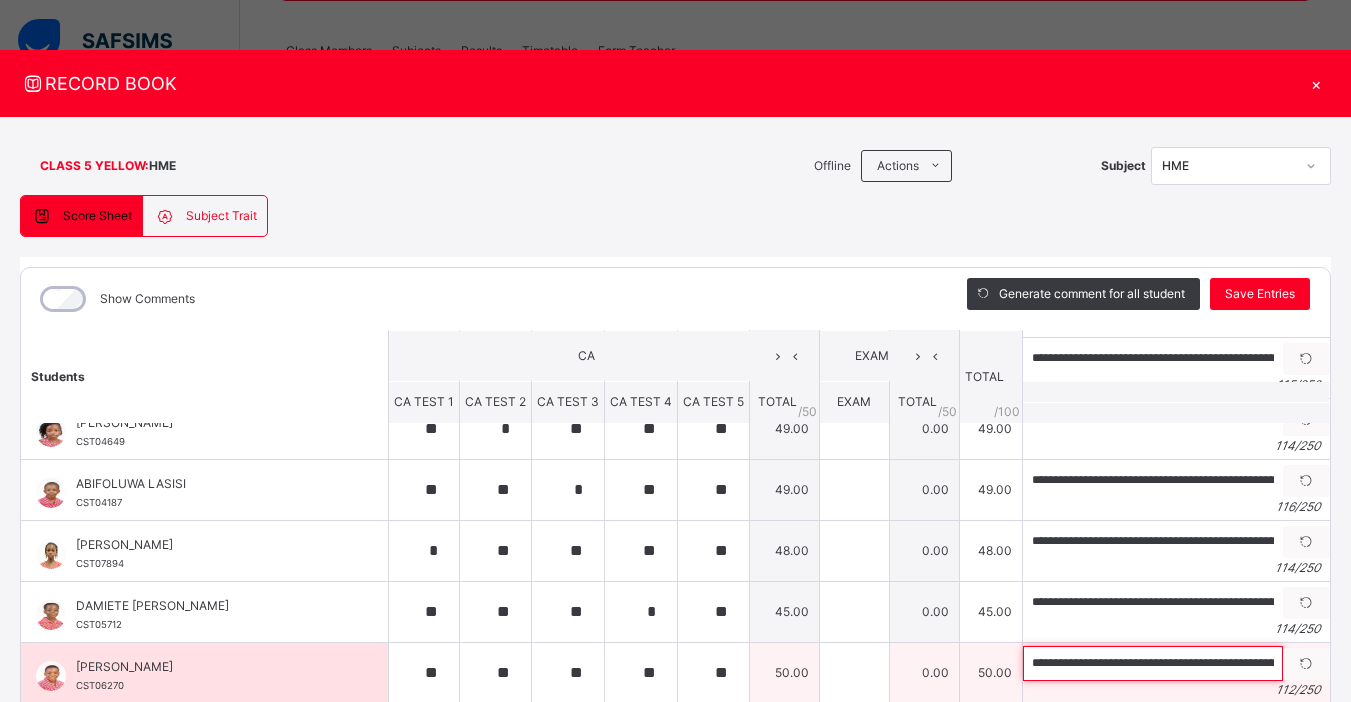 scroll, scrollTop: 0, scrollLeft: 376, axis: horizontal 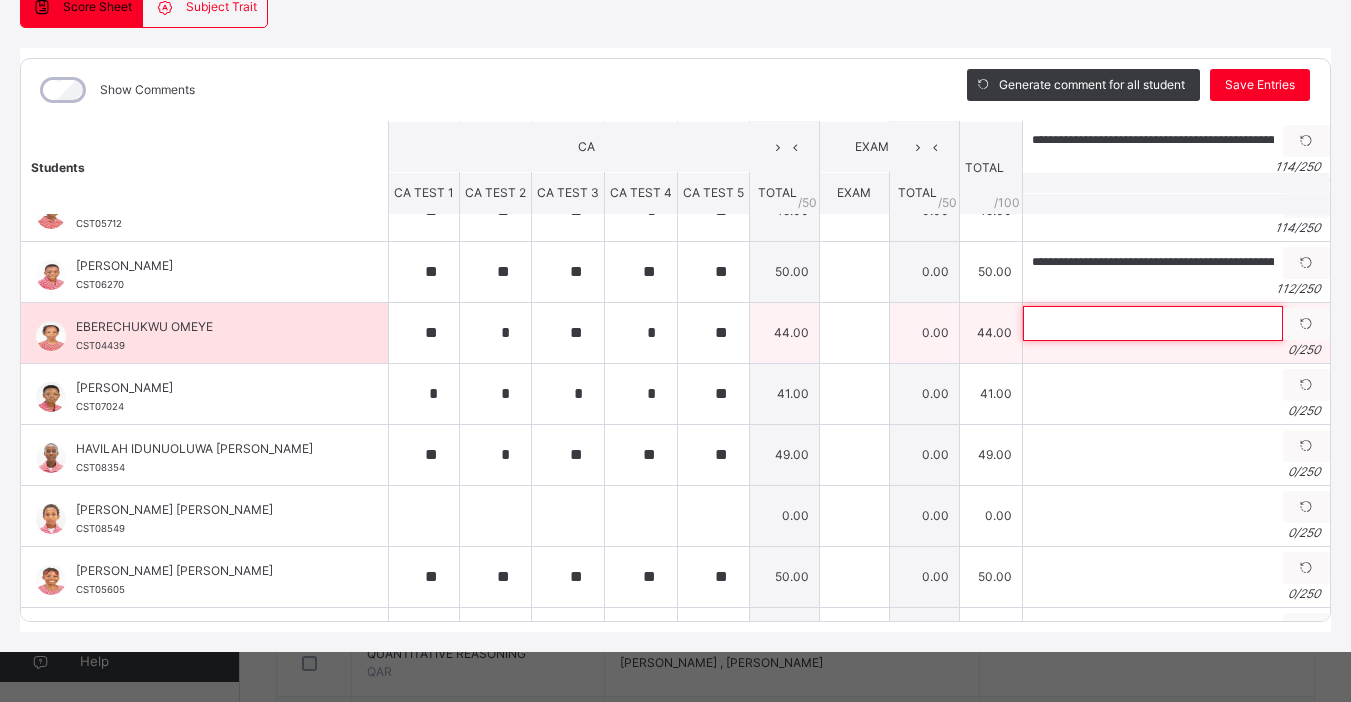 click at bounding box center (1153, 323) 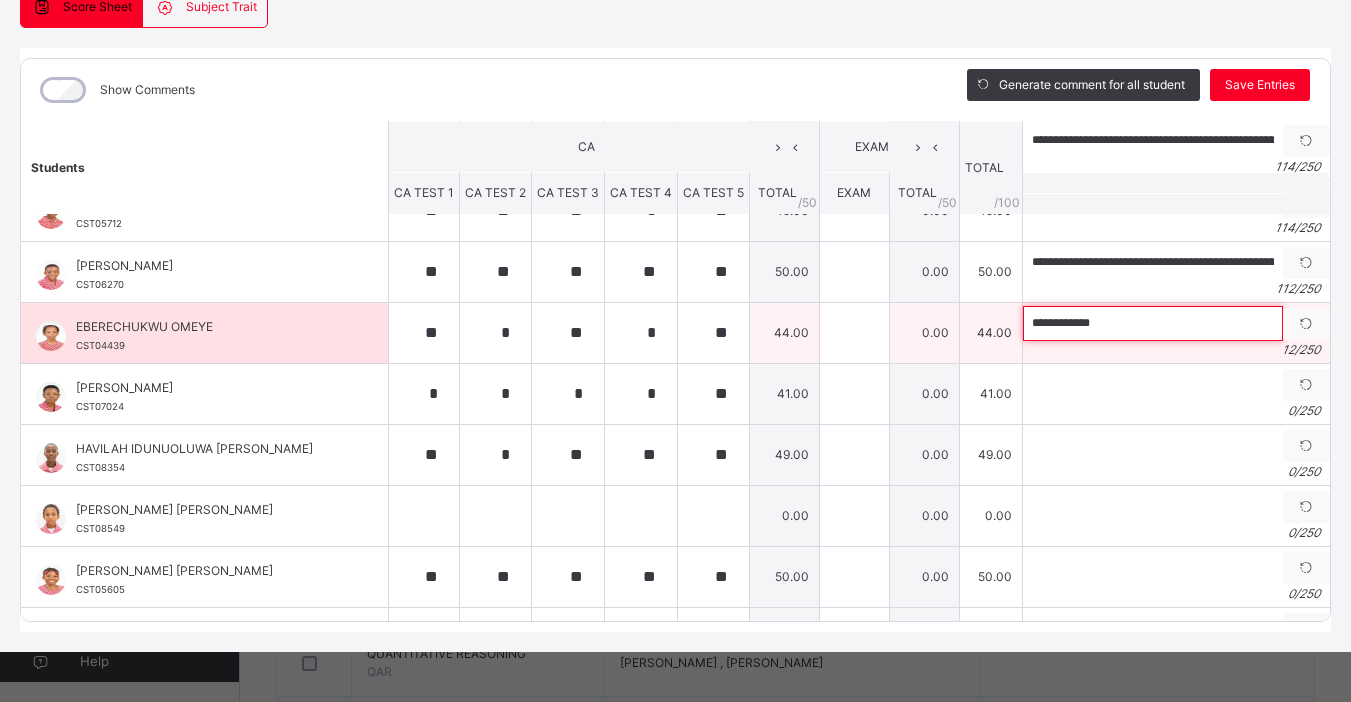 paste on "**********" 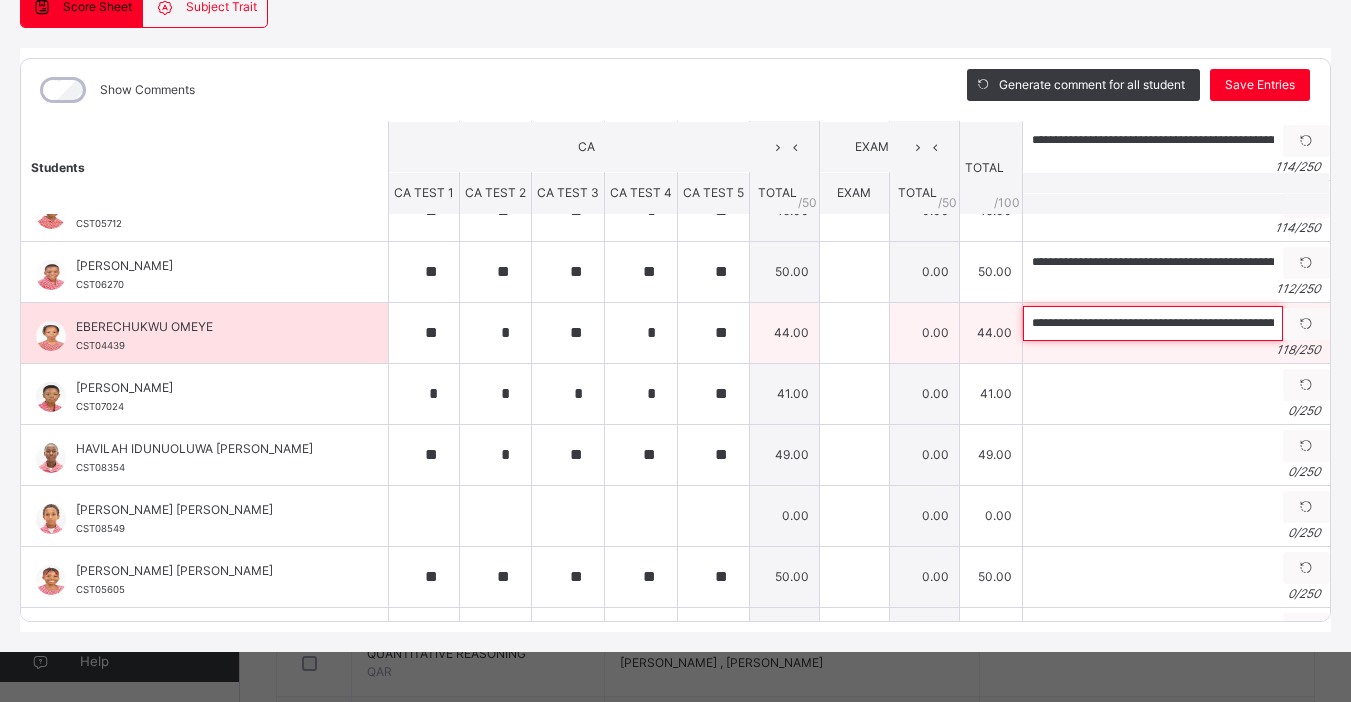 scroll, scrollTop: 0, scrollLeft: 421, axis: horizontal 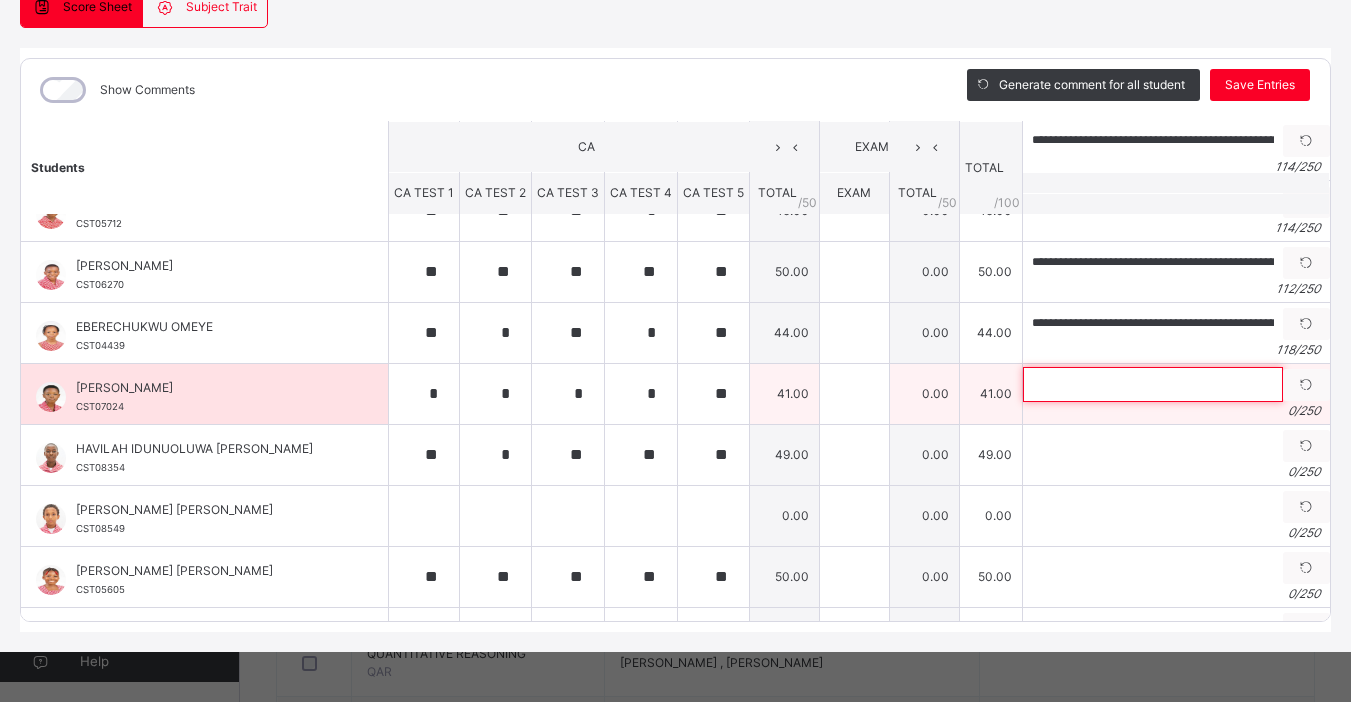 click at bounding box center [1153, 384] 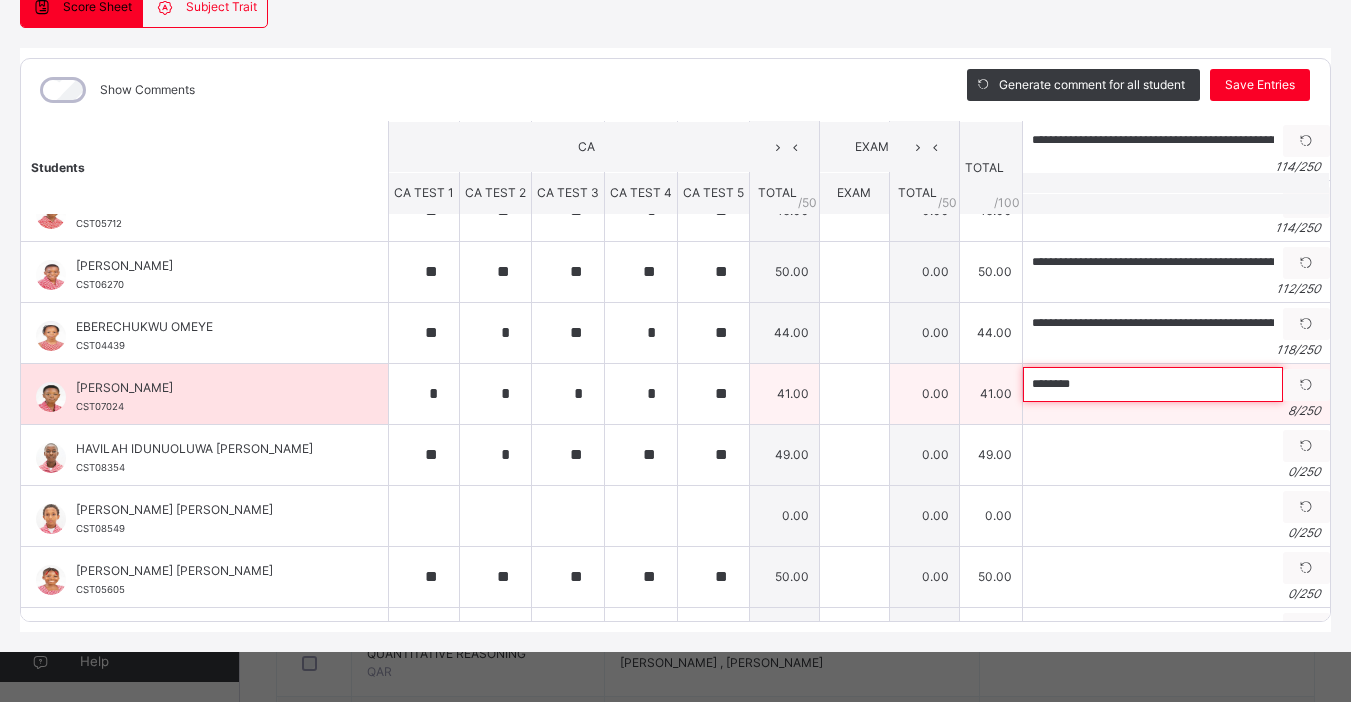 paste on "**********" 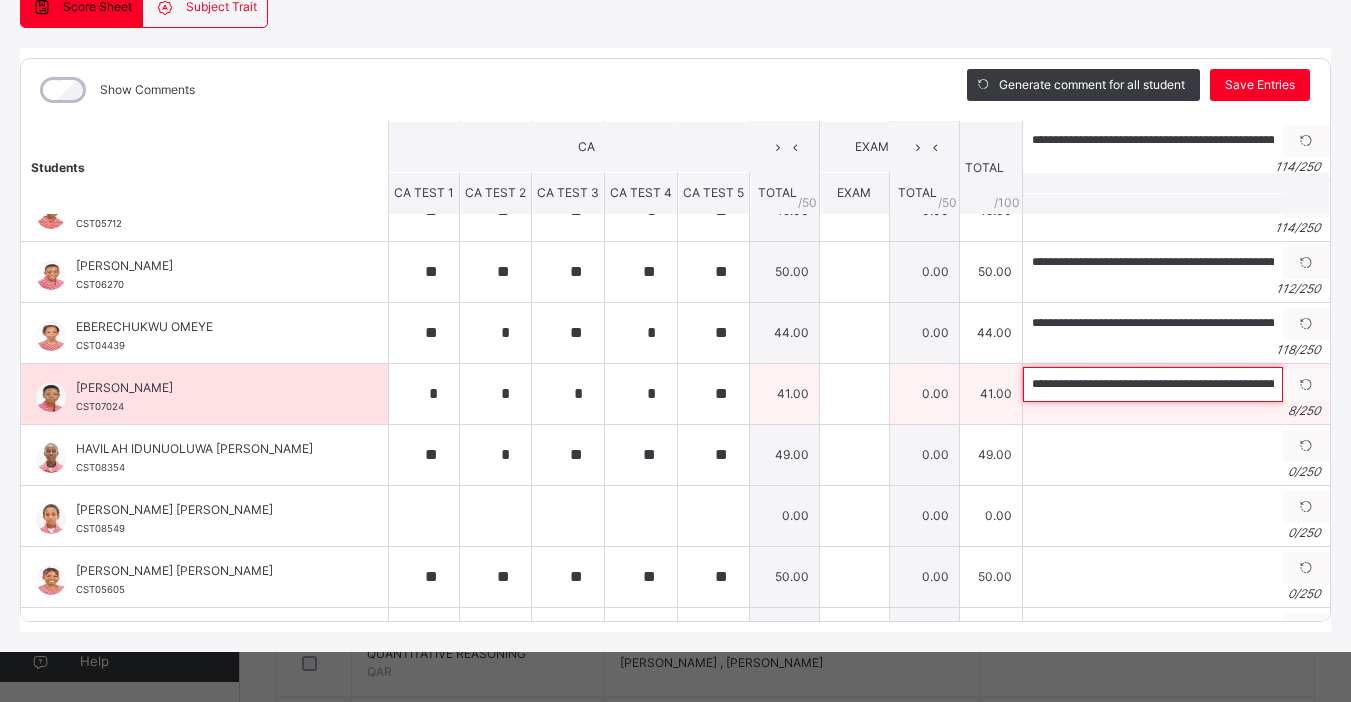 scroll, scrollTop: 0, scrollLeft: 390, axis: horizontal 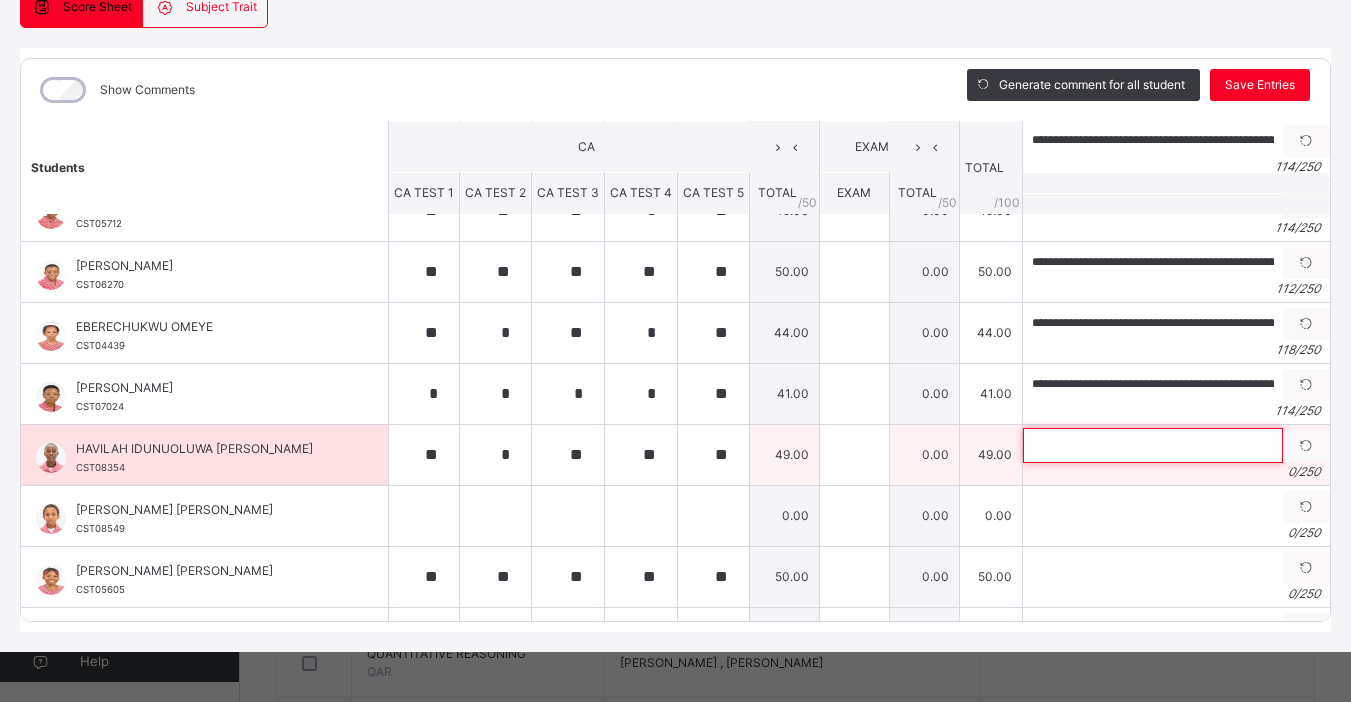 click at bounding box center (1153, 445) 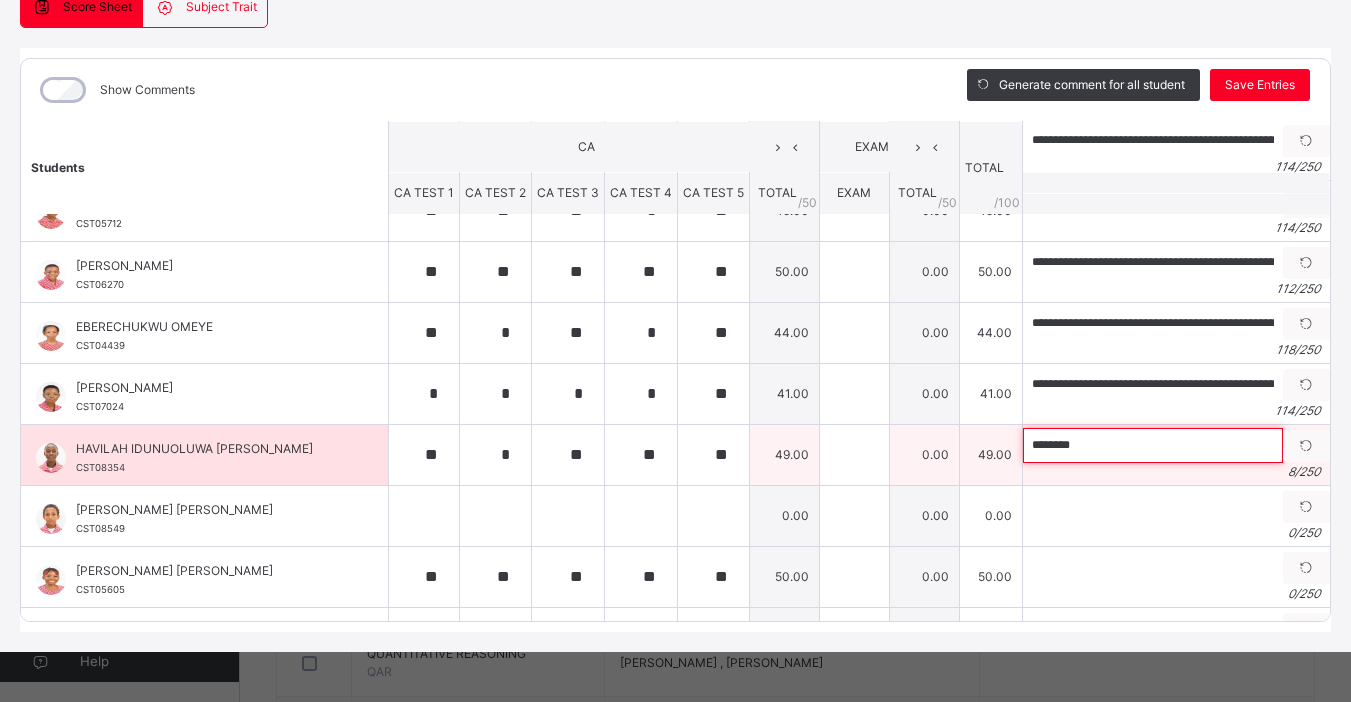 paste on "**********" 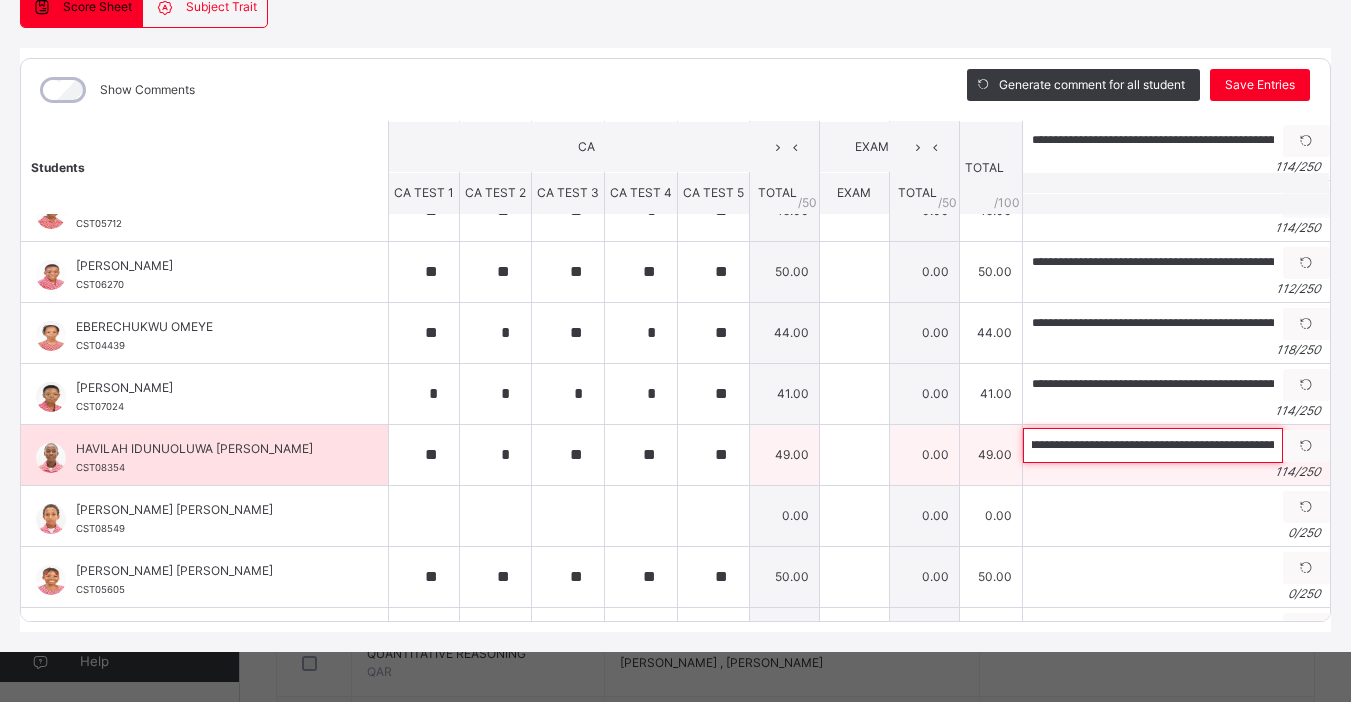 scroll, scrollTop: 0, scrollLeft: 0, axis: both 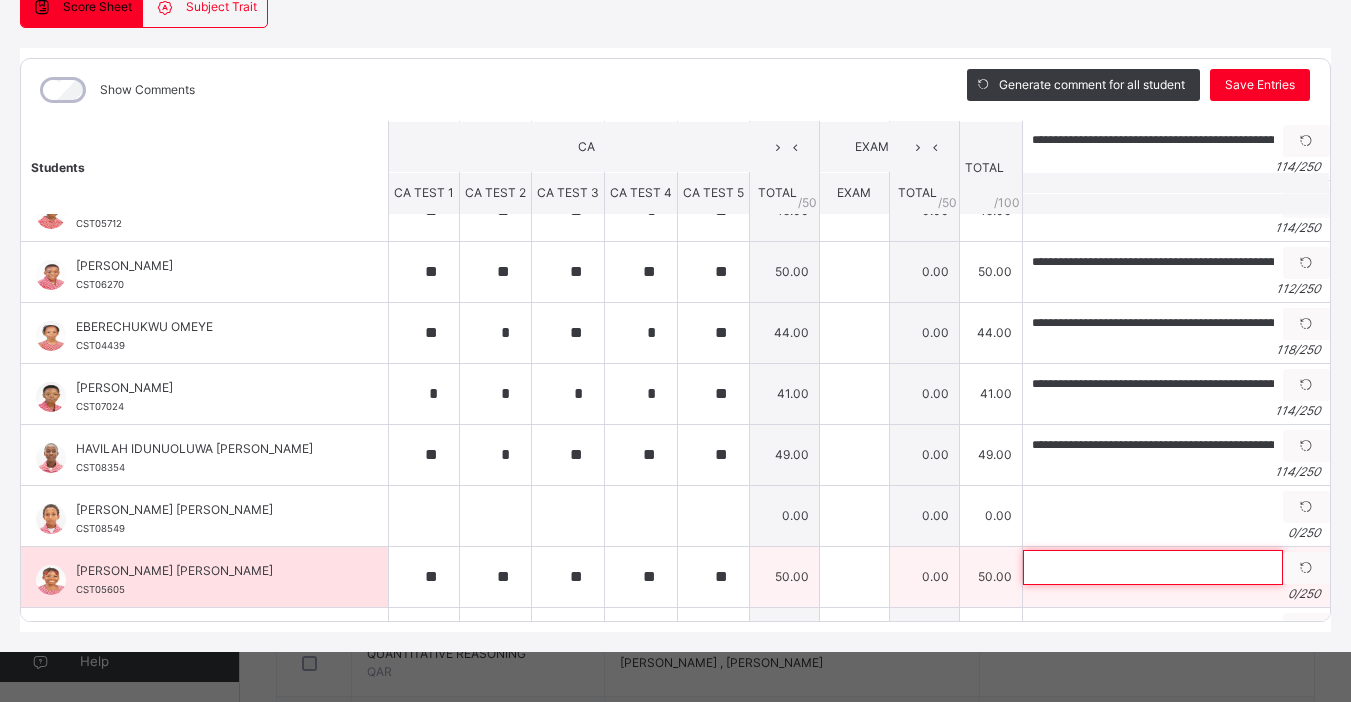 click at bounding box center [1153, 567] 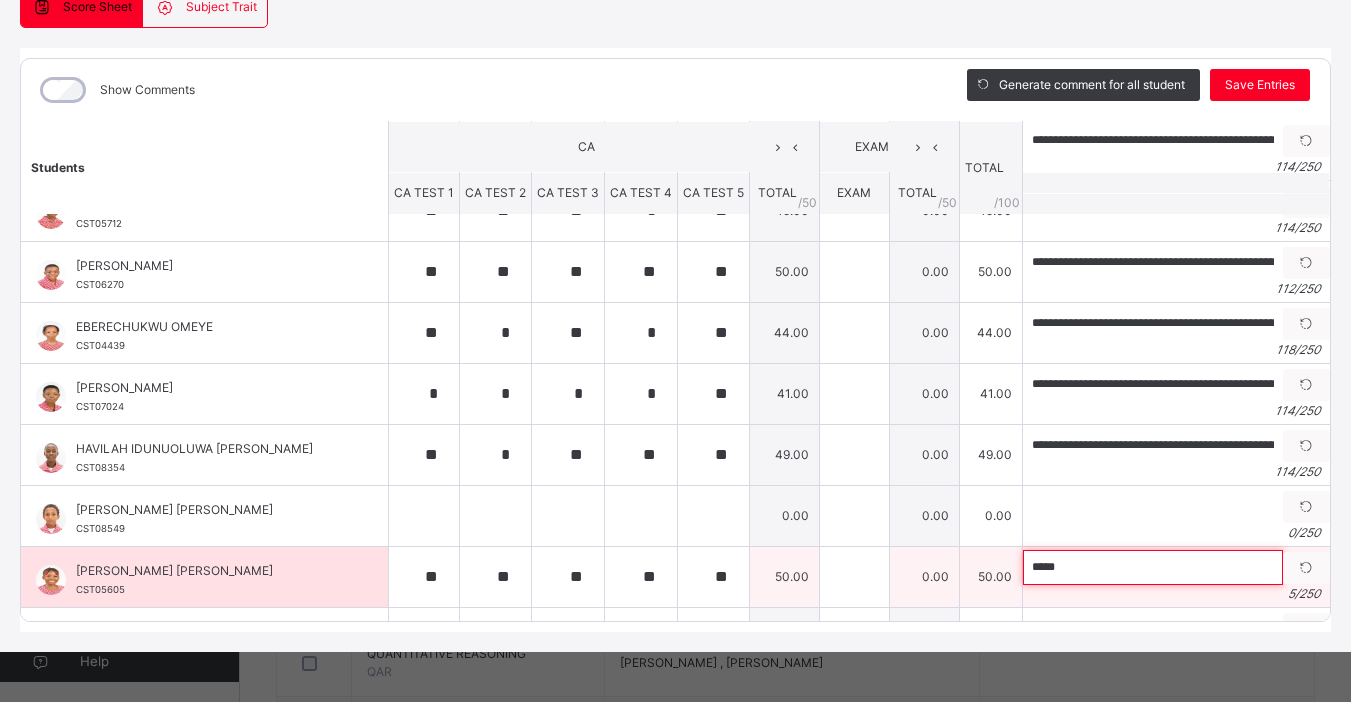 paste on "**********" 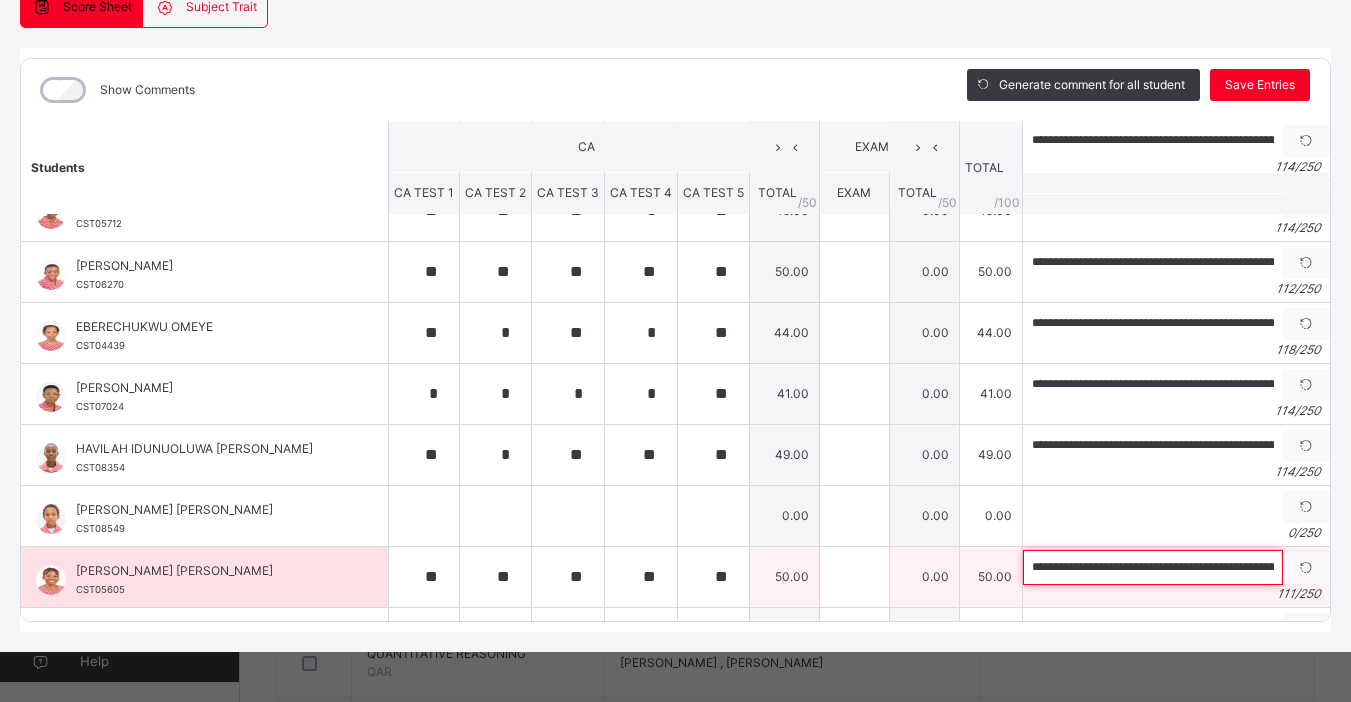 scroll, scrollTop: 0, scrollLeft: 373, axis: horizontal 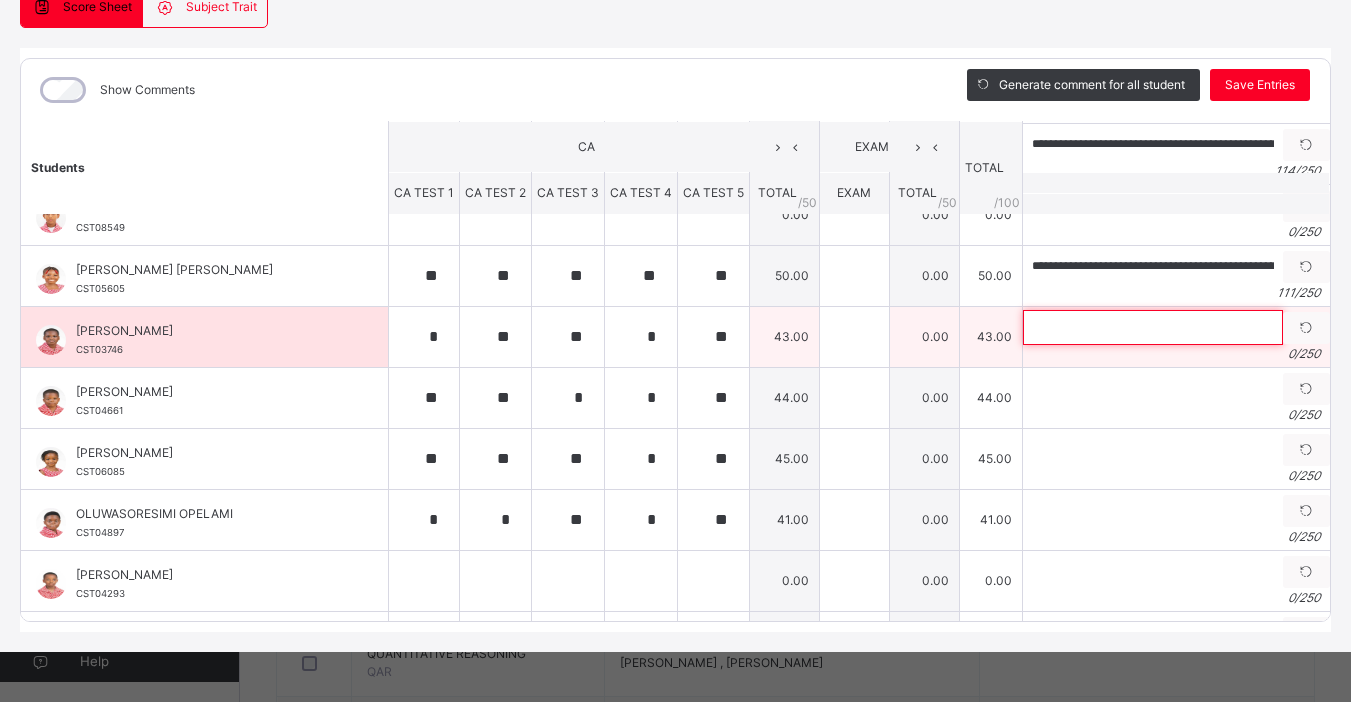 click at bounding box center (1153, 327) 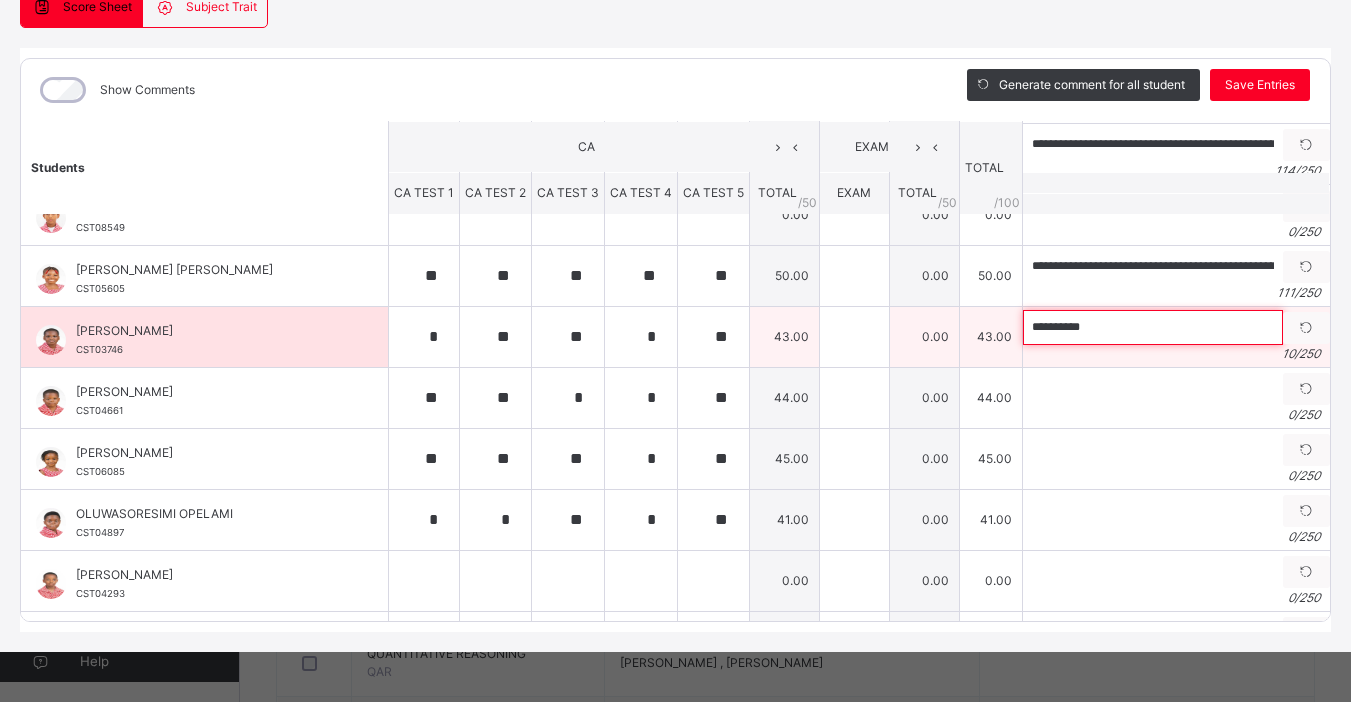 paste on "**********" 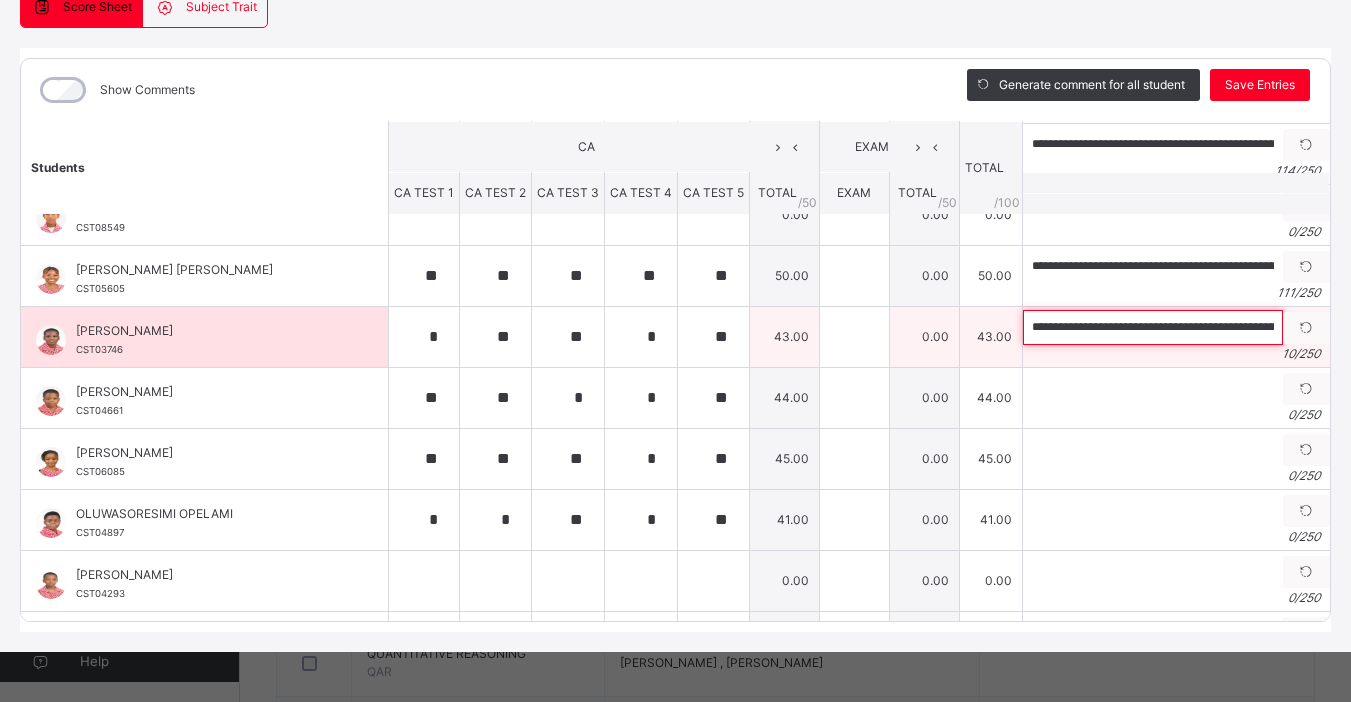 scroll, scrollTop: 0, scrollLeft: 403, axis: horizontal 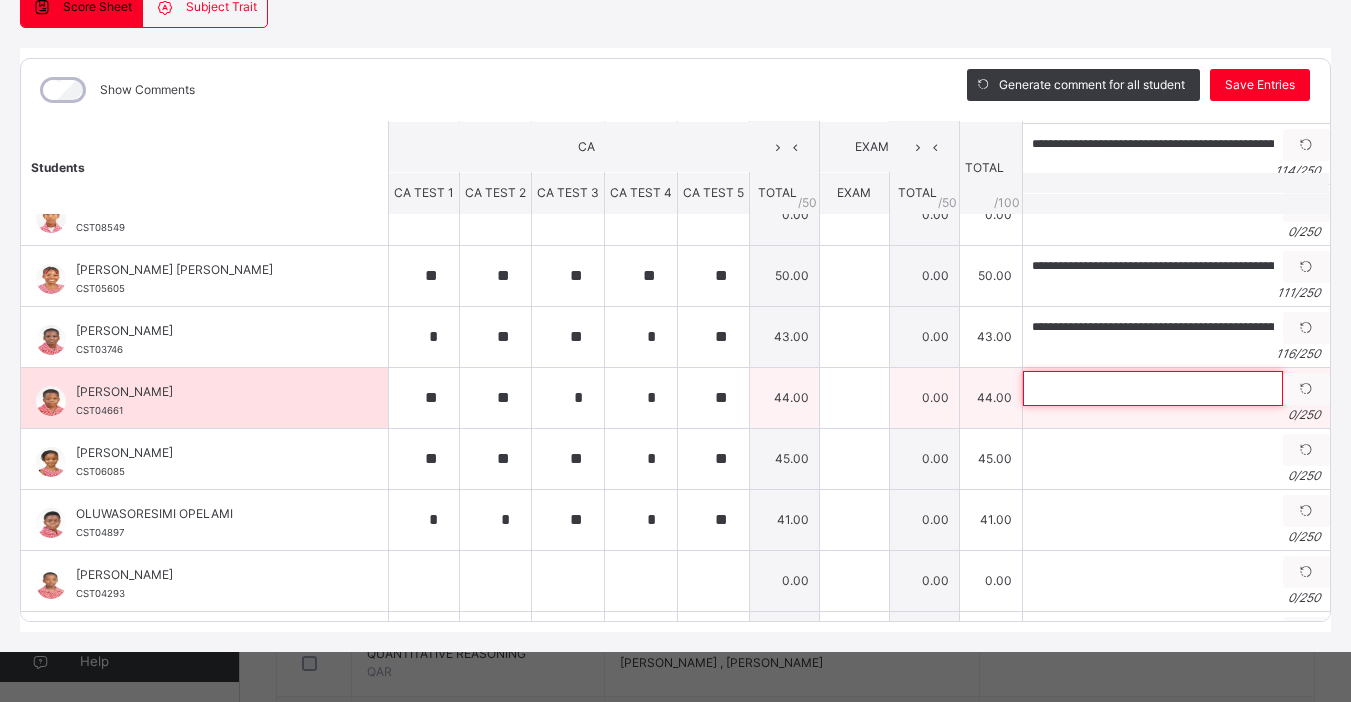 click at bounding box center (1153, 388) 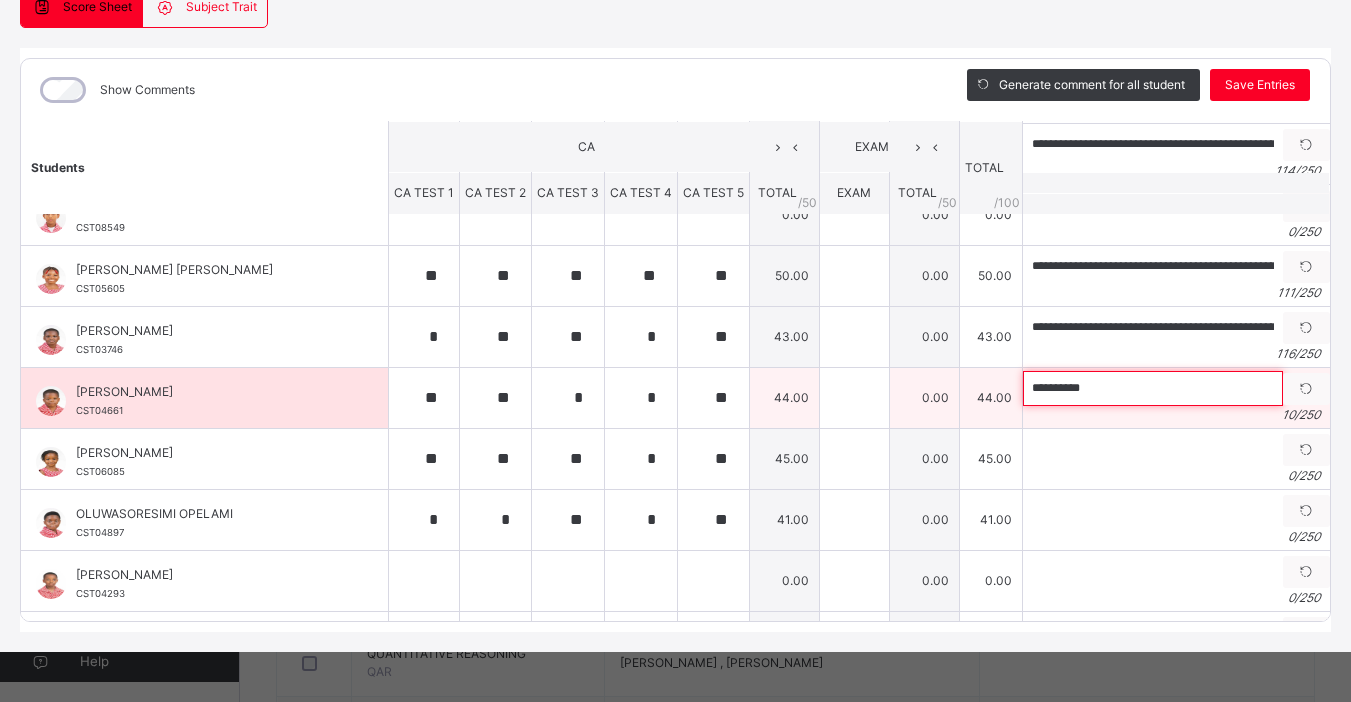 paste on "**********" 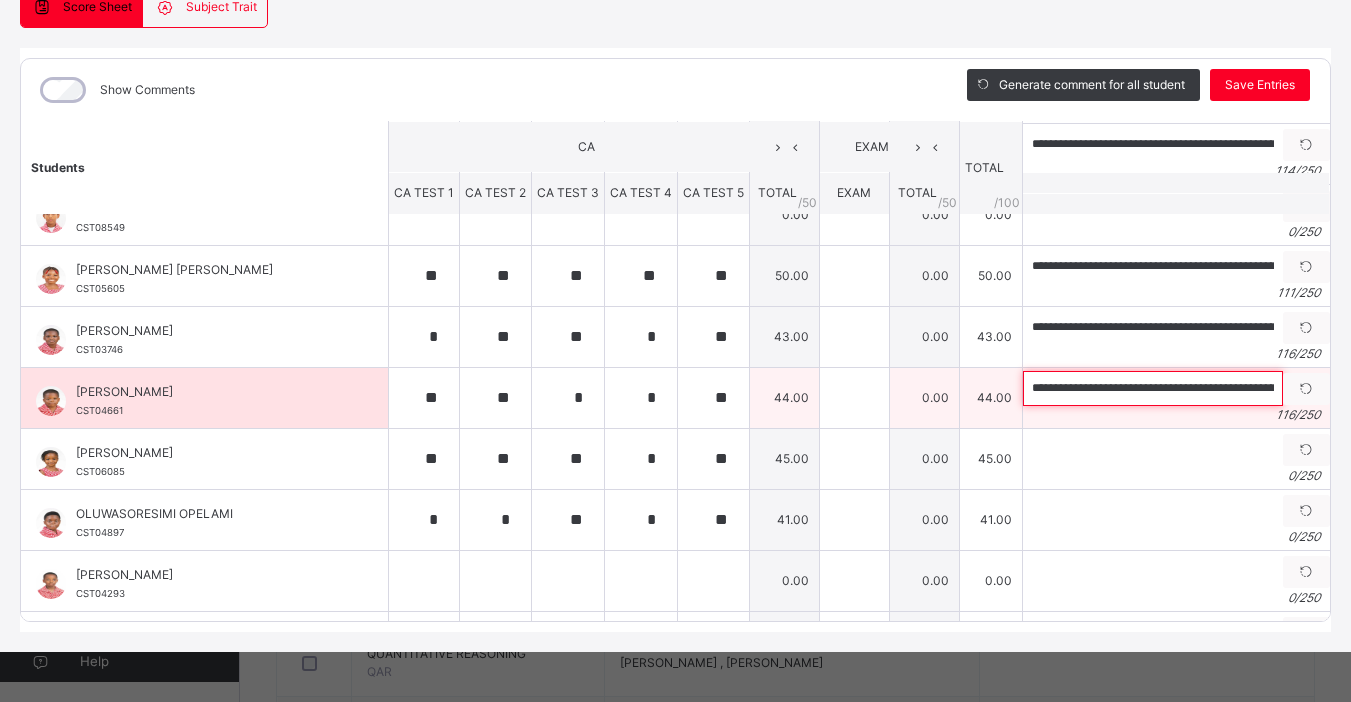 scroll, scrollTop: 0, scrollLeft: 402, axis: horizontal 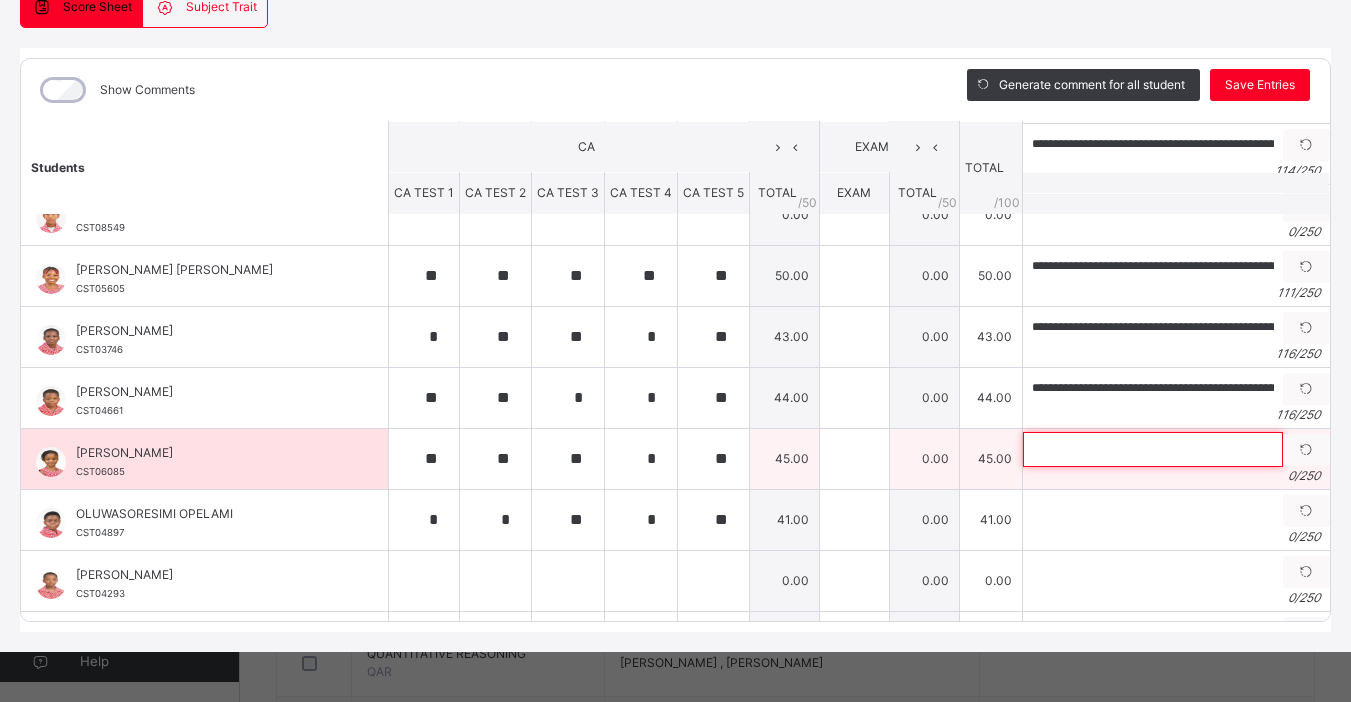 click at bounding box center (1153, 449) 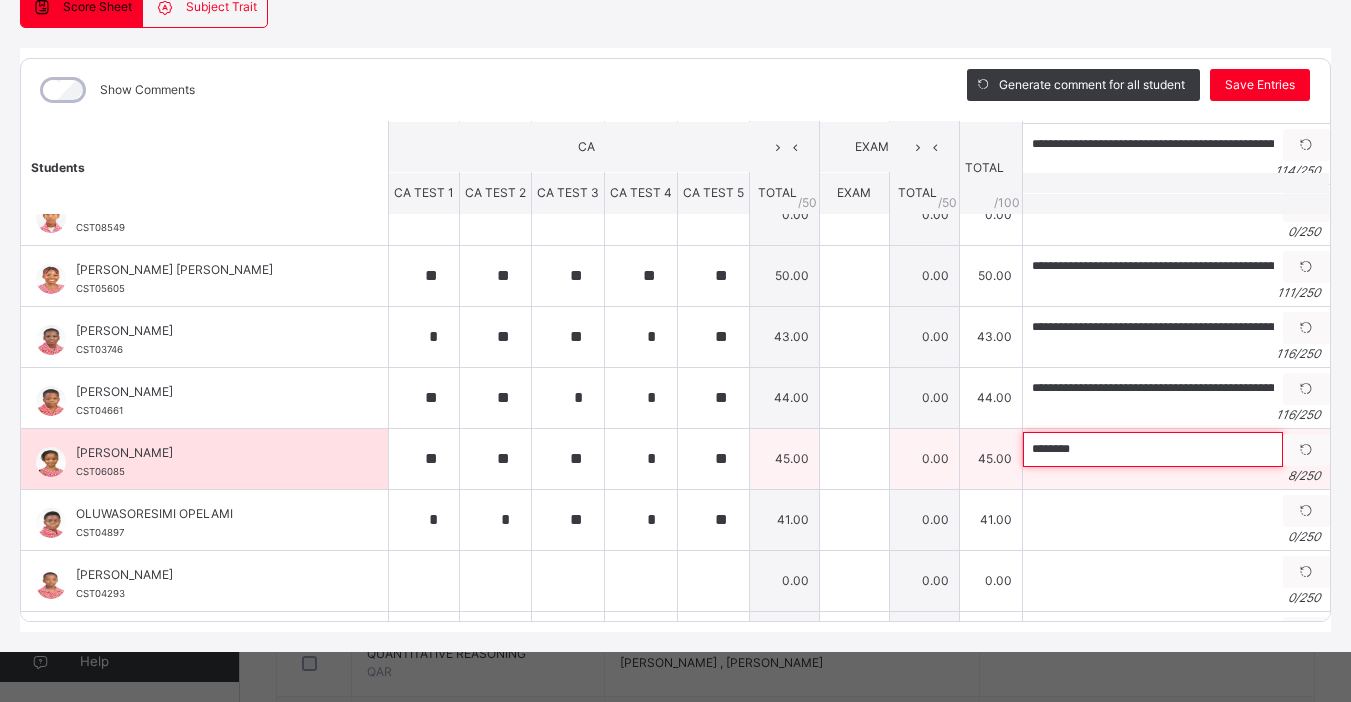paste on "**********" 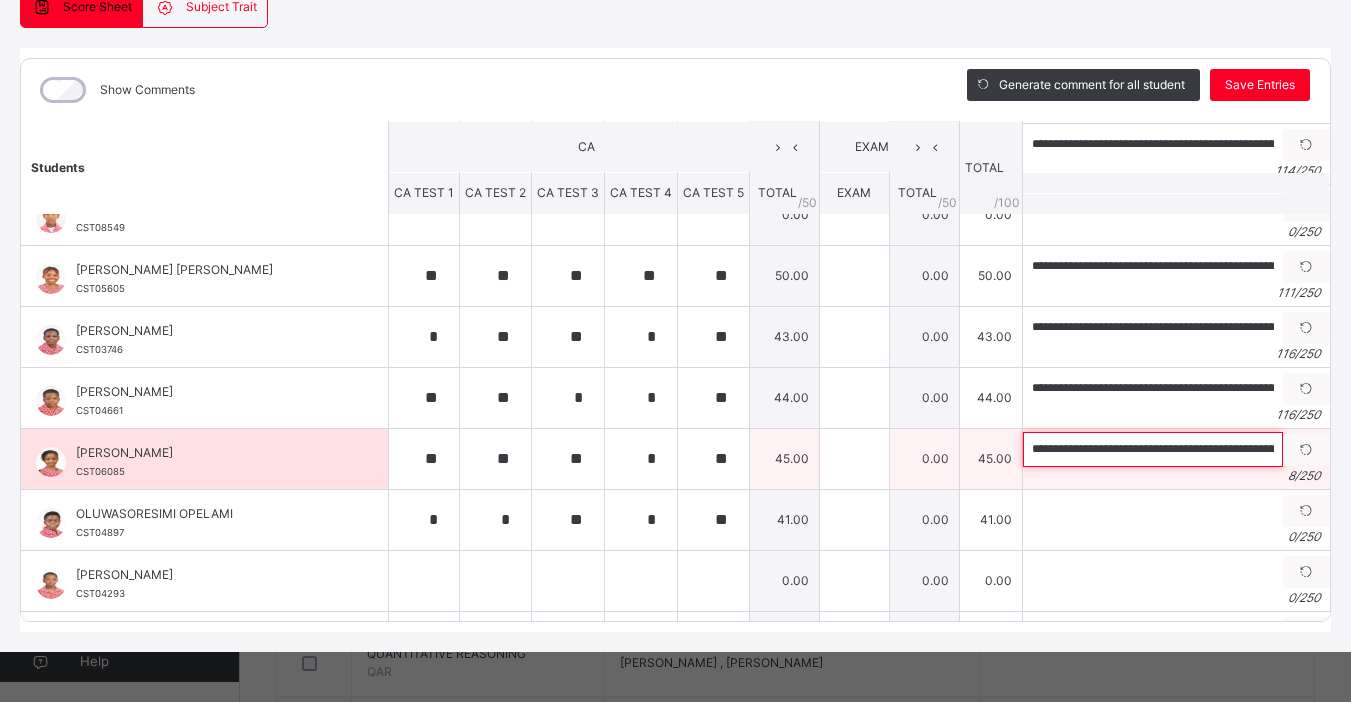 scroll, scrollTop: 0, scrollLeft: 380, axis: horizontal 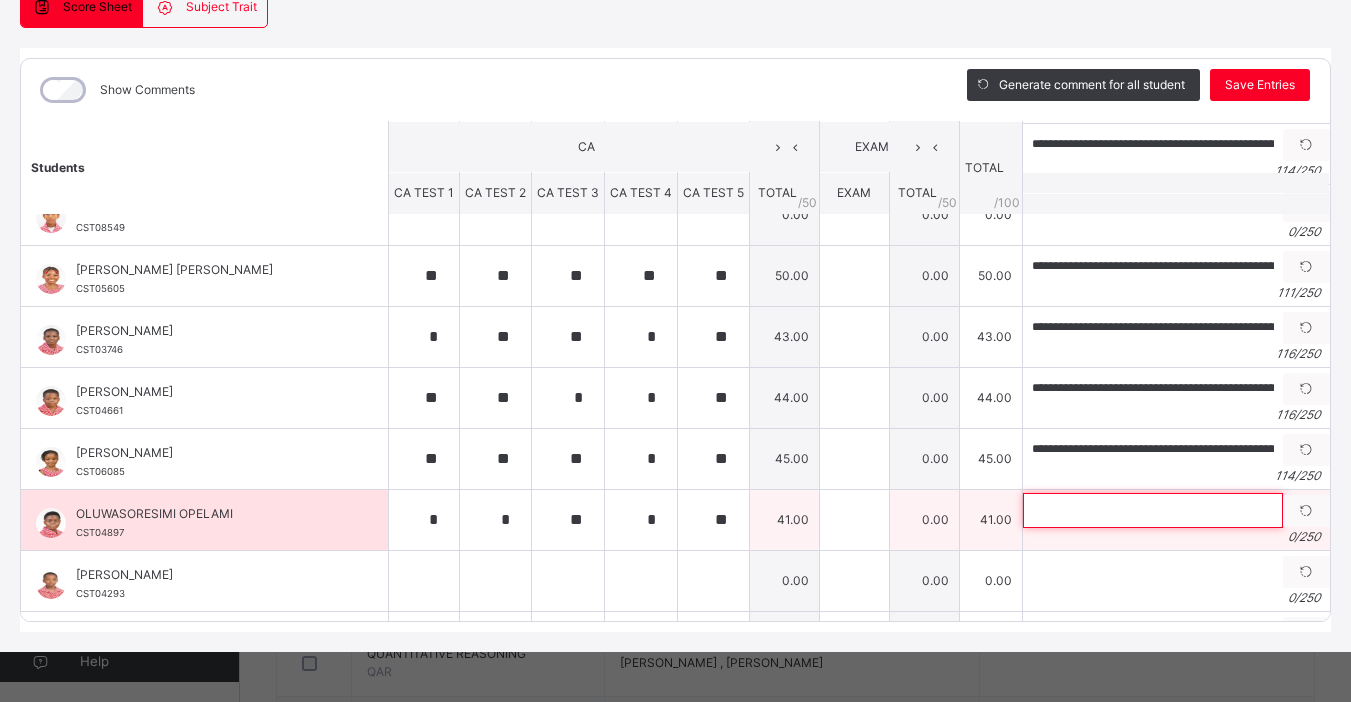 click at bounding box center (1153, 510) 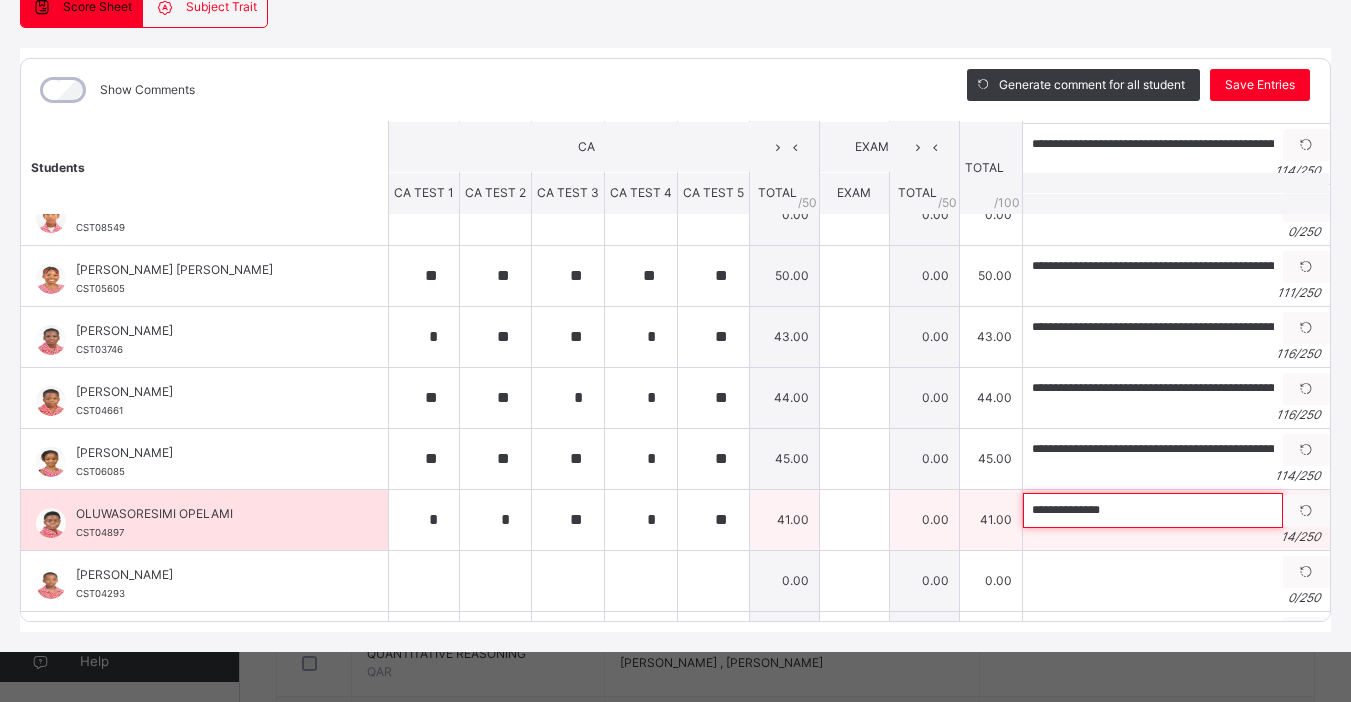 paste on "**********" 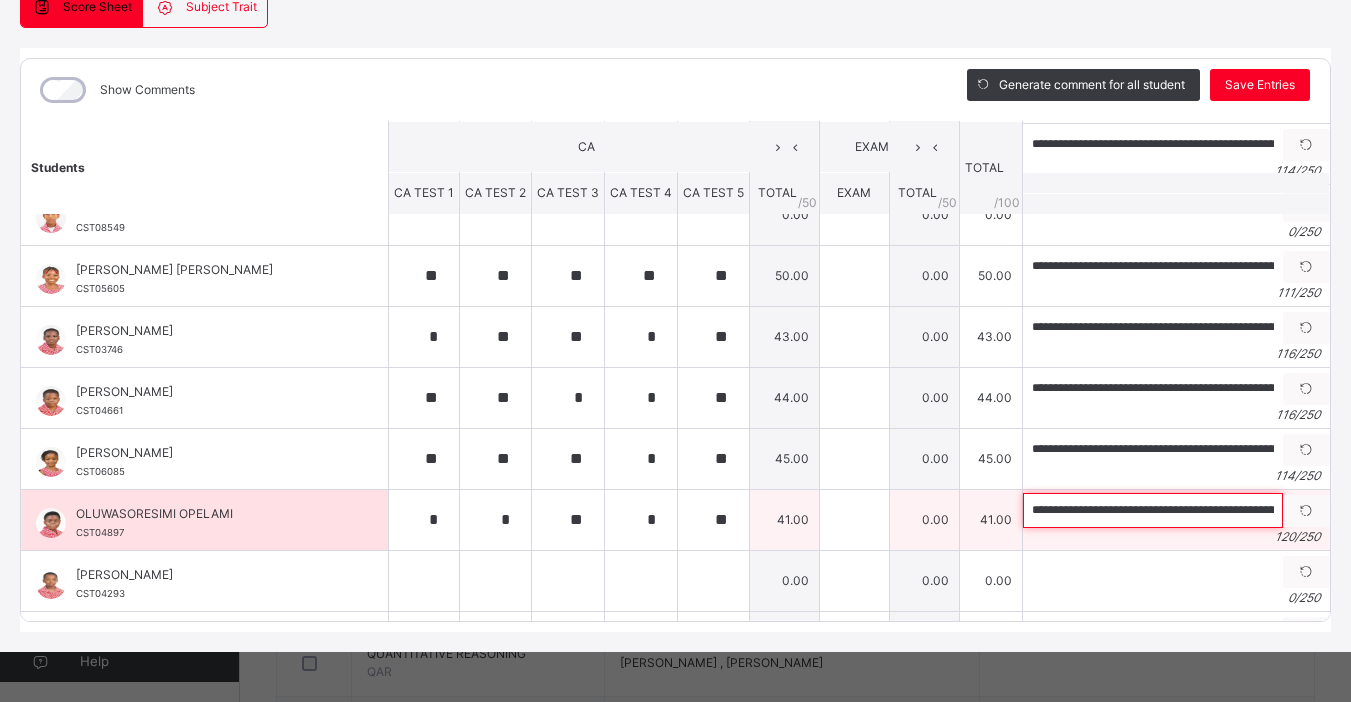 scroll, scrollTop: 0, scrollLeft: 426, axis: horizontal 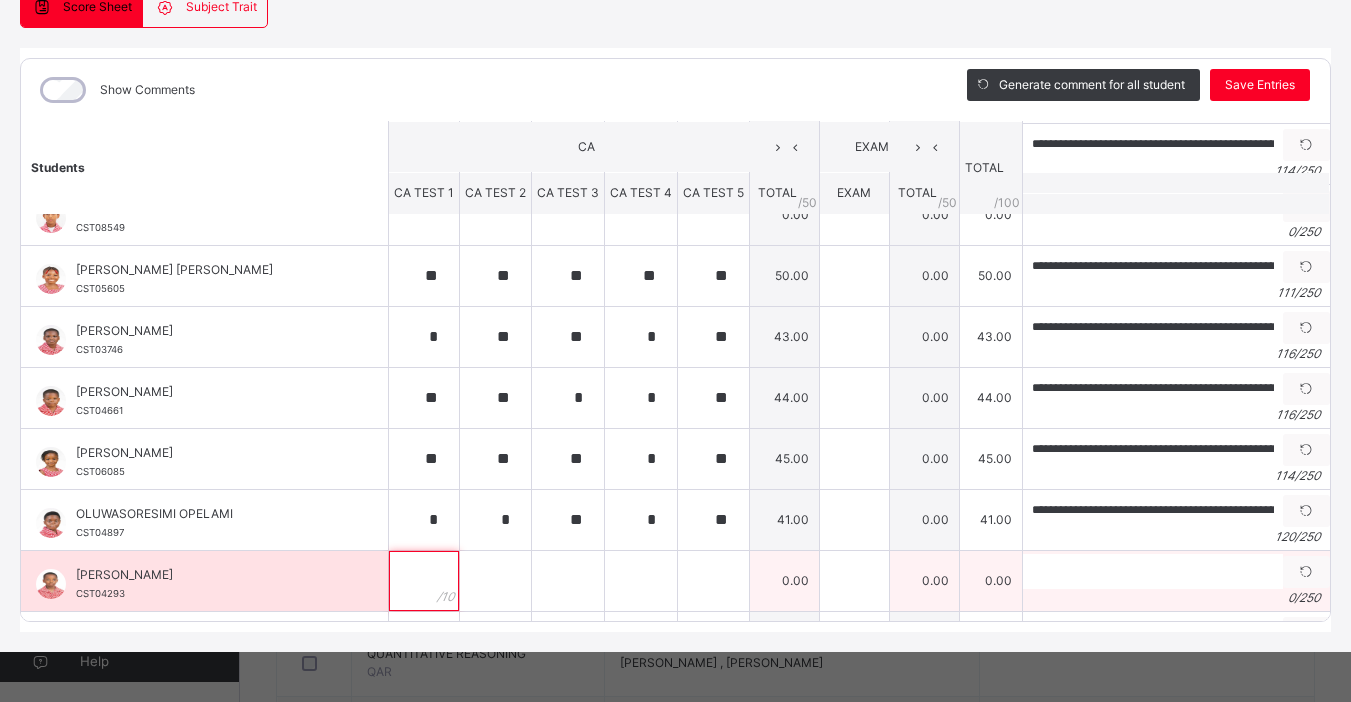 click at bounding box center [424, 581] 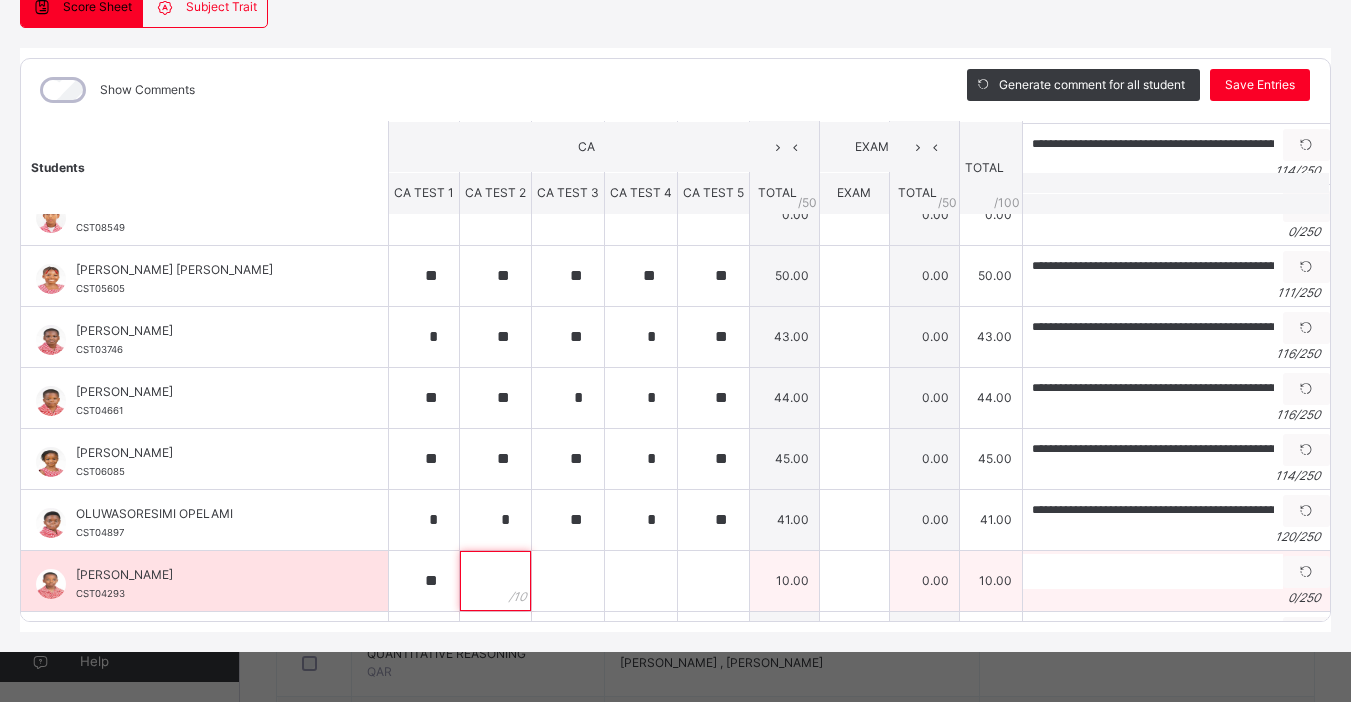 scroll, scrollTop: 706, scrollLeft: 0, axis: vertical 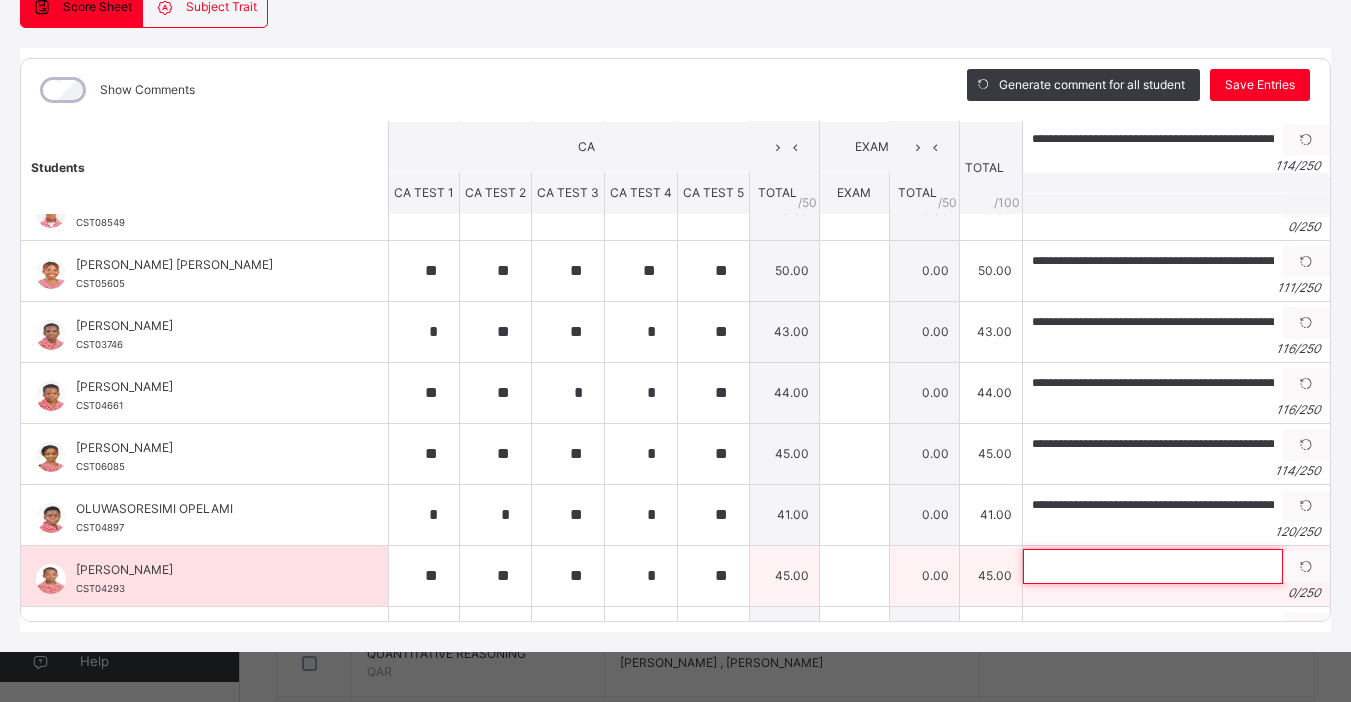 click at bounding box center [1153, 566] 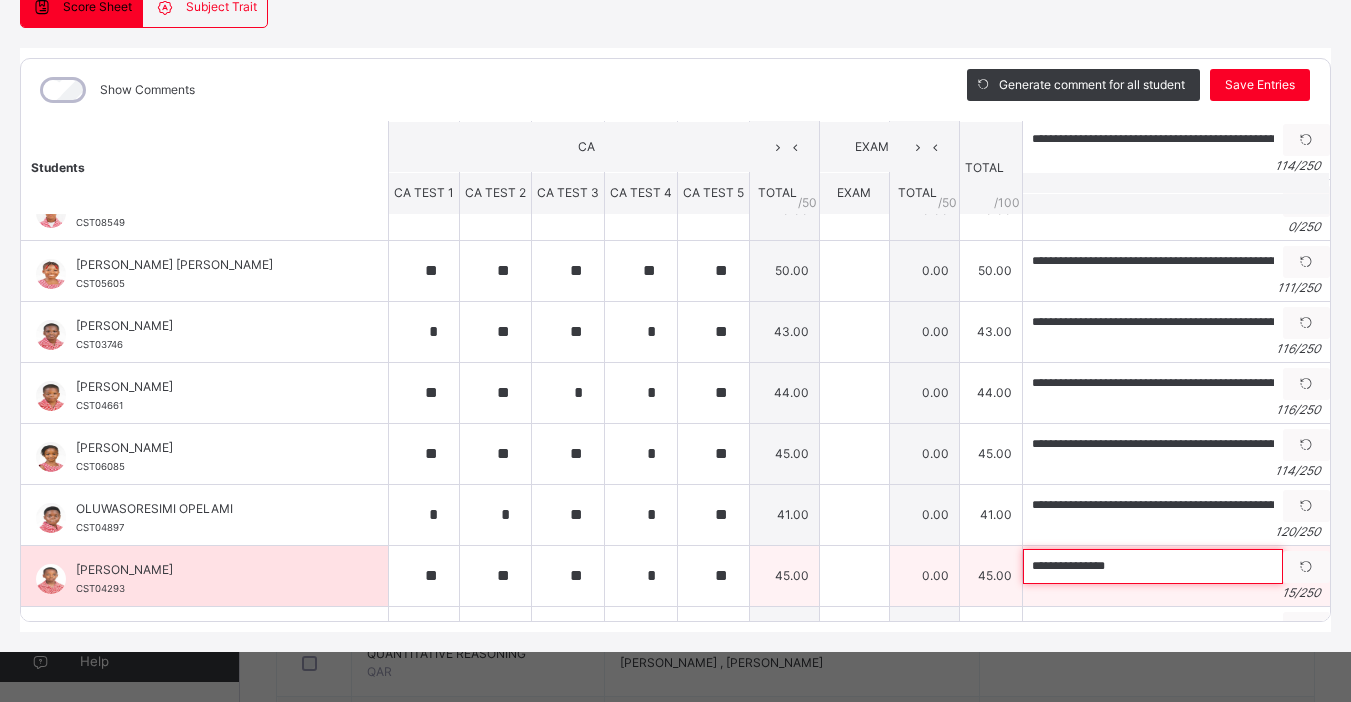 paste on "**********" 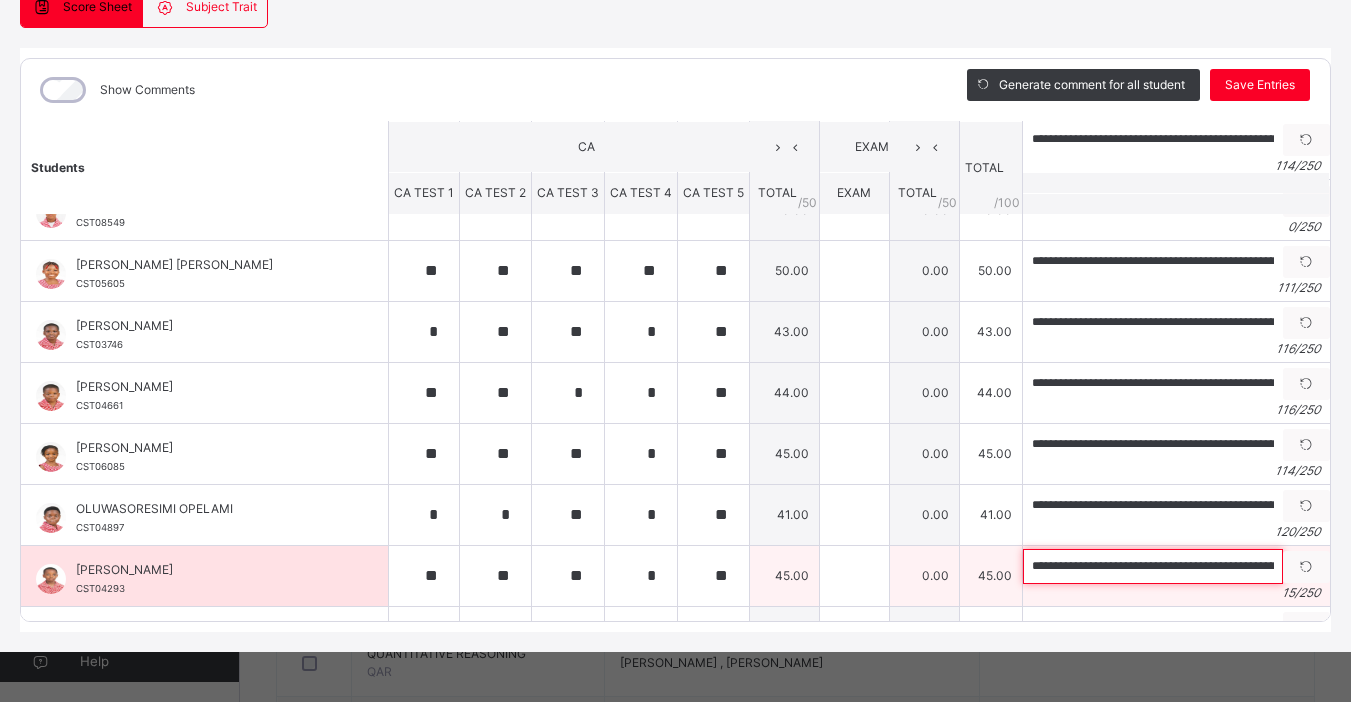 scroll, scrollTop: 0, scrollLeft: 427, axis: horizontal 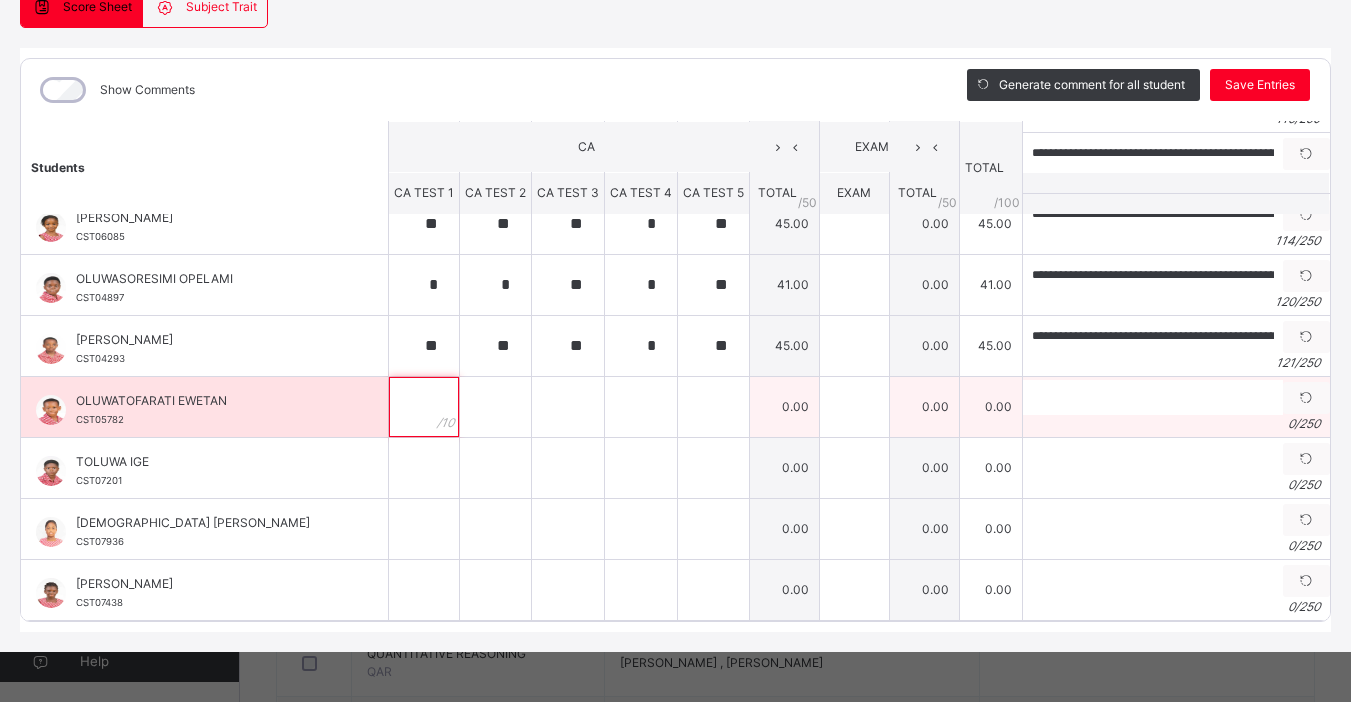 click at bounding box center [424, 407] 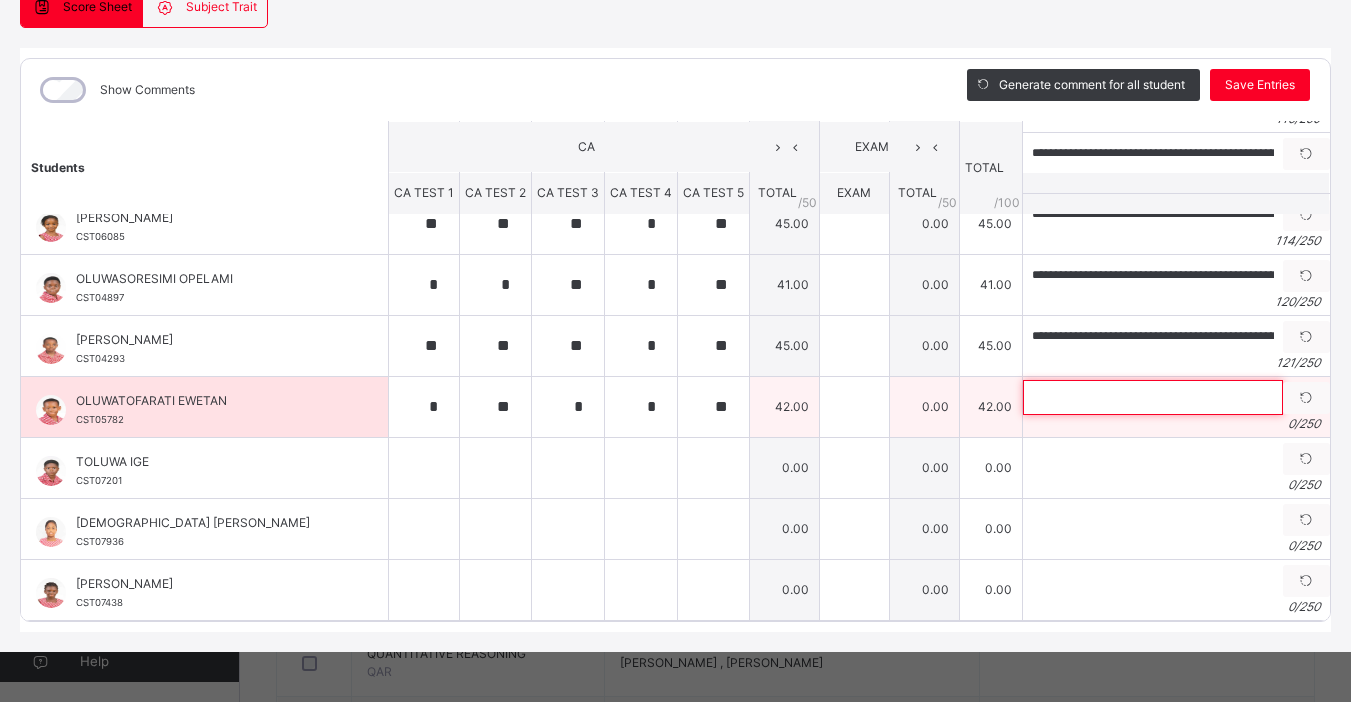 click at bounding box center (1153, 397) 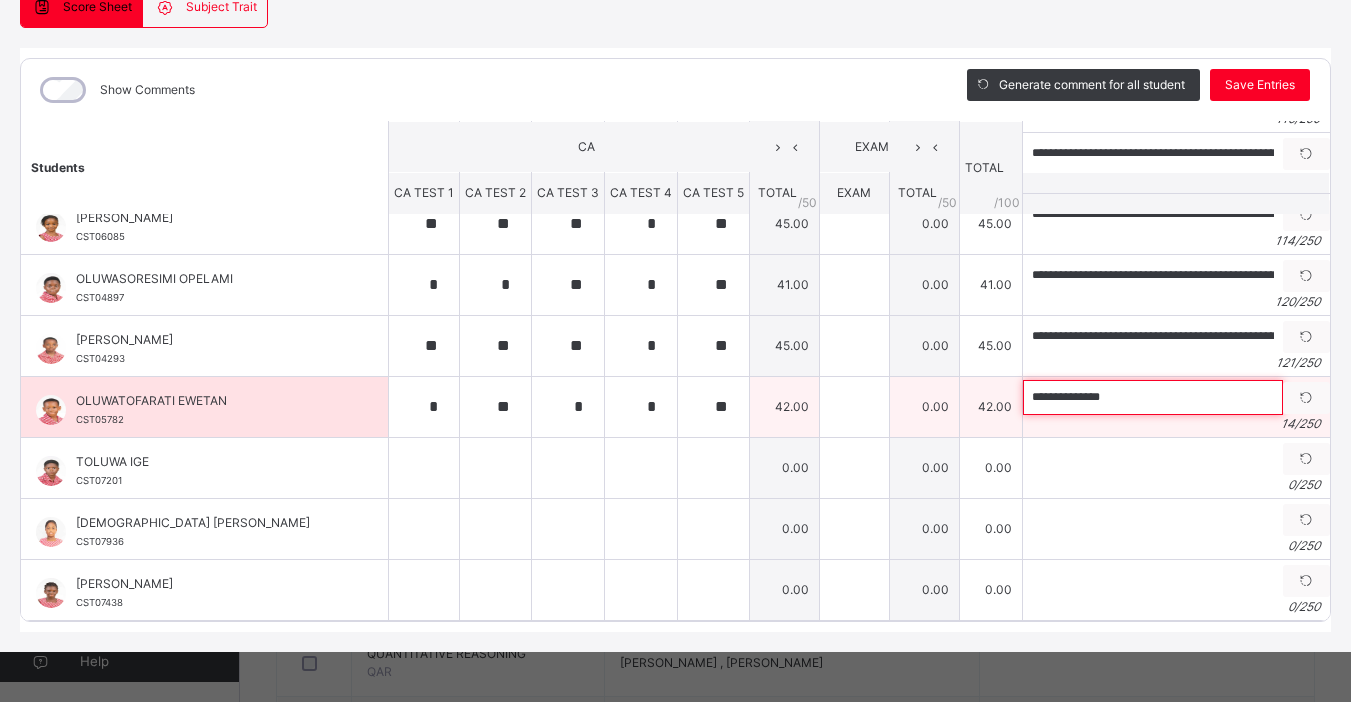 paste on "**********" 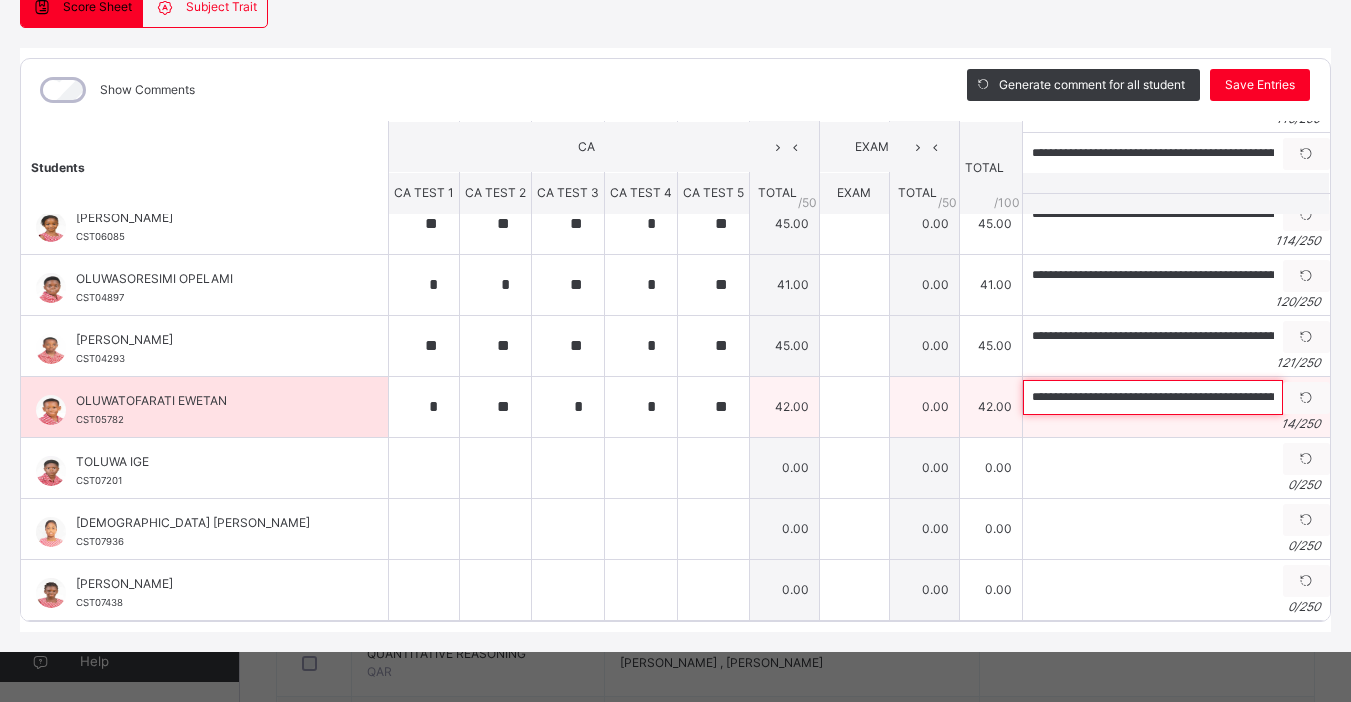 scroll, scrollTop: 0, scrollLeft: 420, axis: horizontal 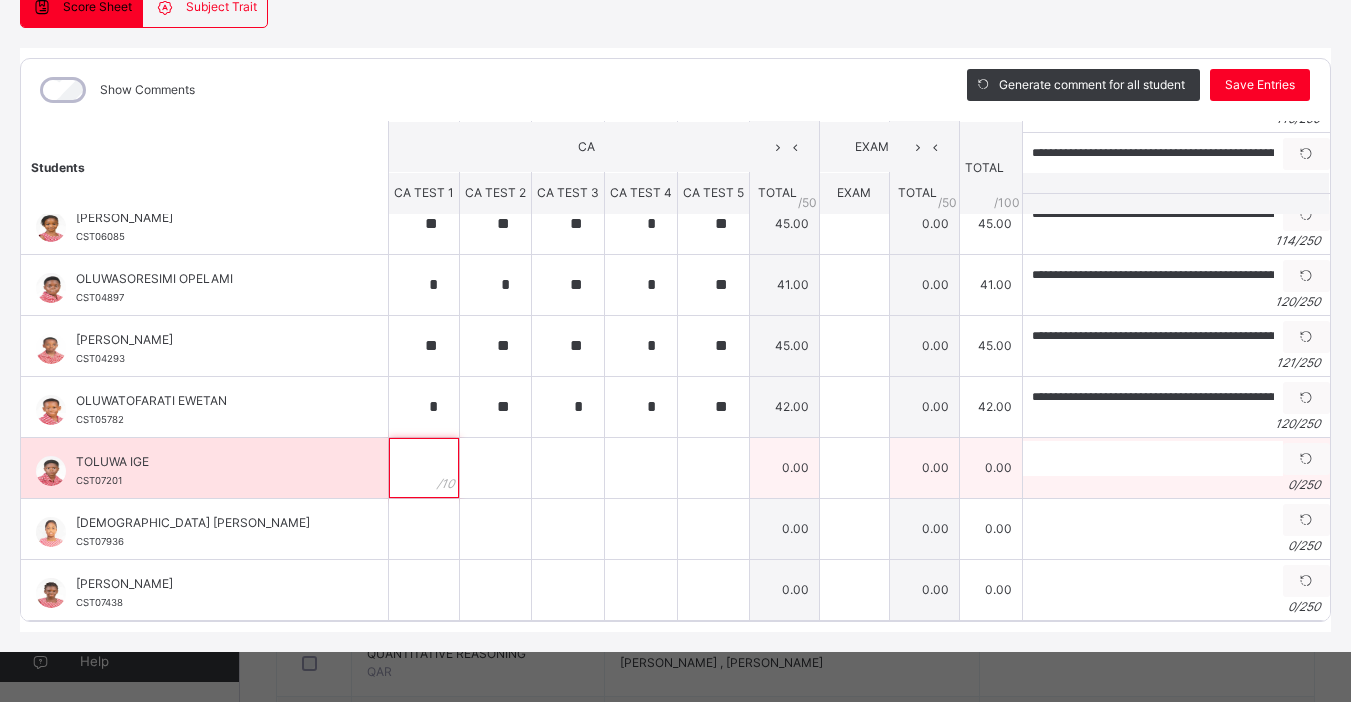 click at bounding box center (424, 468) 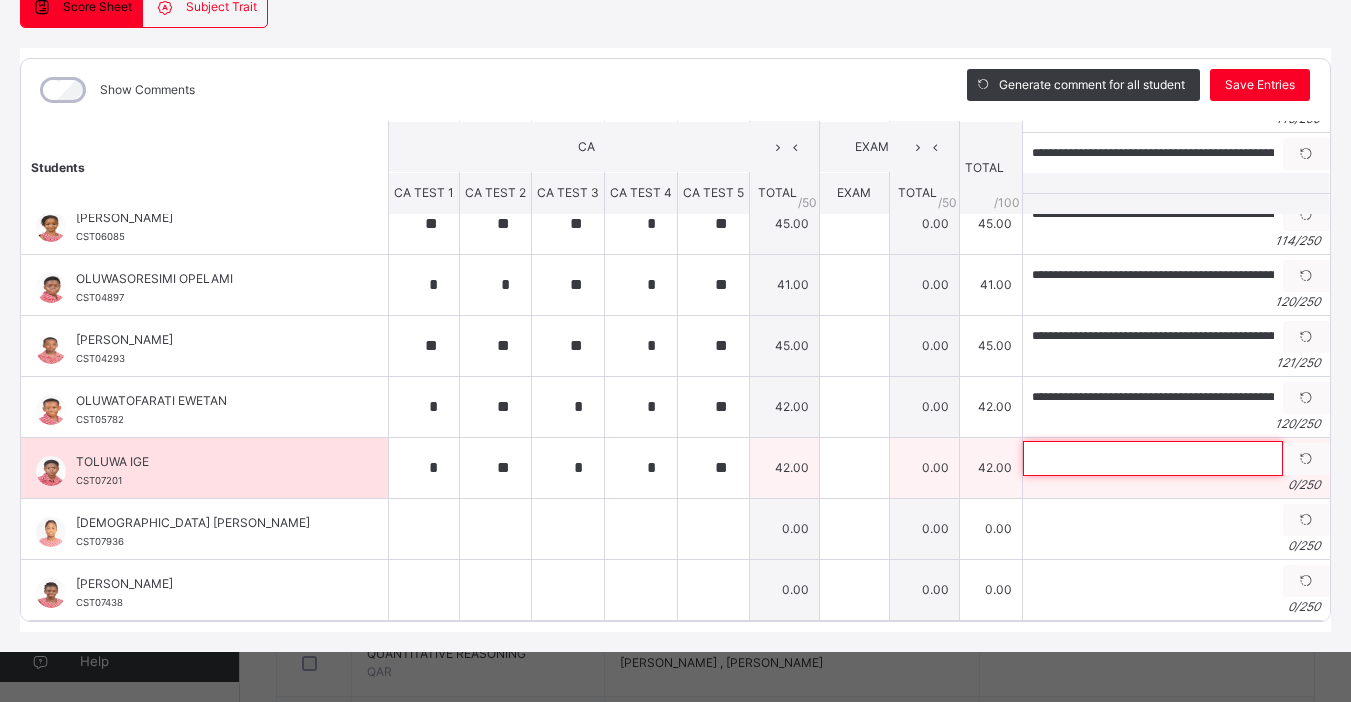 click at bounding box center (1153, 458) 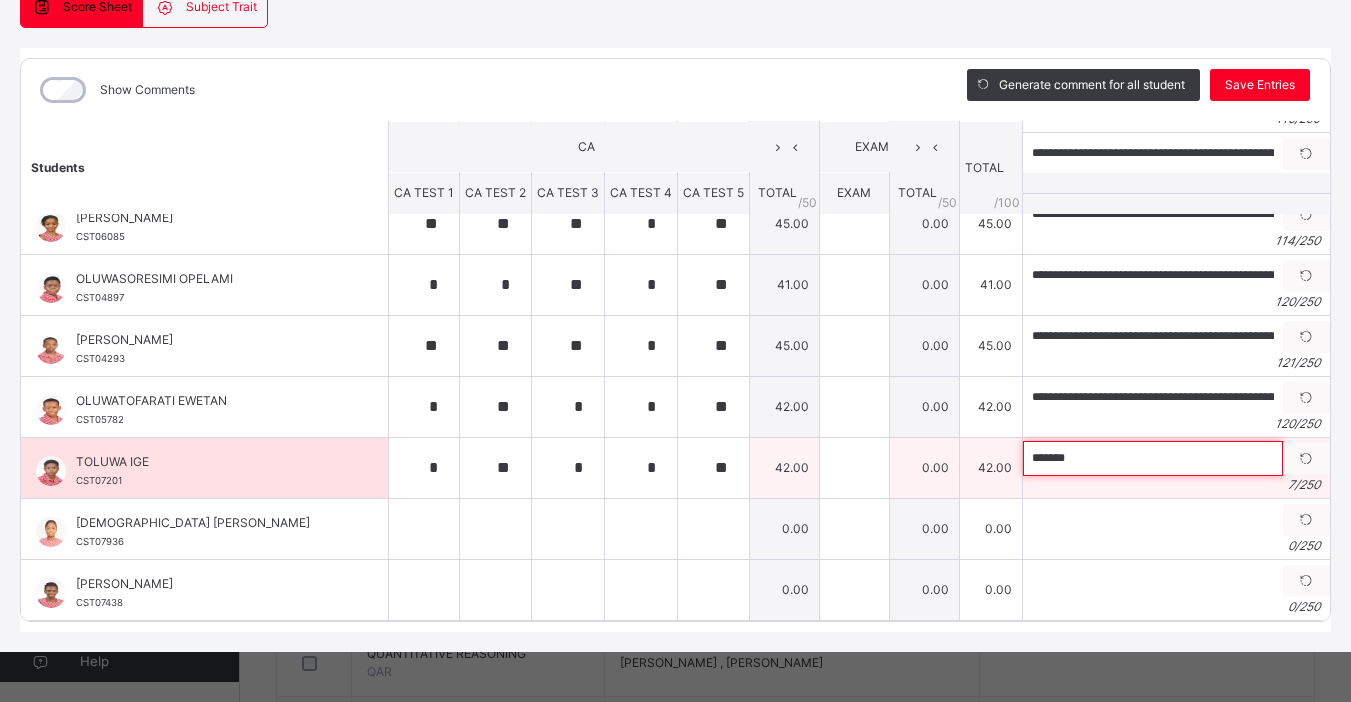 paste on "**********" 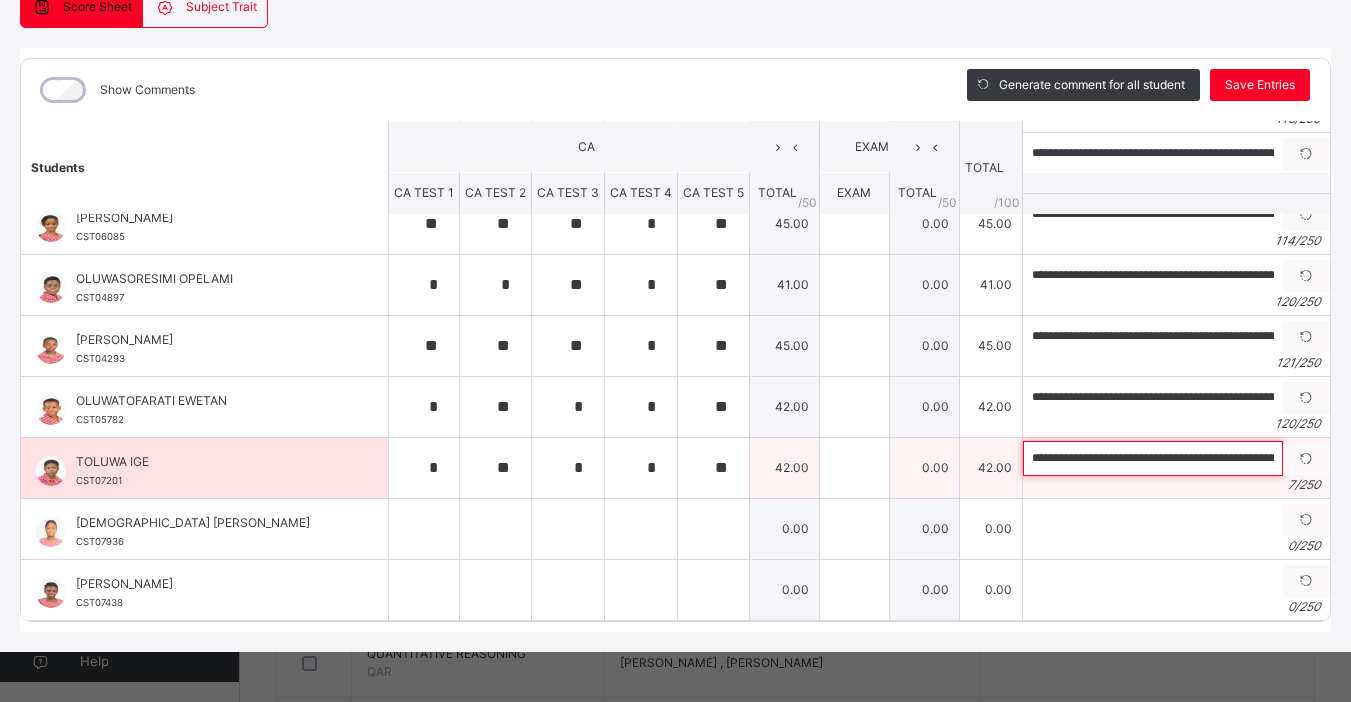 scroll, scrollTop: 0, scrollLeft: 384, axis: horizontal 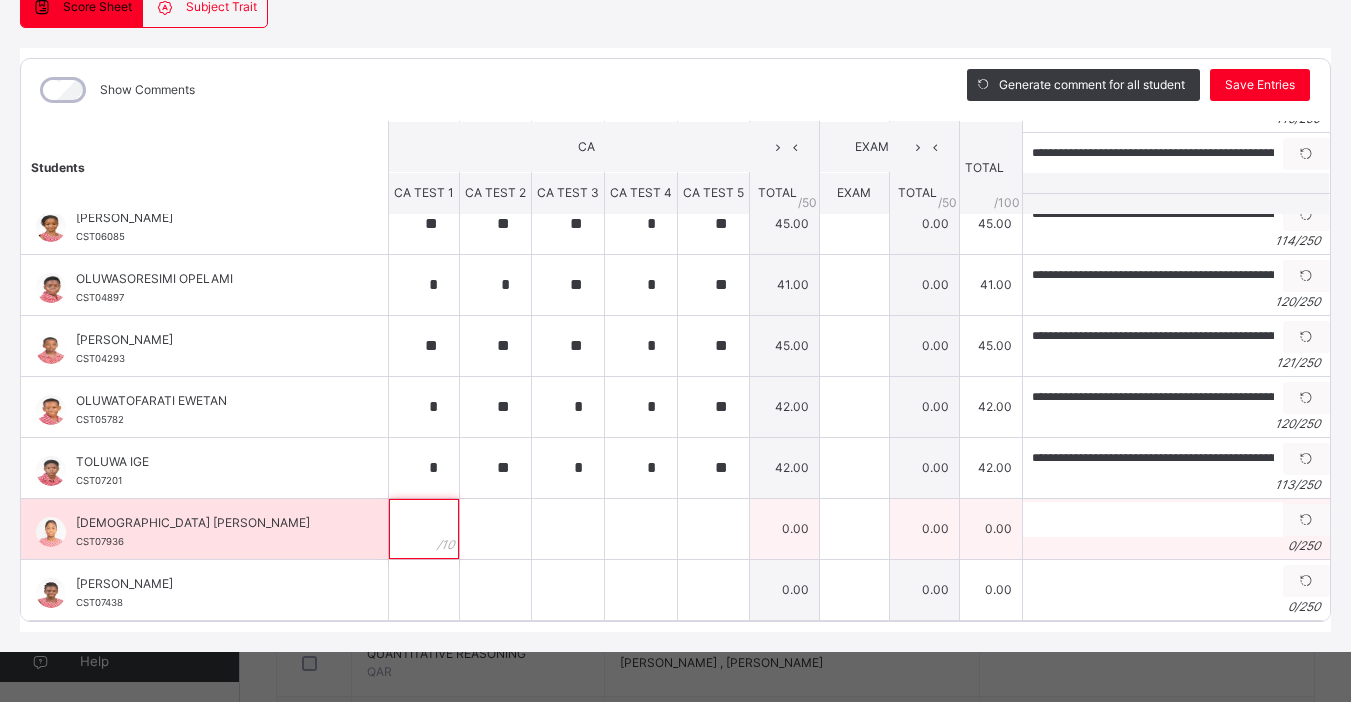 click at bounding box center (424, 529) 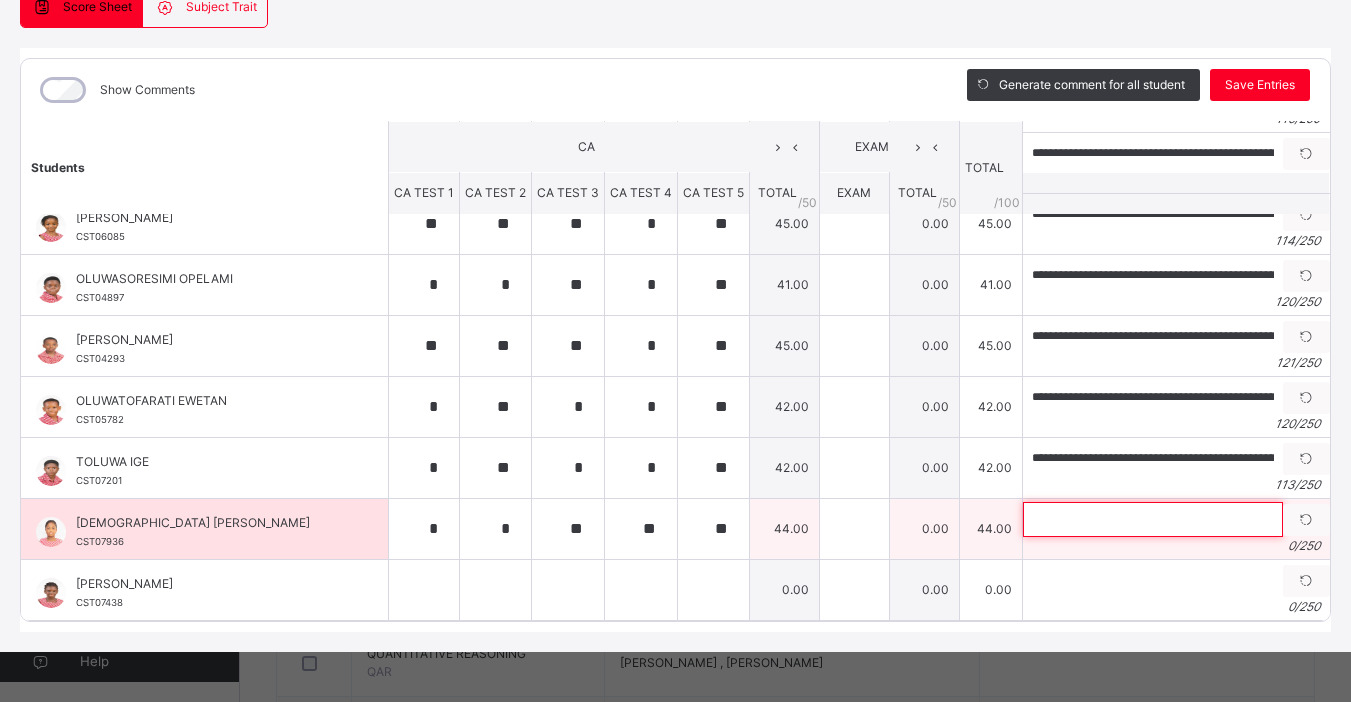 click at bounding box center (1153, 519) 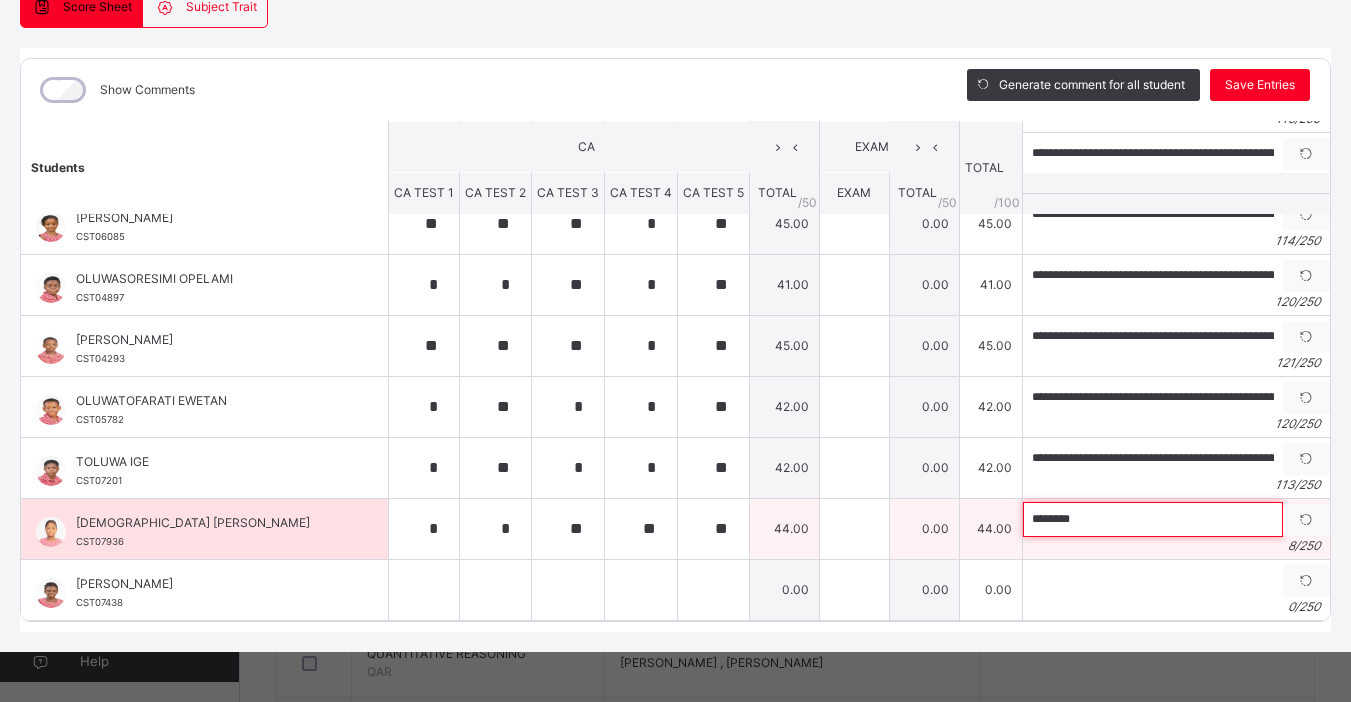 paste on "**********" 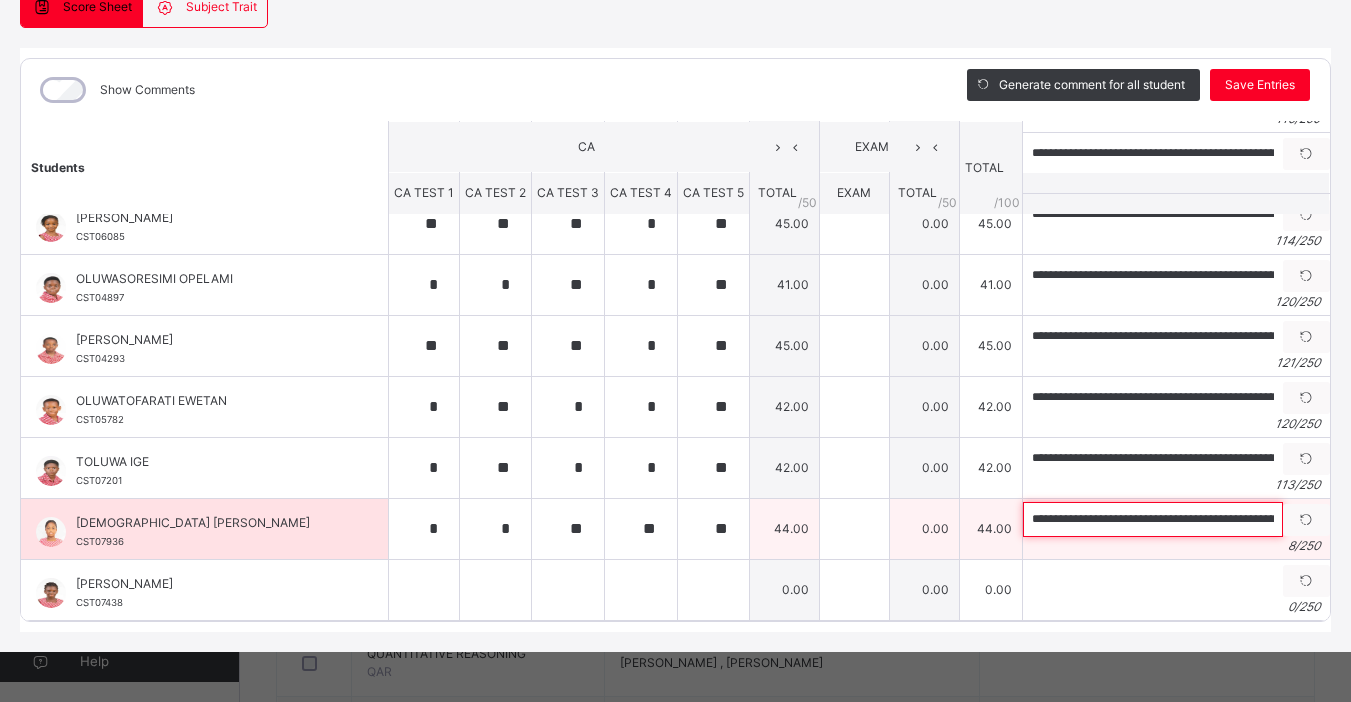 scroll, scrollTop: 0, scrollLeft: 389, axis: horizontal 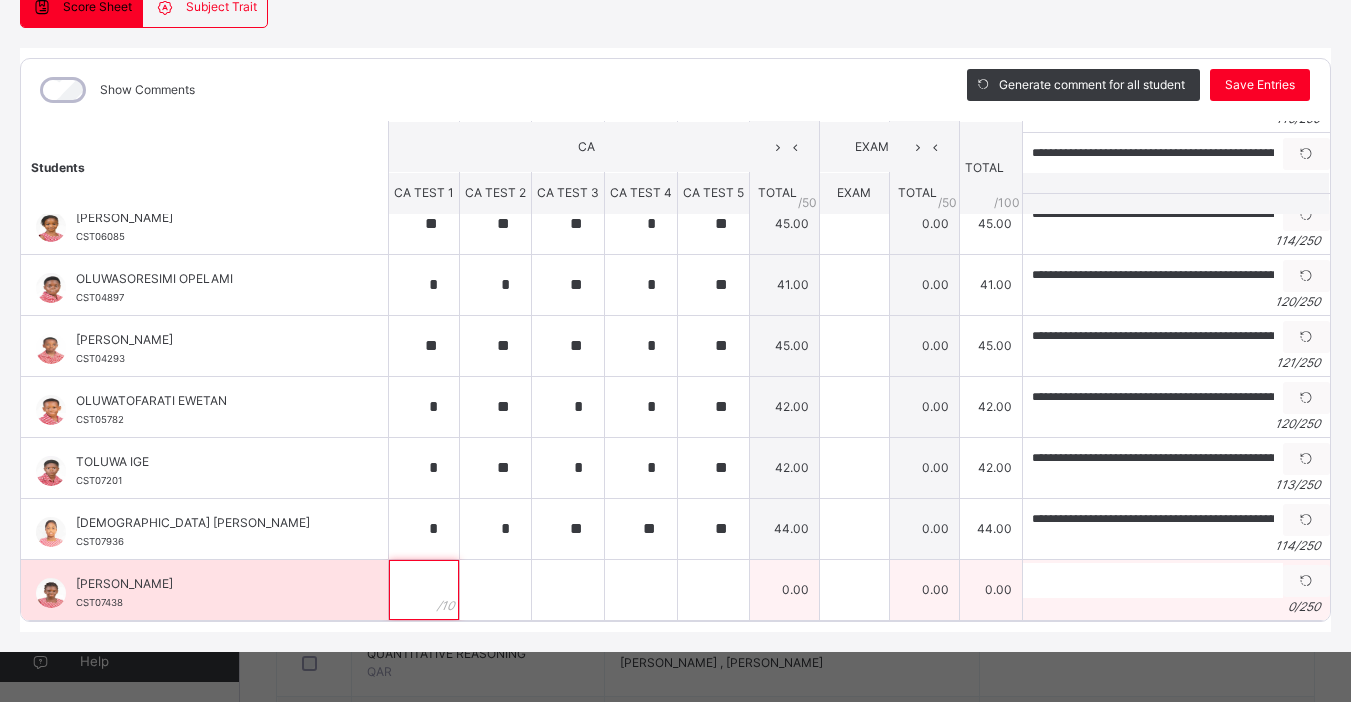 click at bounding box center (424, 590) 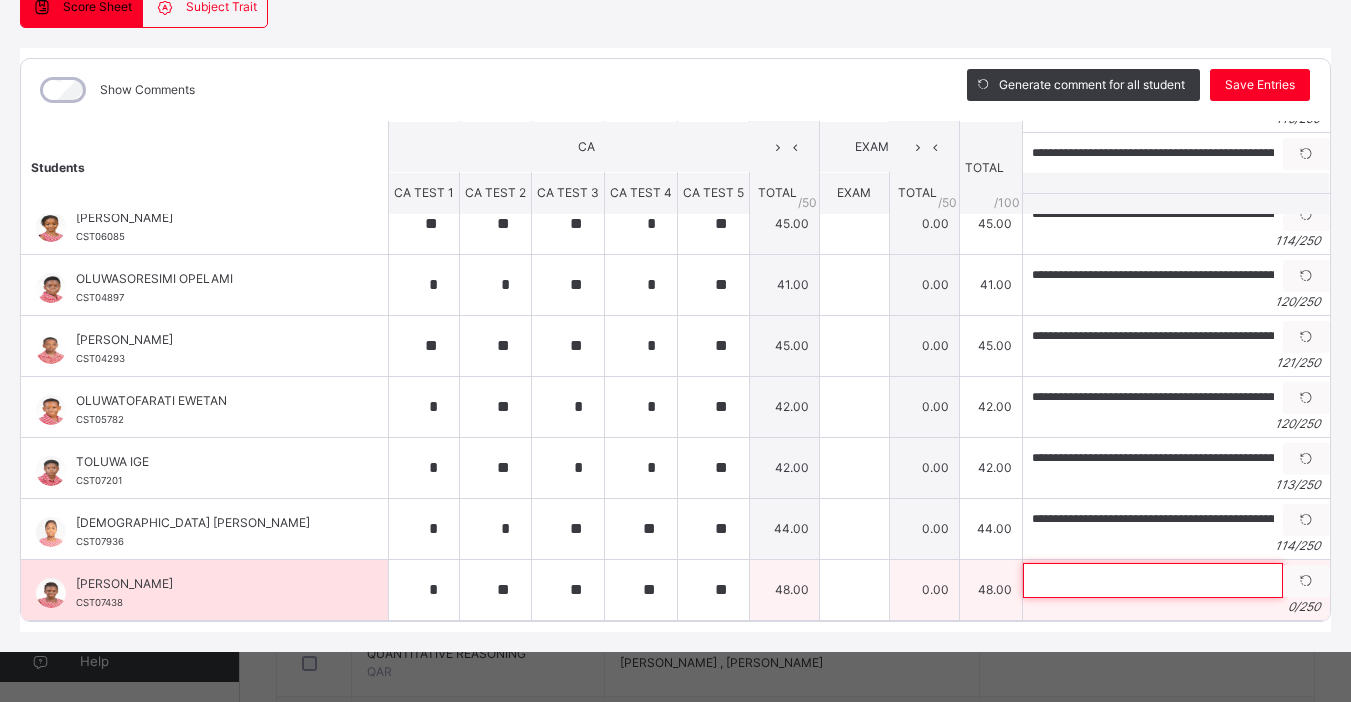 click at bounding box center (1153, 580) 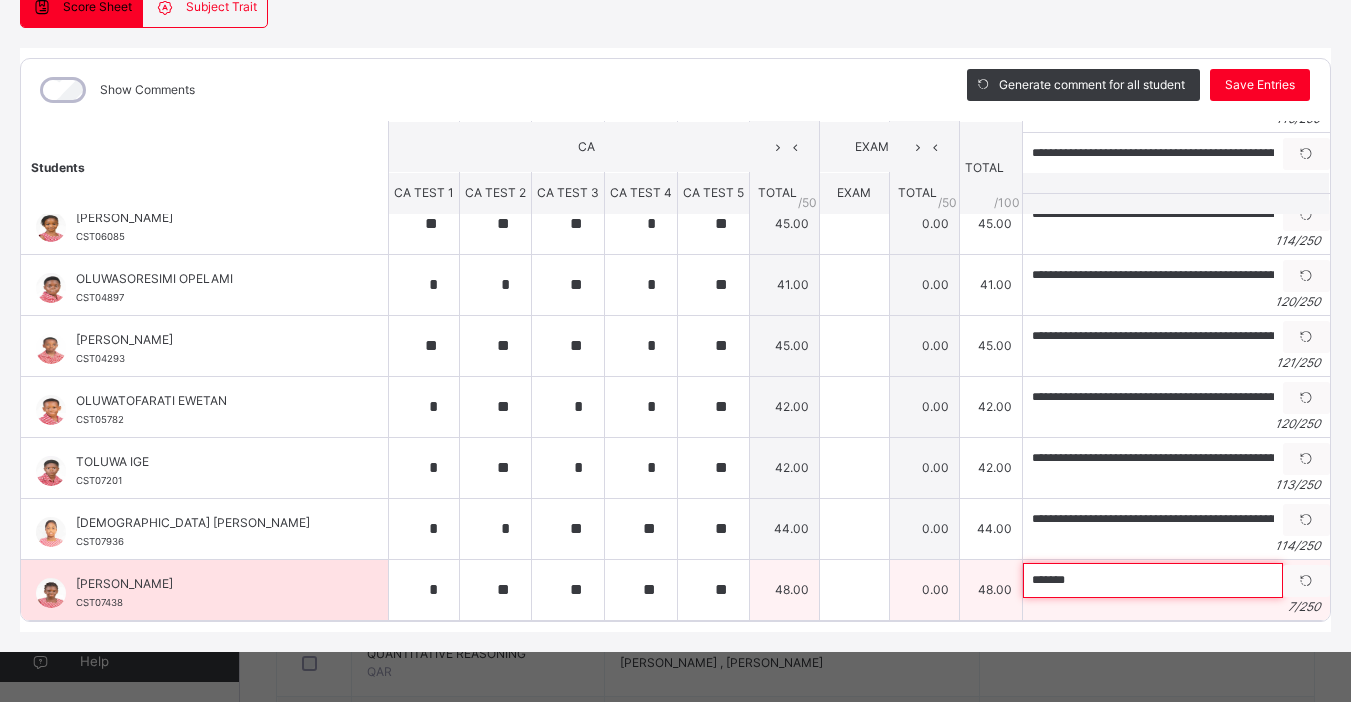 paste on "**********" 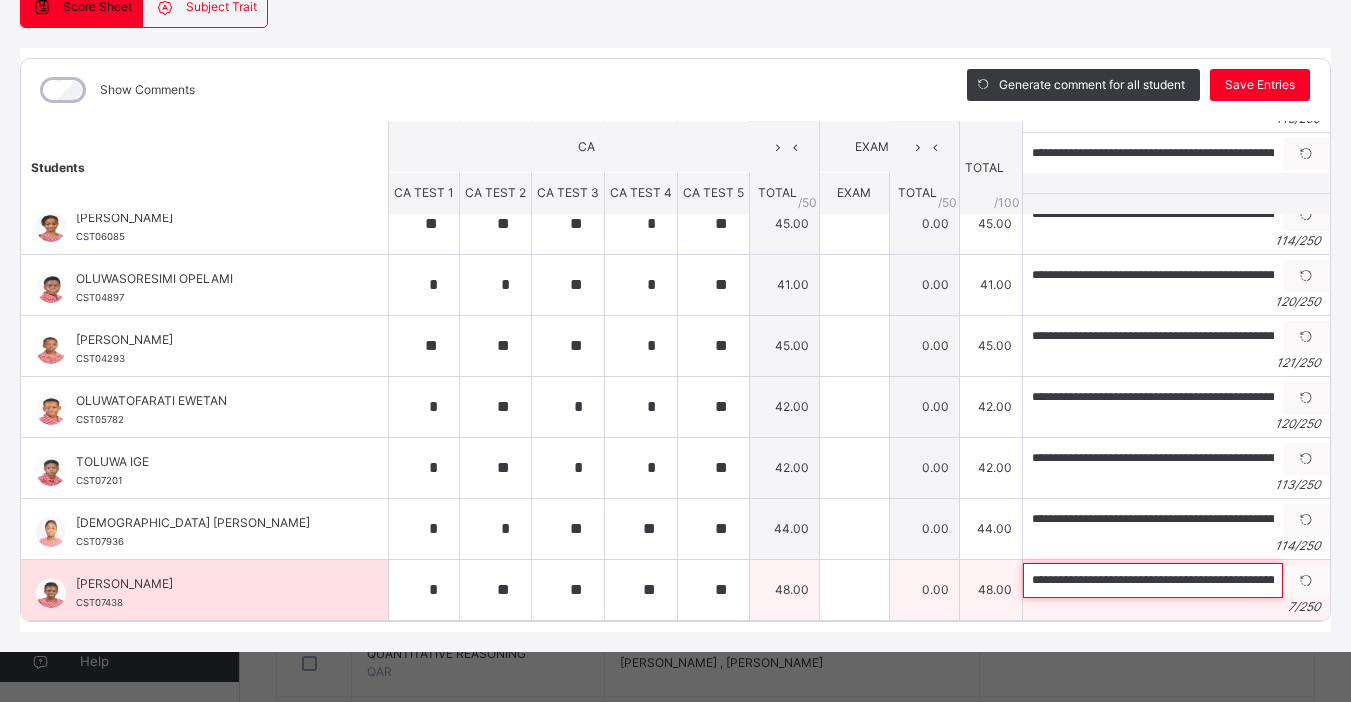scroll, scrollTop: 0, scrollLeft: 381, axis: horizontal 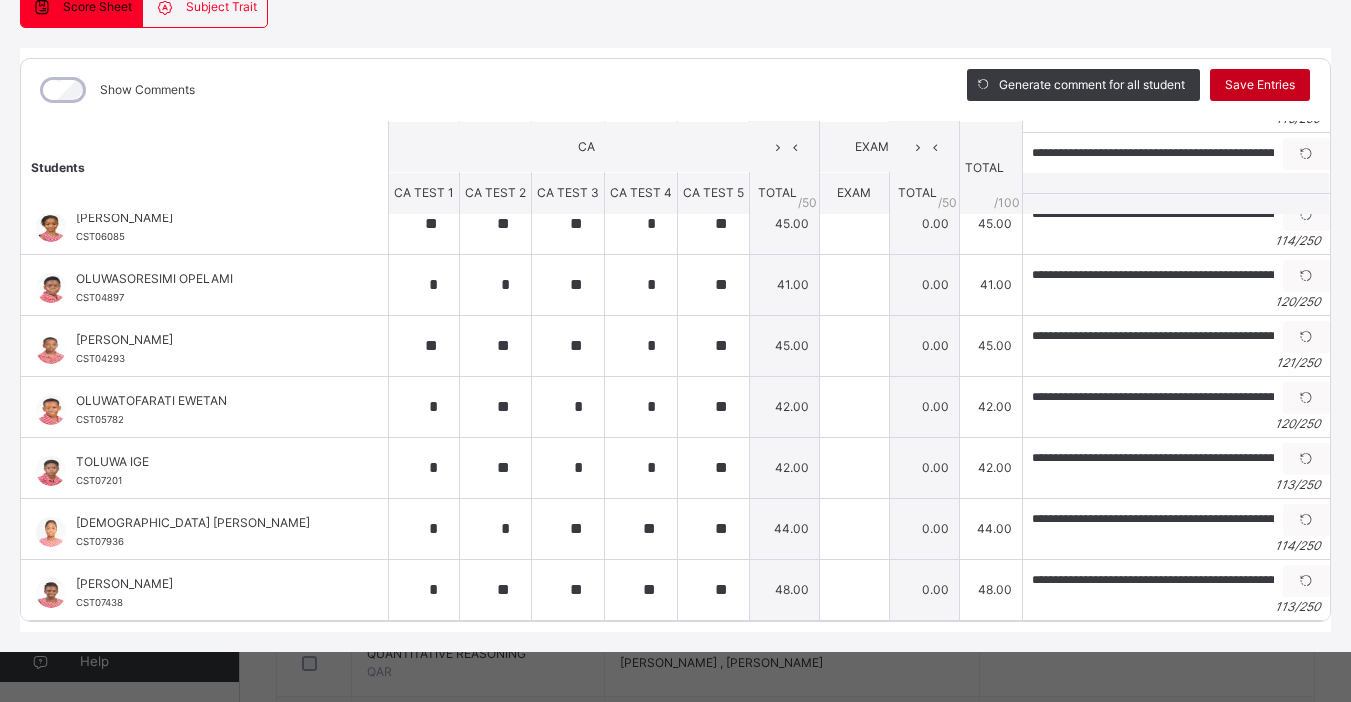 click on "Save Entries" at bounding box center [1260, 85] 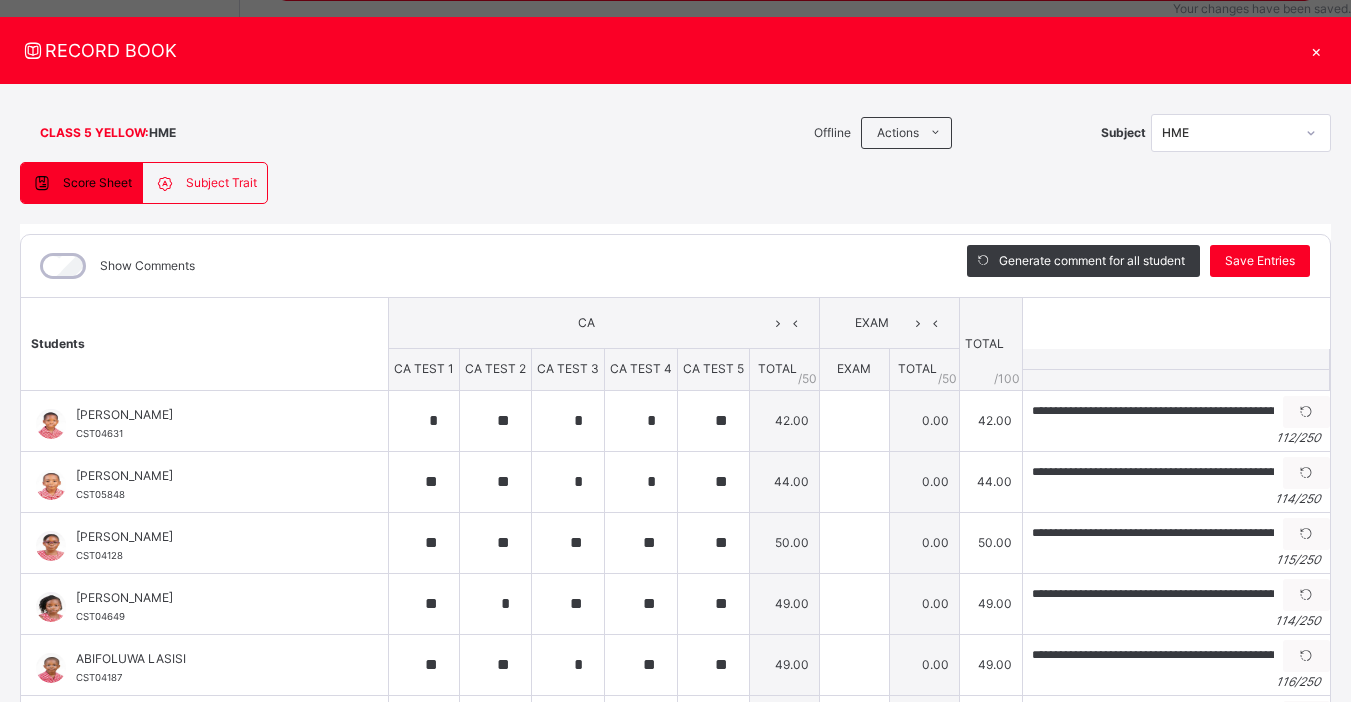 scroll, scrollTop: 0, scrollLeft: 0, axis: both 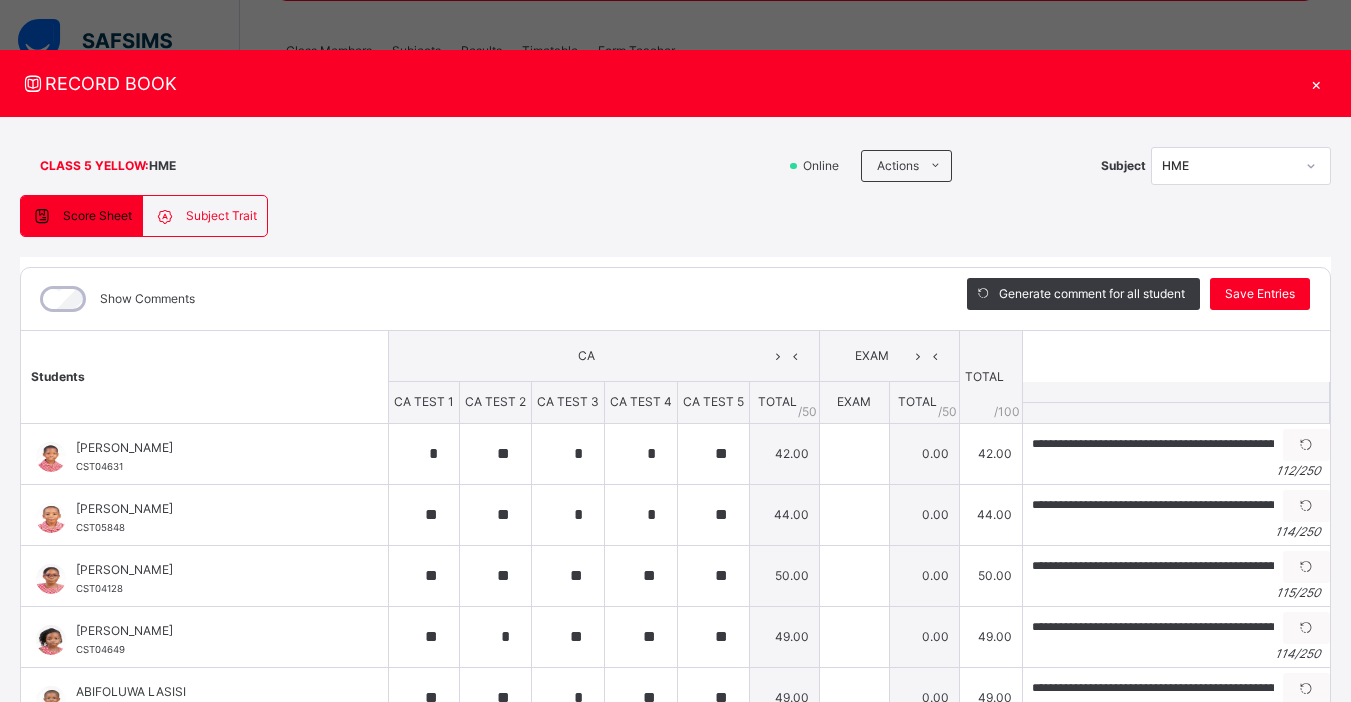 click on "×" at bounding box center (1316, 83) 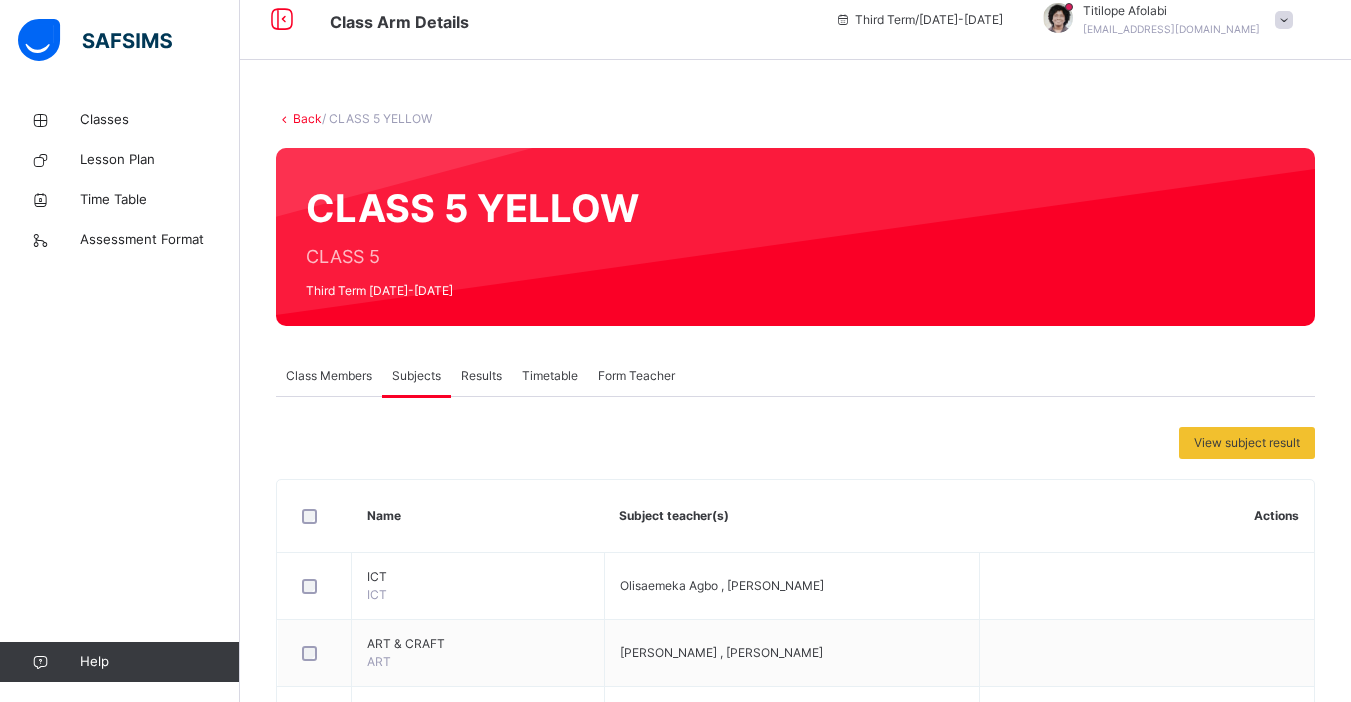 scroll, scrollTop: 0, scrollLeft: 0, axis: both 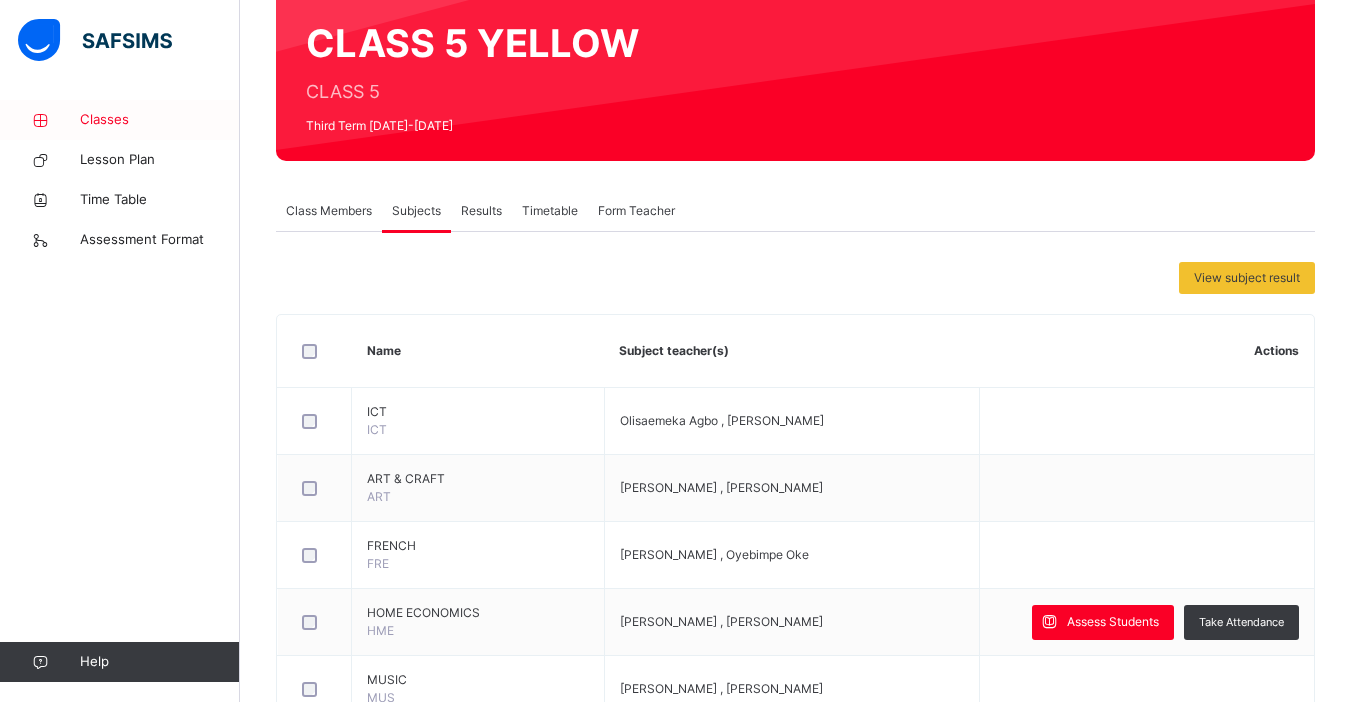 click on "Classes" at bounding box center [160, 120] 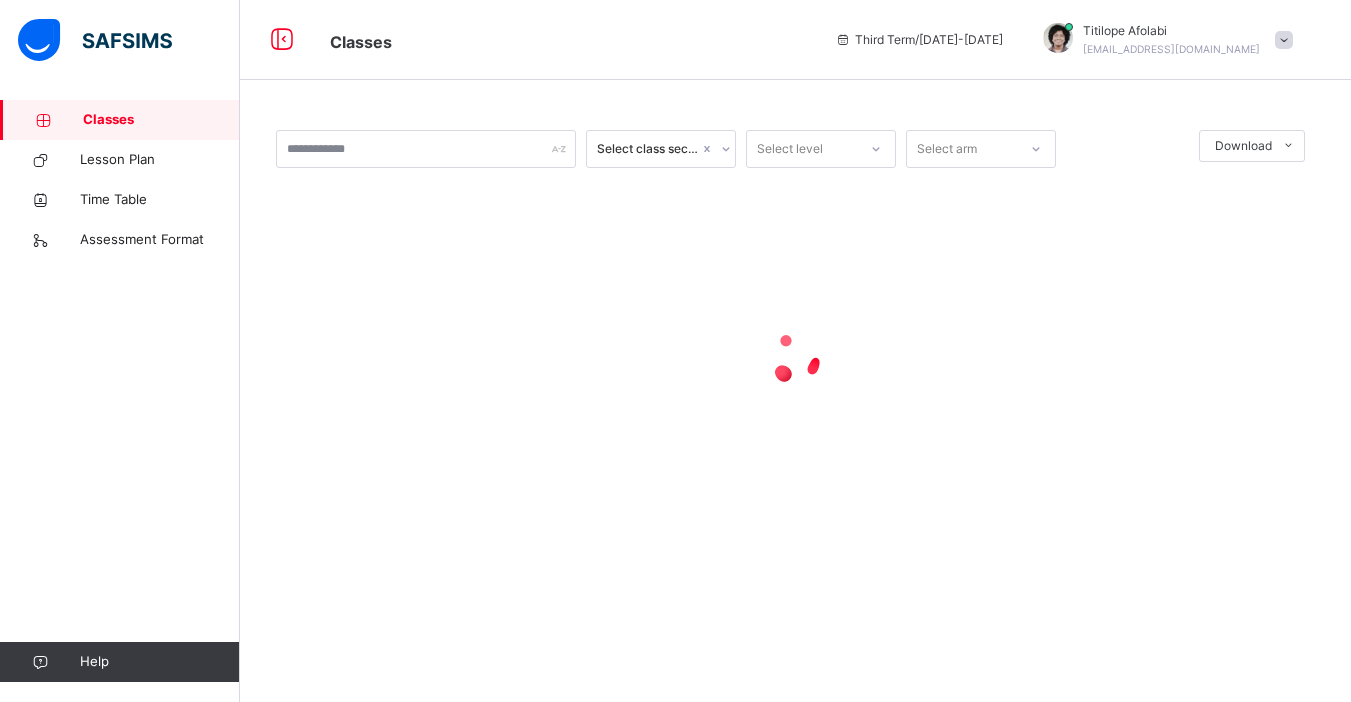 scroll, scrollTop: 0, scrollLeft: 0, axis: both 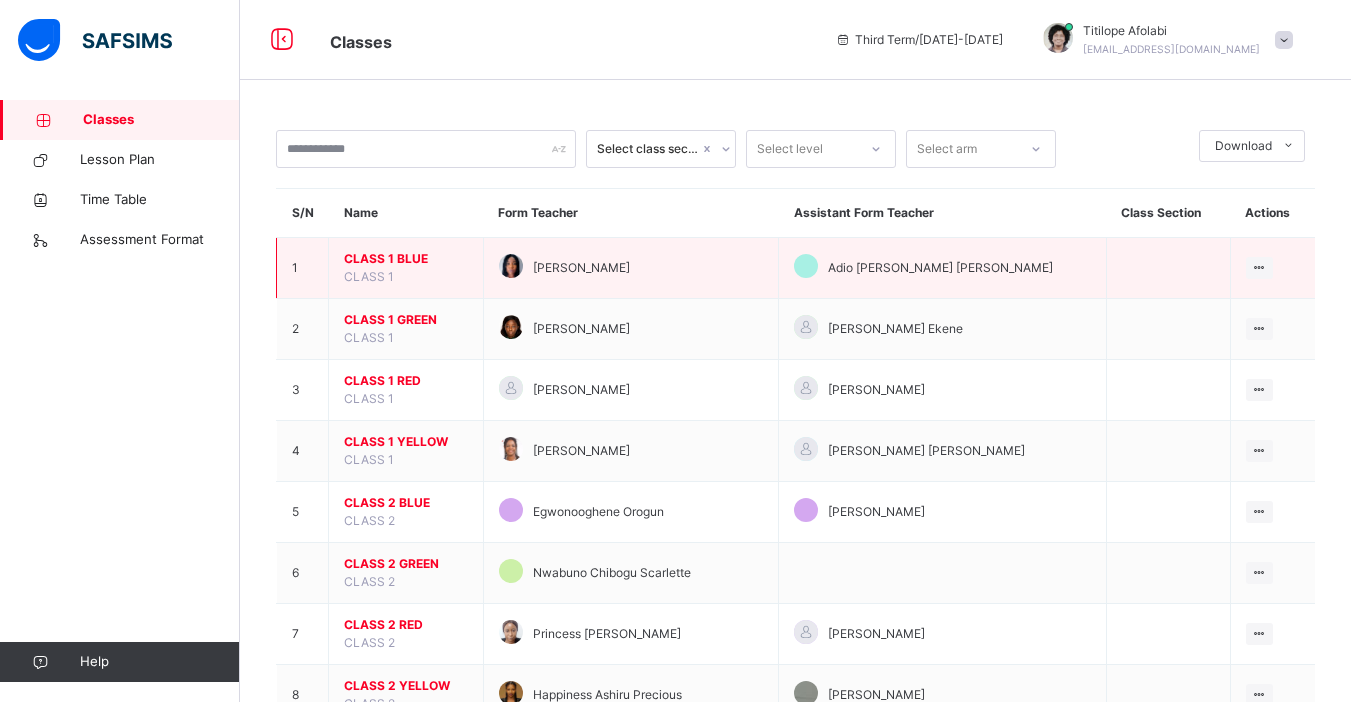 click on "CLASS 1   BLUE" at bounding box center (406, 259) 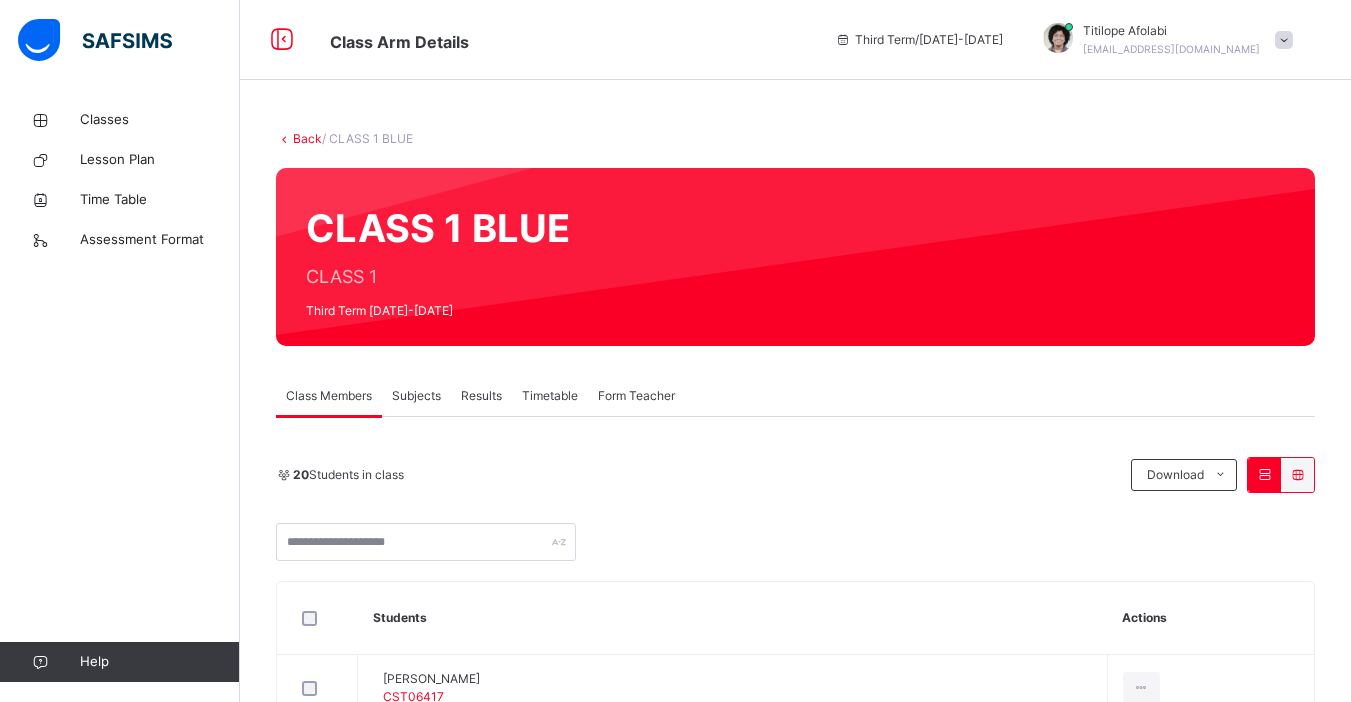 click on "Subjects" at bounding box center (416, 396) 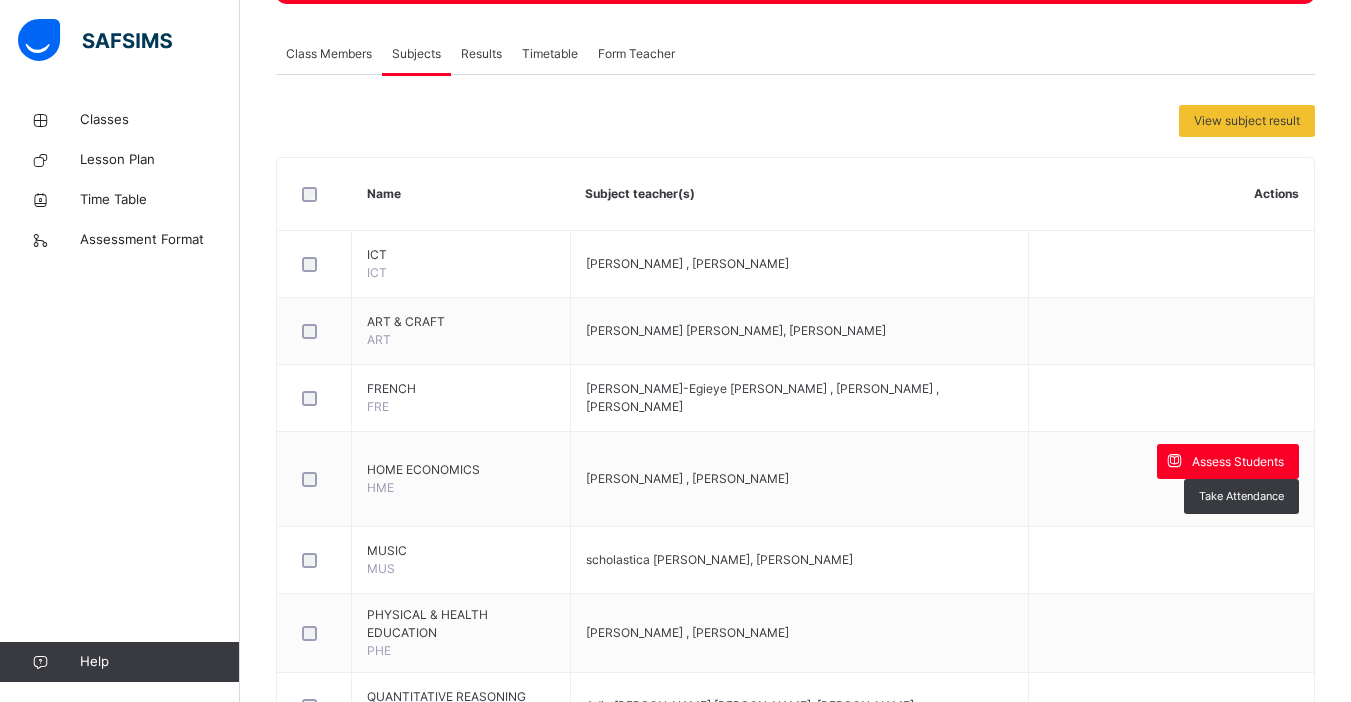 scroll, scrollTop: 402, scrollLeft: 0, axis: vertical 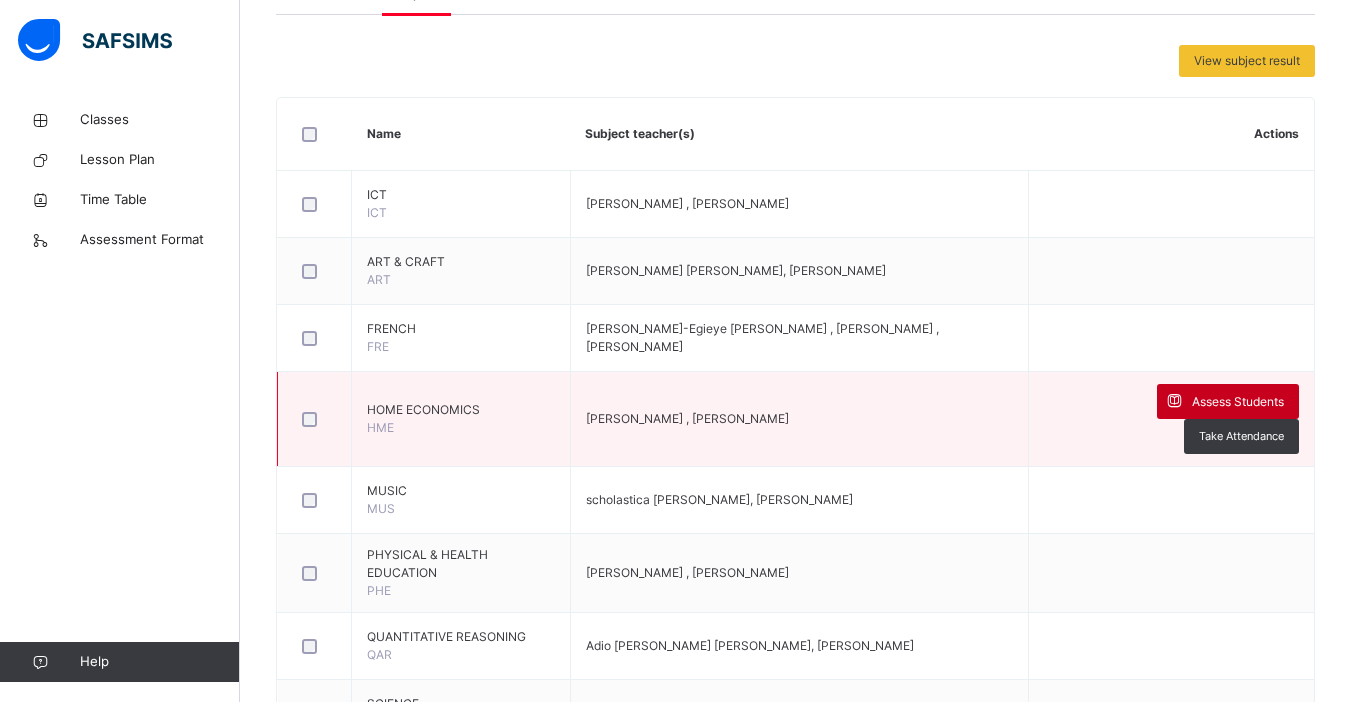 click on "Assess Students" at bounding box center [1238, 402] 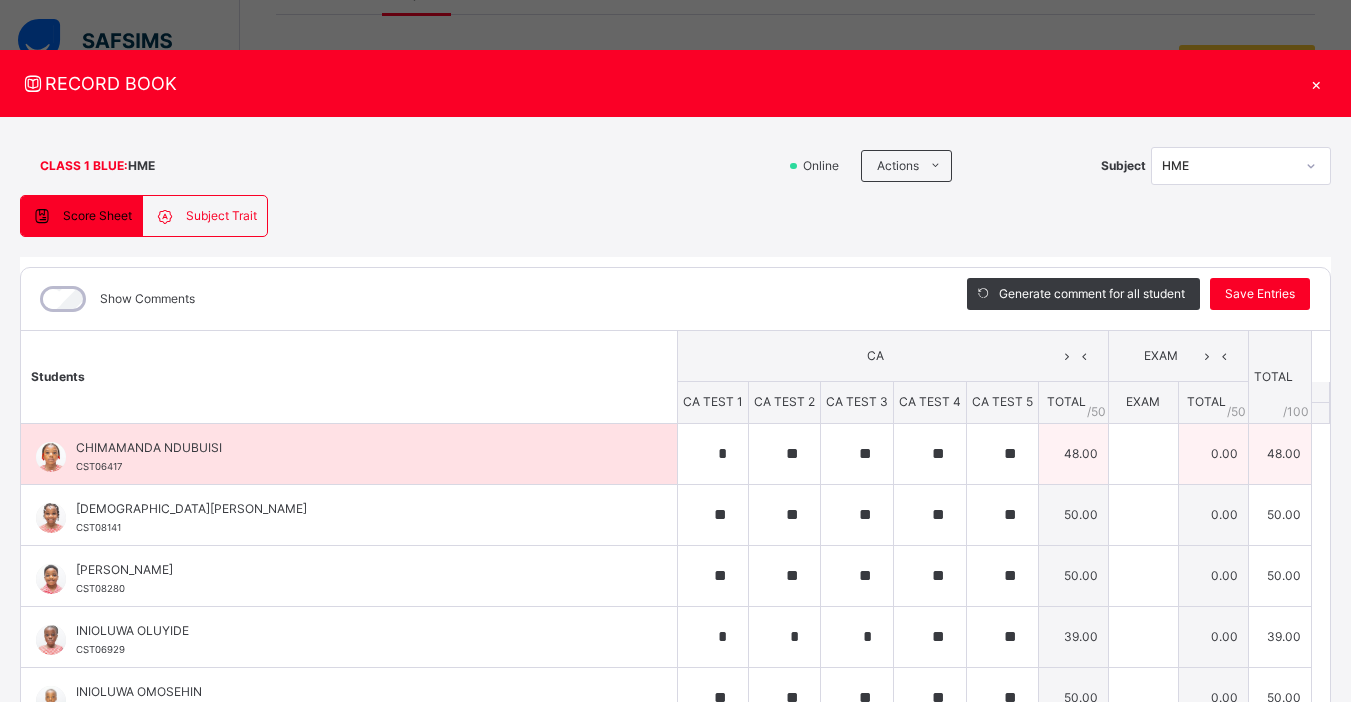 click on "CHIMAMANDA  NDUBUISI" at bounding box center [354, 448] 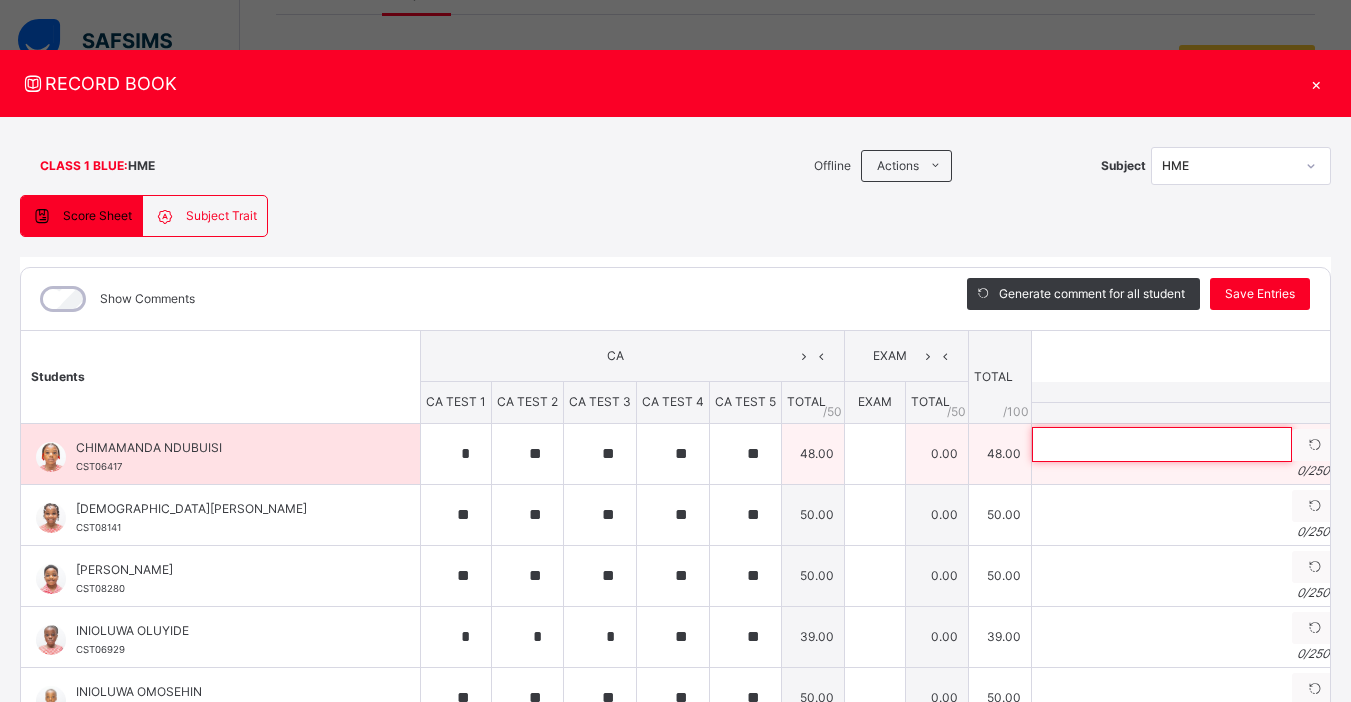 click at bounding box center (1162, 444) 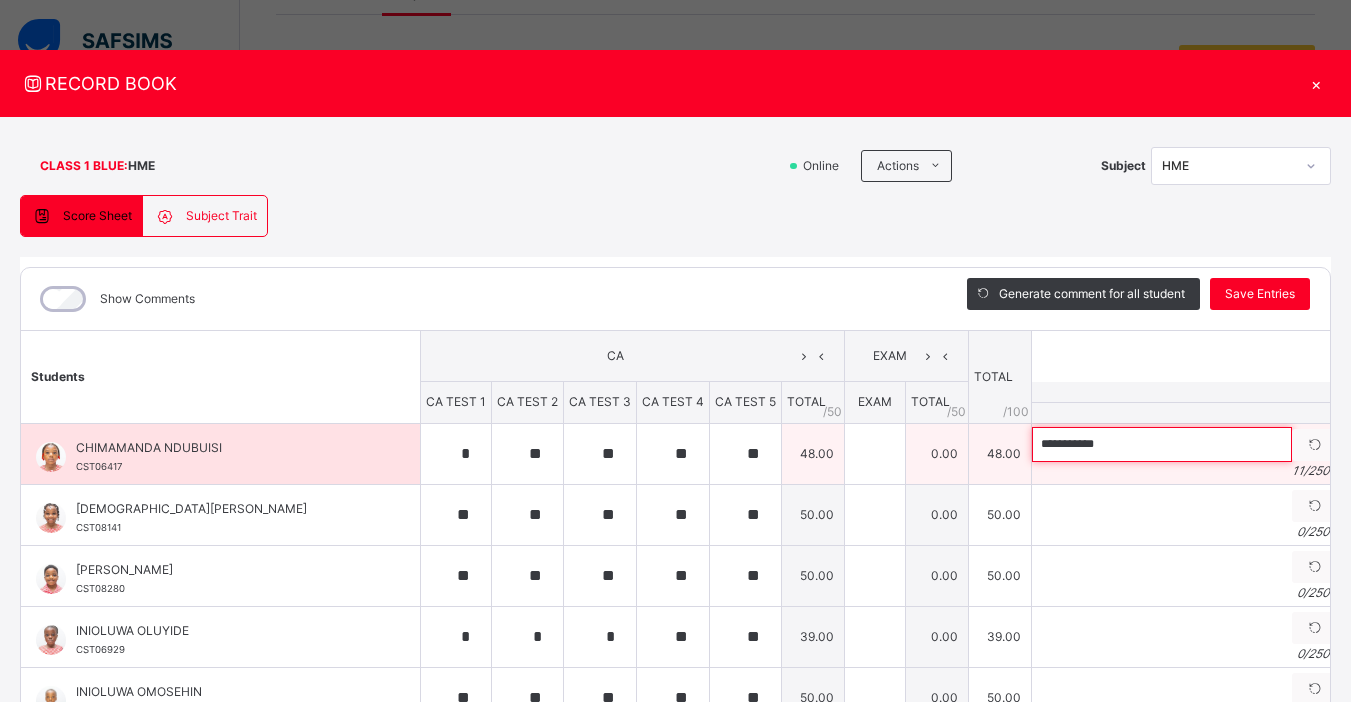 paste on "**********" 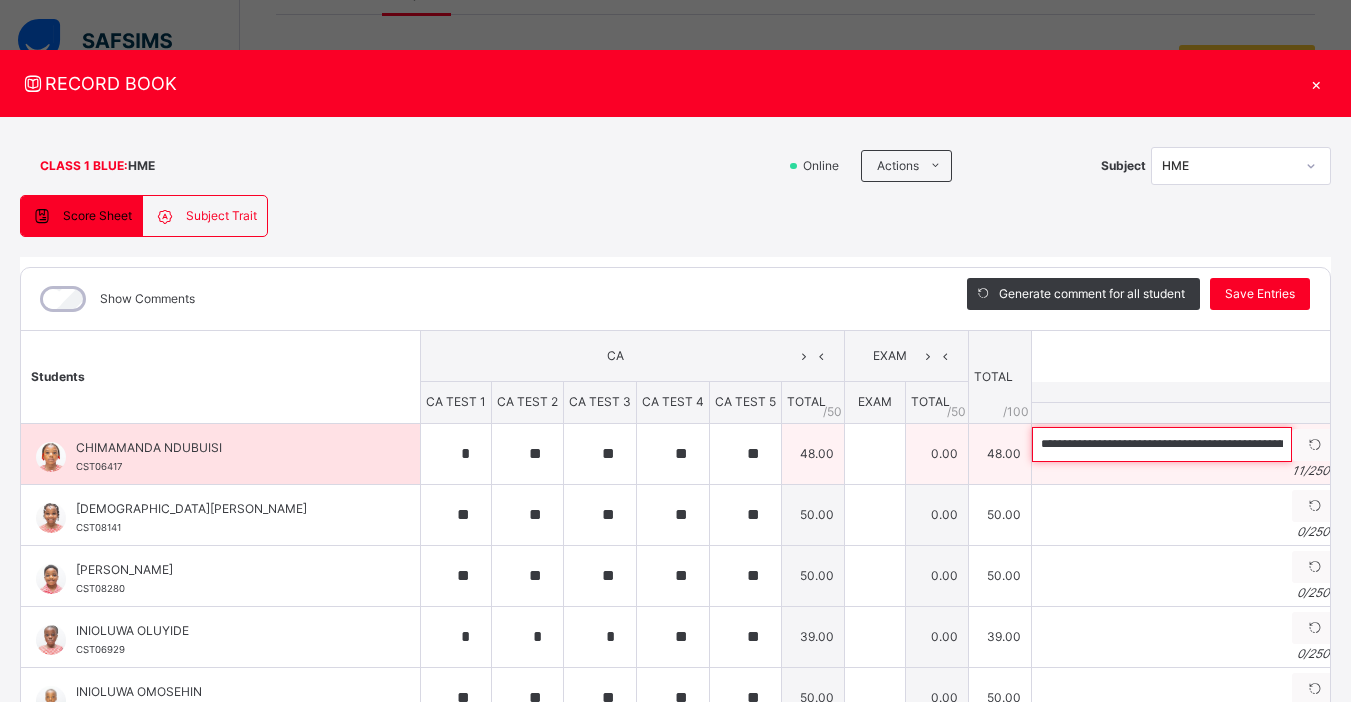 scroll, scrollTop: 0, scrollLeft: 225, axis: horizontal 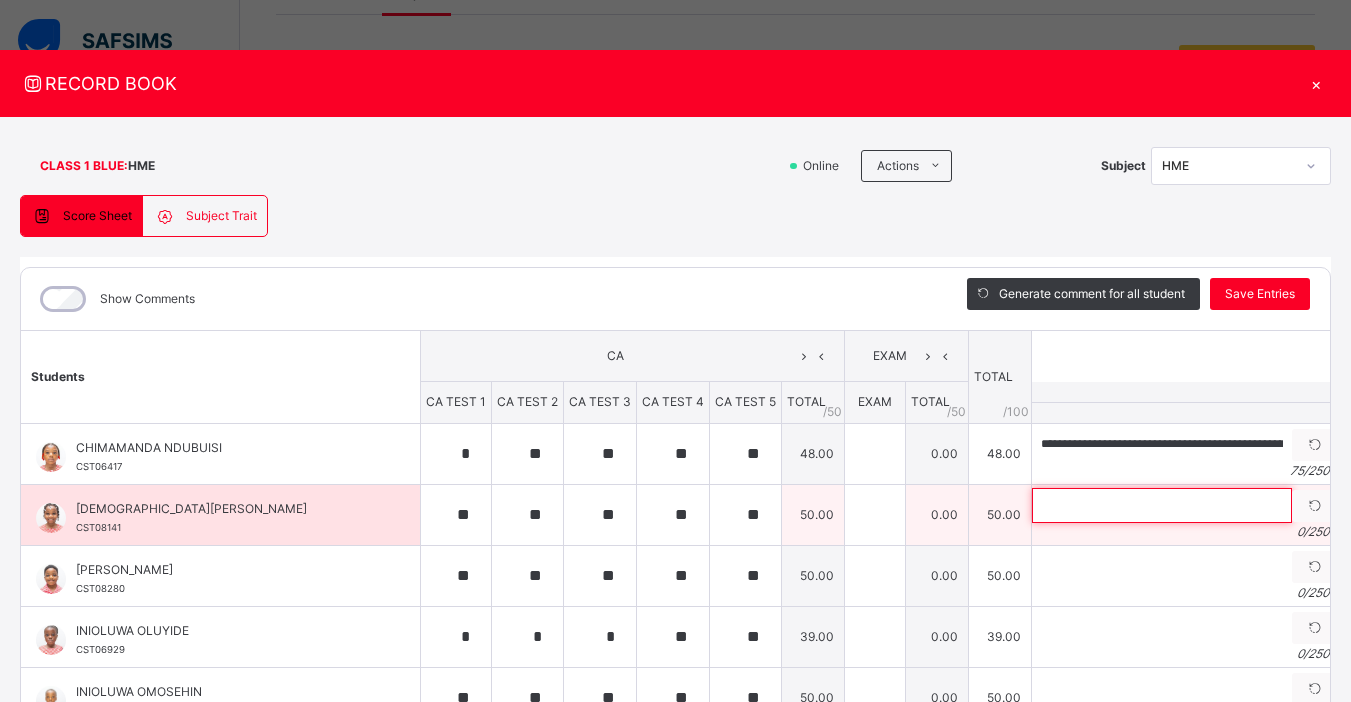 click at bounding box center [1162, 505] 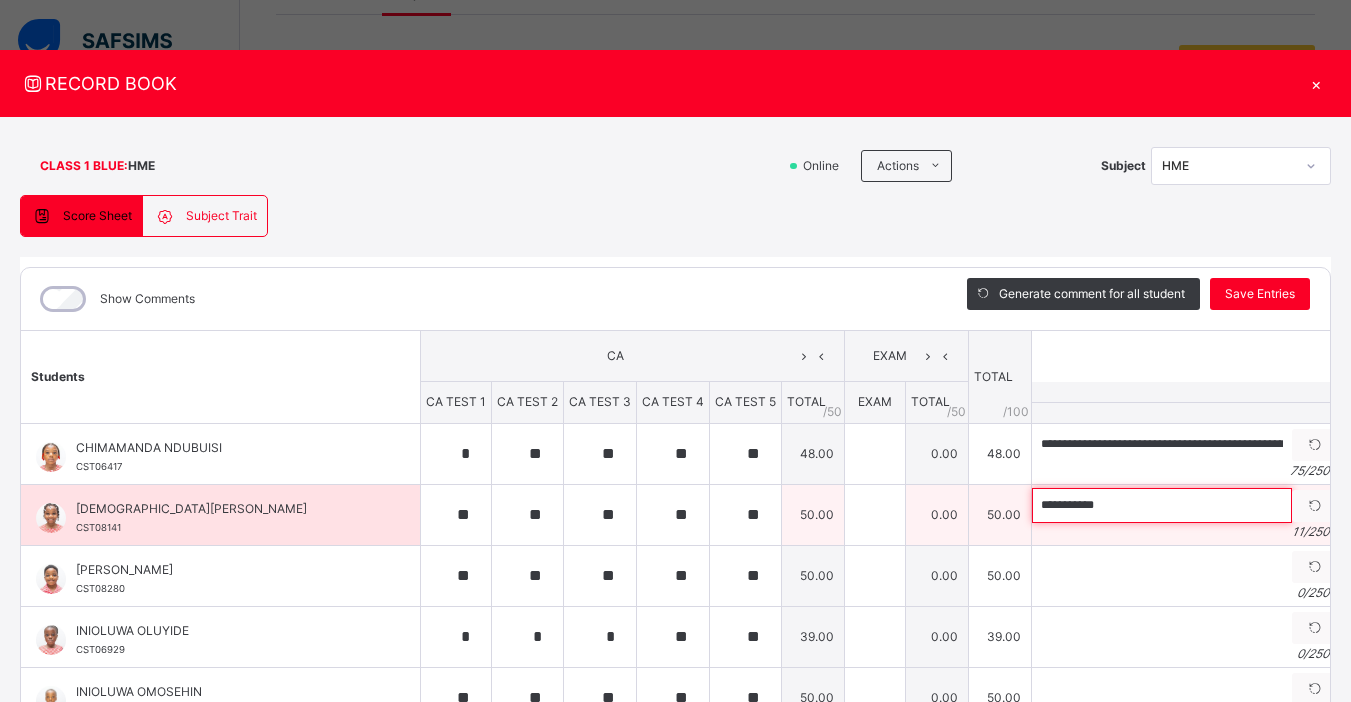 paste on "**********" 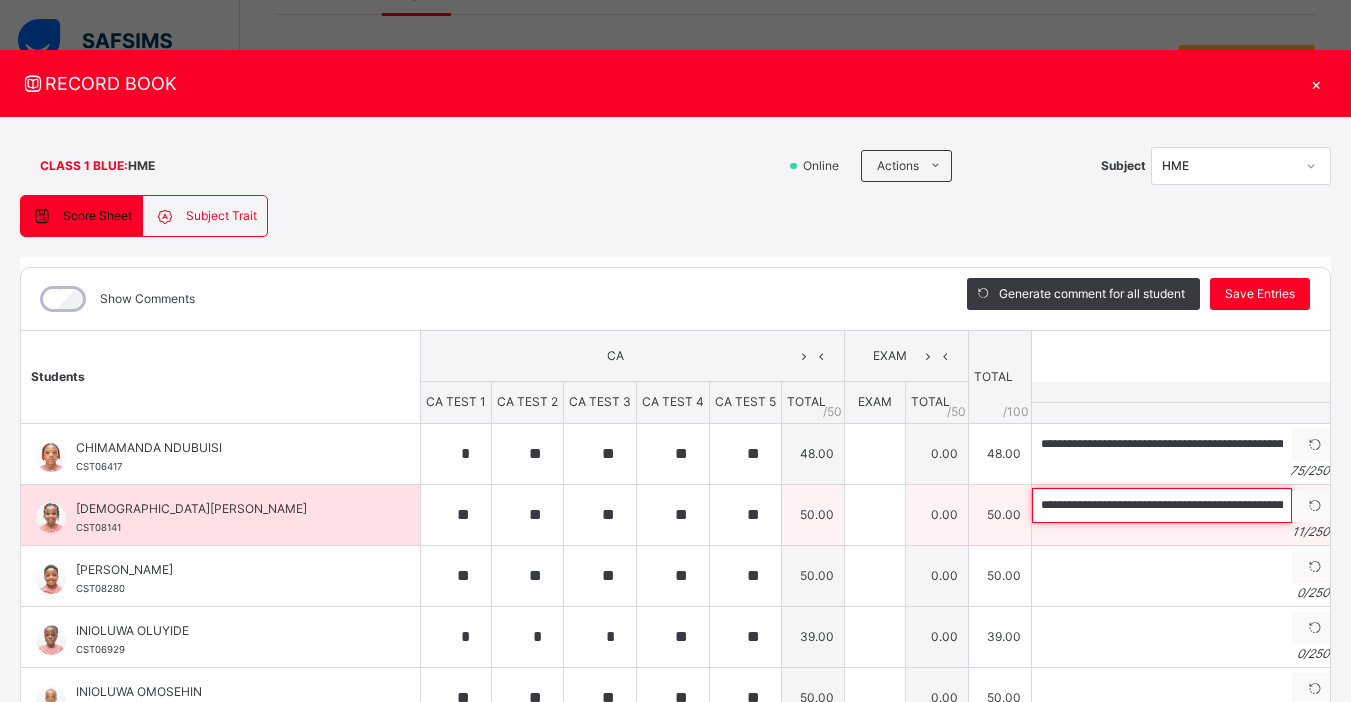scroll, scrollTop: 0, scrollLeft: 208, axis: horizontal 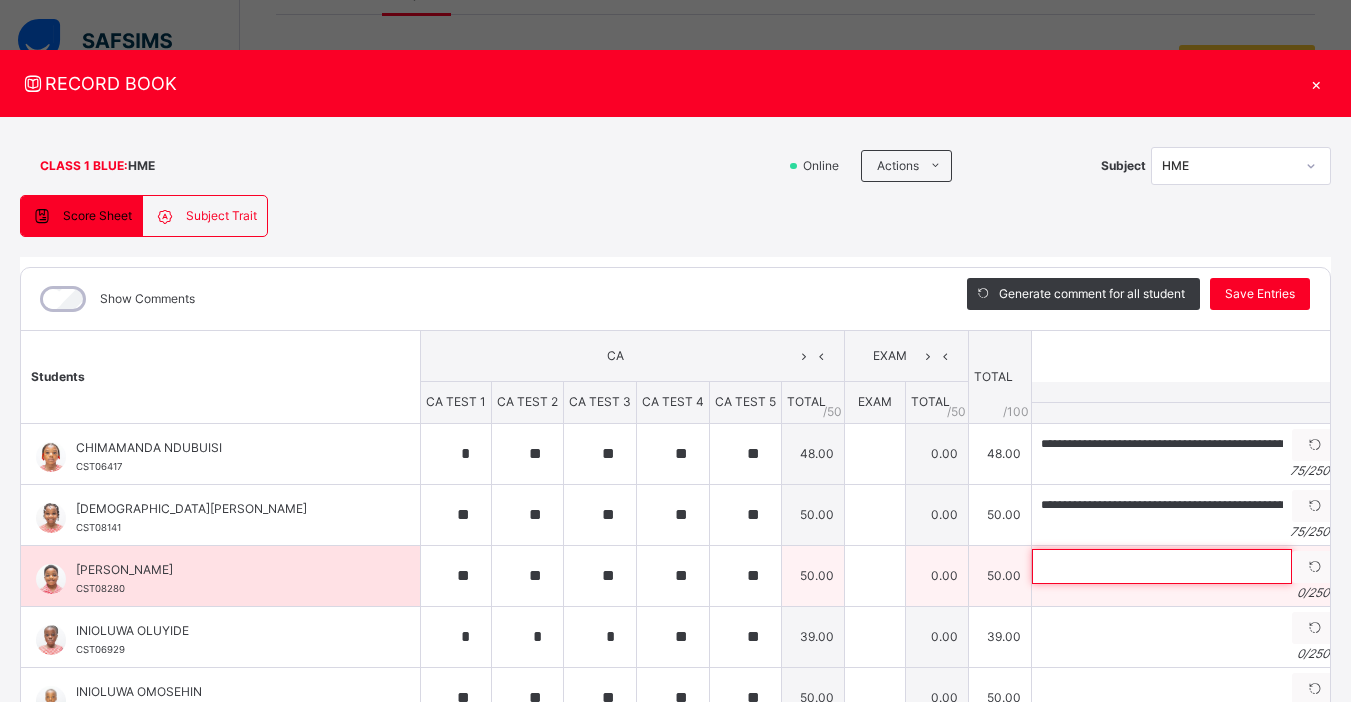 click at bounding box center (1162, 566) 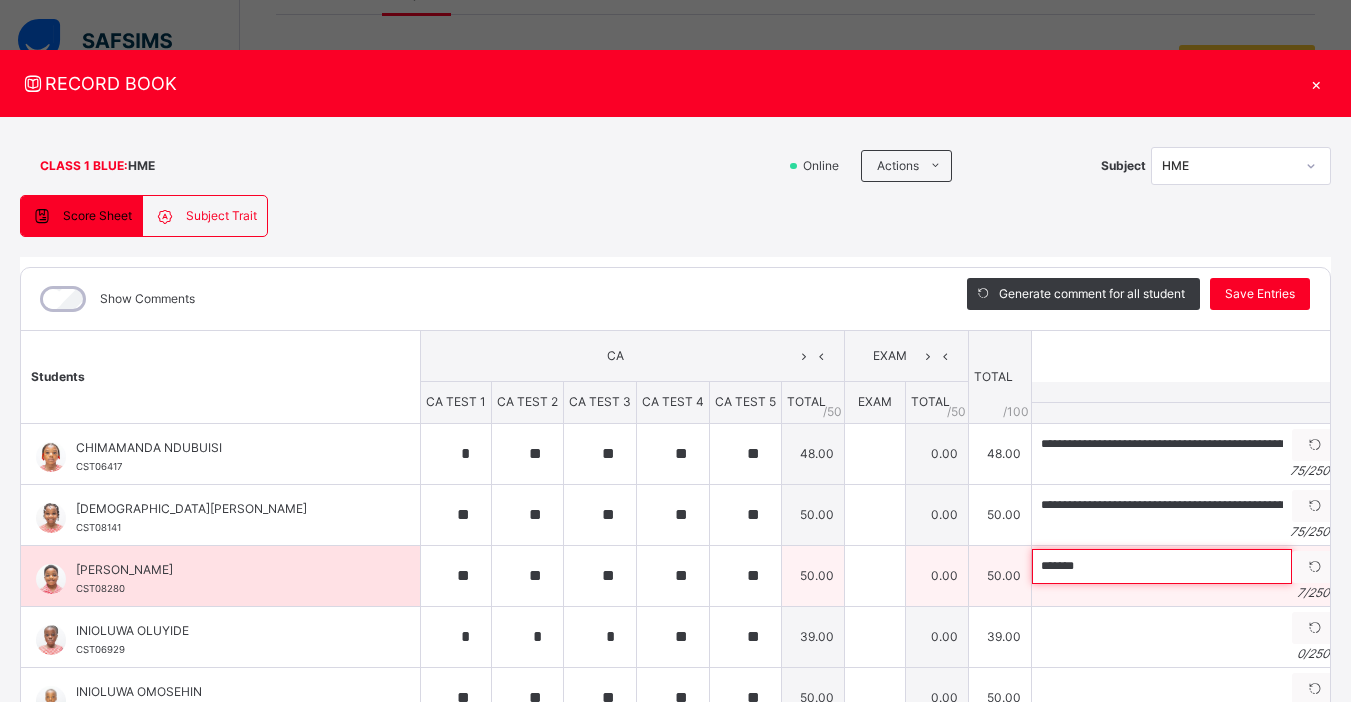paste on "**********" 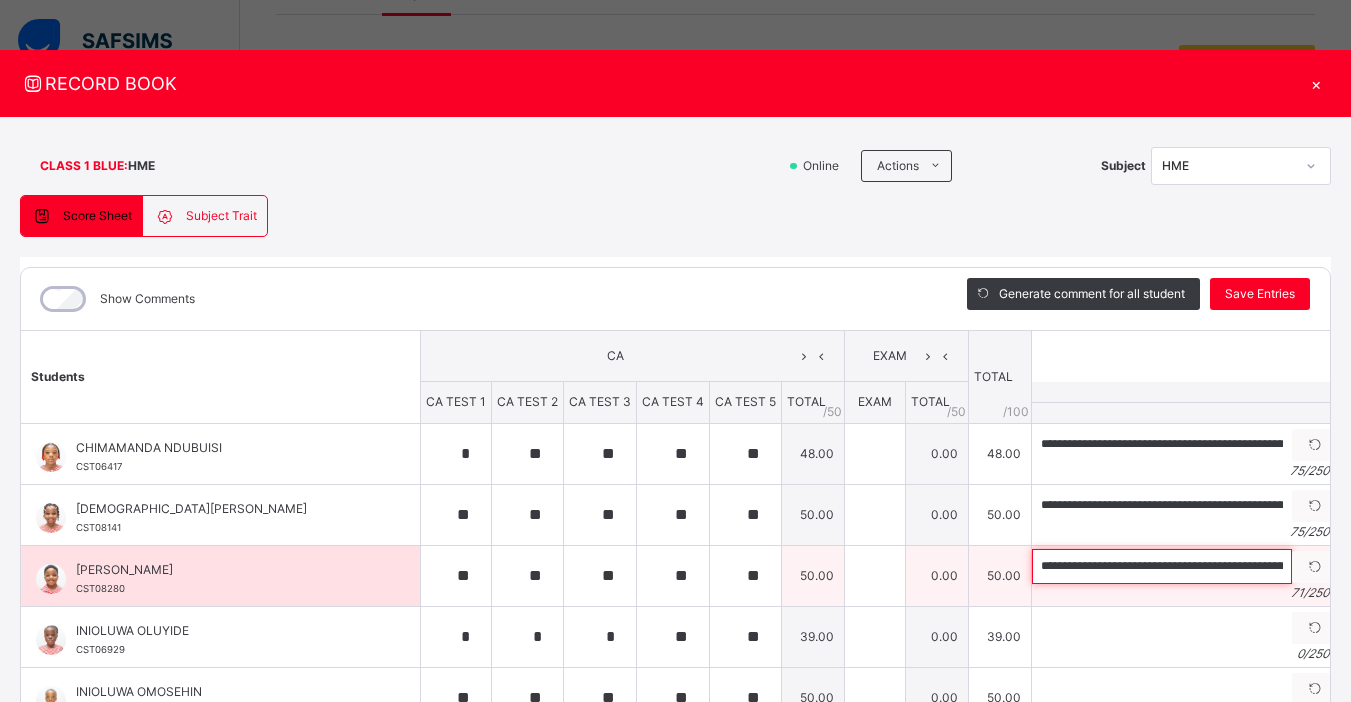 scroll, scrollTop: 0, scrollLeft: 190, axis: horizontal 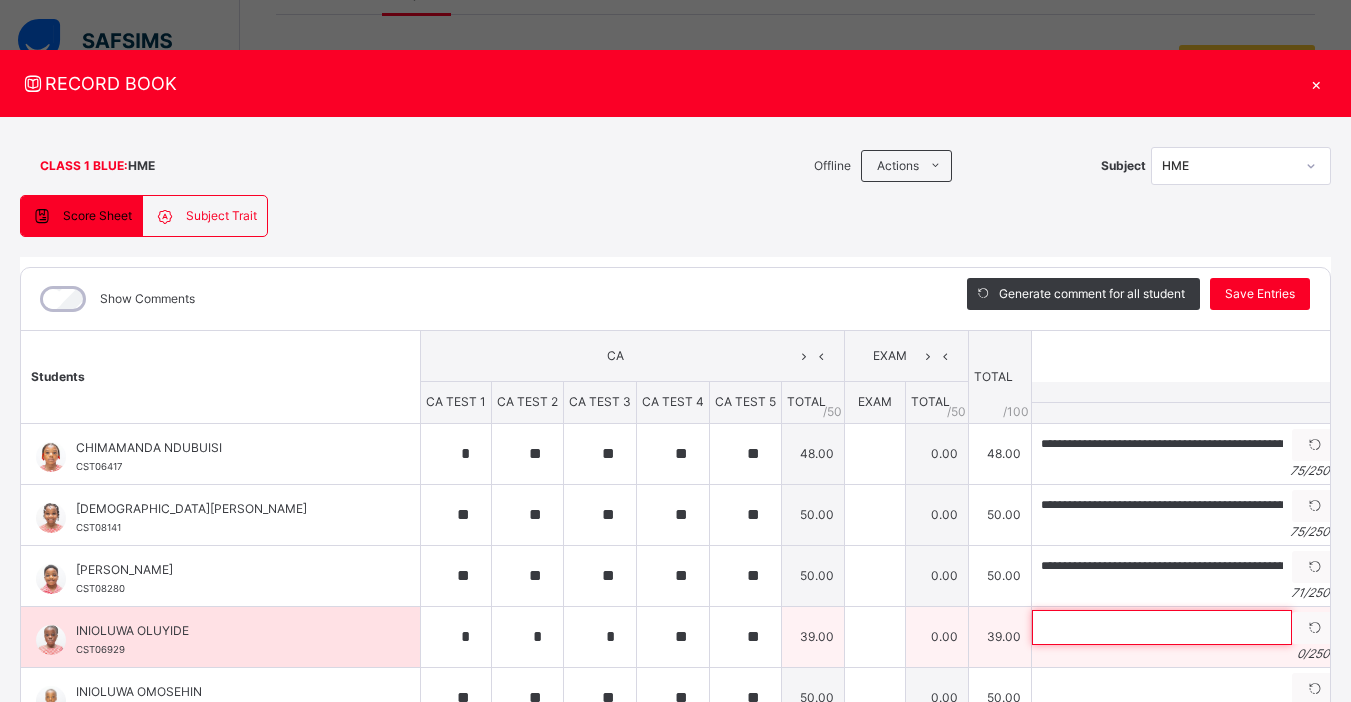 click at bounding box center [1162, 627] 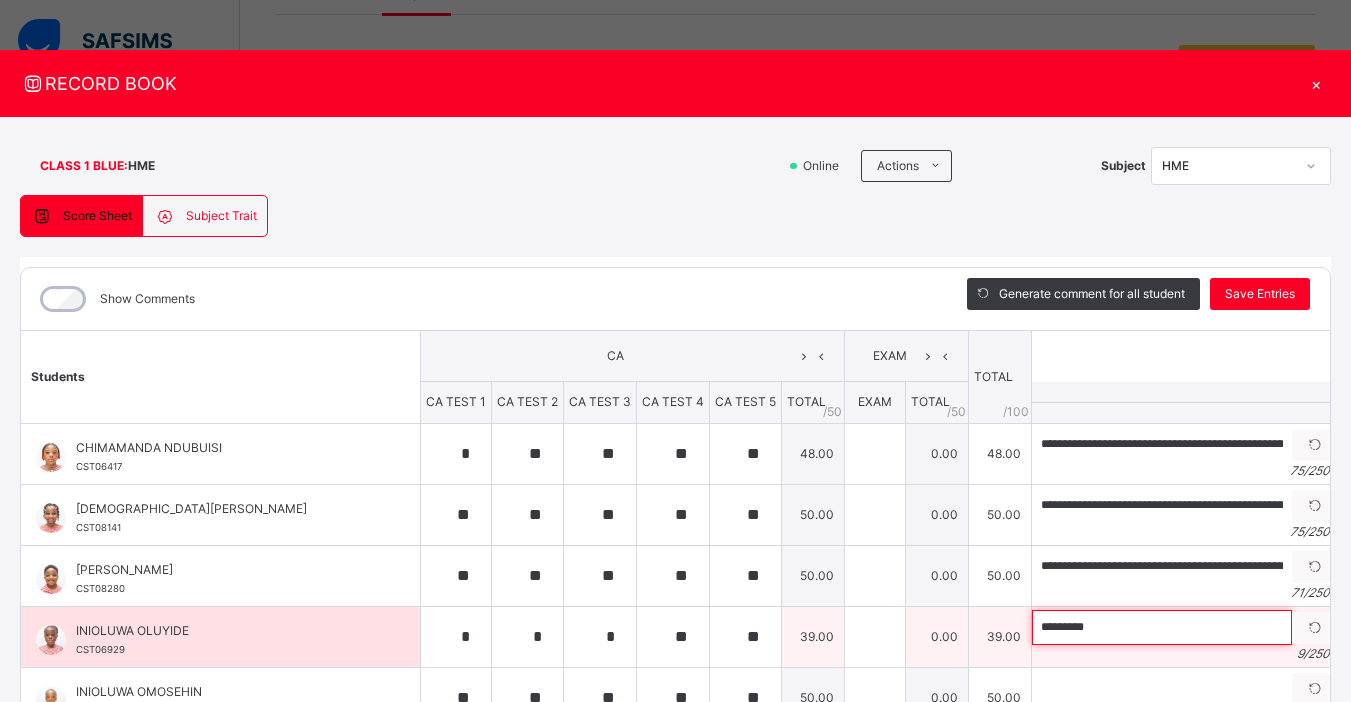 paste on "**********" 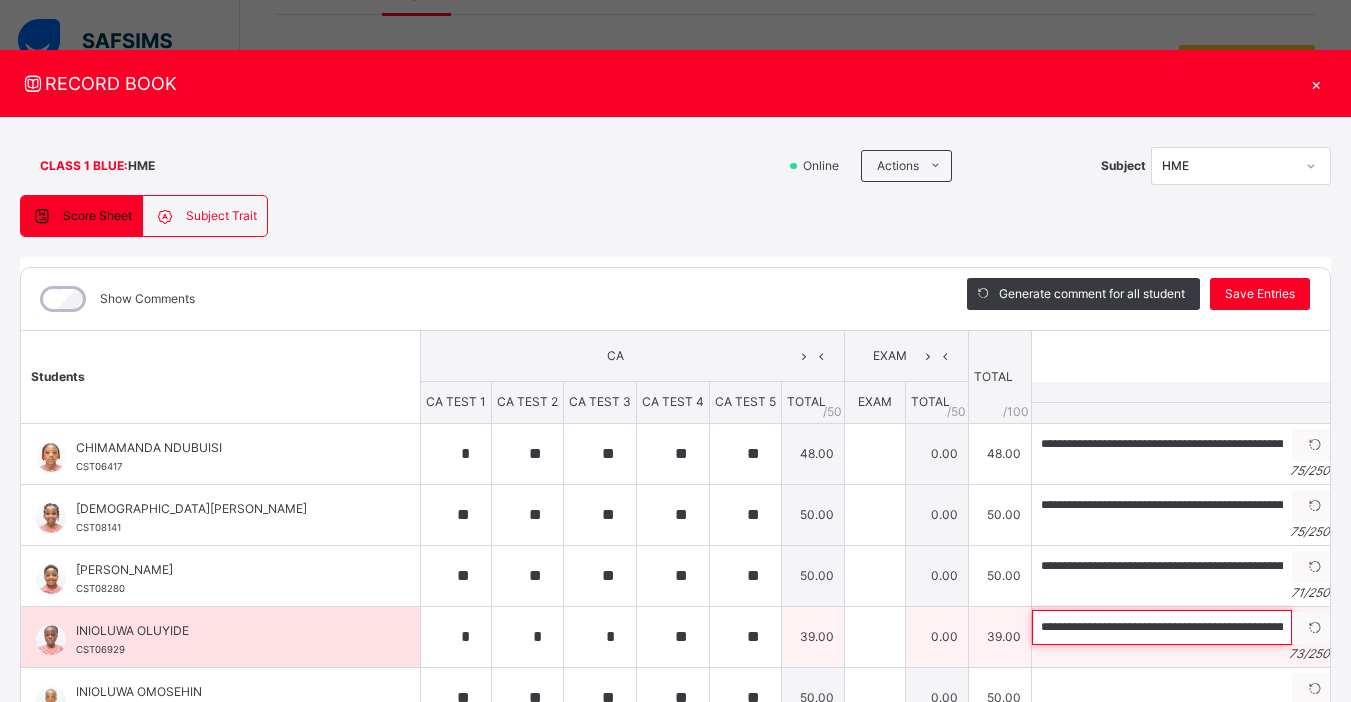 scroll, scrollTop: 0, scrollLeft: 197, axis: horizontal 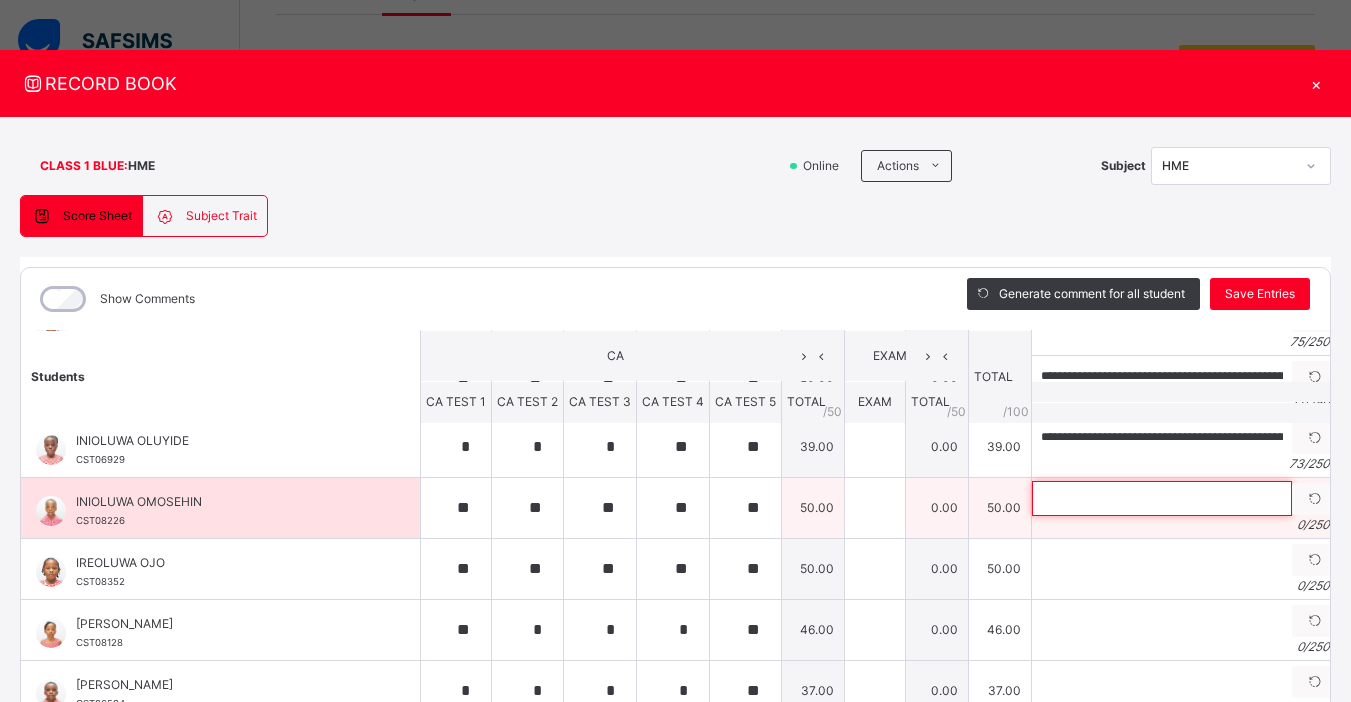 click at bounding box center [1162, 498] 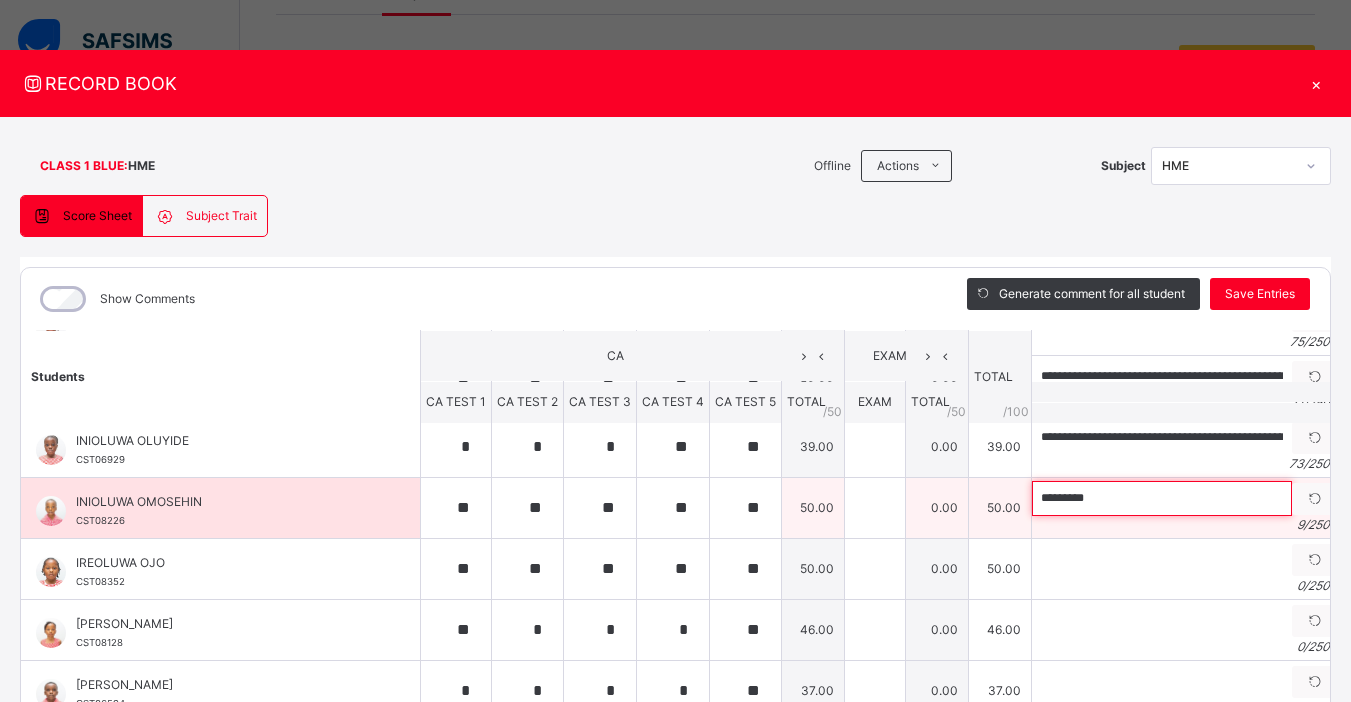 paste on "**********" 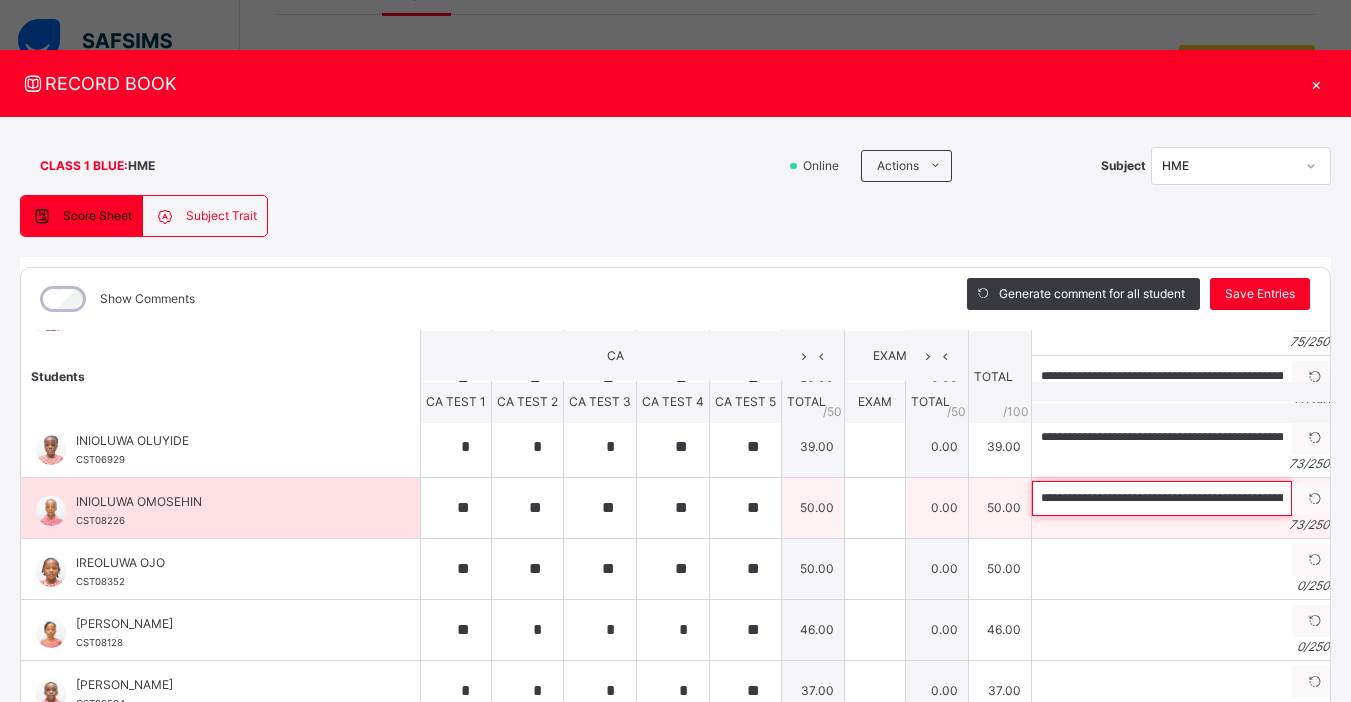 scroll, scrollTop: 0, scrollLeft: 197, axis: horizontal 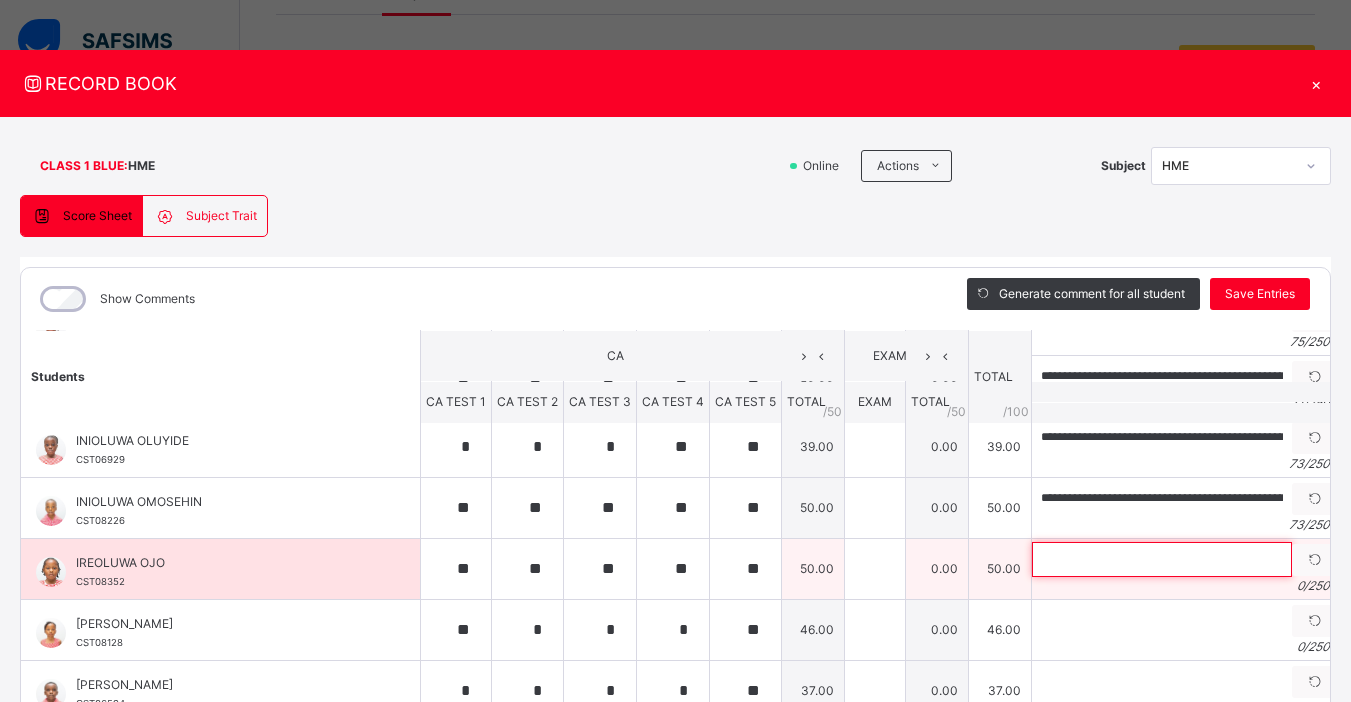 click at bounding box center [1162, 559] 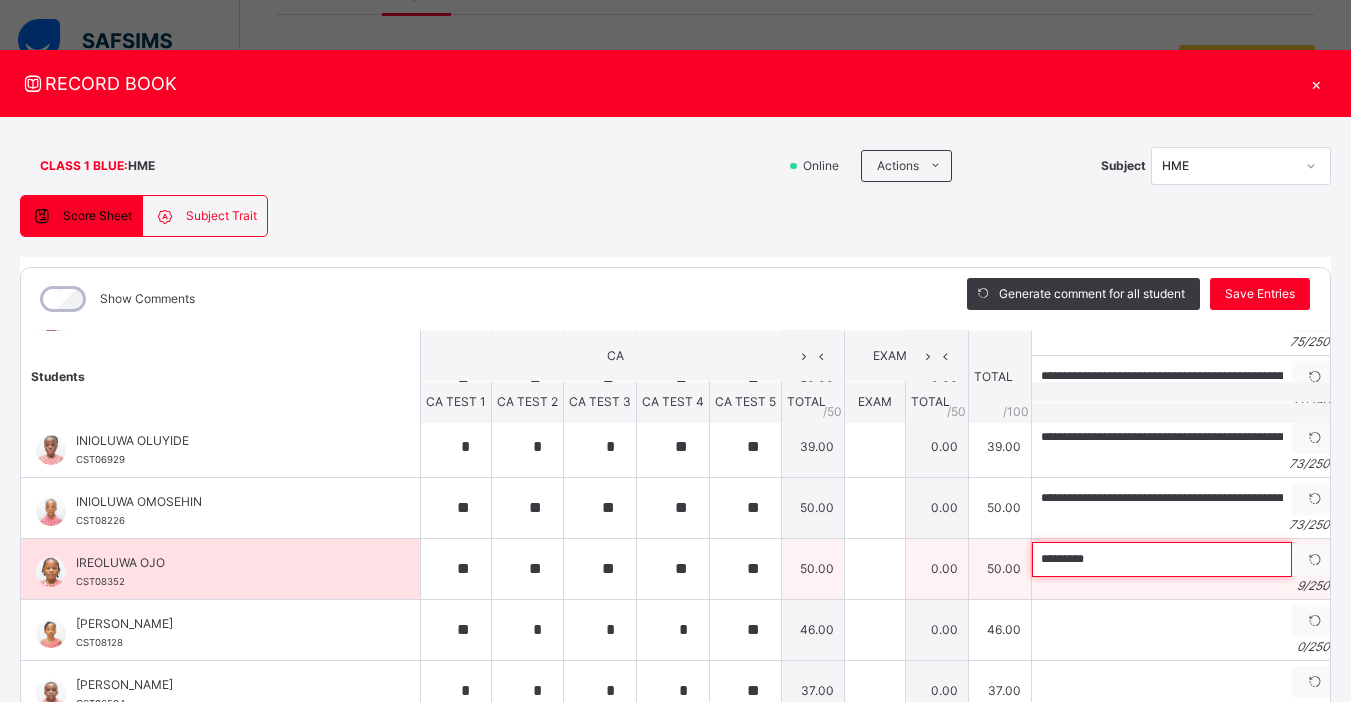 paste on "**********" 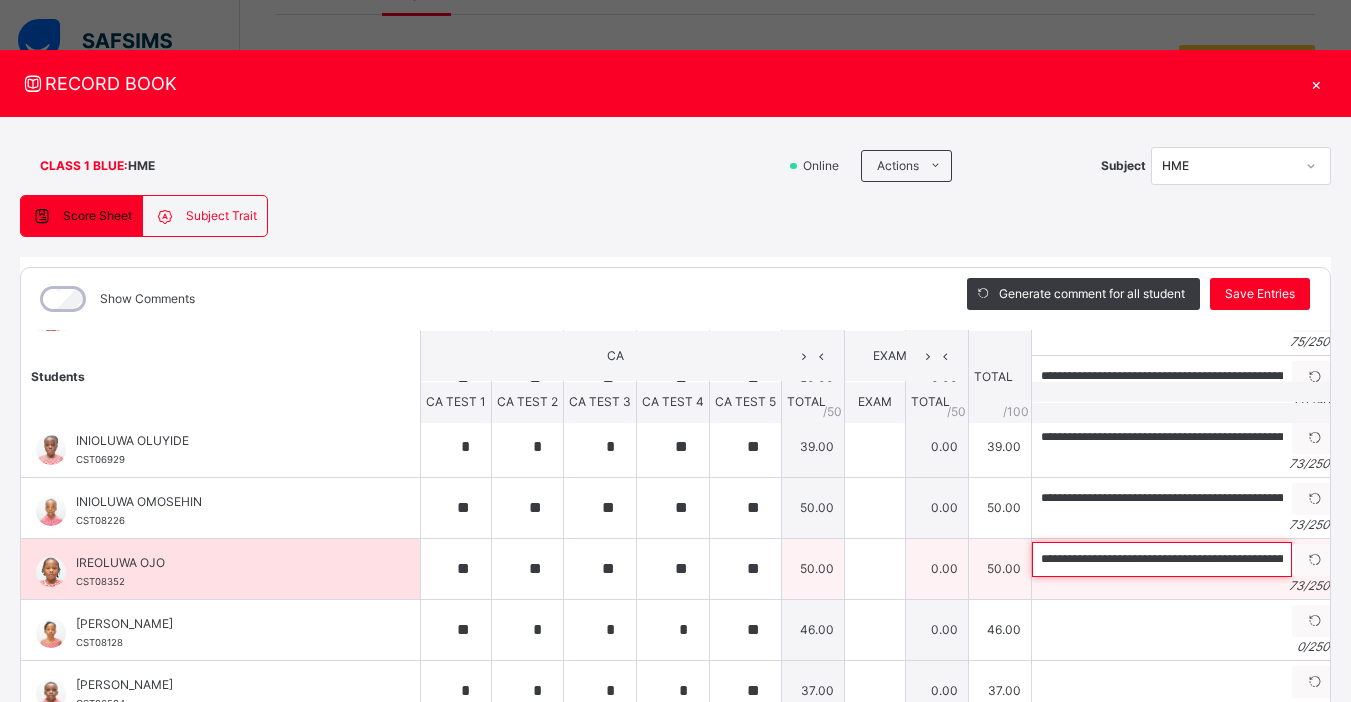 scroll, scrollTop: 0, scrollLeft: 199, axis: horizontal 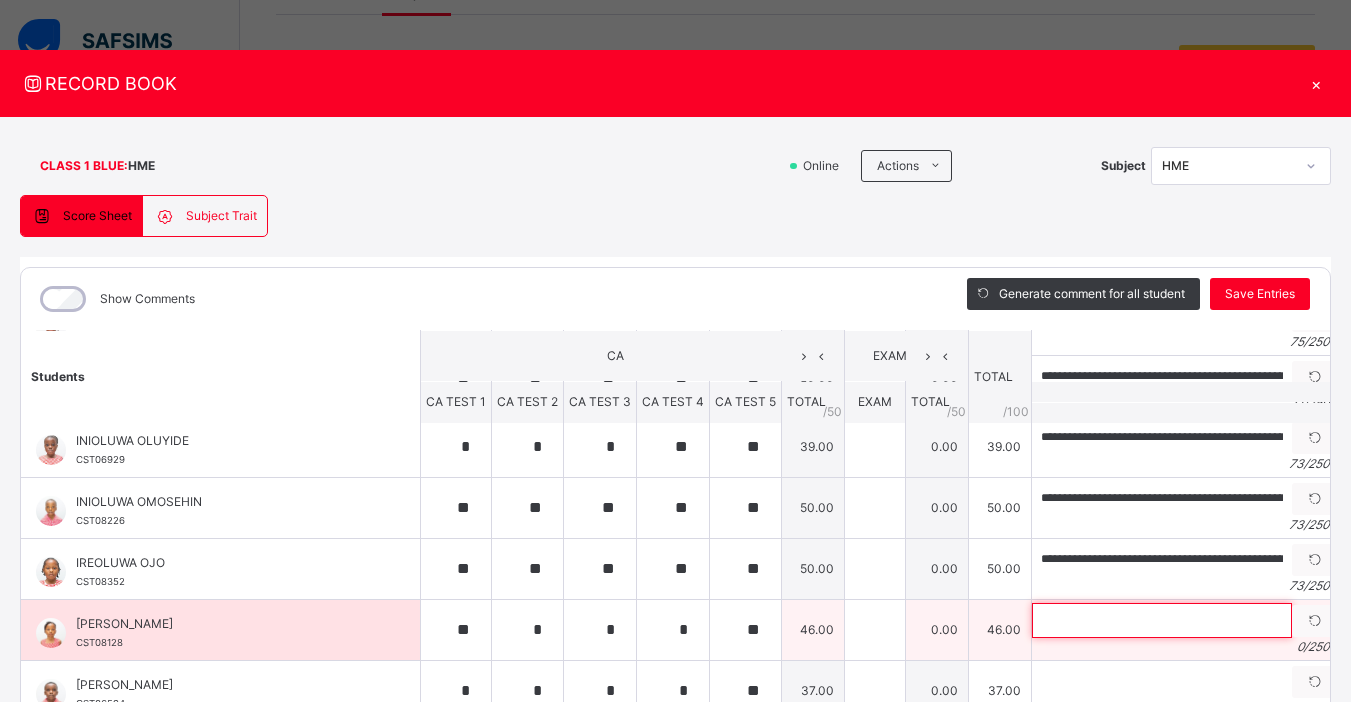 click at bounding box center (1162, 620) 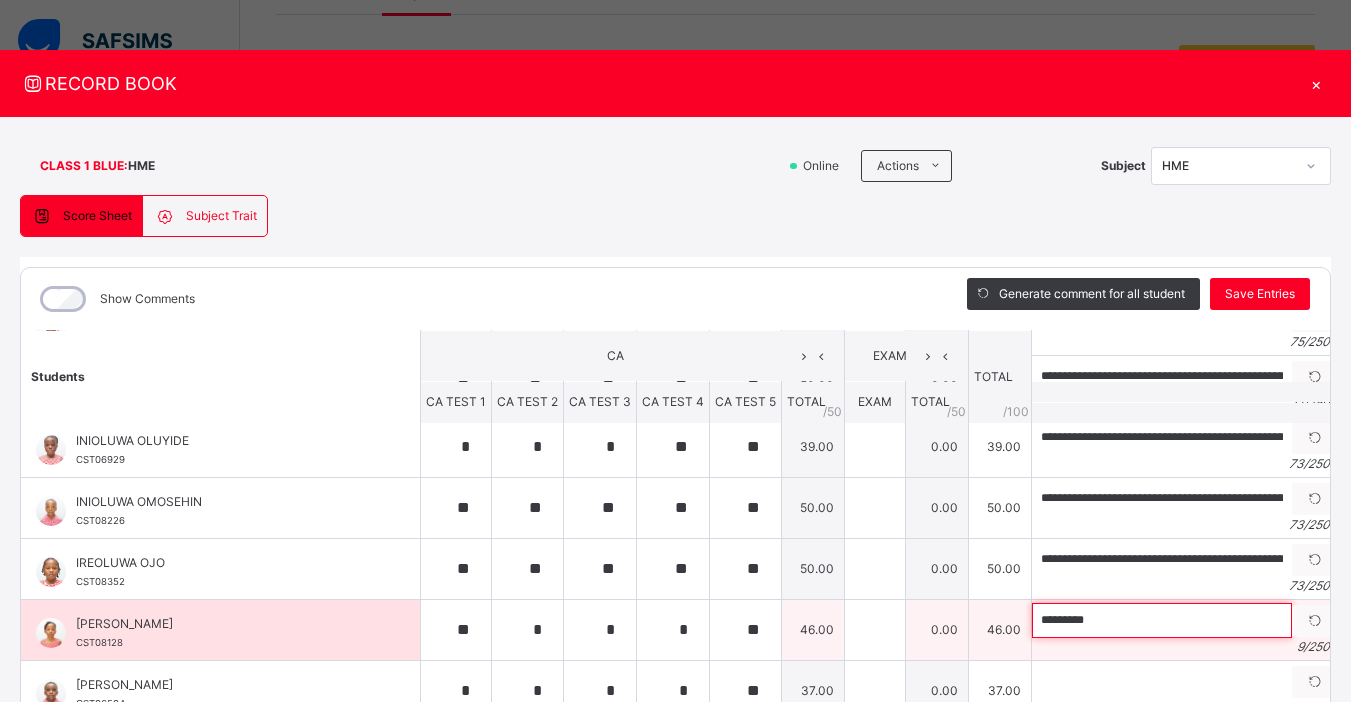 paste on "**********" 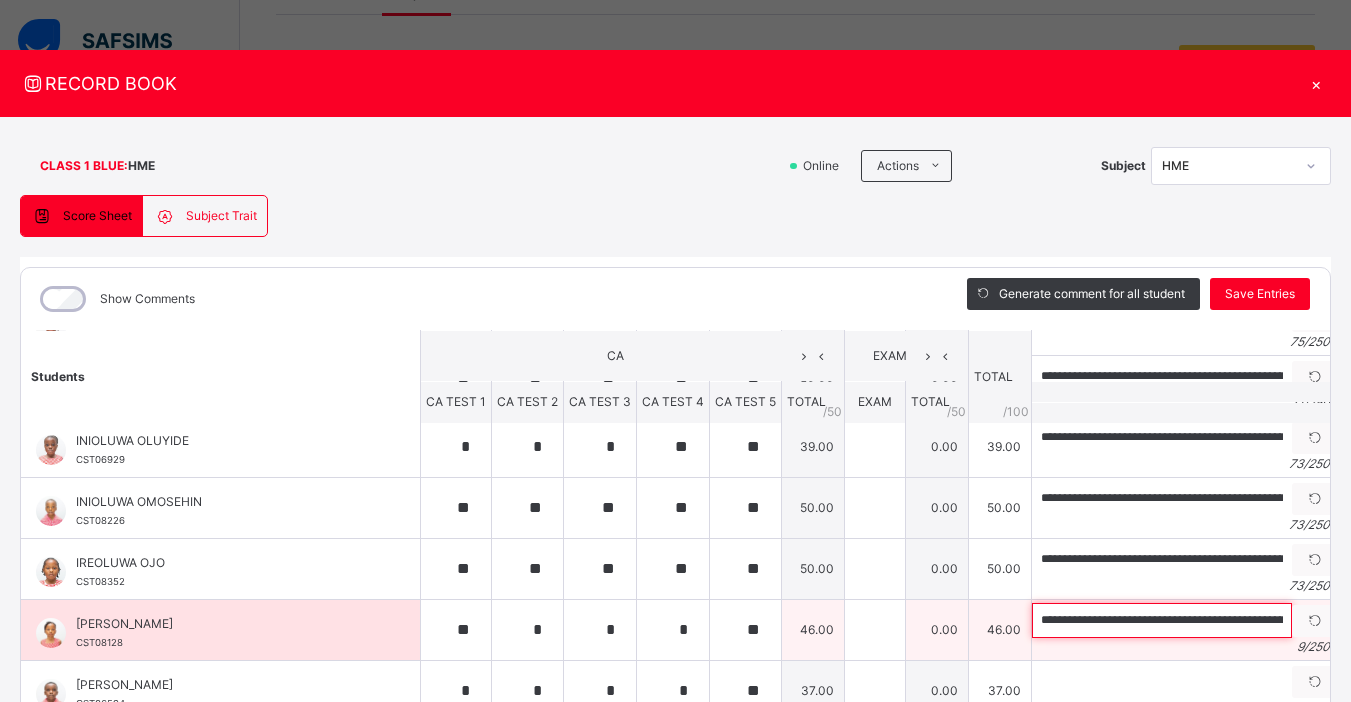 scroll, scrollTop: 0, scrollLeft: 201, axis: horizontal 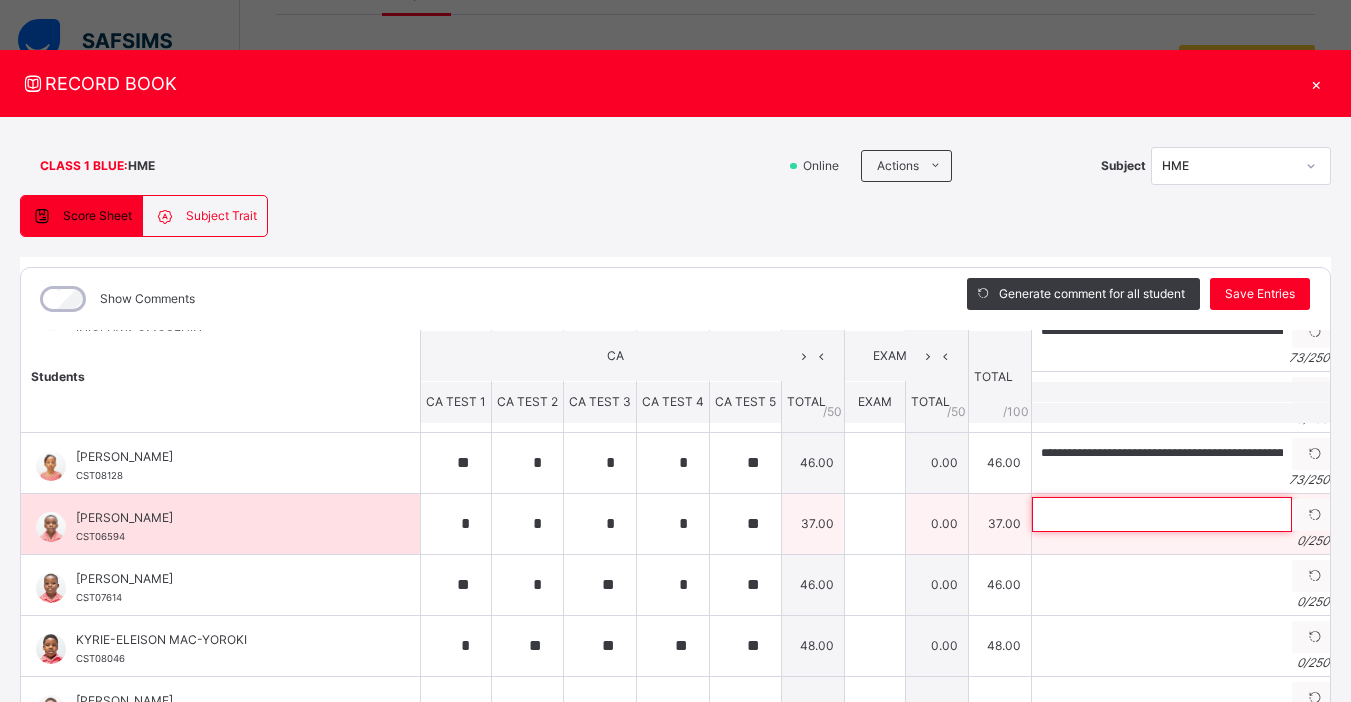 click at bounding box center [1162, 514] 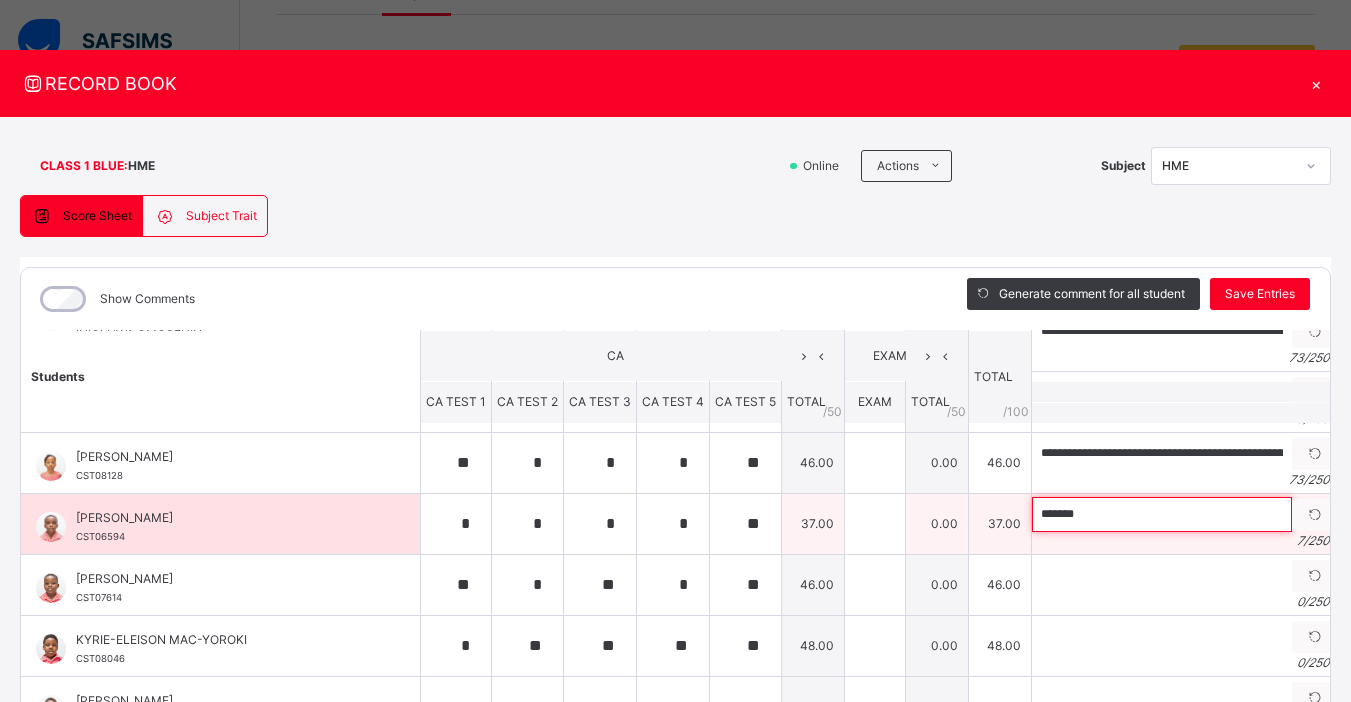 paste on "**********" 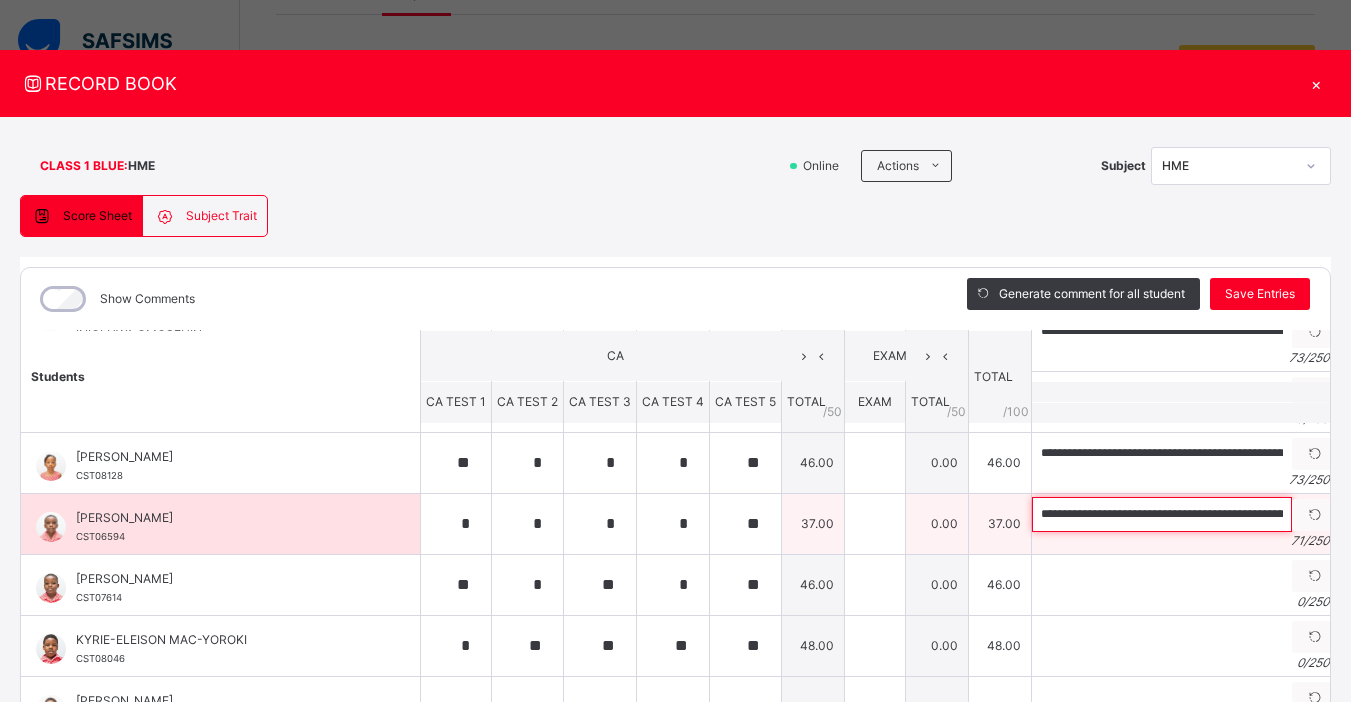 scroll, scrollTop: 0, scrollLeft: 192, axis: horizontal 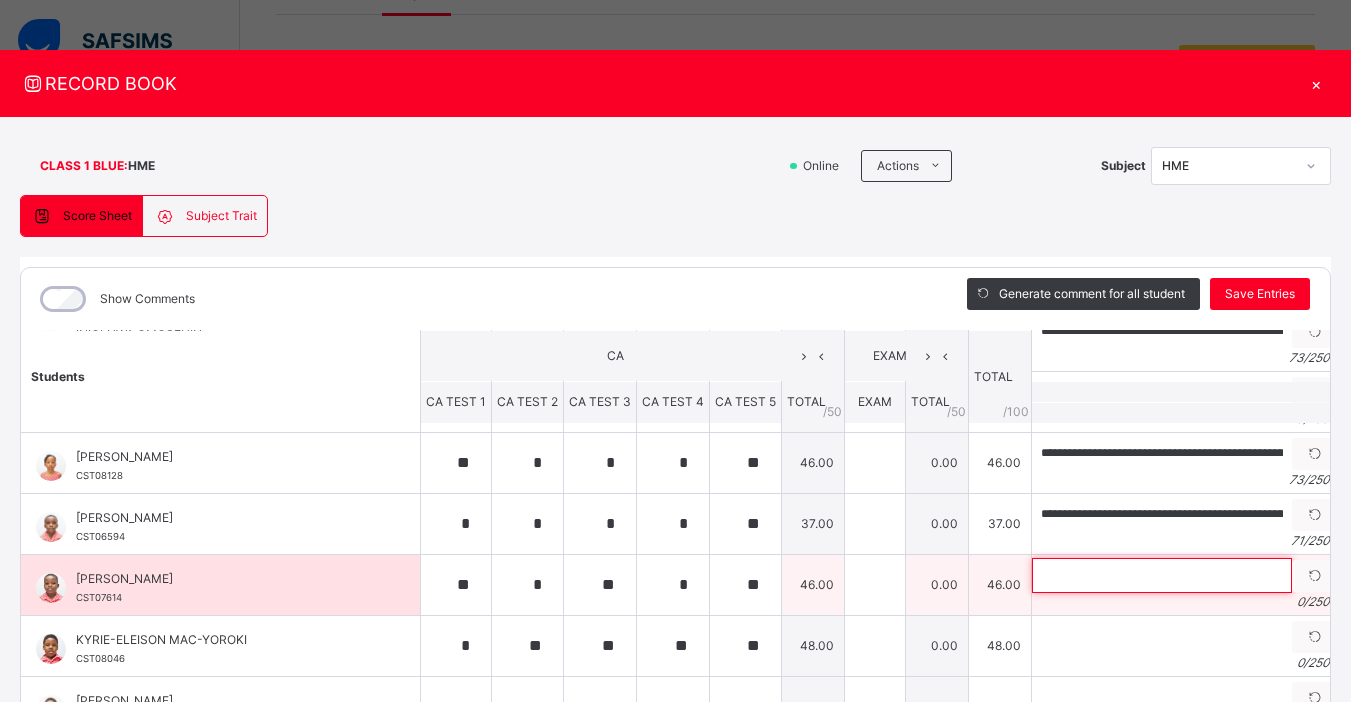 click at bounding box center (1162, 575) 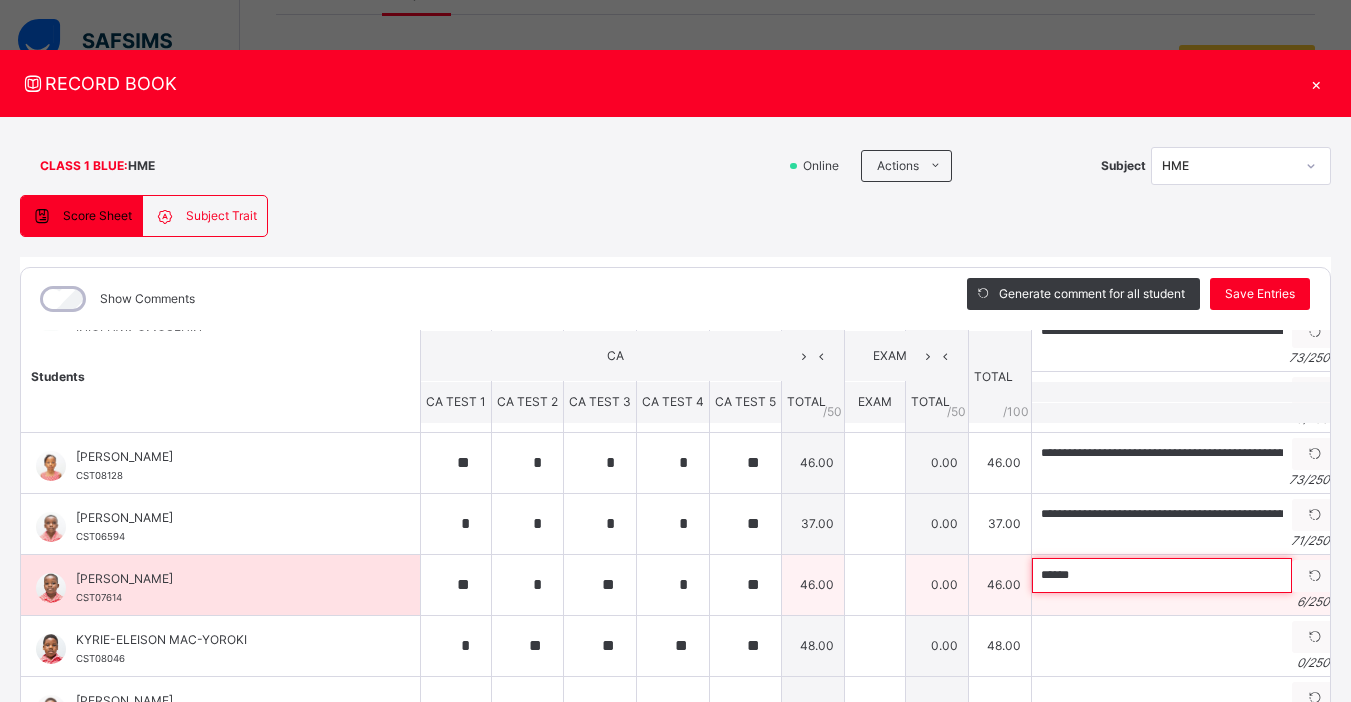 paste on "**********" 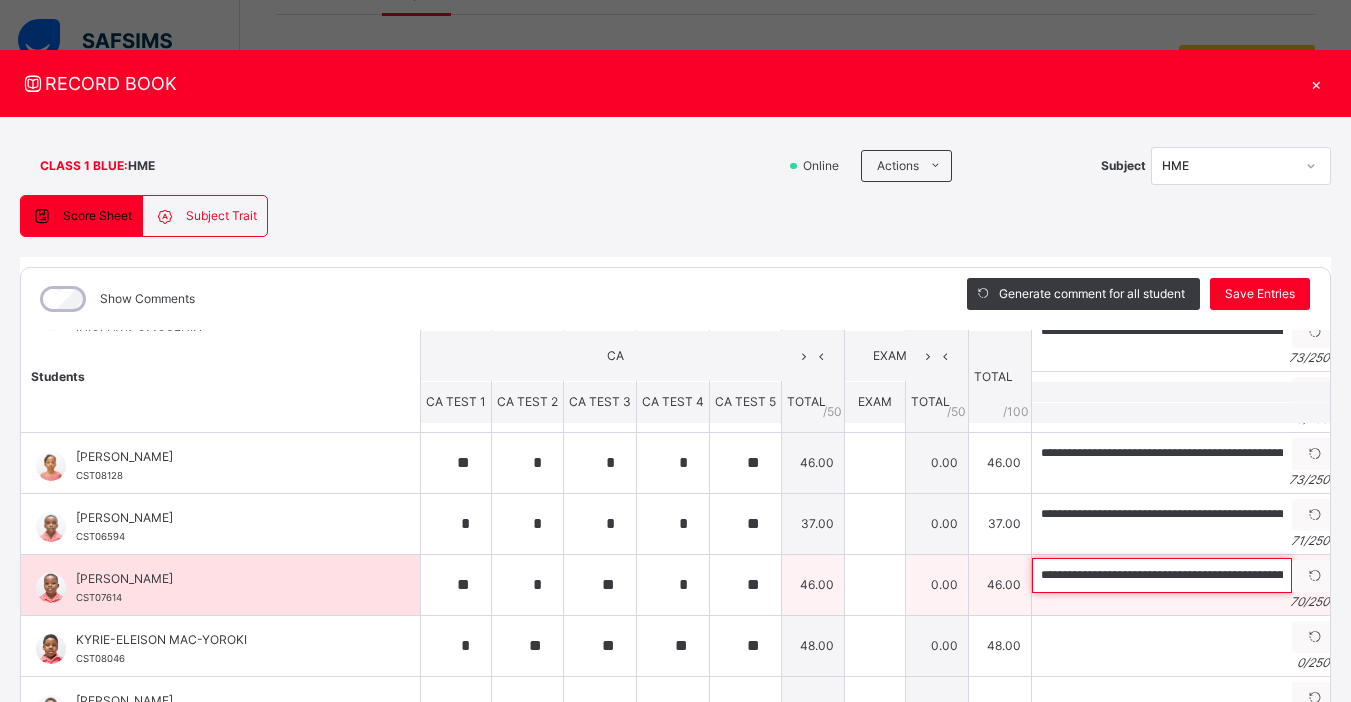 scroll, scrollTop: 0, scrollLeft: 181, axis: horizontal 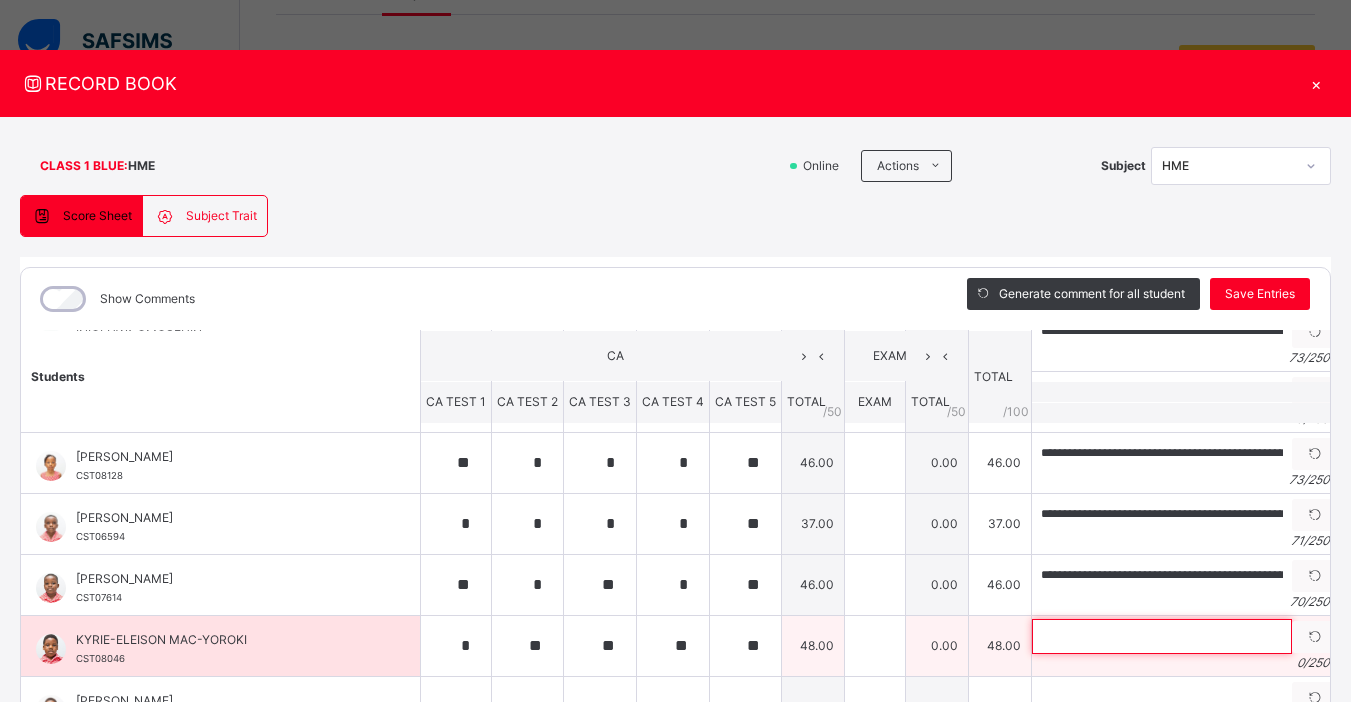 click at bounding box center [1162, 636] 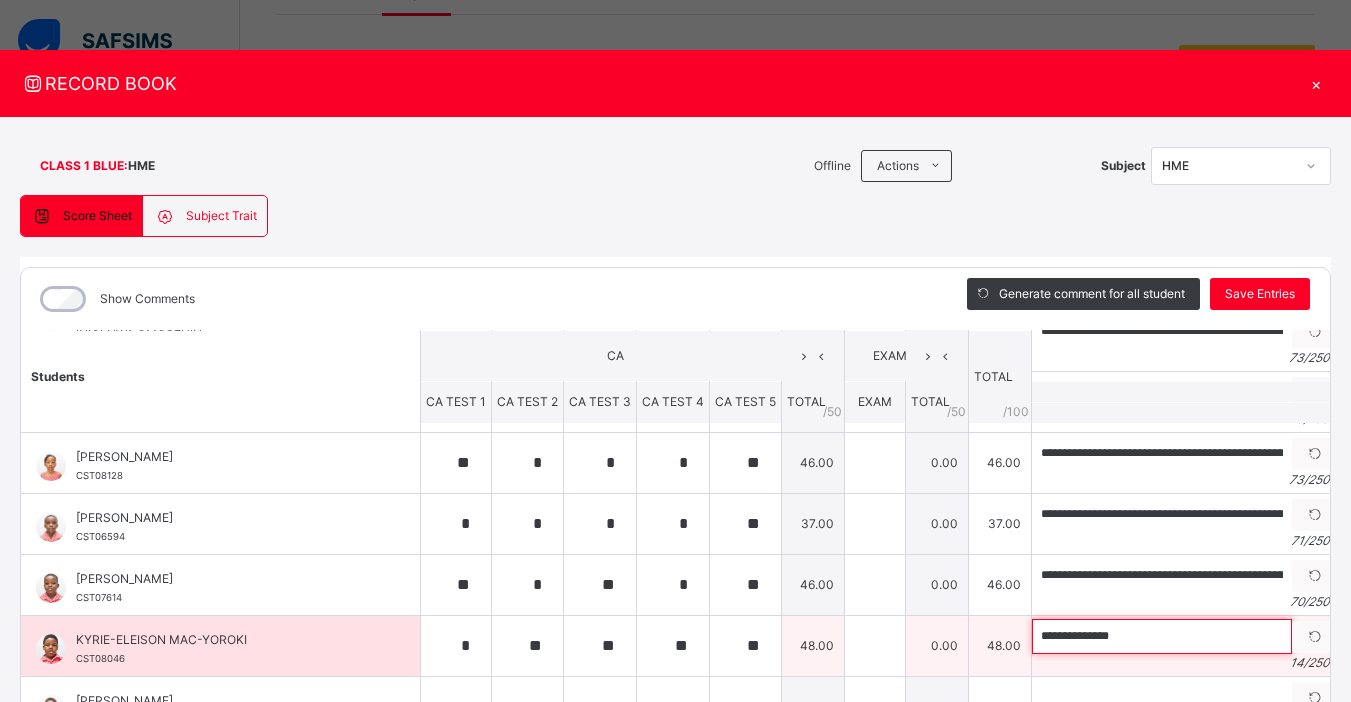 paste on "**********" 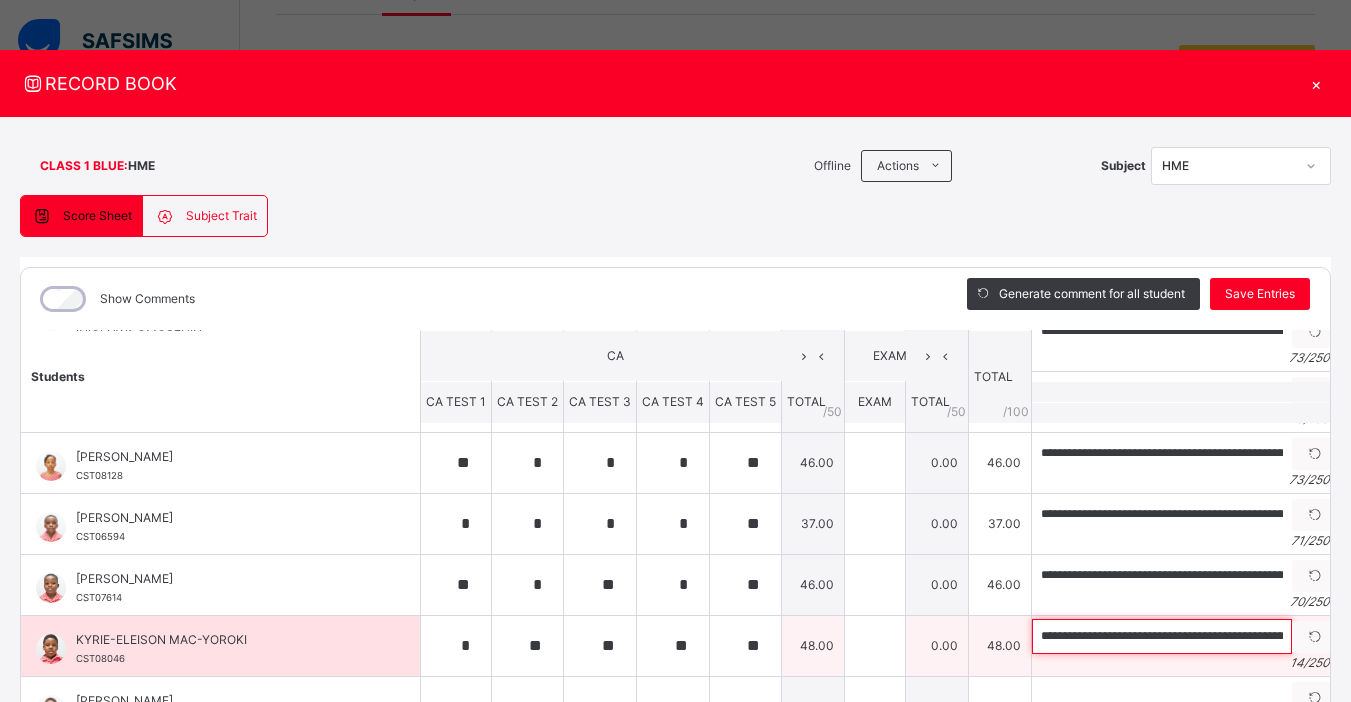 scroll, scrollTop: 0, scrollLeft: 225, axis: horizontal 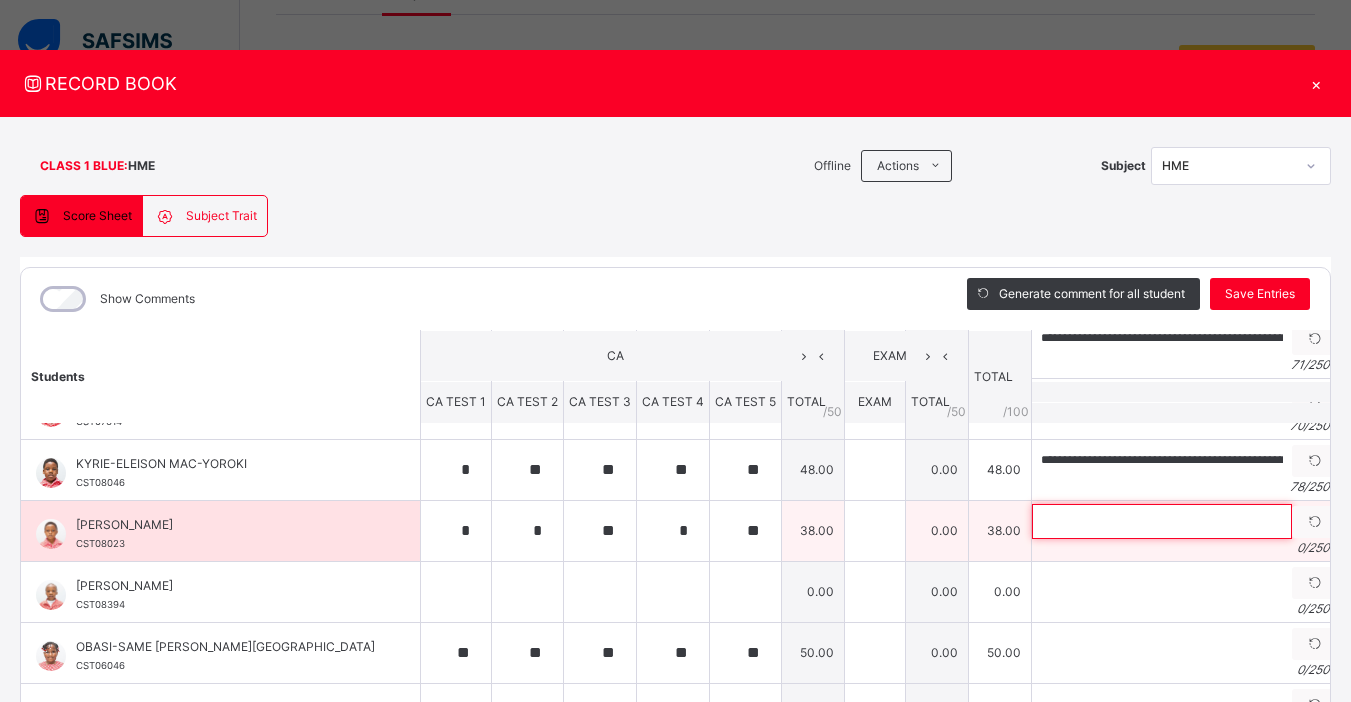 click at bounding box center (1162, 521) 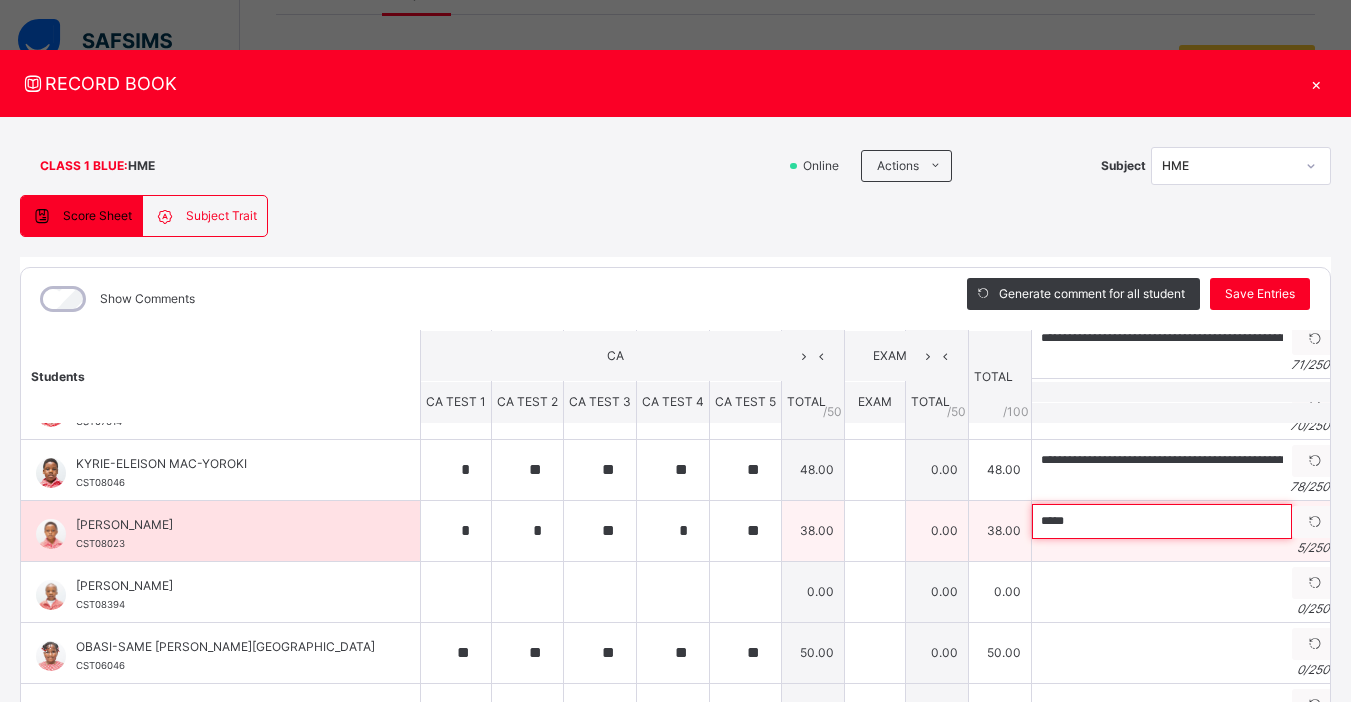 paste on "**********" 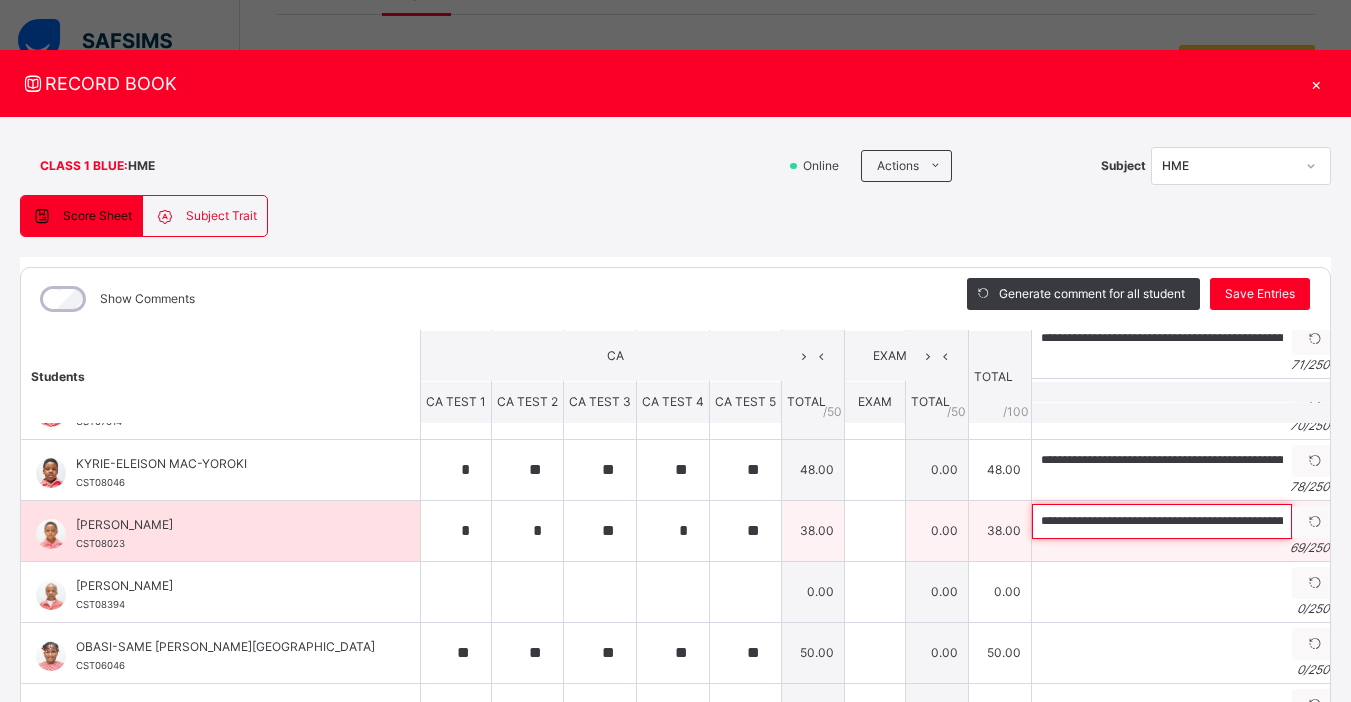 scroll, scrollTop: 0, scrollLeft: 178, axis: horizontal 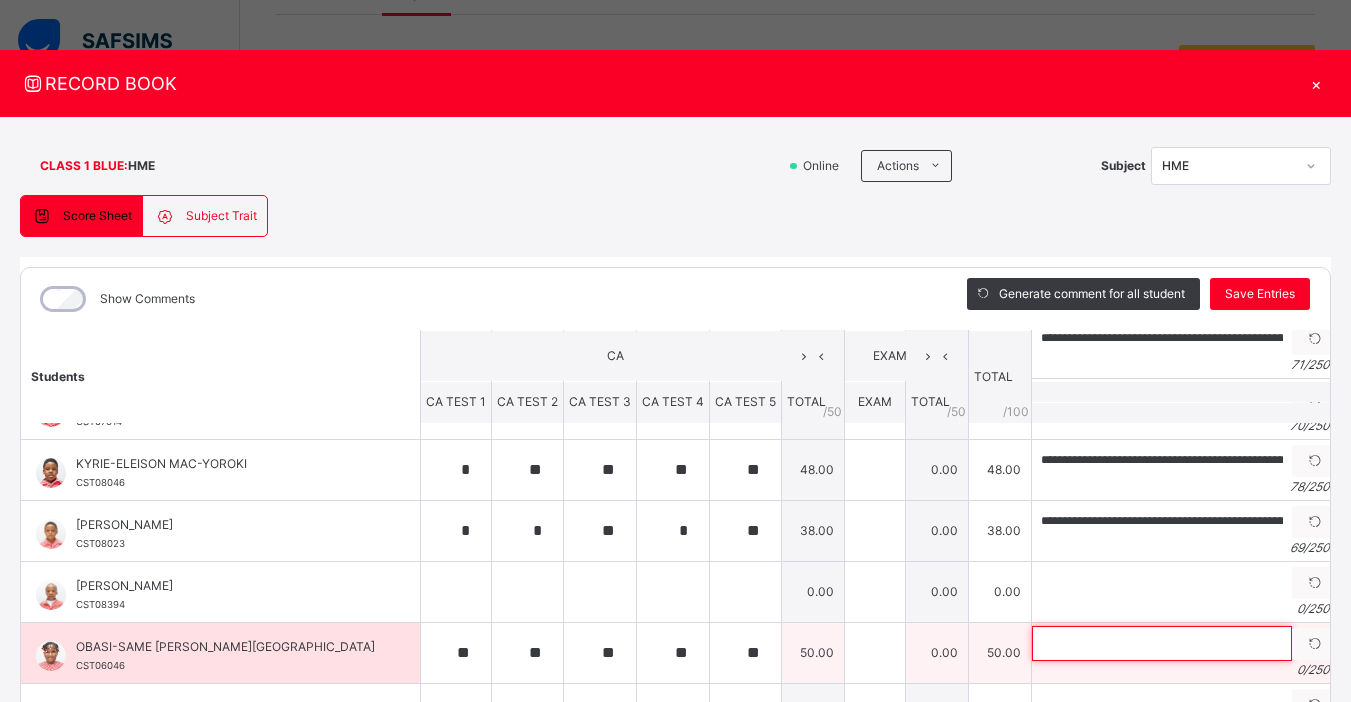 click at bounding box center [1162, 643] 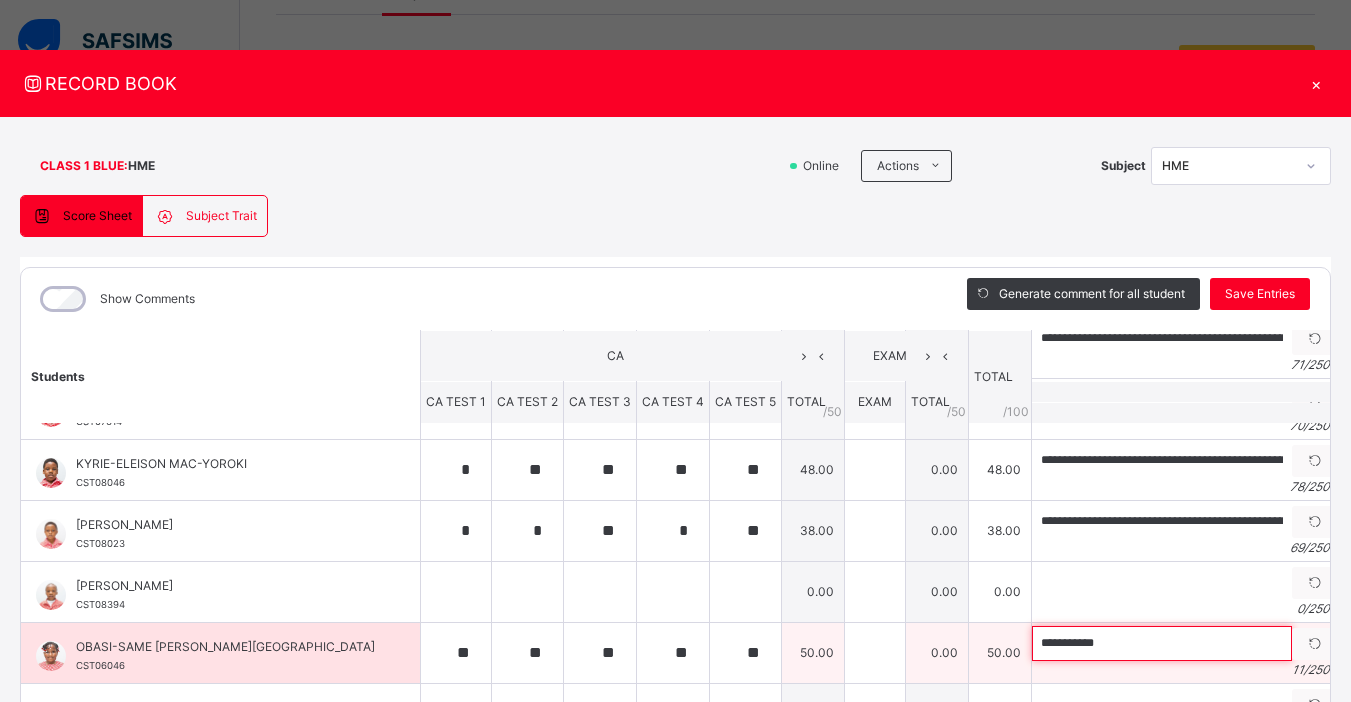 paste on "**********" 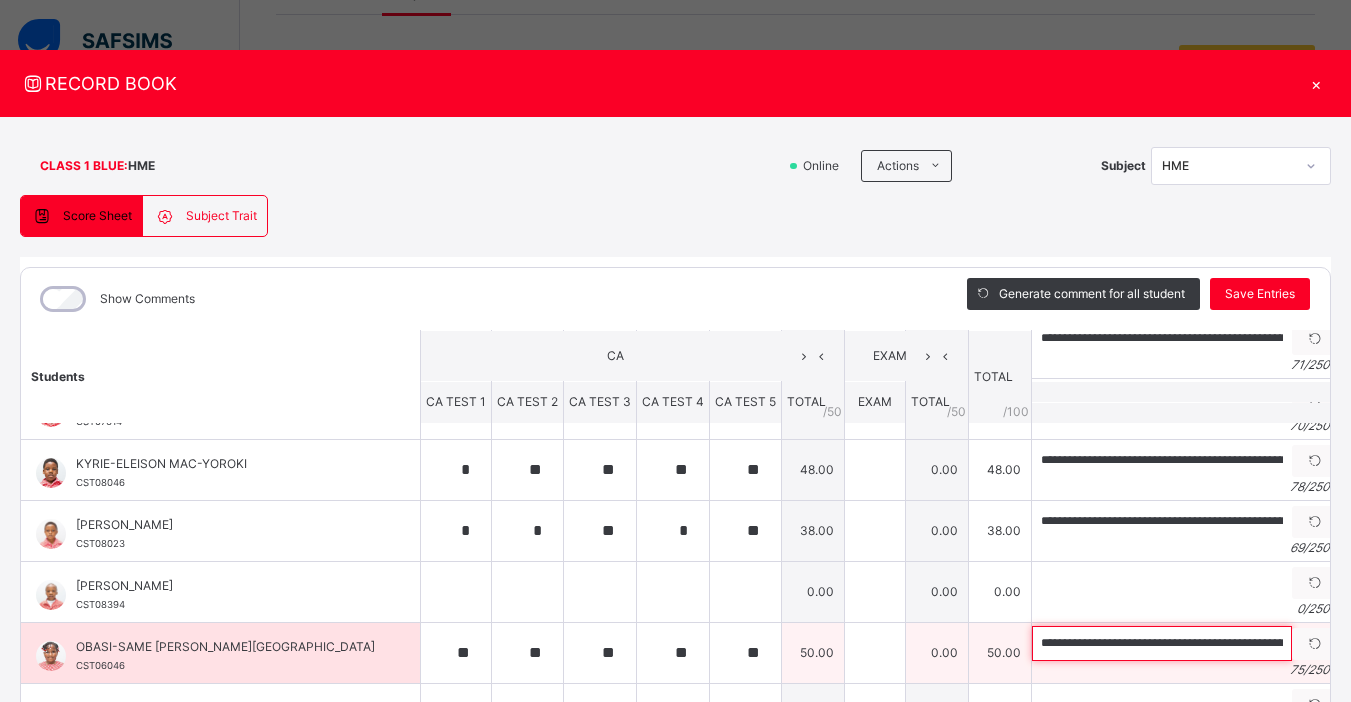 scroll, scrollTop: 0, scrollLeft: 219, axis: horizontal 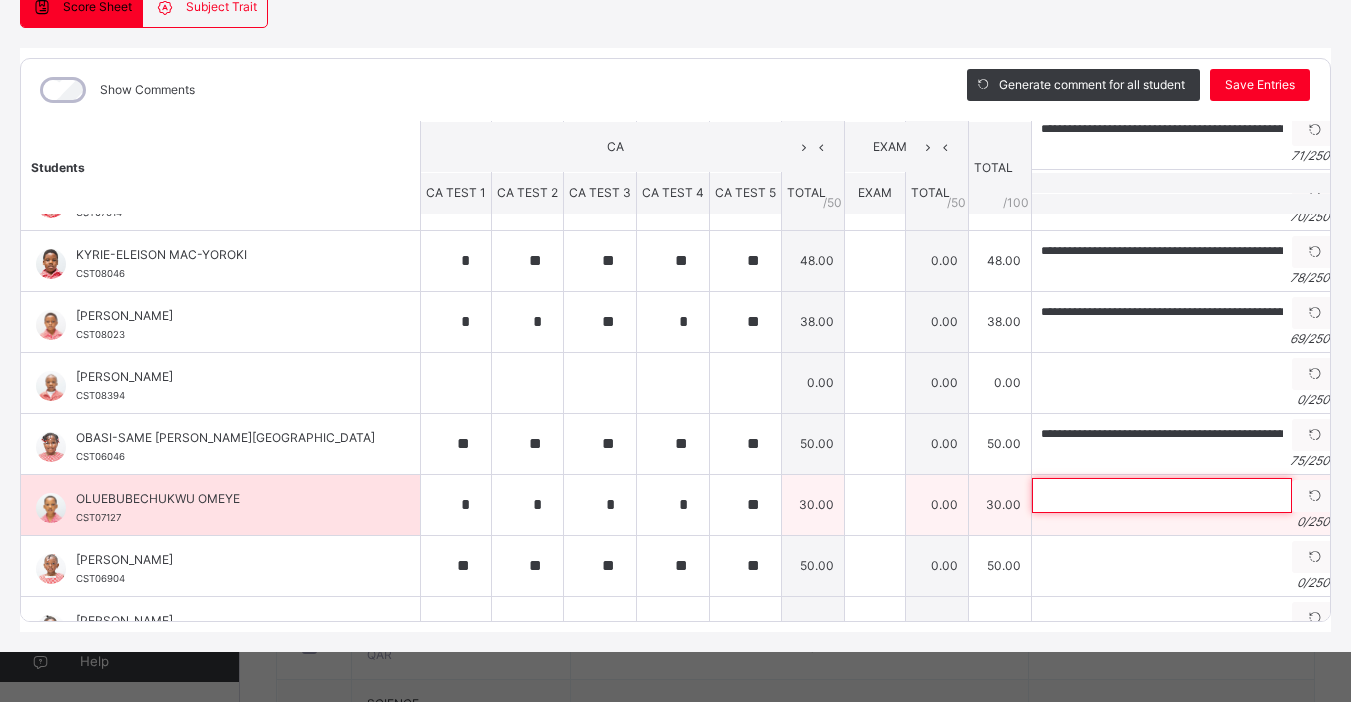 click at bounding box center [1162, 495] 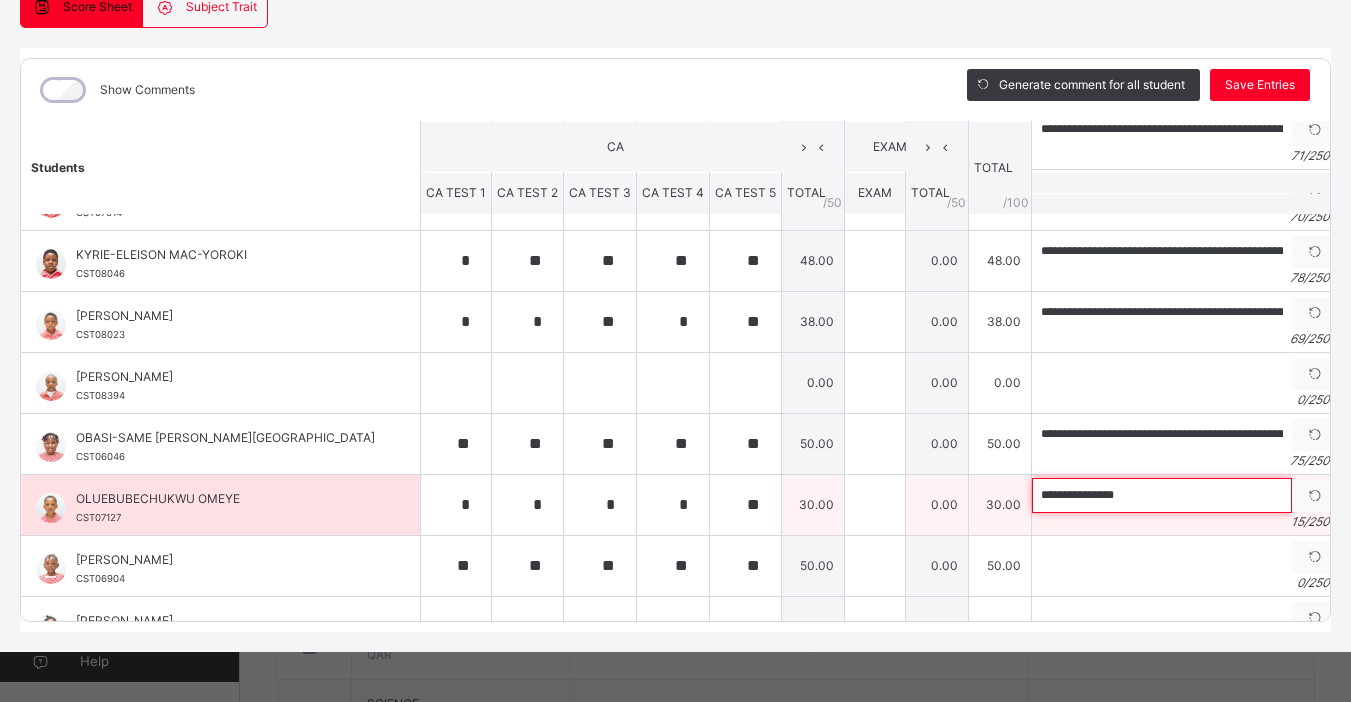 paste on "**********" 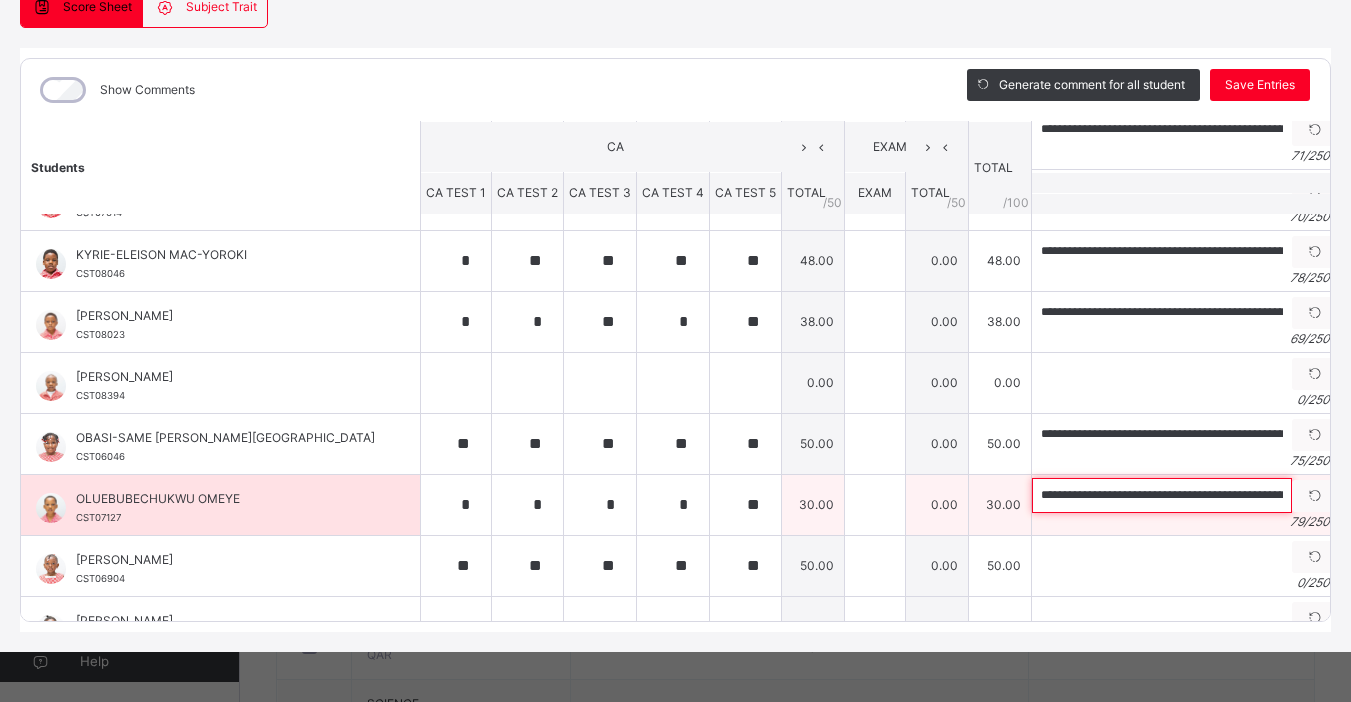 scroll, scrollTop: 0, scrollLeft: 250, axis: horizontal 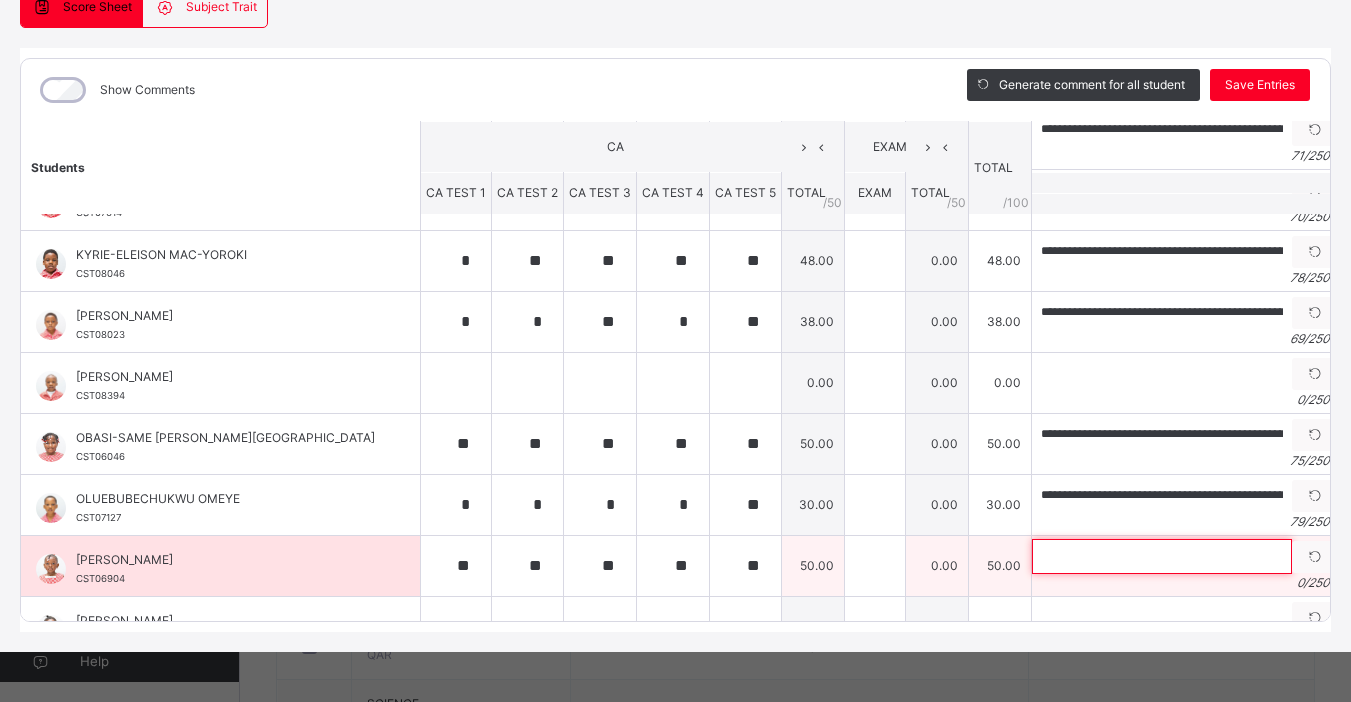 click at bounding box center (1162, 556) 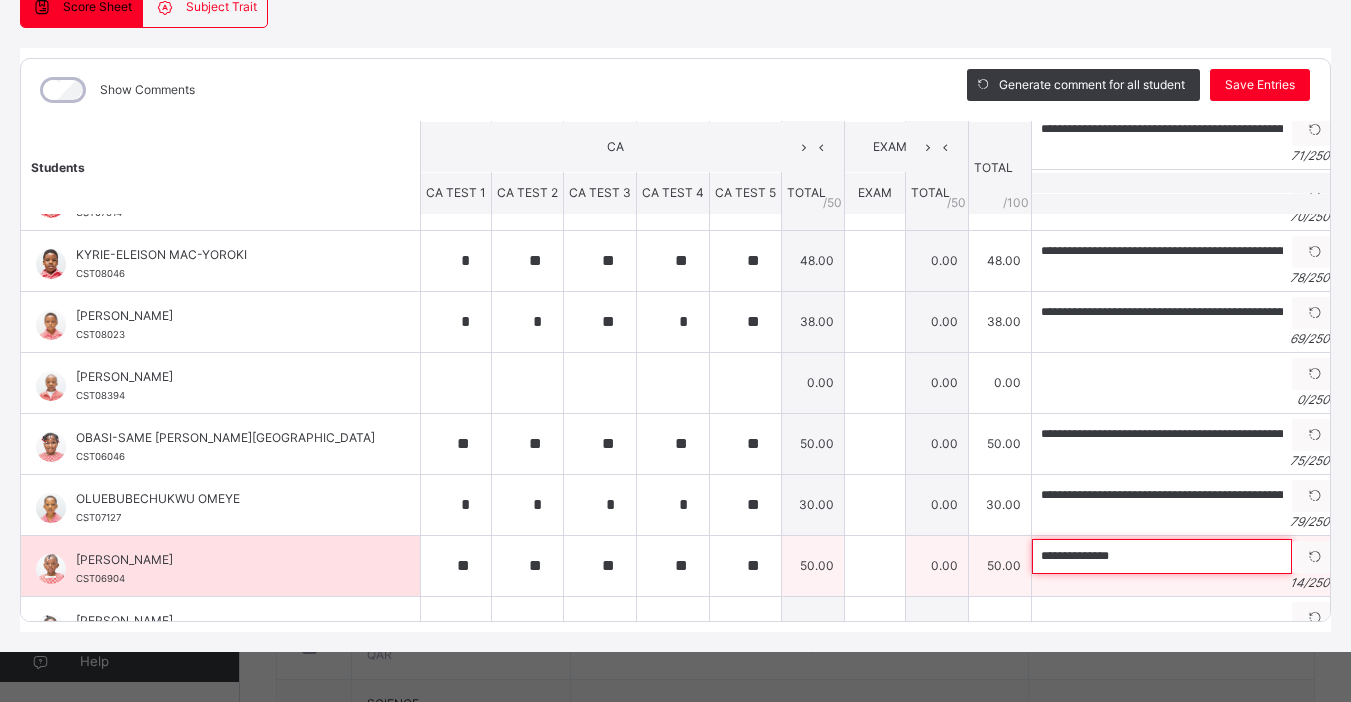 paste on "**********" 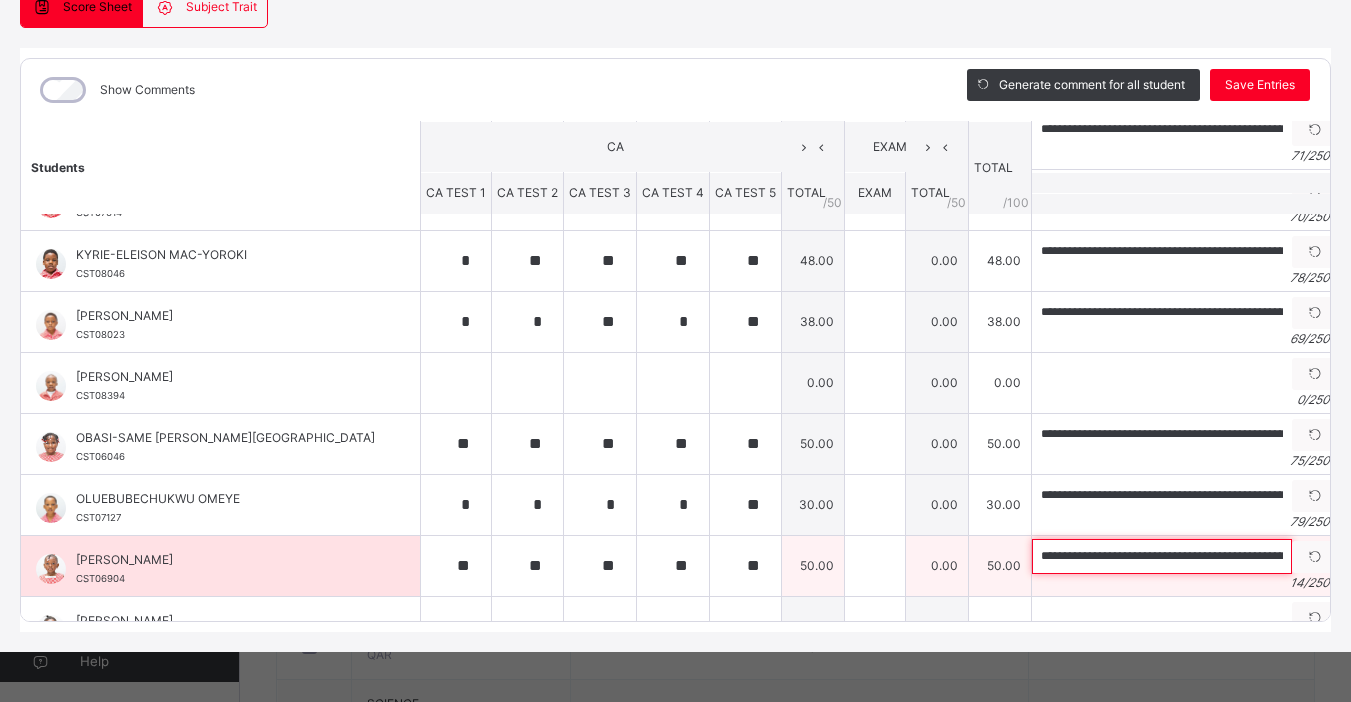 scroll, scrollTop: 0, scrollLeft: 233, axis: horizontal 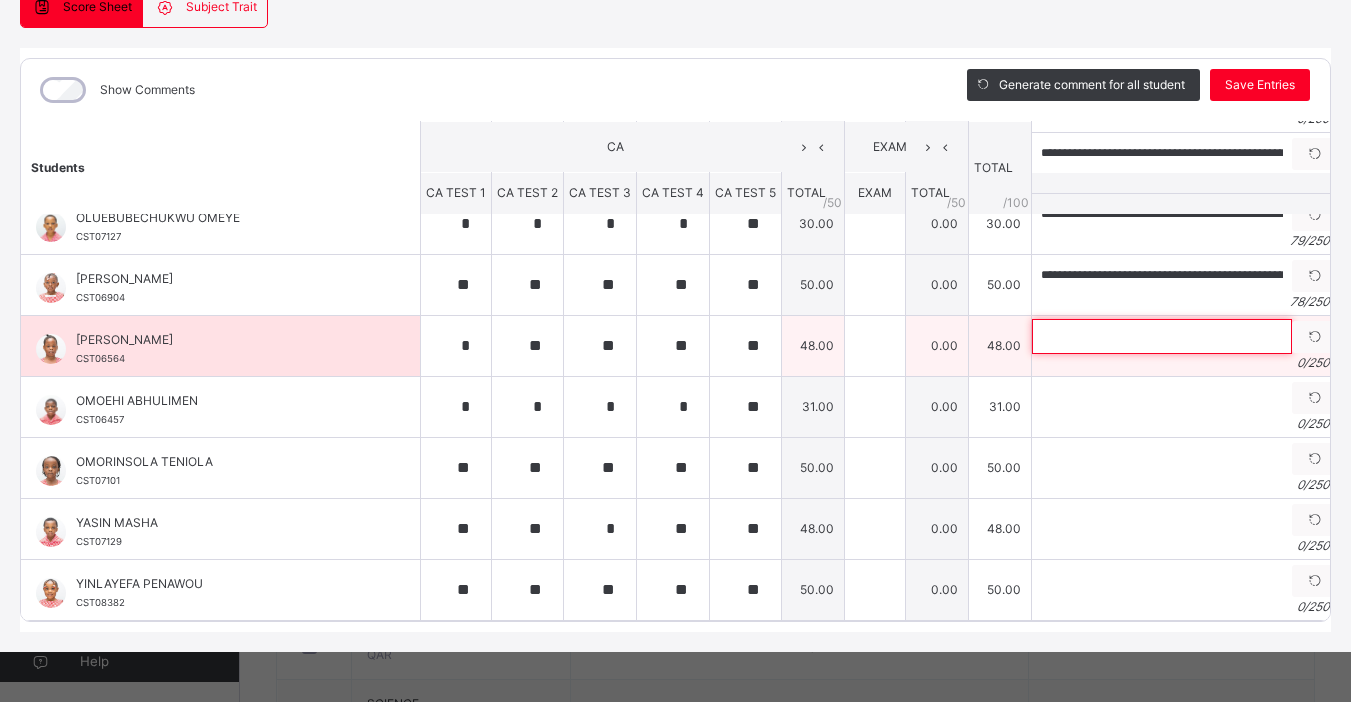 click at bounding box center [1162, 336] 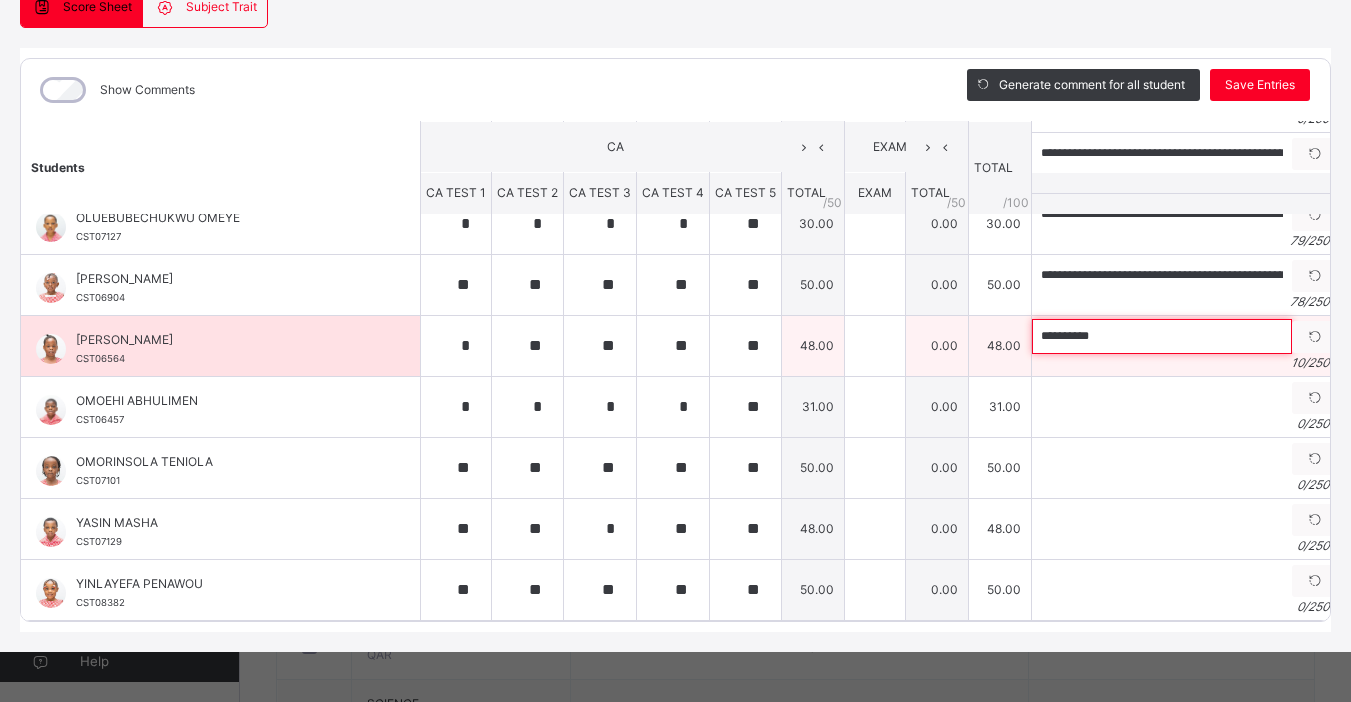 paste on "**********" 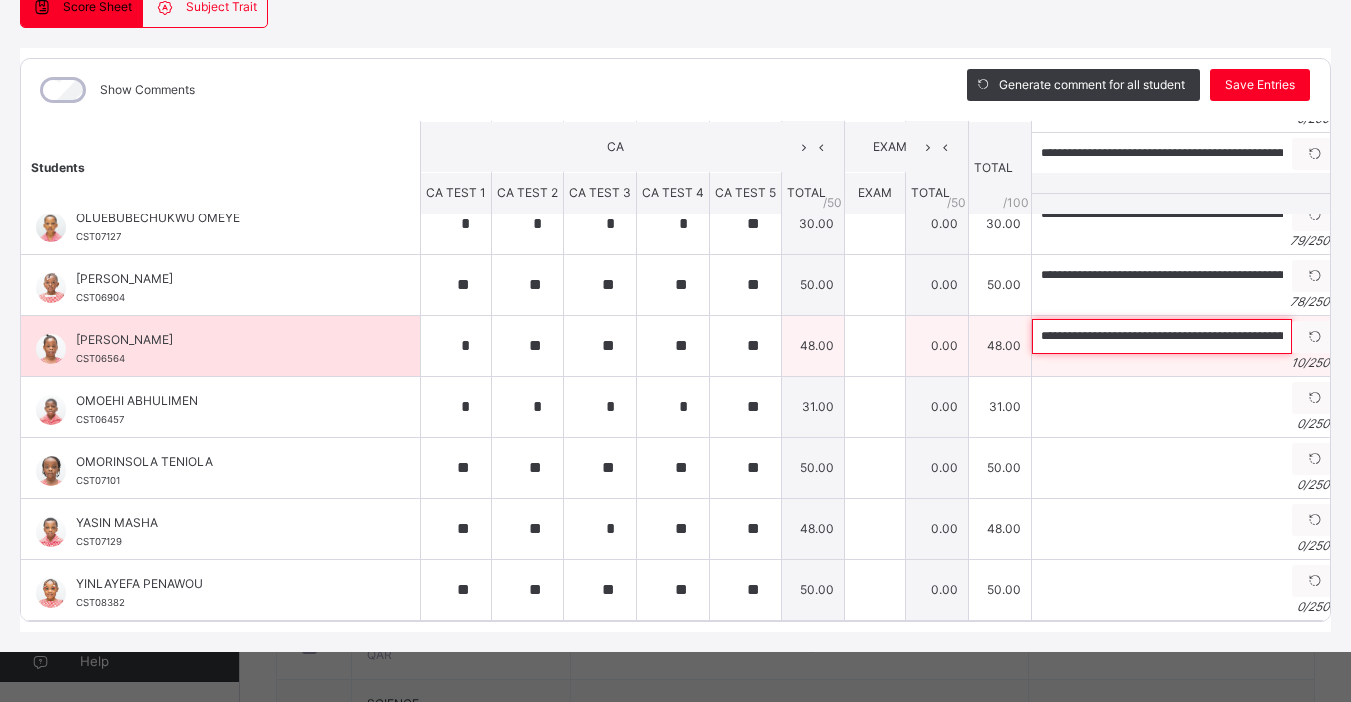 scroll, scrollTop: 0, scrollLeft: 213, axis: horizontal 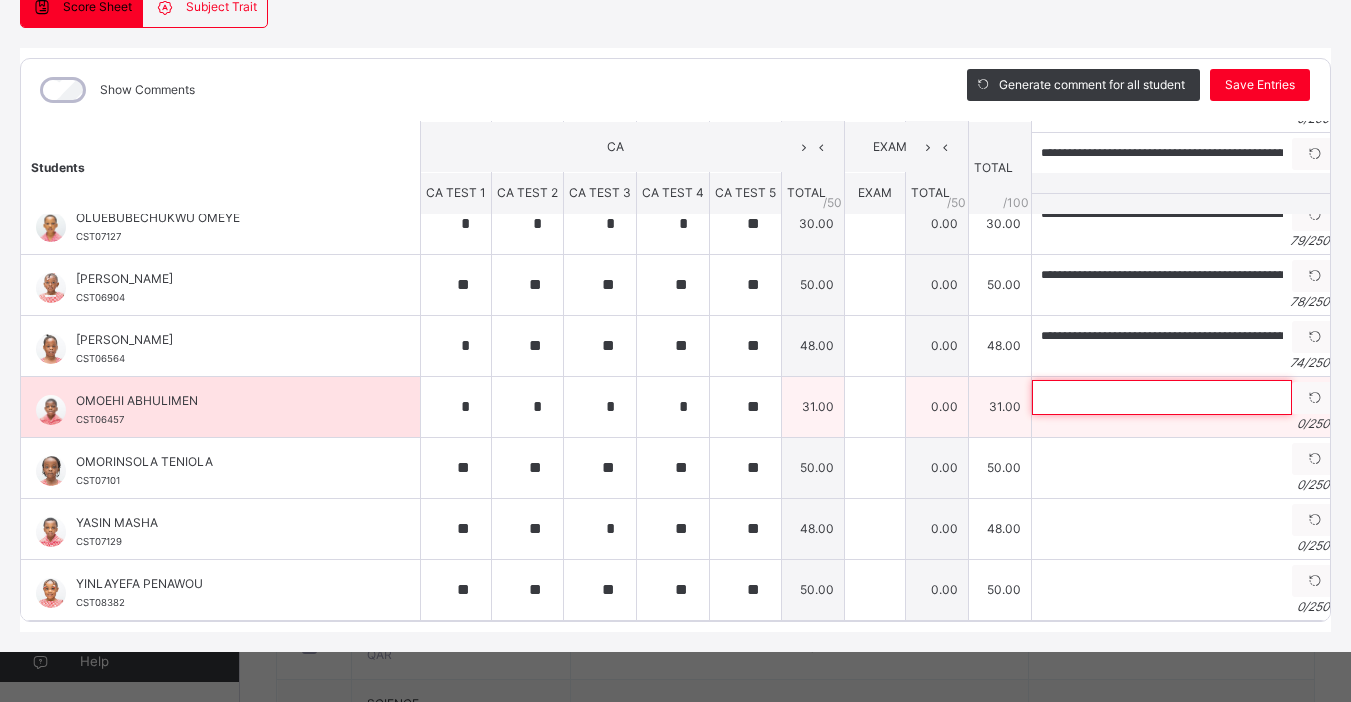 click at bounding box center [1162, 397] 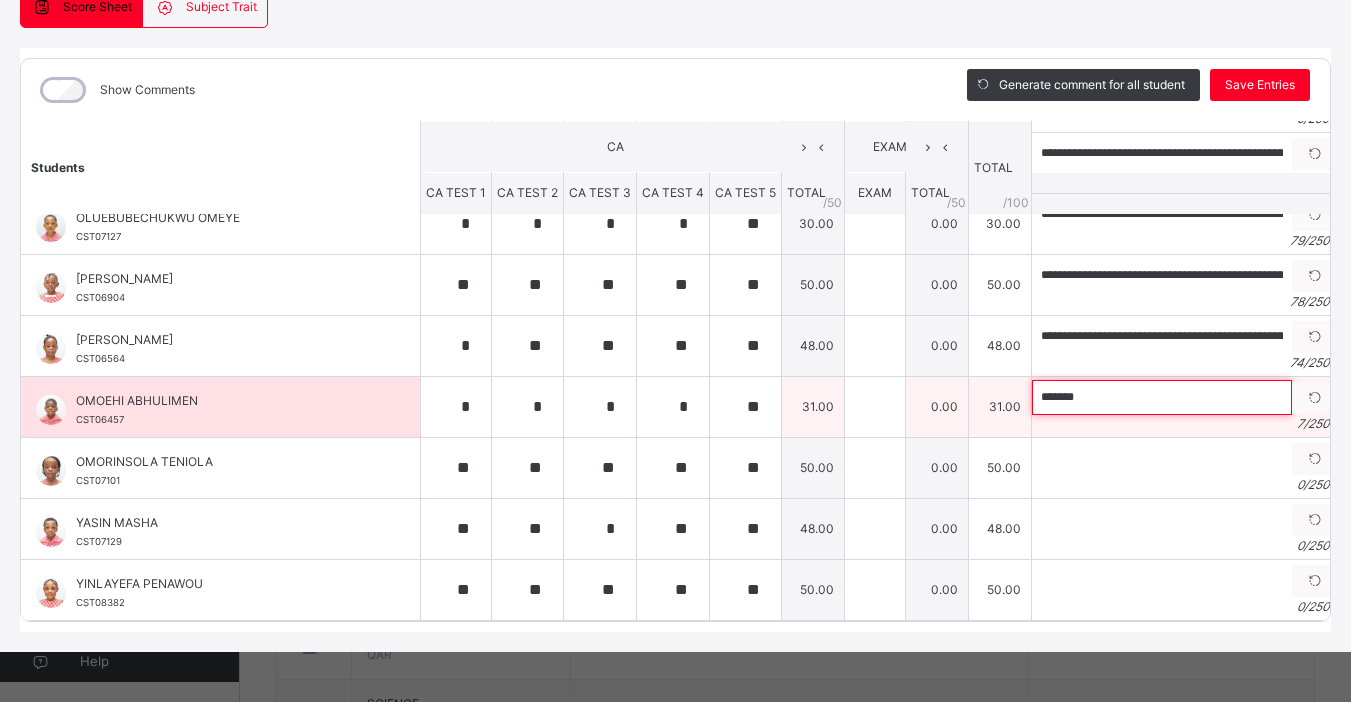 paste on "**********" 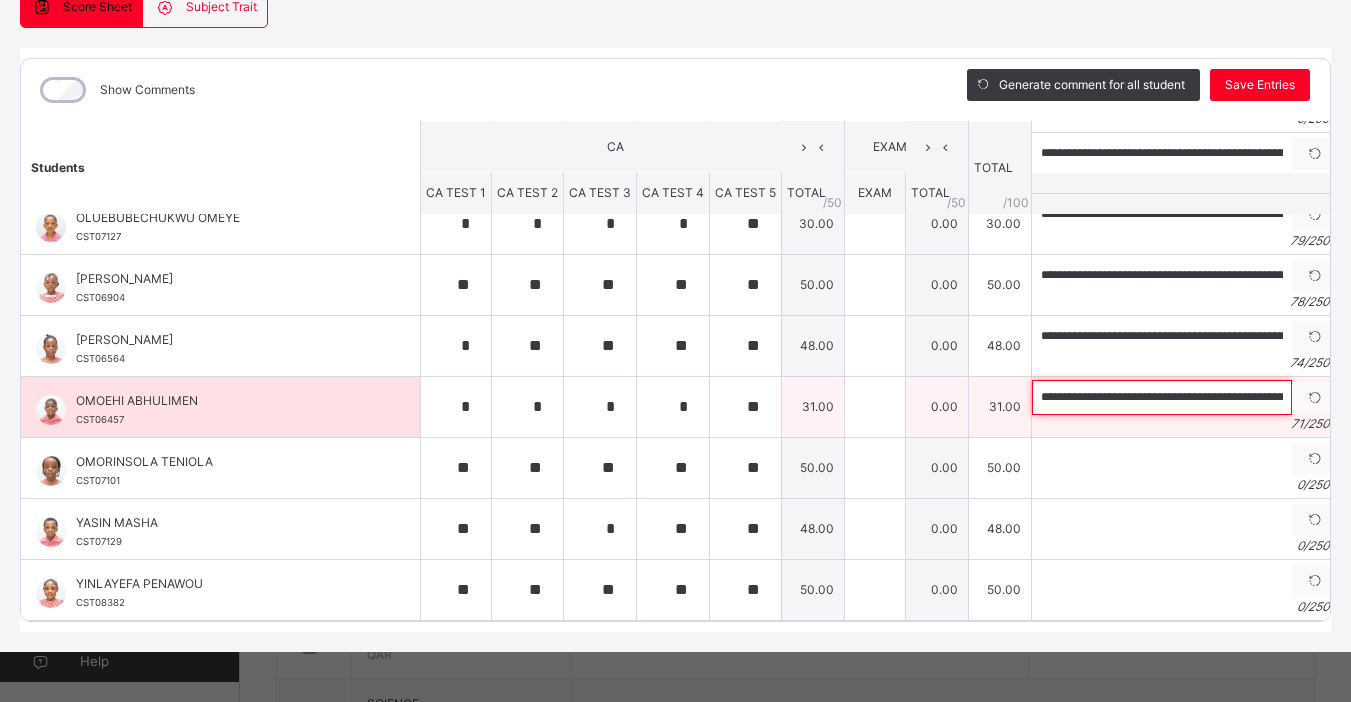 scroll, scrollTop: 0, scrollLeft: 194, axis: horizontal 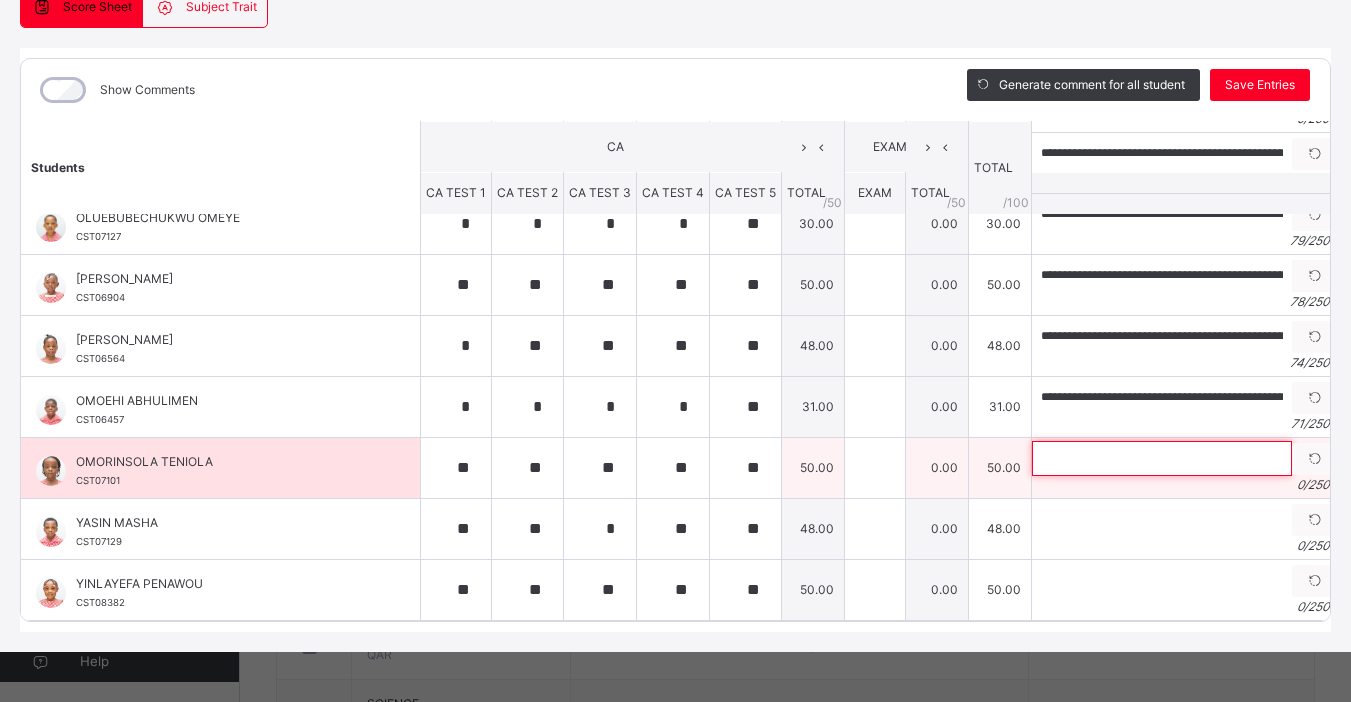 click at bounding box center [1162, 458] 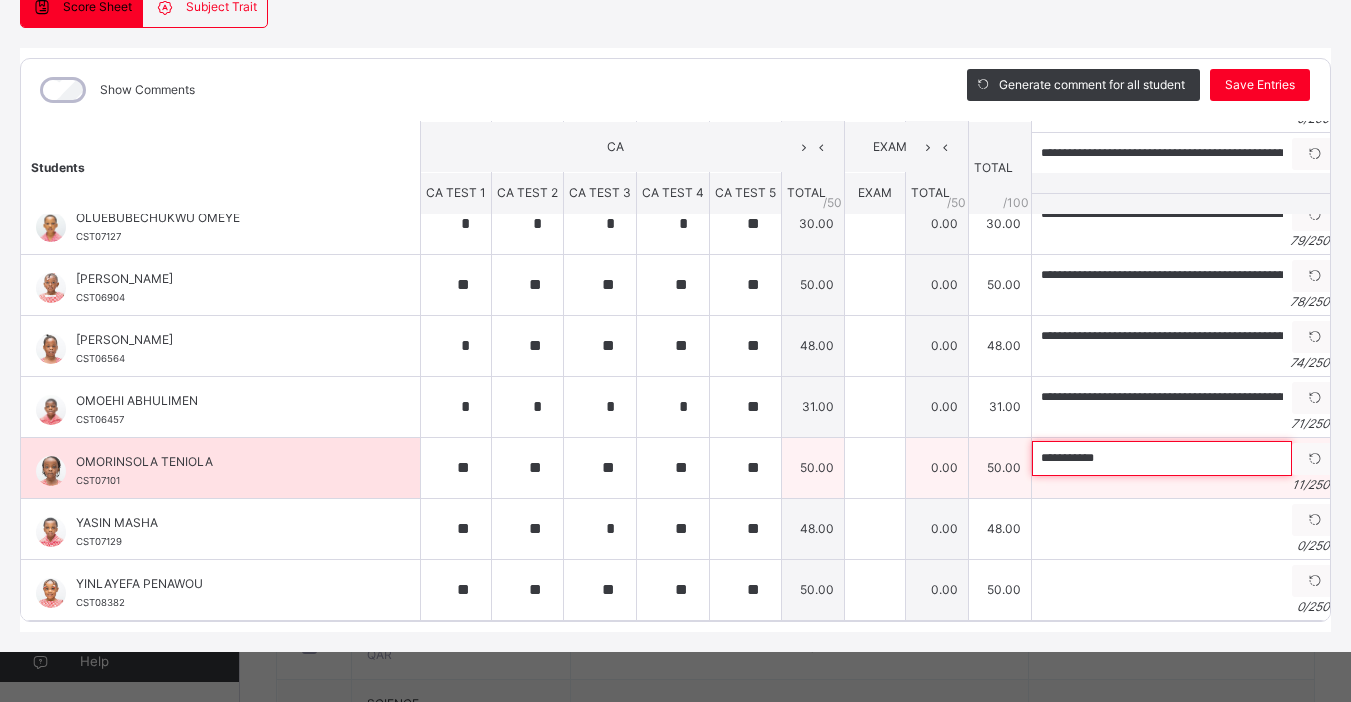 paste on "**********" 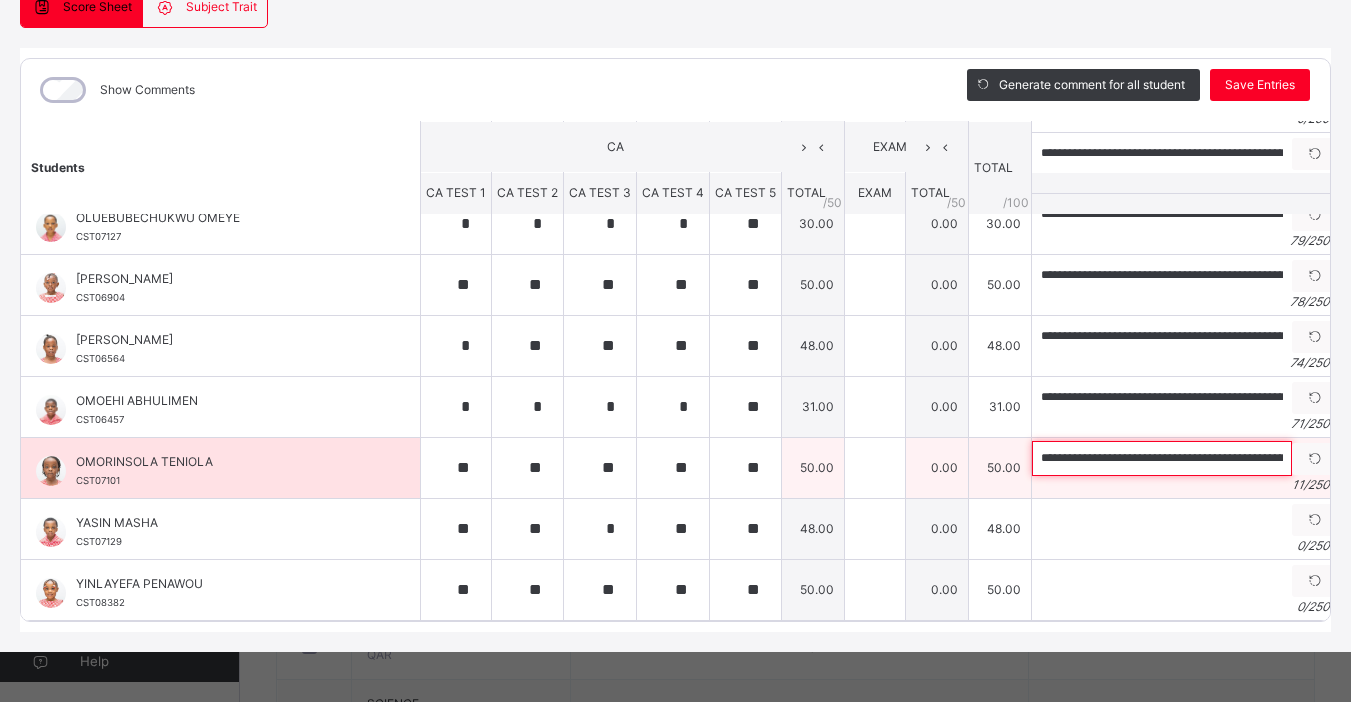 scroll, scrollTop: 0, scrollLeft: 215, axis: horizontal 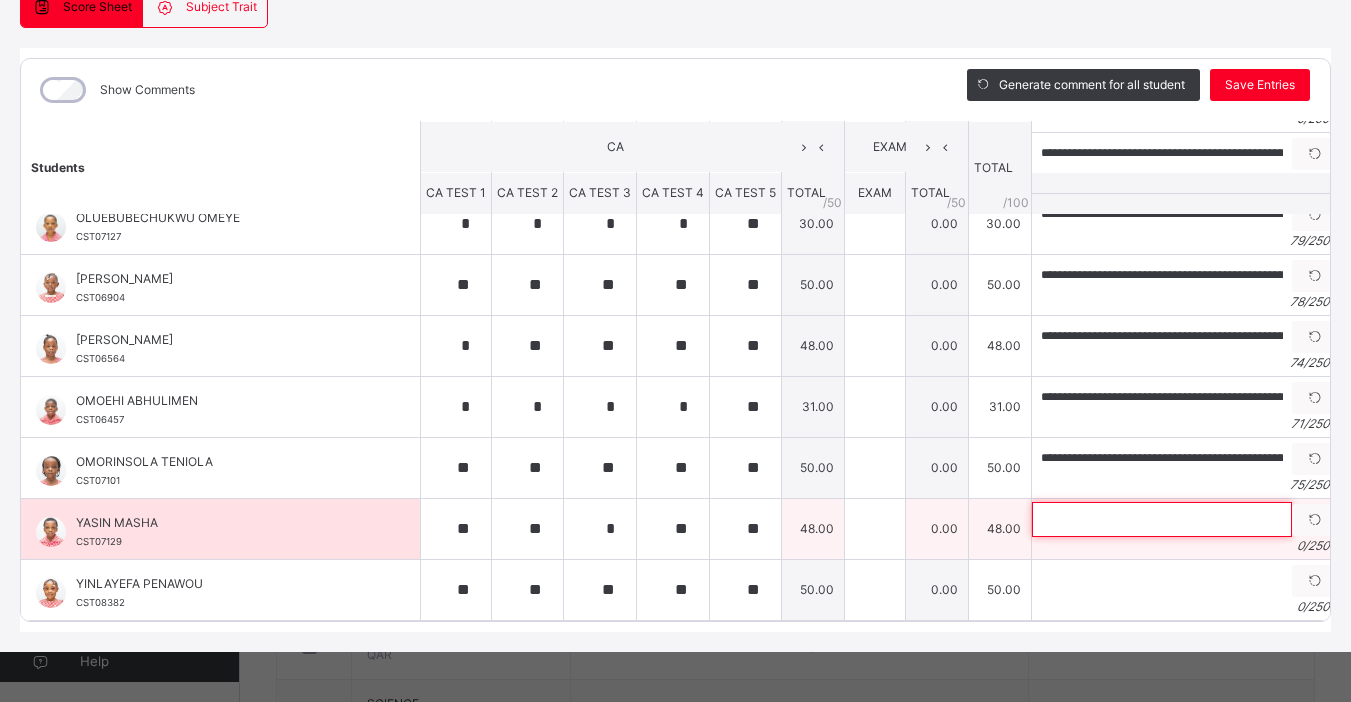 click at bounding box center (1162, 519) 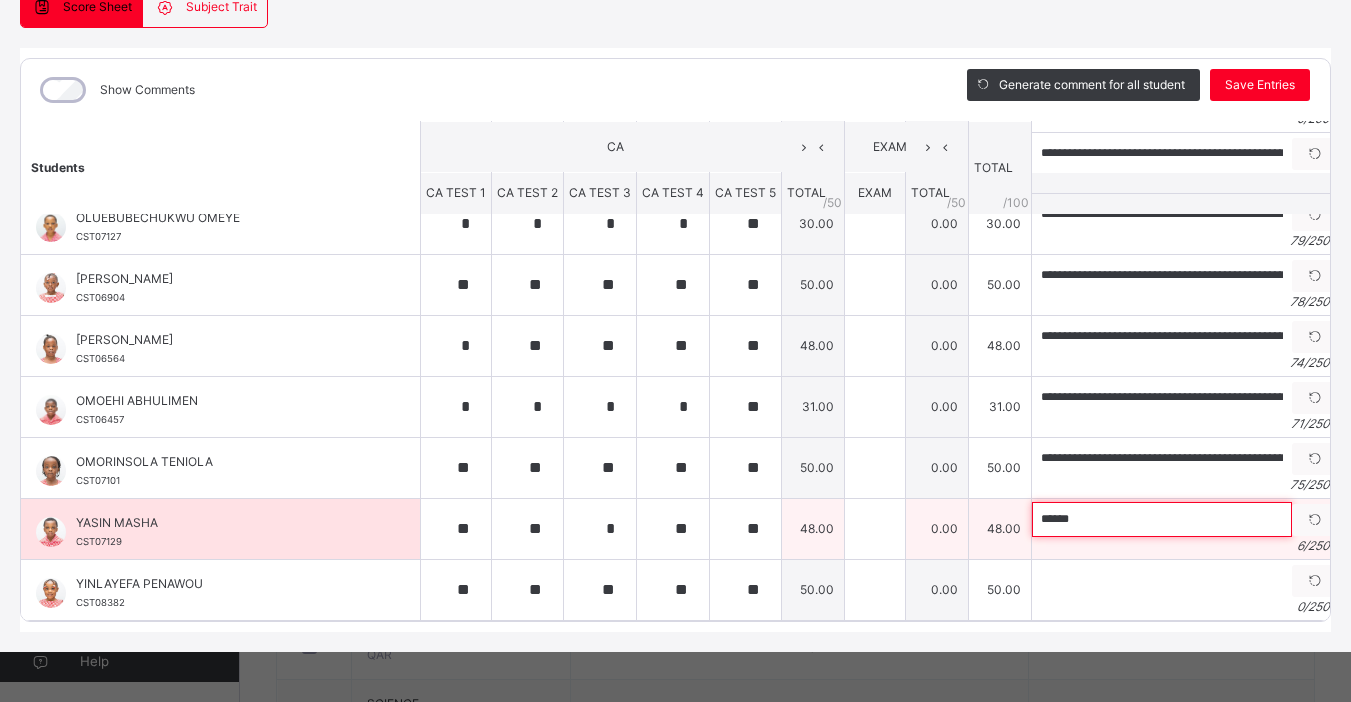 paste on "**********" 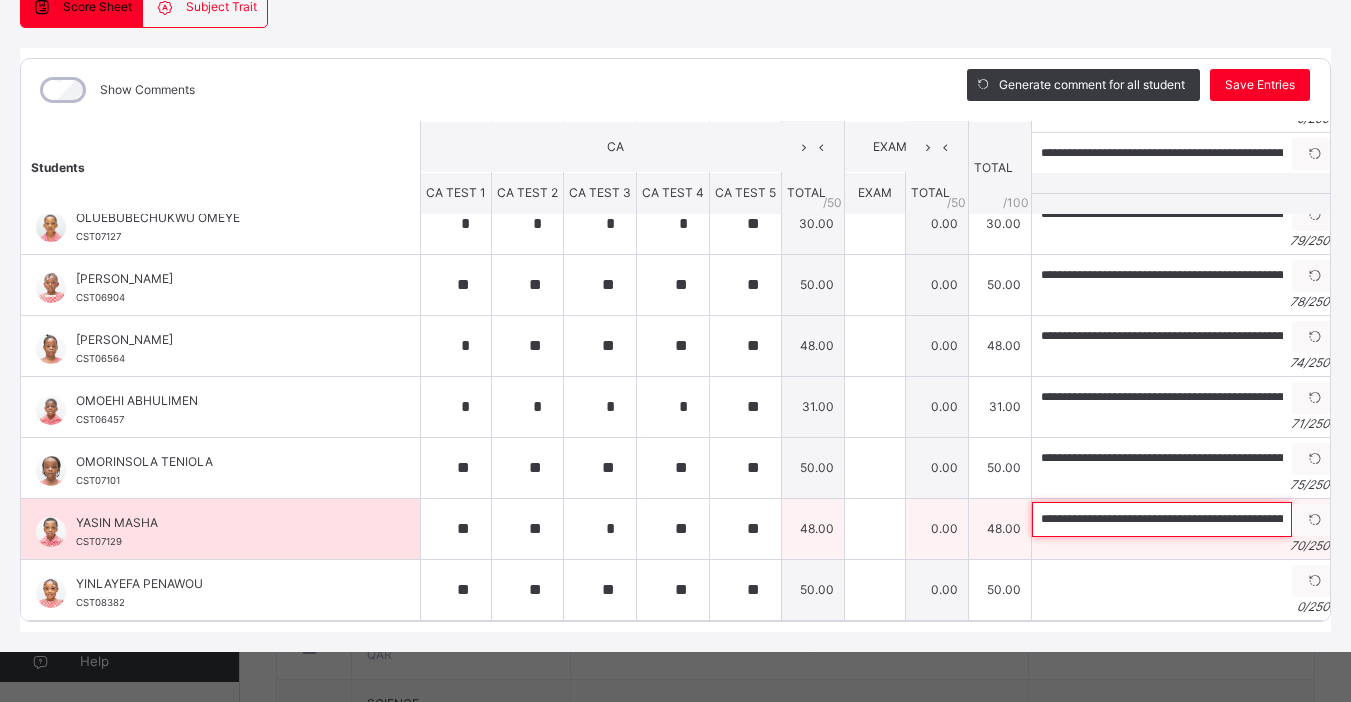 scroll, scrollTop: 0, scrollLeft: 181, axis: horizontal 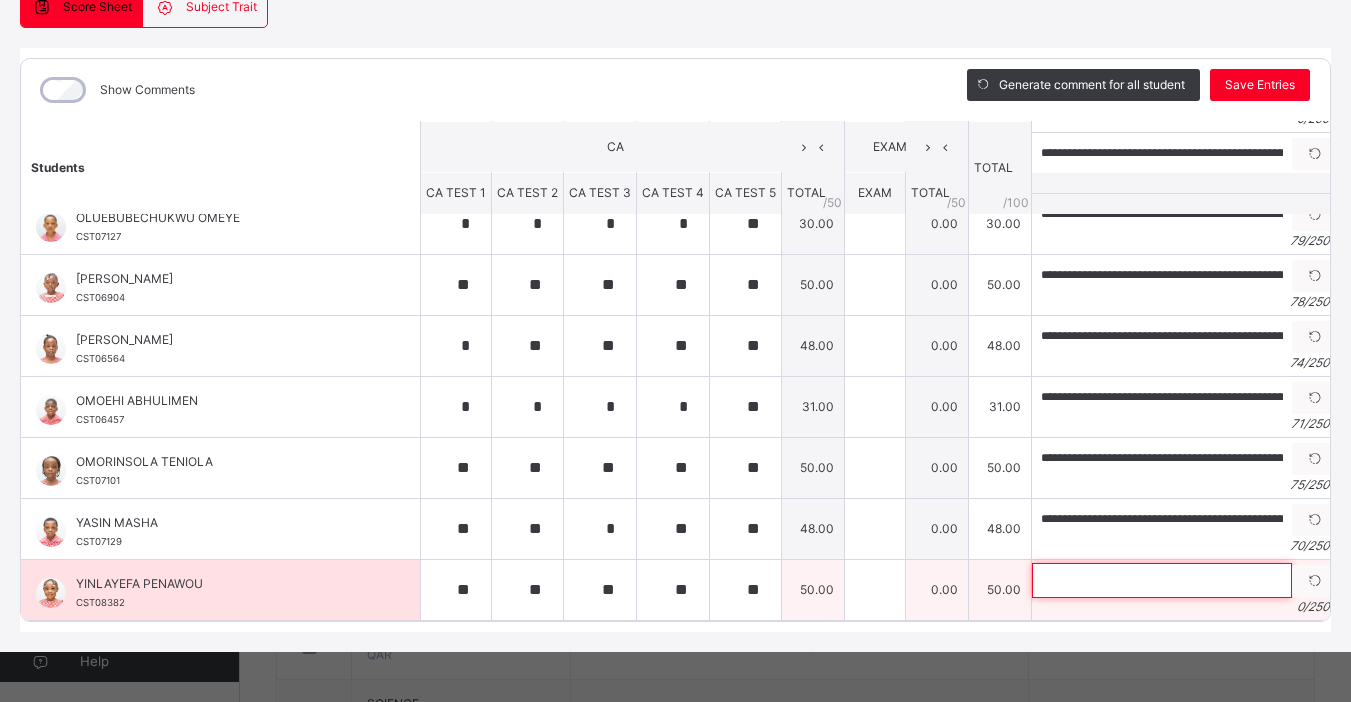 click at bounding box center [1162, 580] 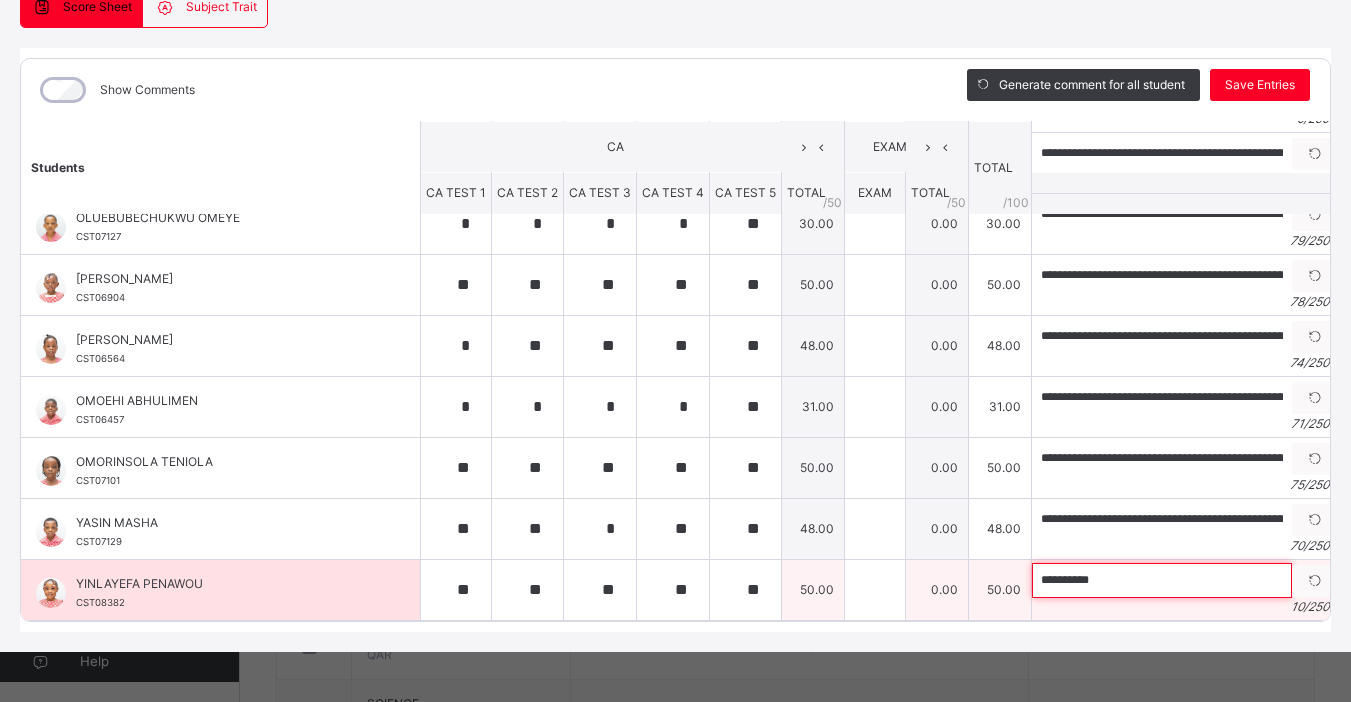 paste 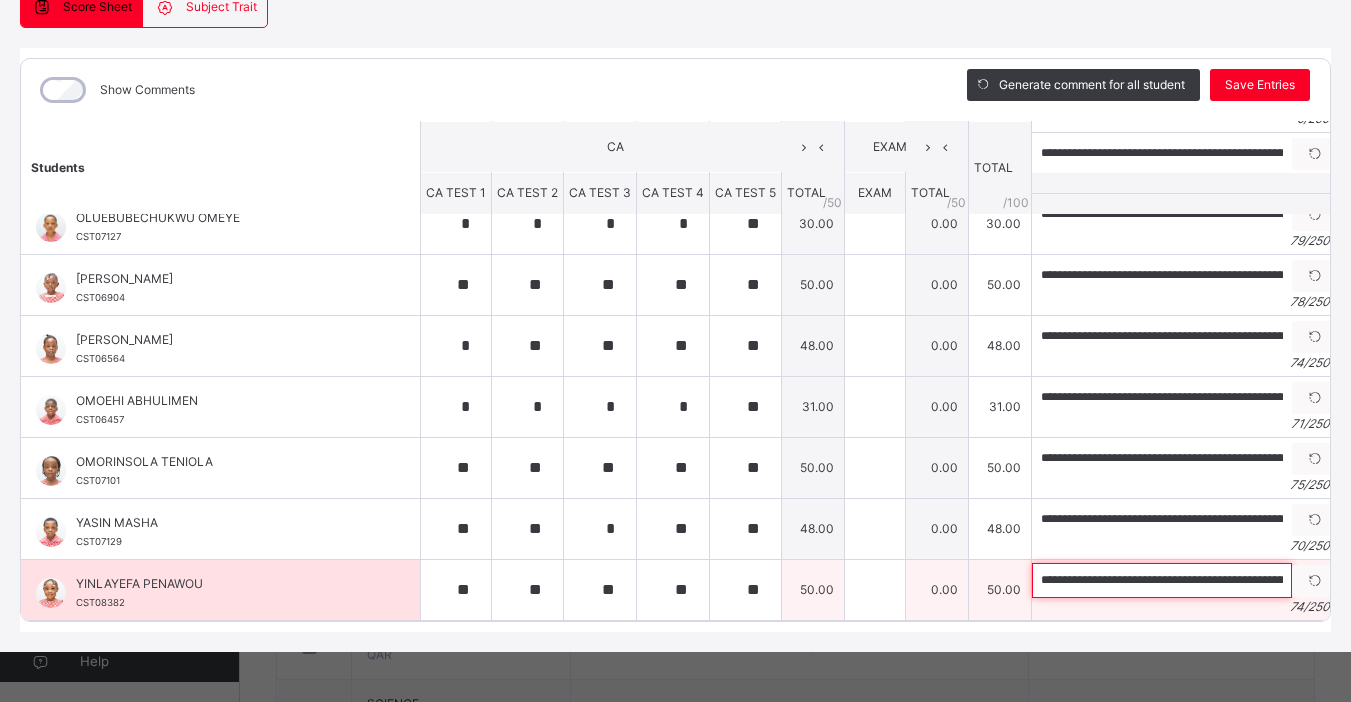 scroll, scrollTop: 0, scrollLeft: 202, axis: horizontal 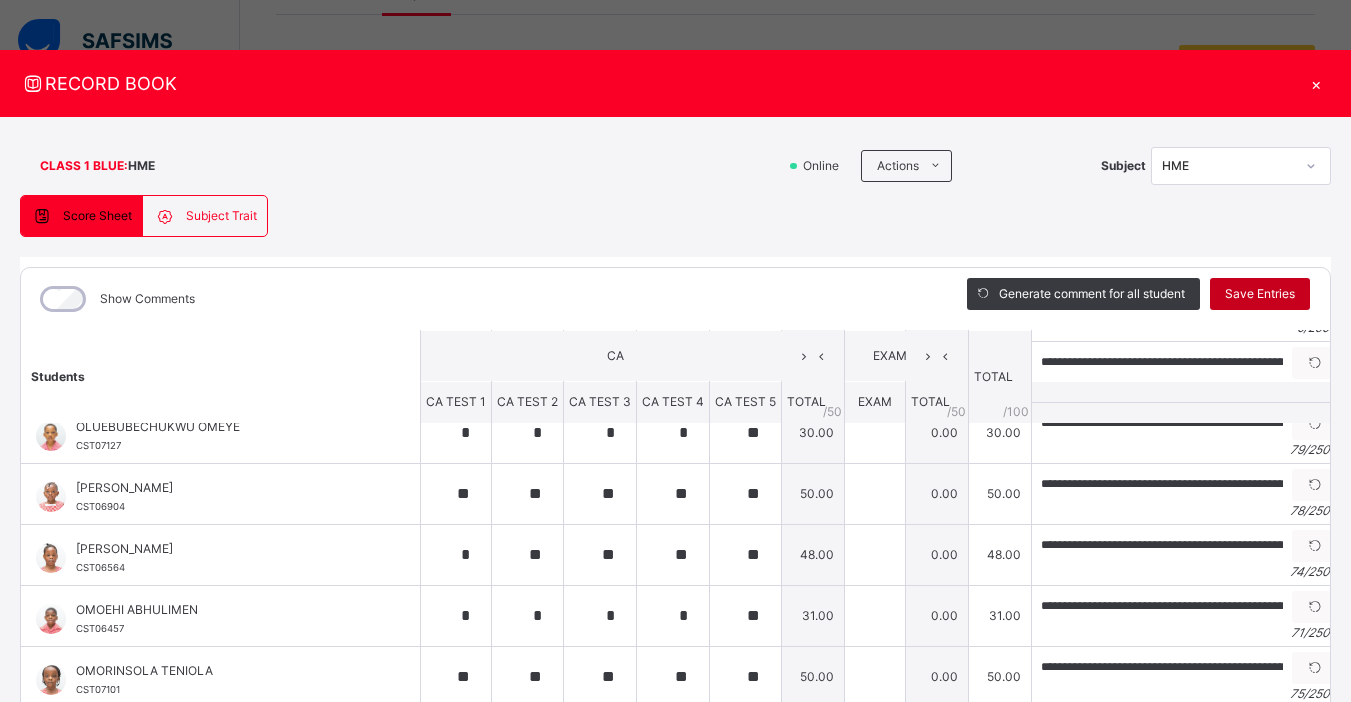 click on "Save Entries" at bounding box center [1260, 294] 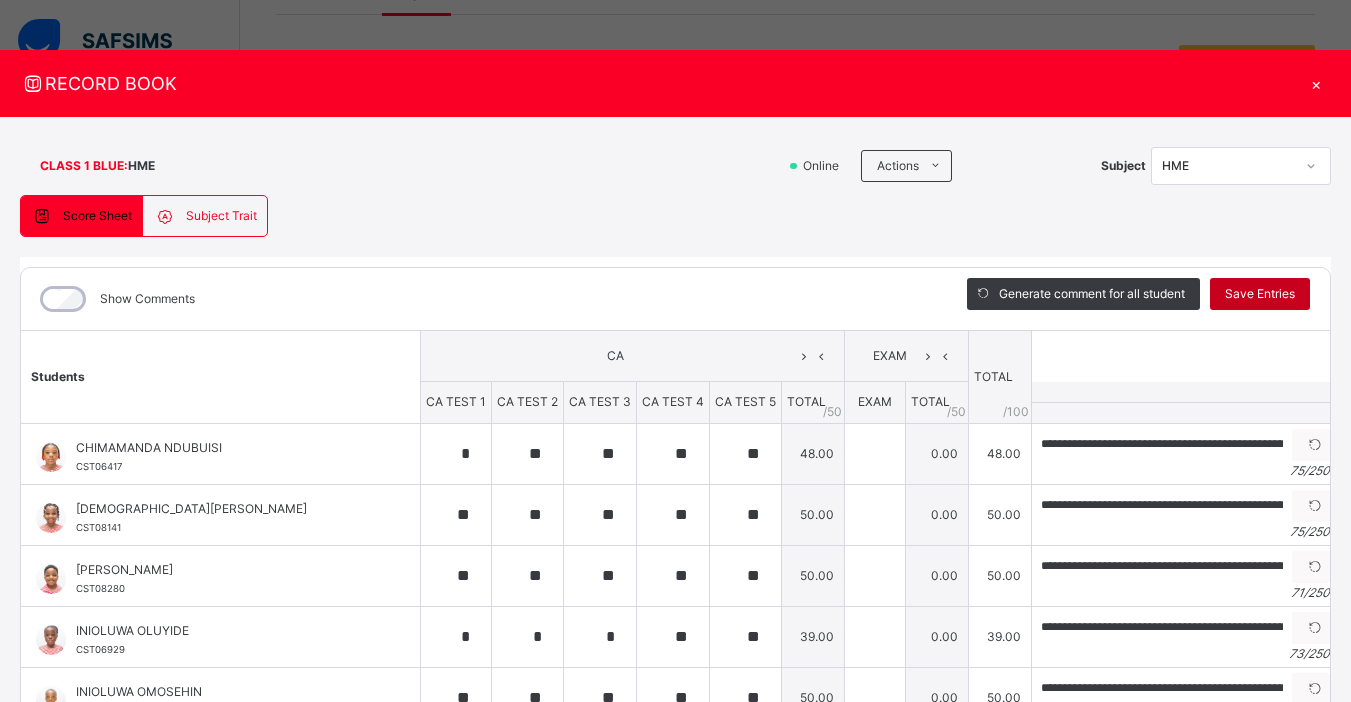 click on "Save Entries" at bounding box center [1260, 294] 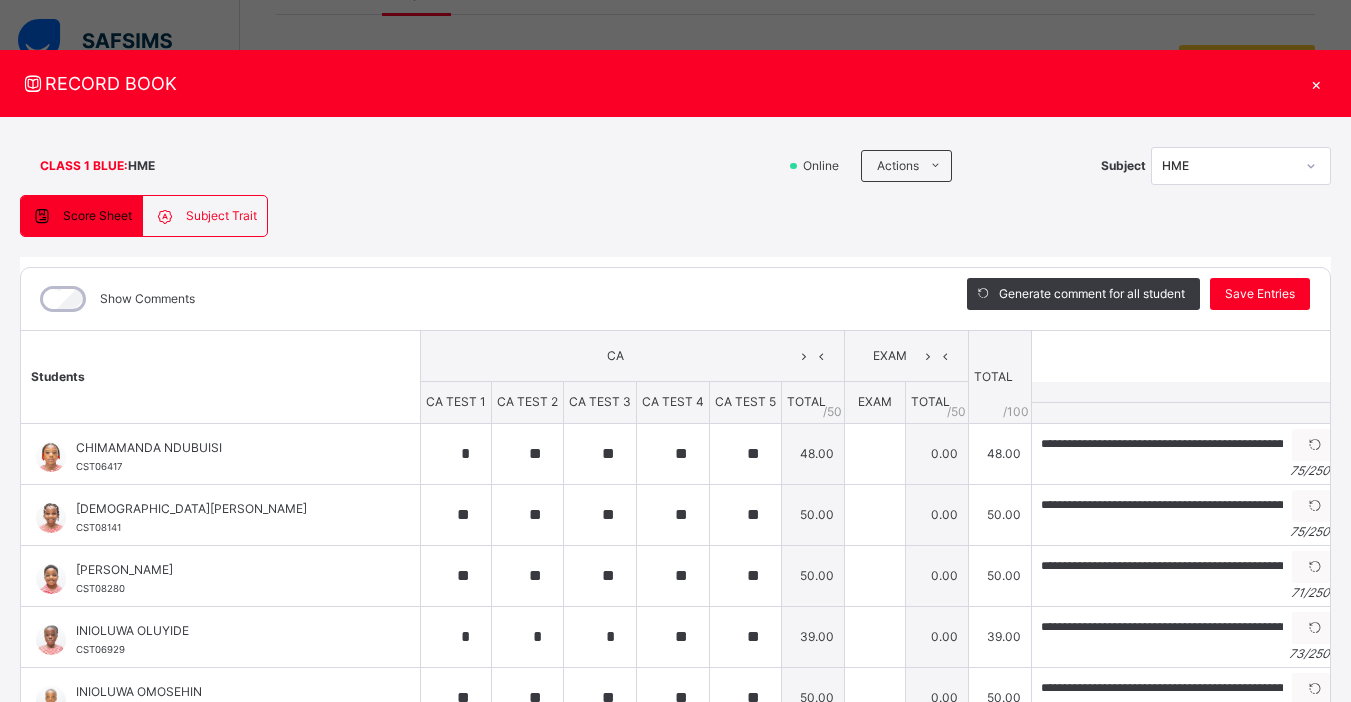 click on "×" at bounding box center [1316, 83] 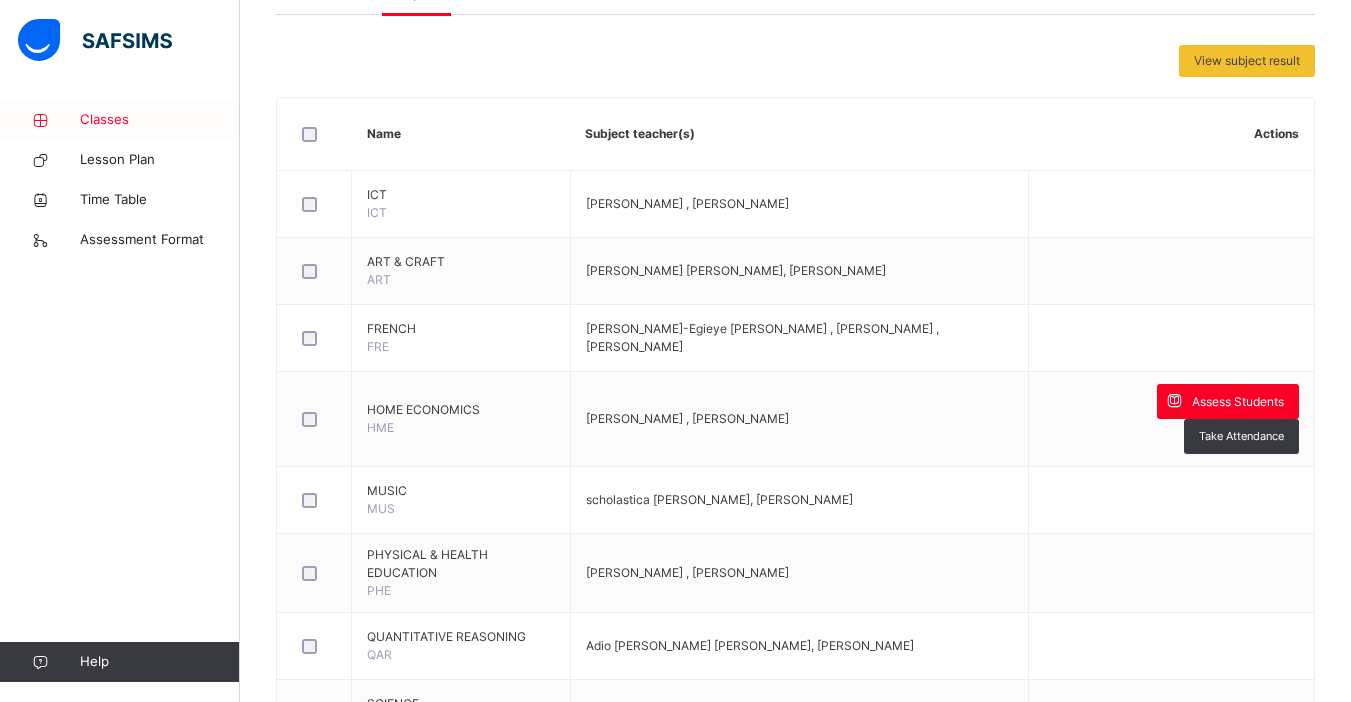 click on "Classes" at bounding box center (160, 120) 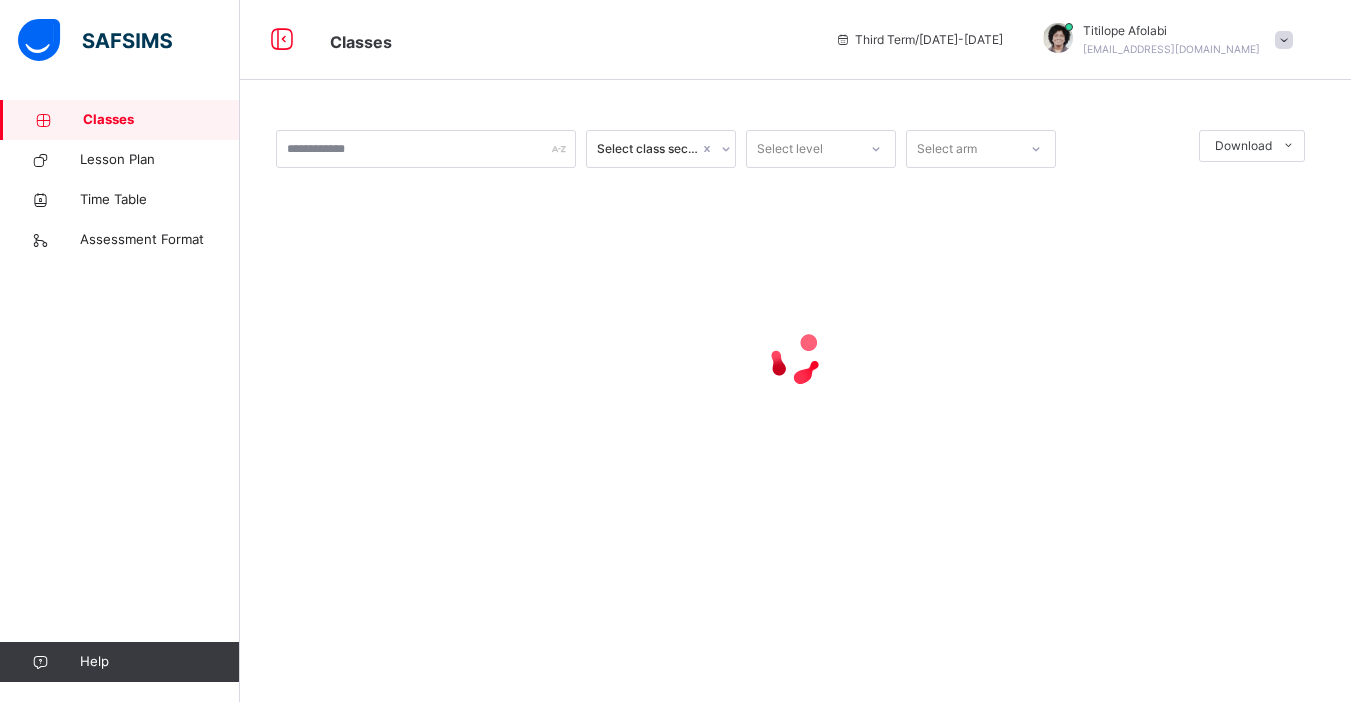 scroll, scrollTop: 0, scrollLeft: 0, axis: both 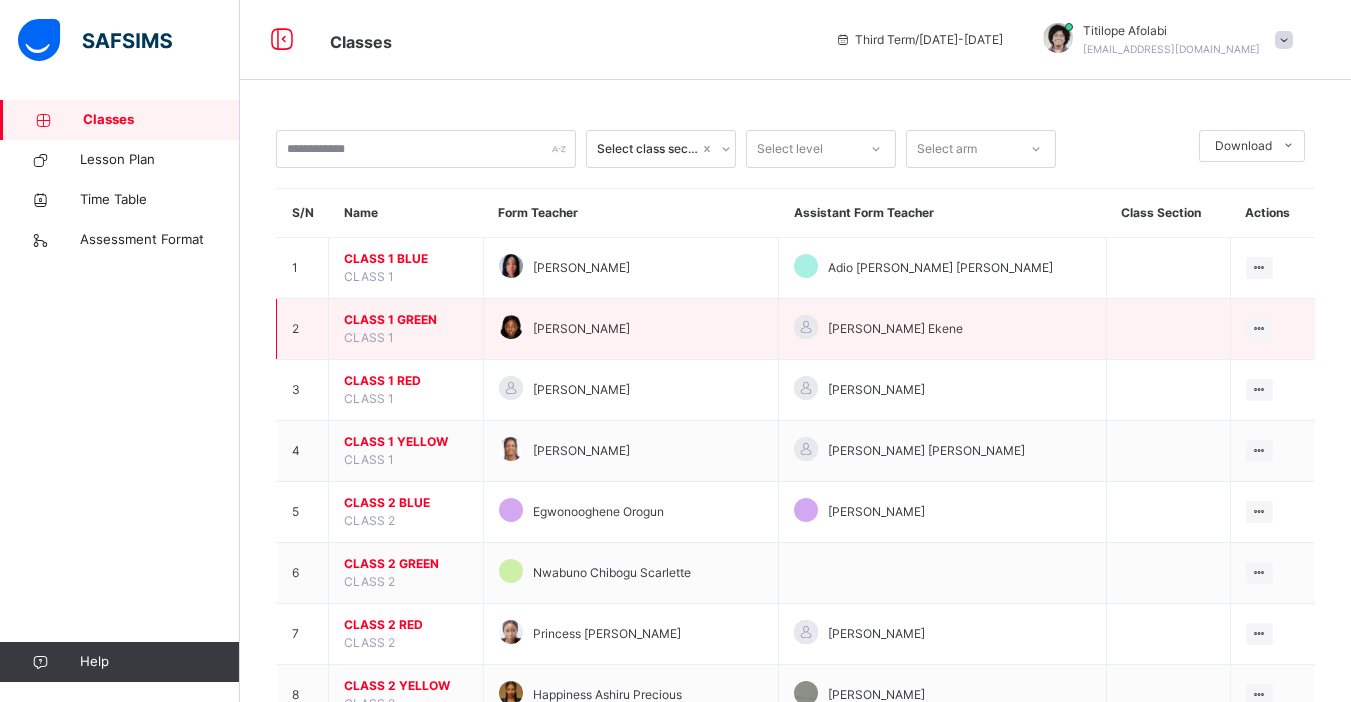 click on "CLASS 1   GREEN" at bounding box center (406, 320) 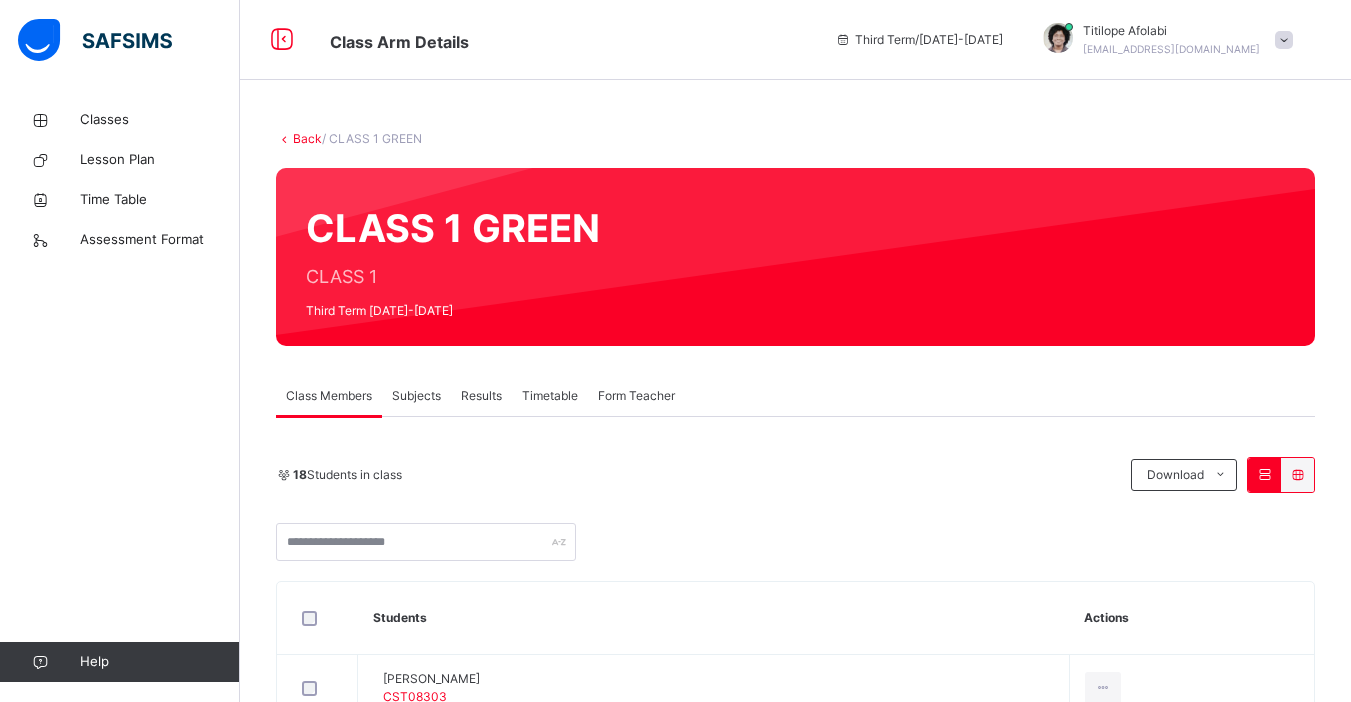 click on "Subjects" at bounding box center (416, 396) 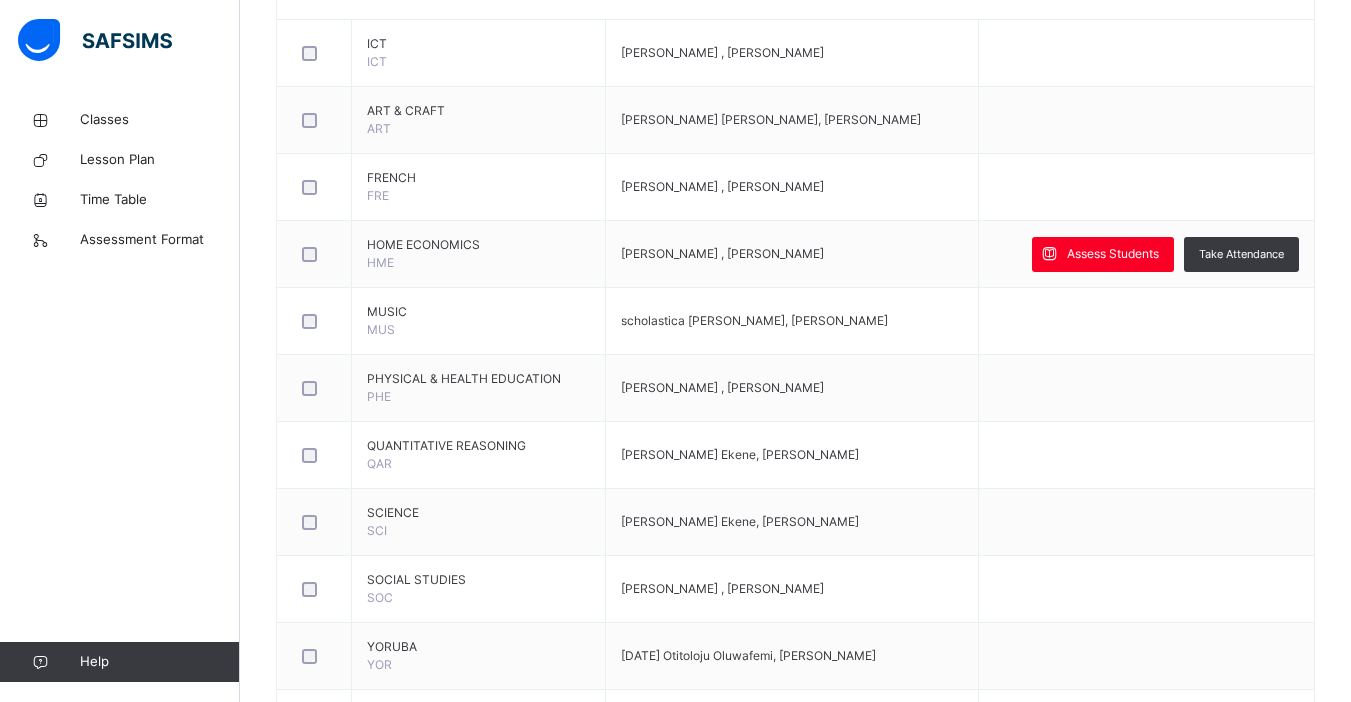 scroll, scrollTop: 556, scrollLeft: 0, axis: vertical 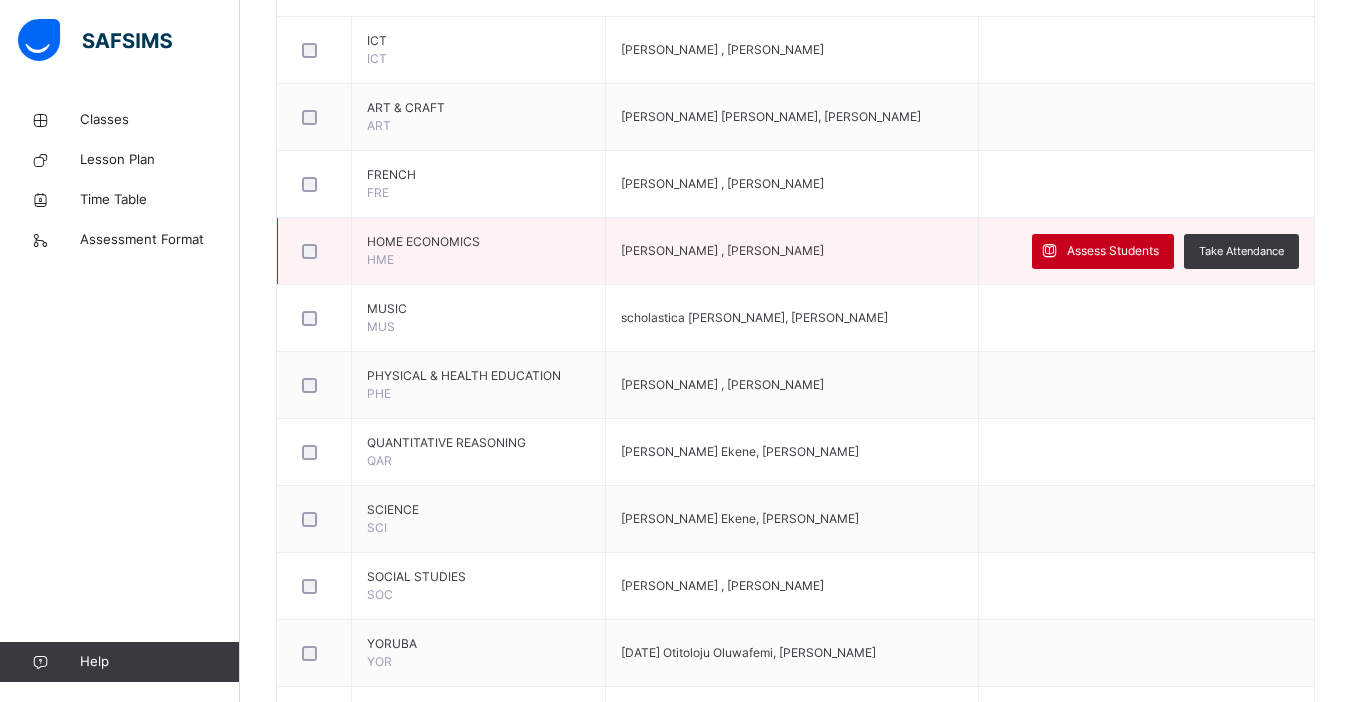 click on "Assess Students" at bounding box center (1113, 251) 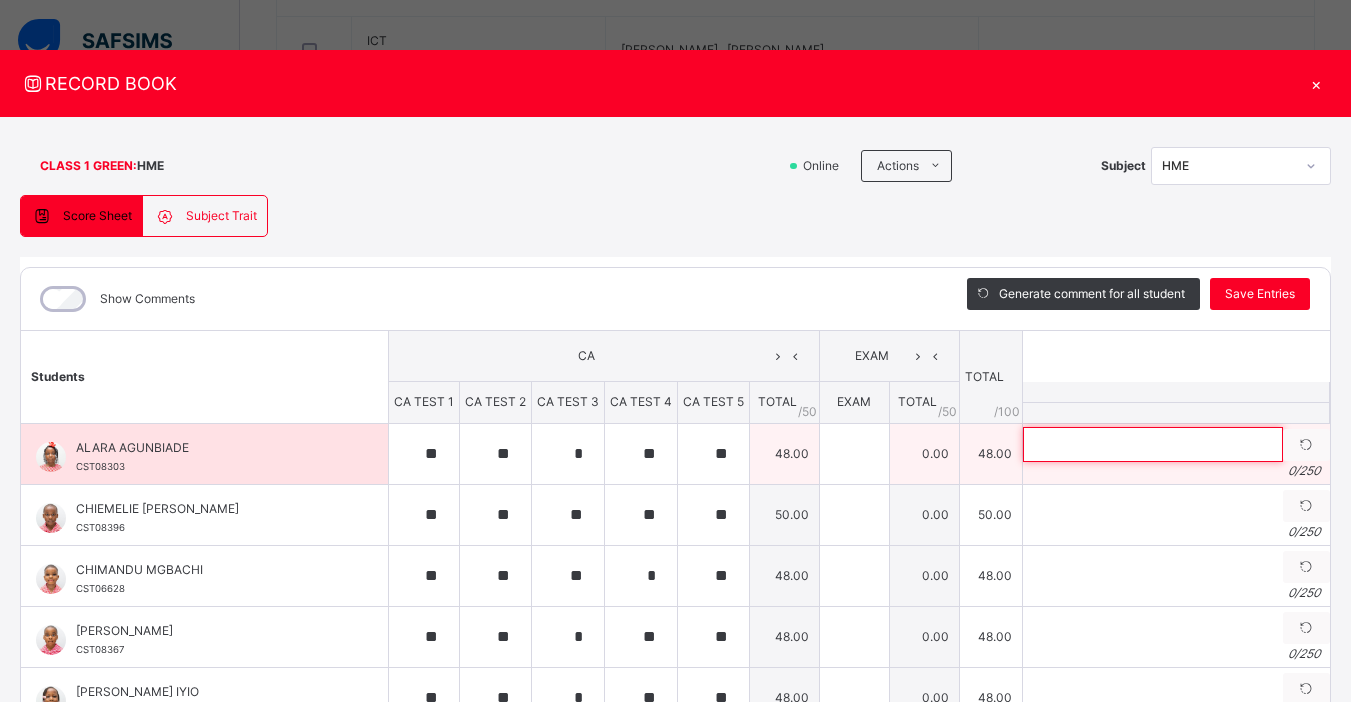 click at bounding box center (1153, 444) 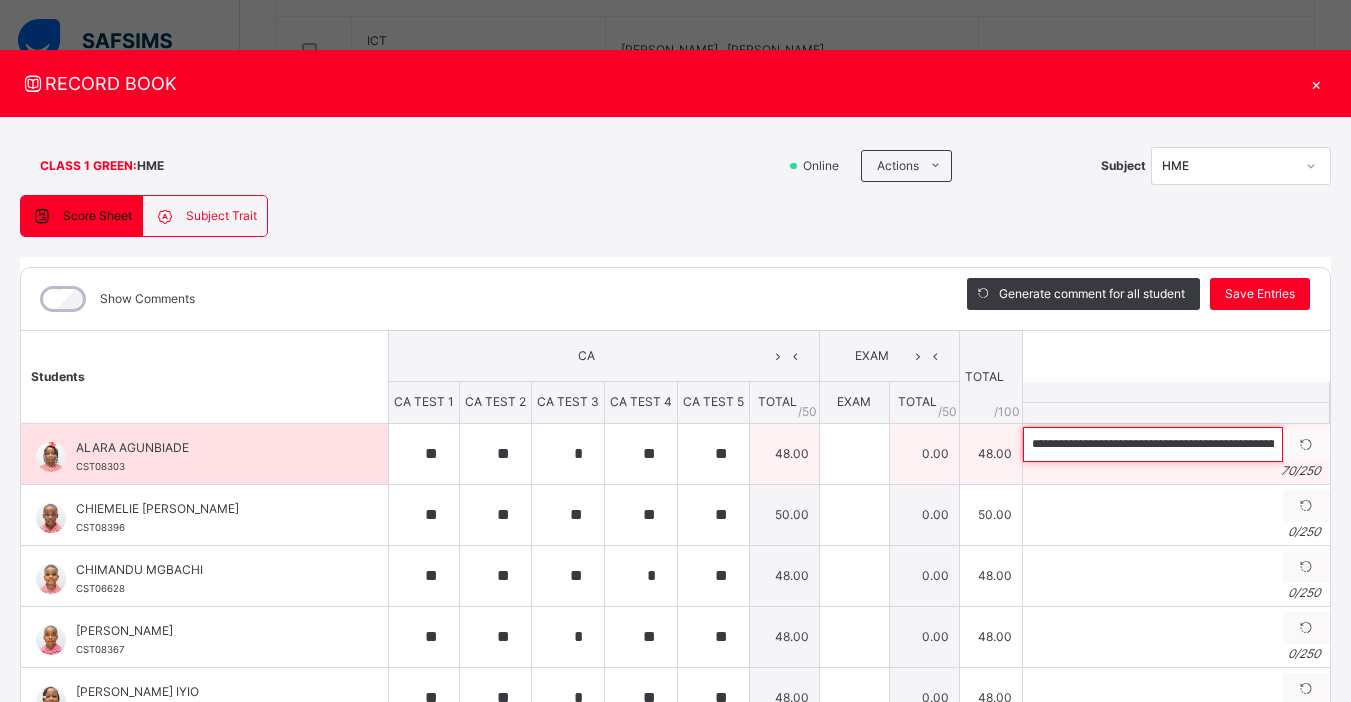 scroll, scrollTop: 0, scrollLeft: 180, axis: horizontal 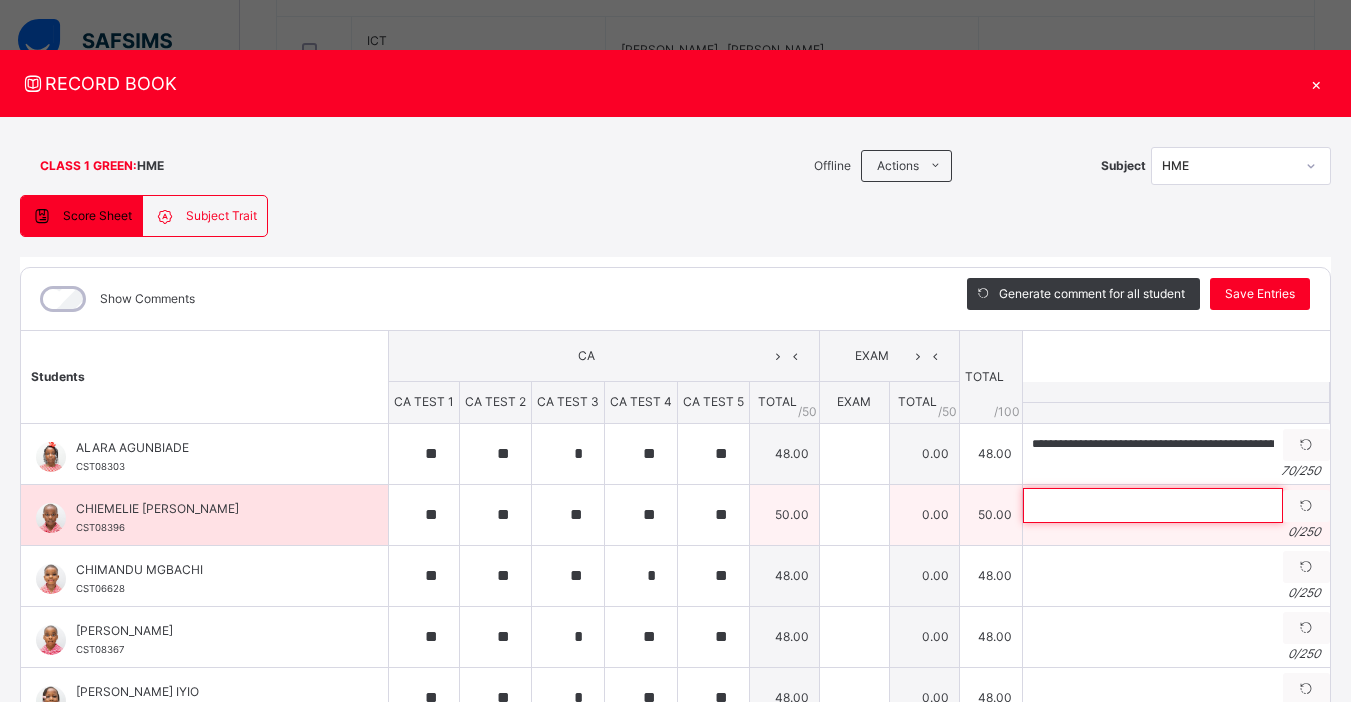 click at bounding box center [1153, 505] 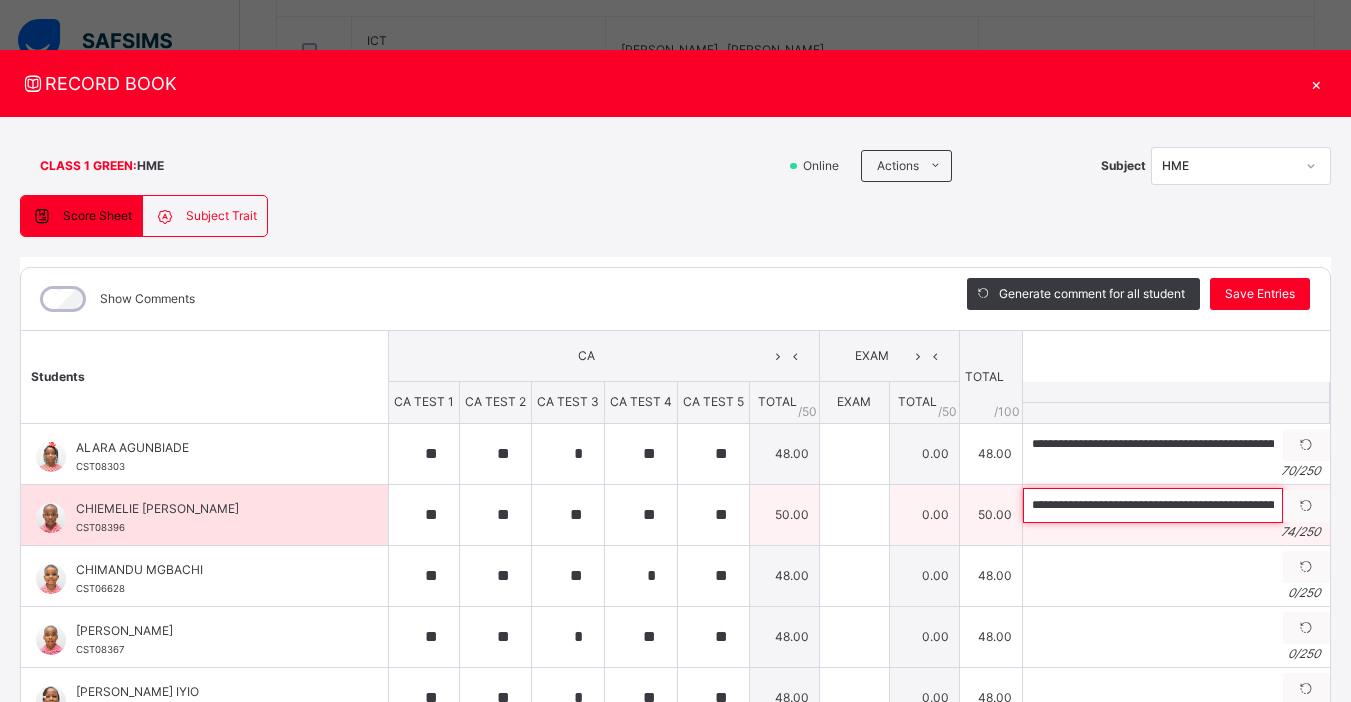 scroll, scrollTop: 0, scrollLeft: 206, axis: horizontal 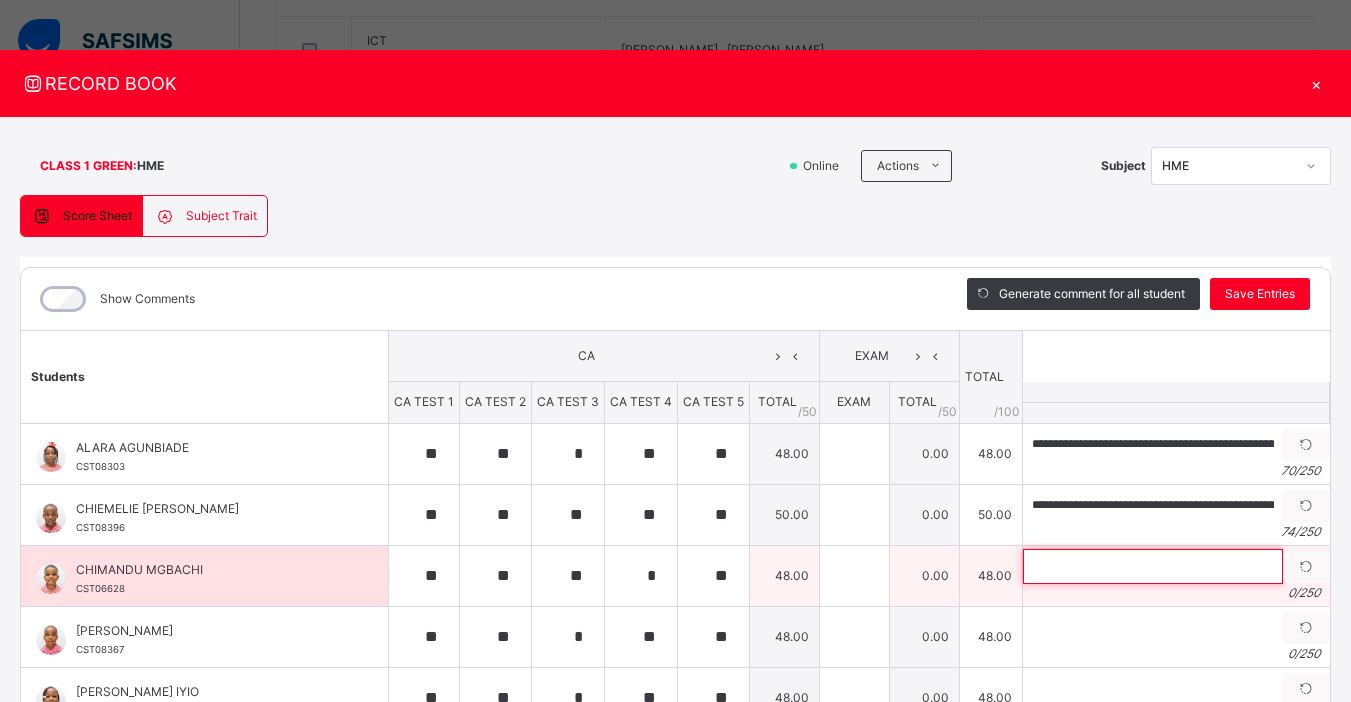 click at bounding box center [1153, 566] 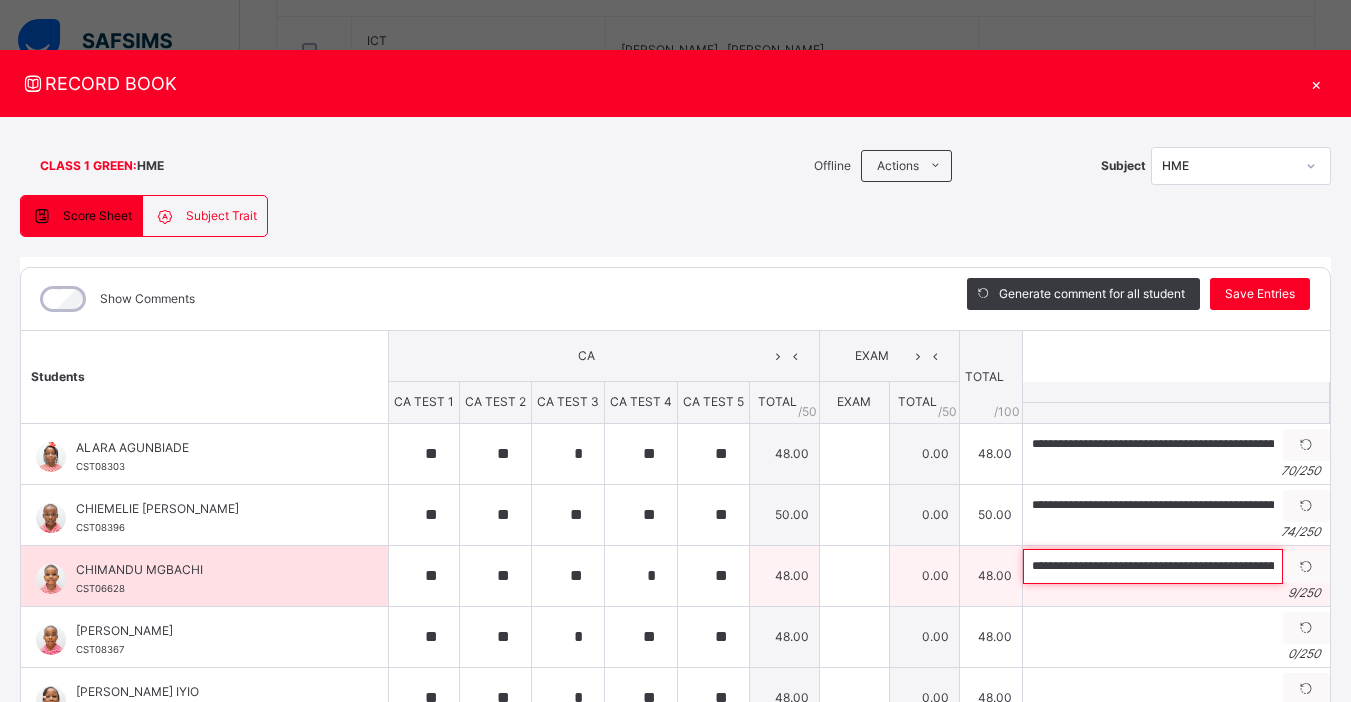 scroll, scrollTop: 0, scrollLeft: 208, axis: horizontal 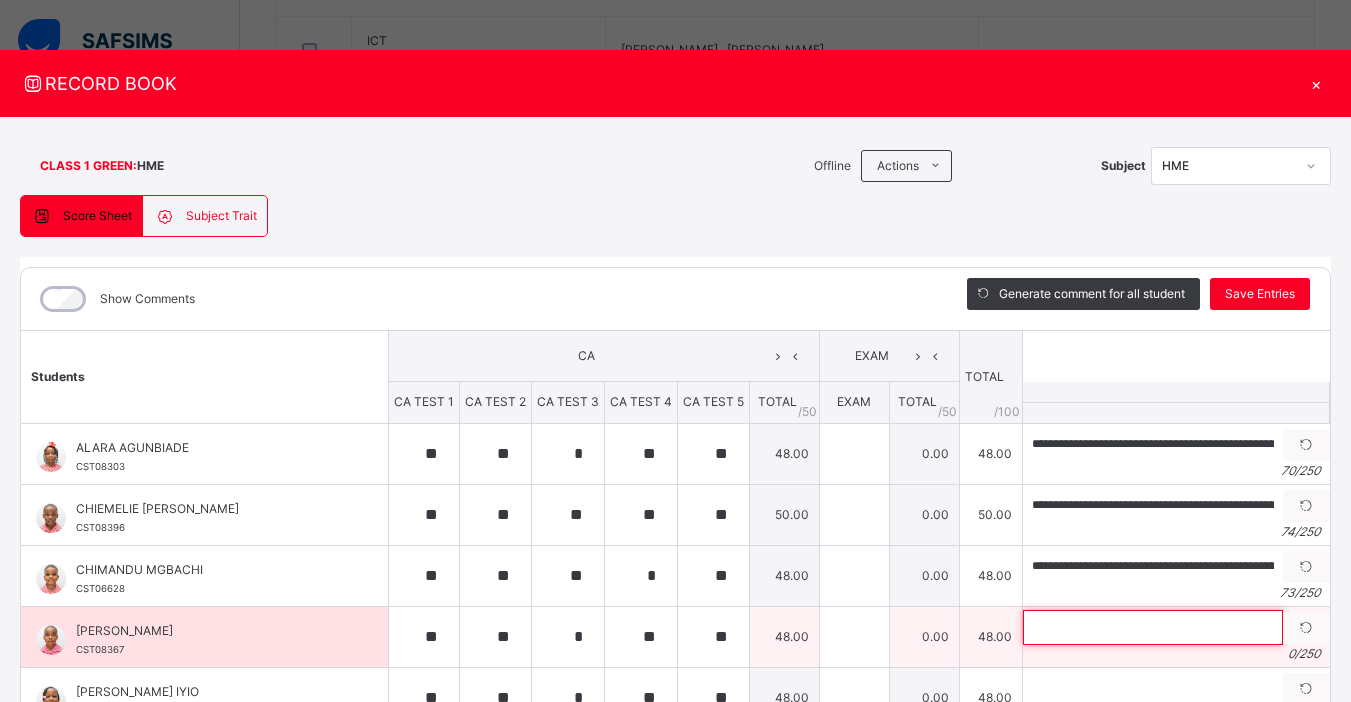 click at bounding box center [1153, 627] 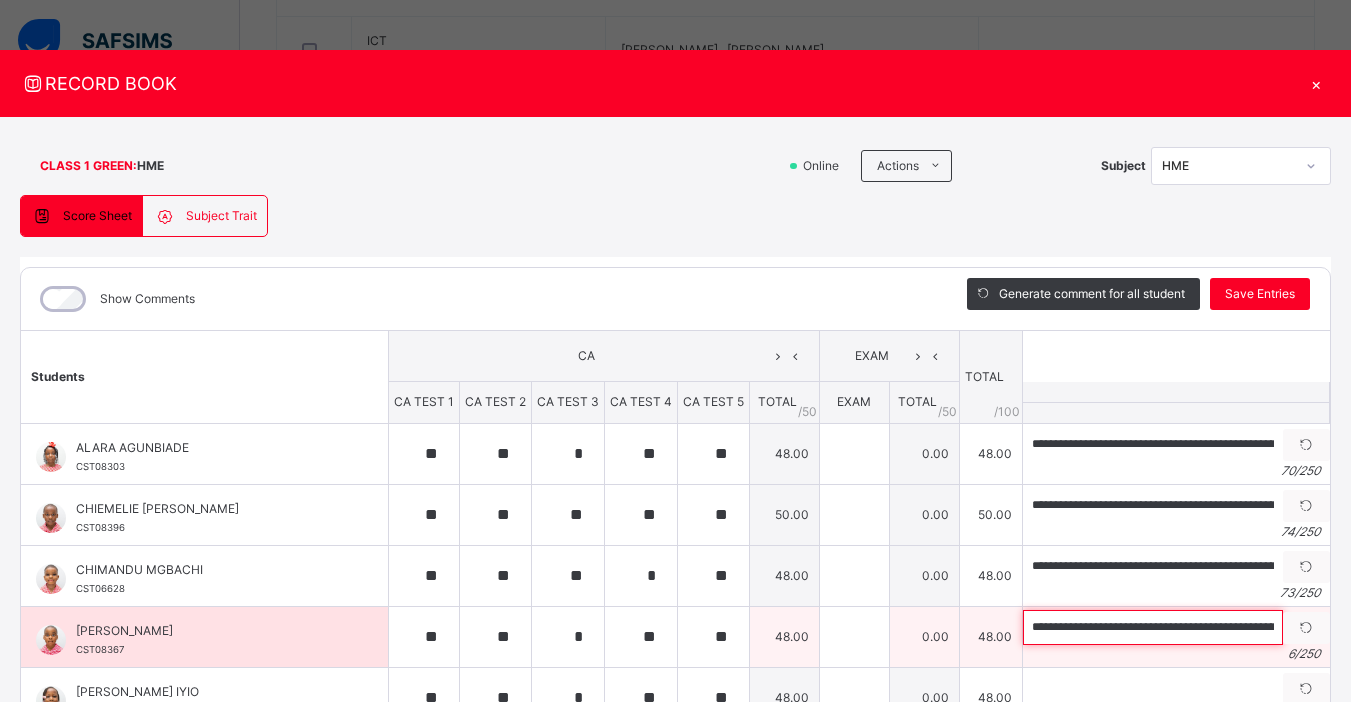 scroll, scrollTop: 0, scrollLeft: 183, axis: horizontal 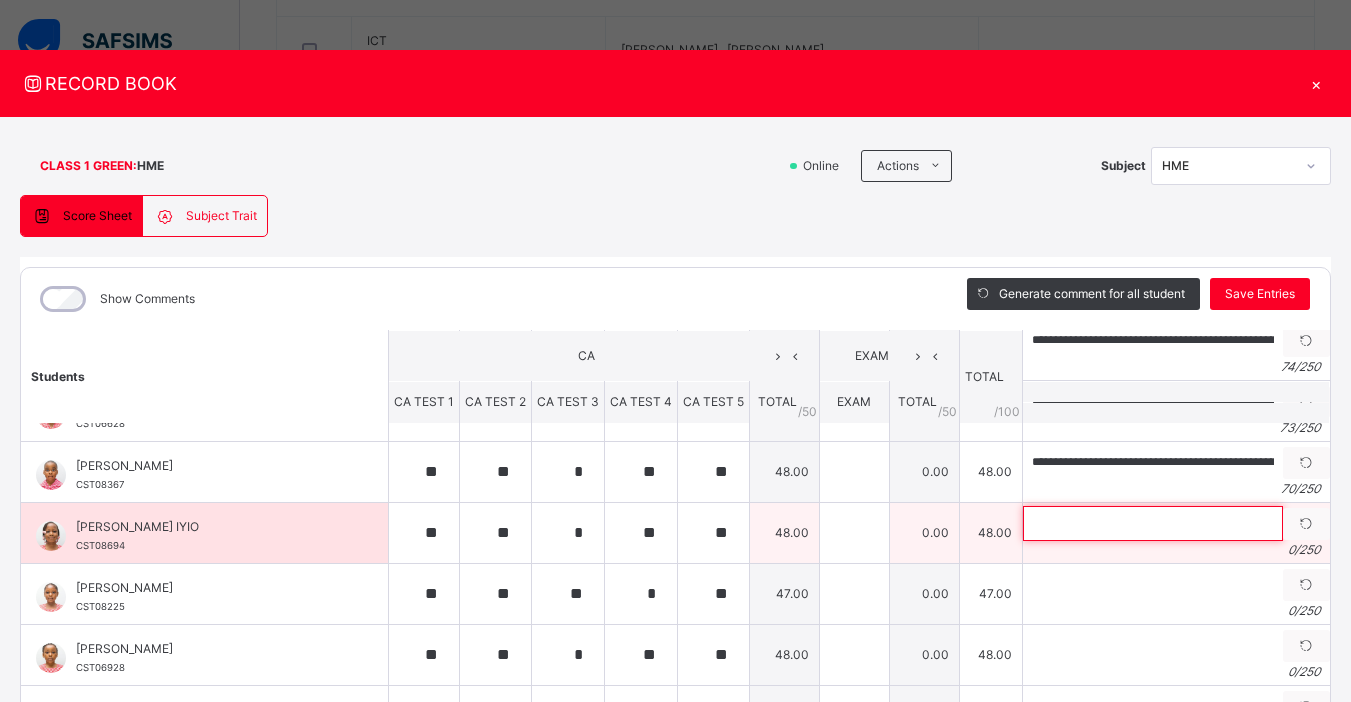 click at bounding box center (1153, 523) 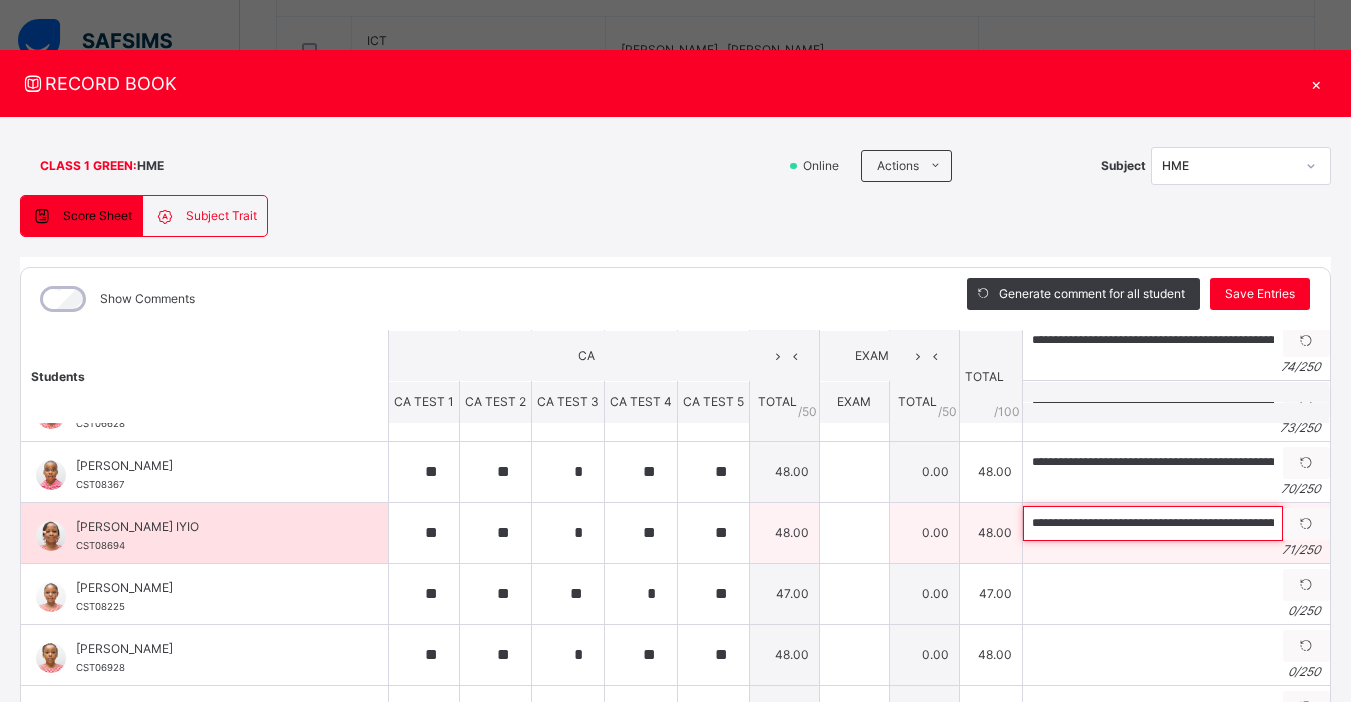 scroll, scrollTop: 0, scrollLeft: 192, axis: horizontal 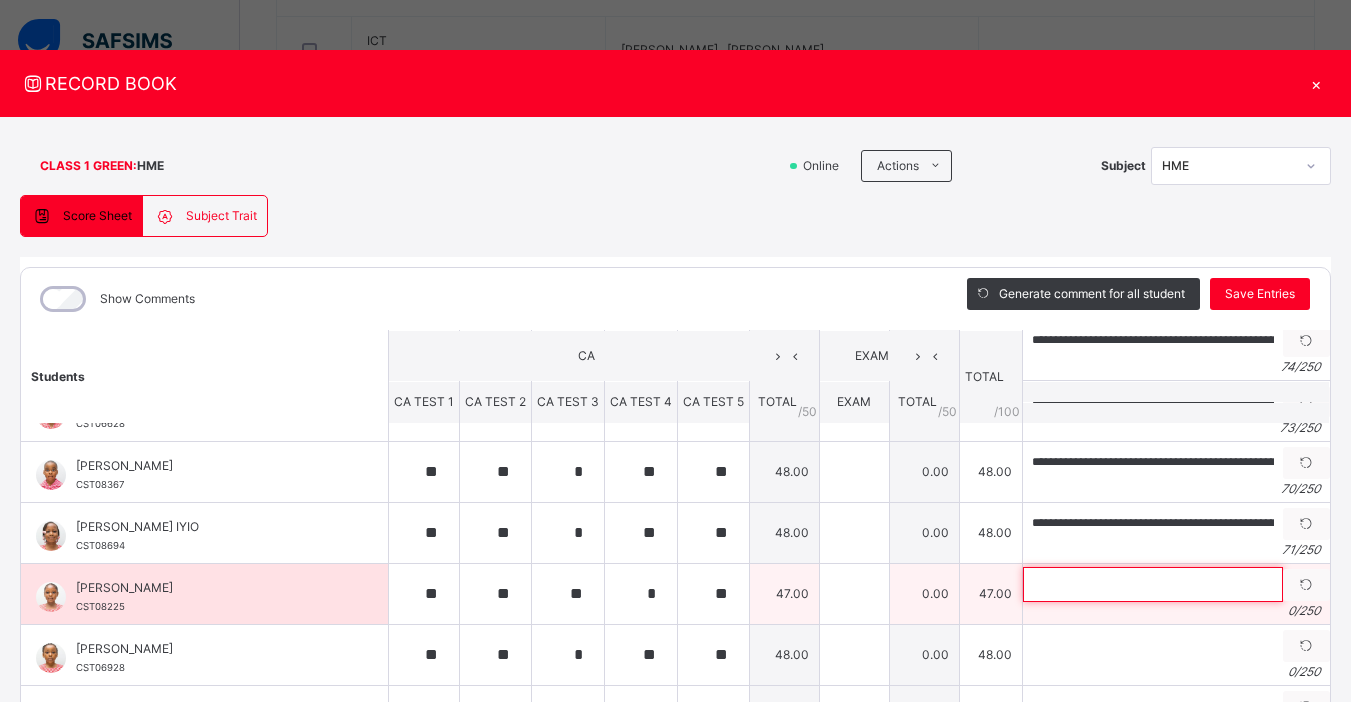 click at bounding box center (1153, 584) 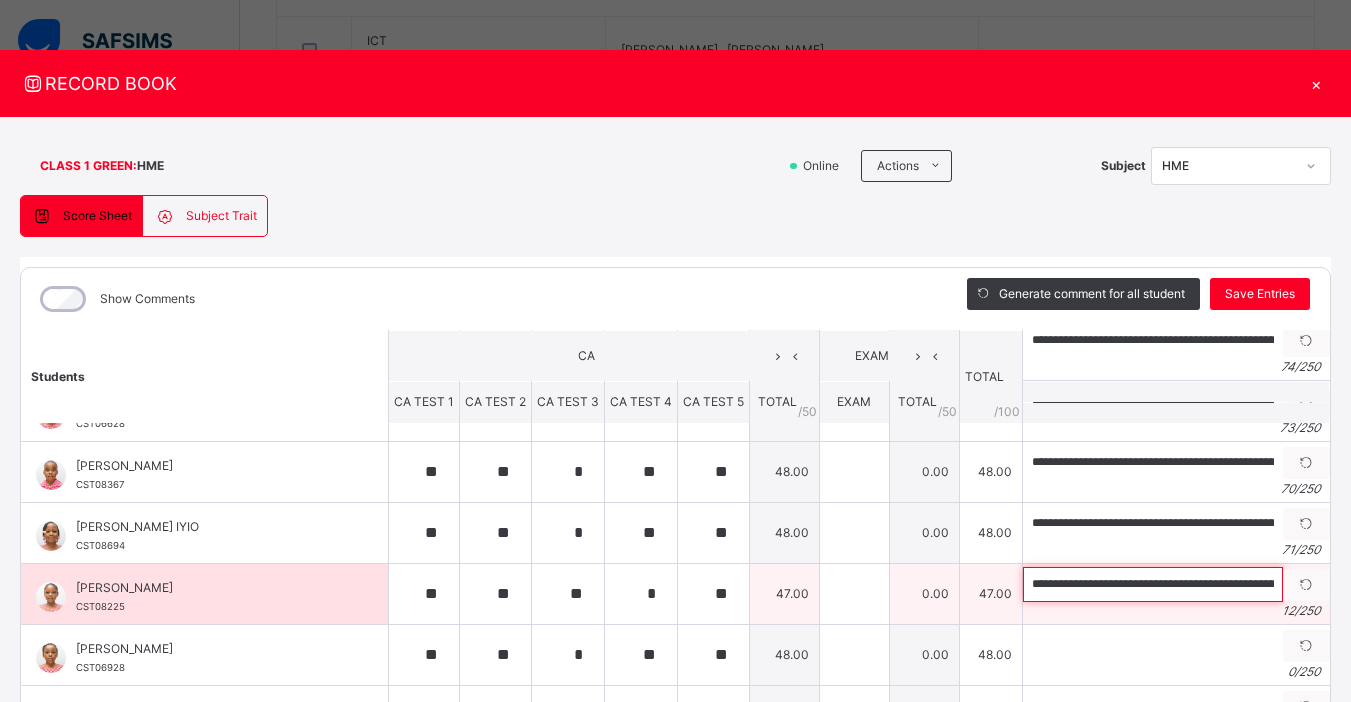 scroll, scrollTop: 0, scrollLeft: 222, axis: horizontal 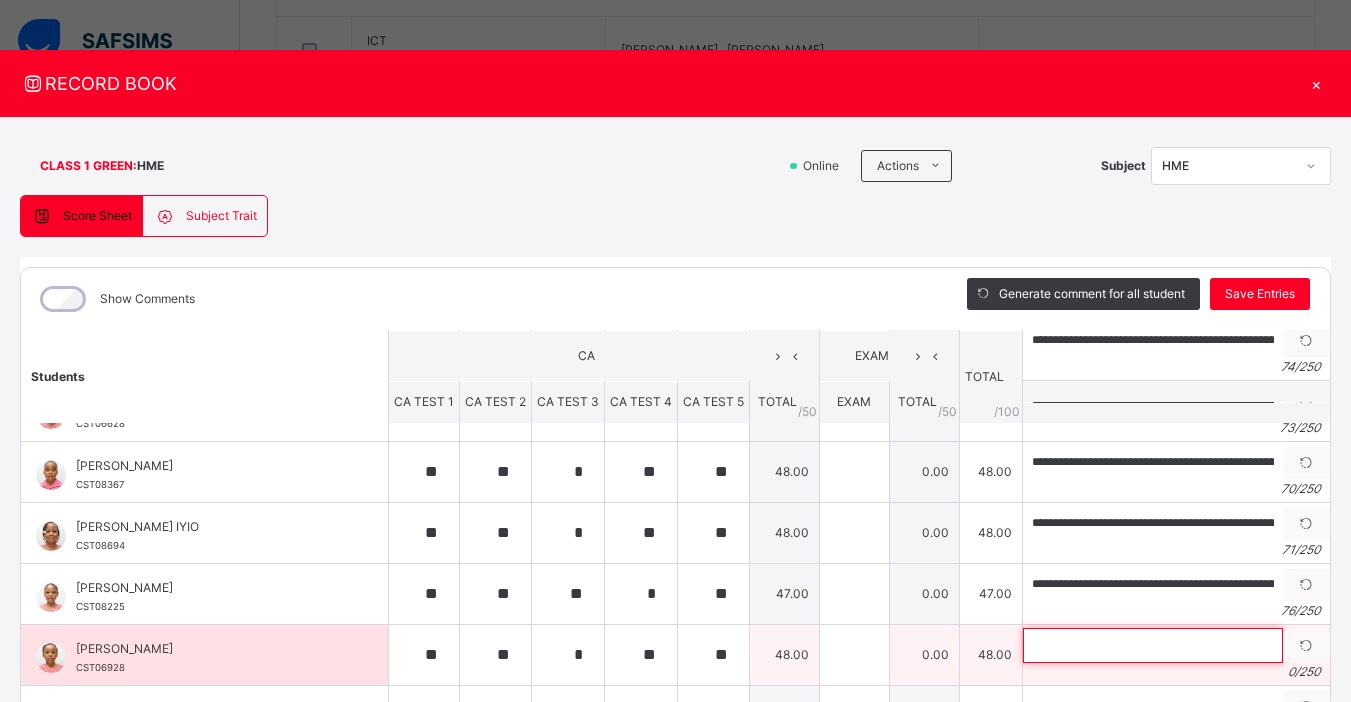 click at bounding box center (1153, 645) 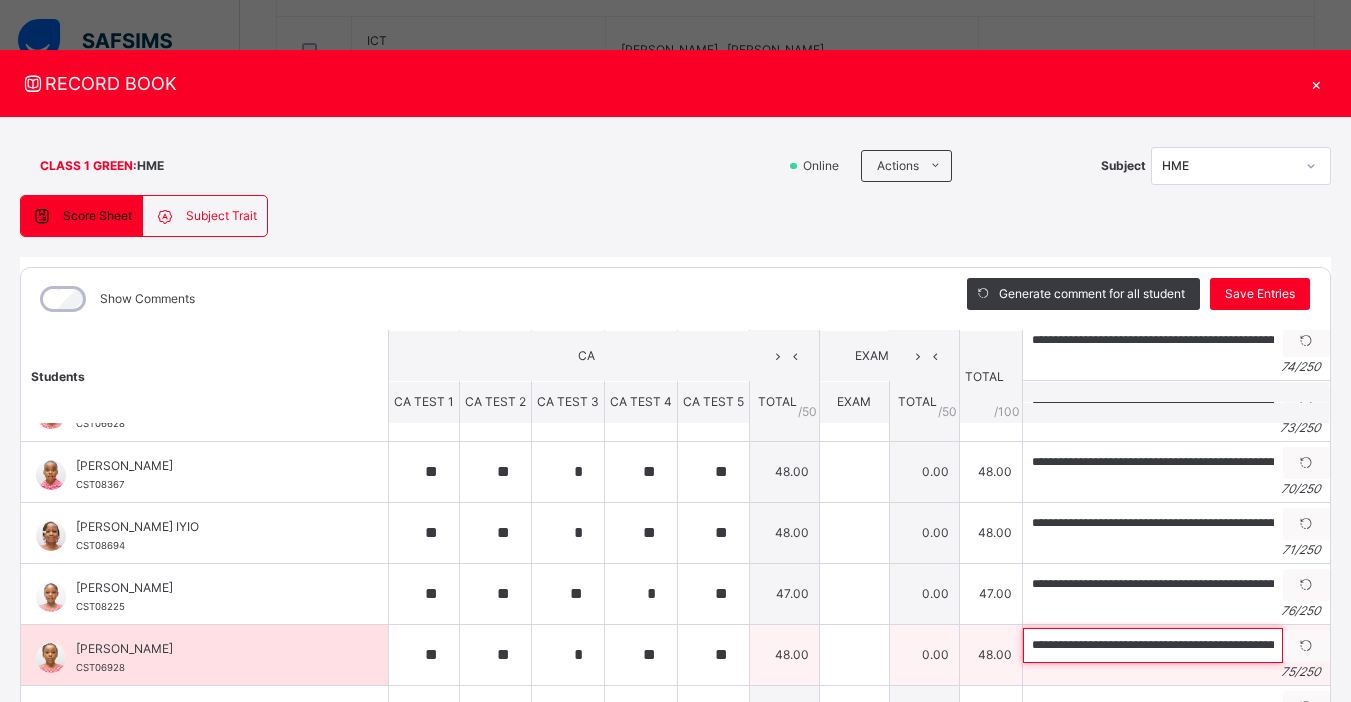 scroll, scrollTop: 0, scrollLeft: 219, axis: horizontal 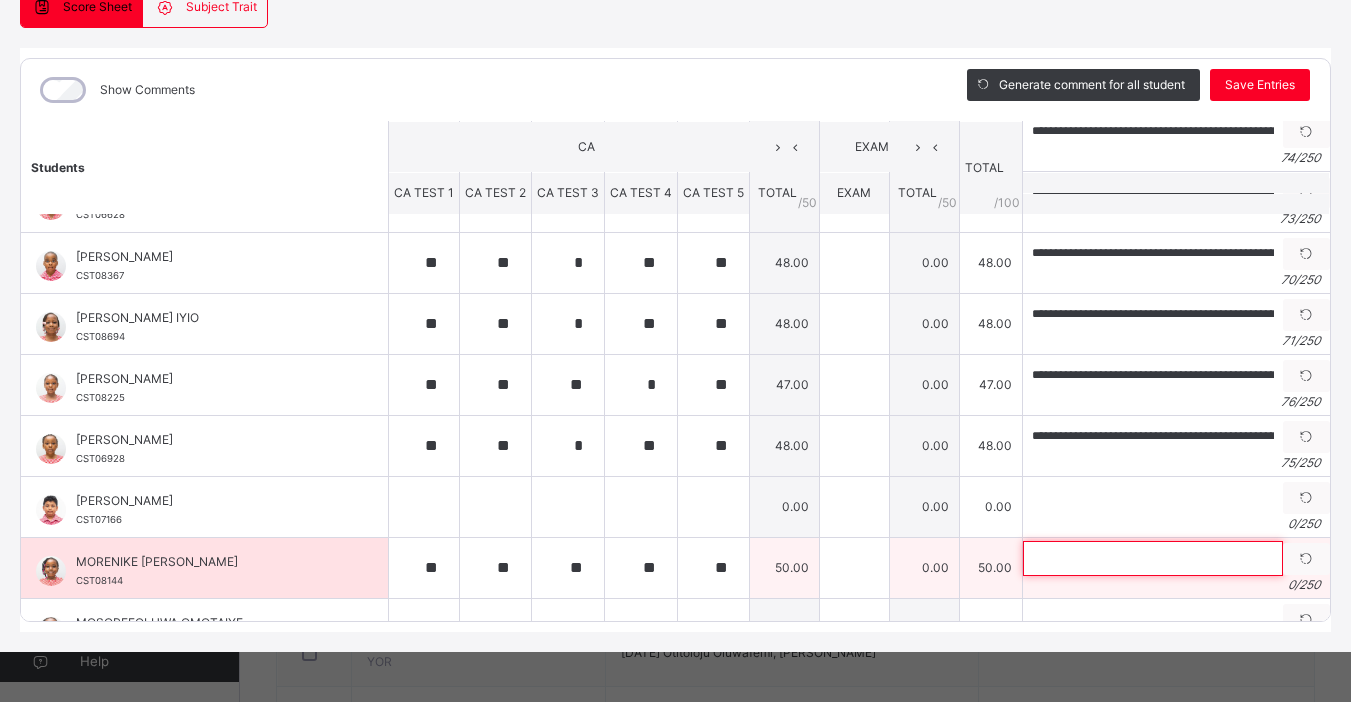 click at bounding box center (1153, 558) 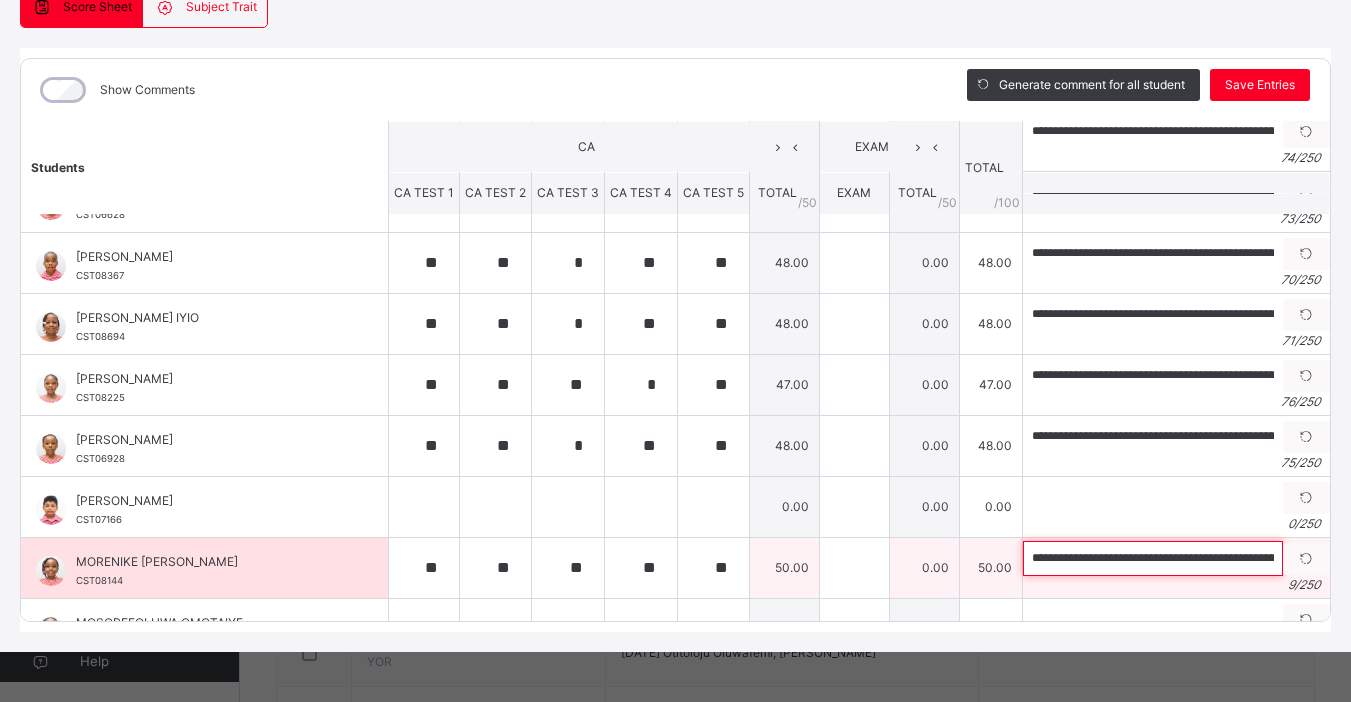 scroll, scrollTop: 0, scrollLeft: 203, axis: horizontal 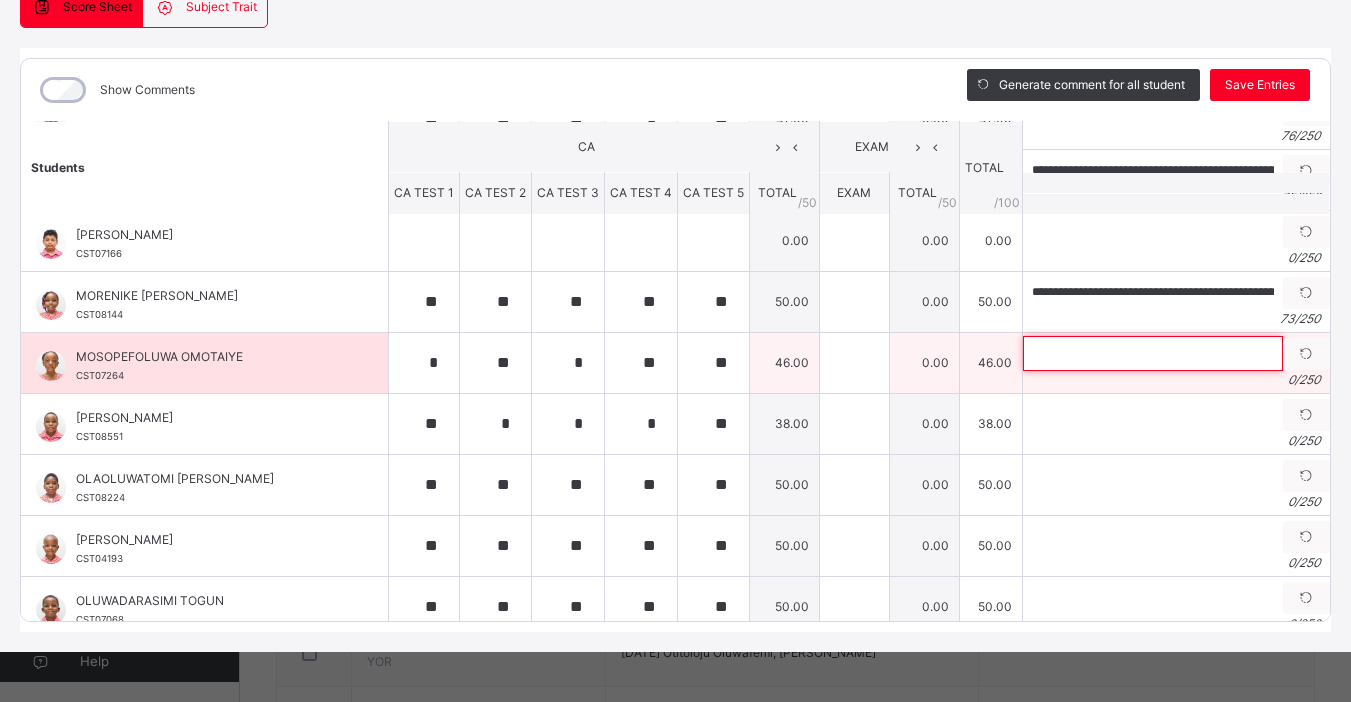 click at bounding box center (1153, 353) 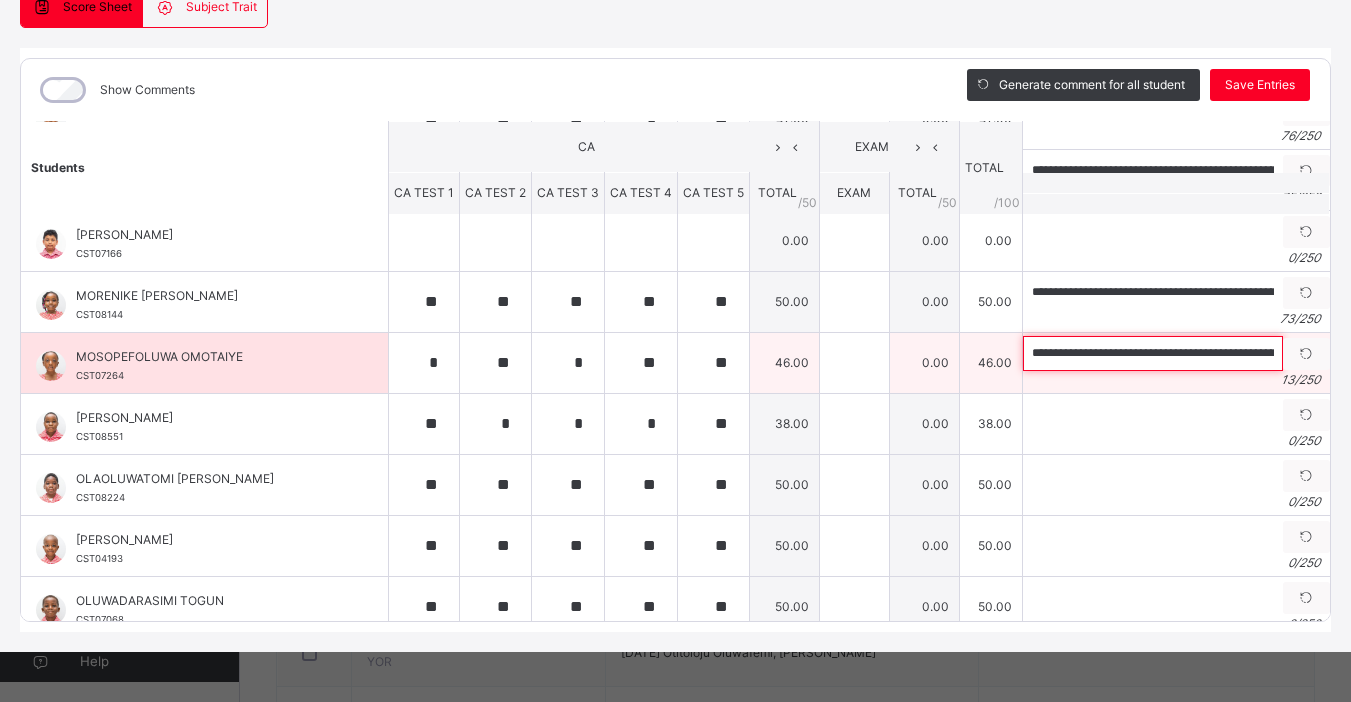 scroll, scrollTop: 0, scrollLeft: 234, axis: horizontal 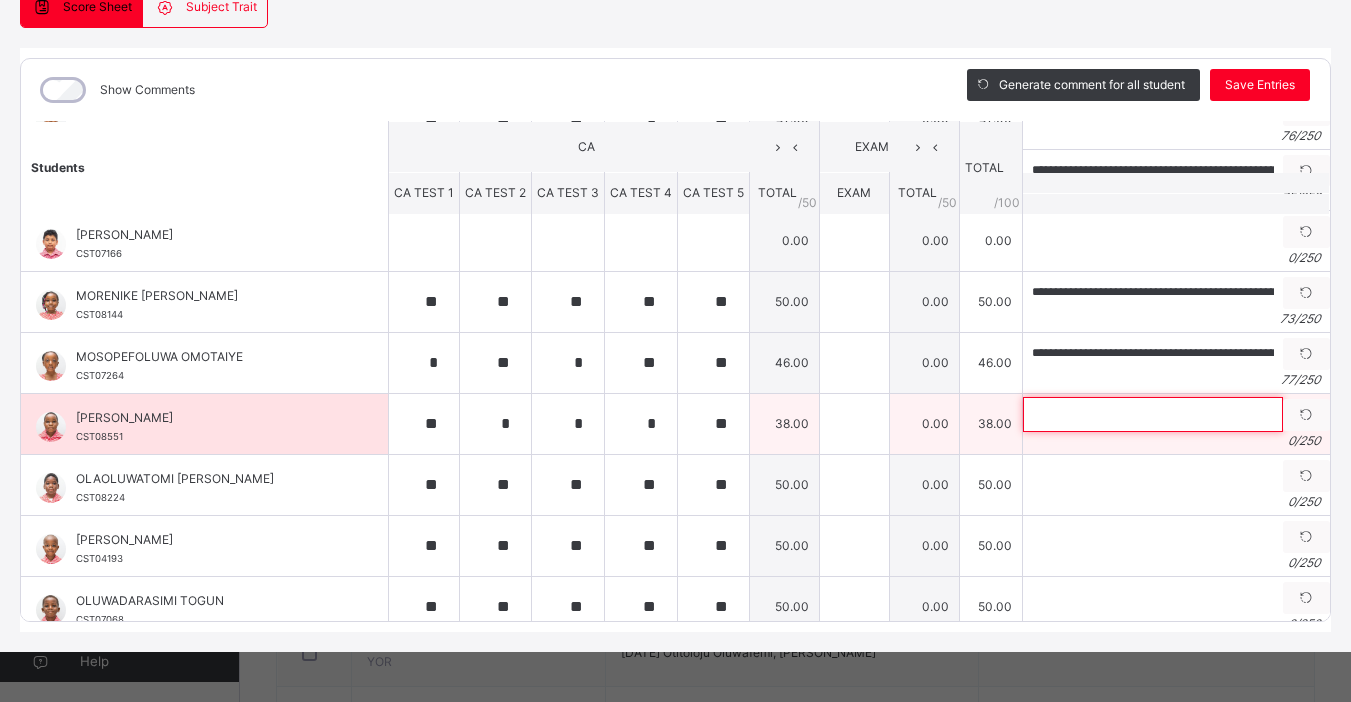 click at bounding box center (1153, 414) 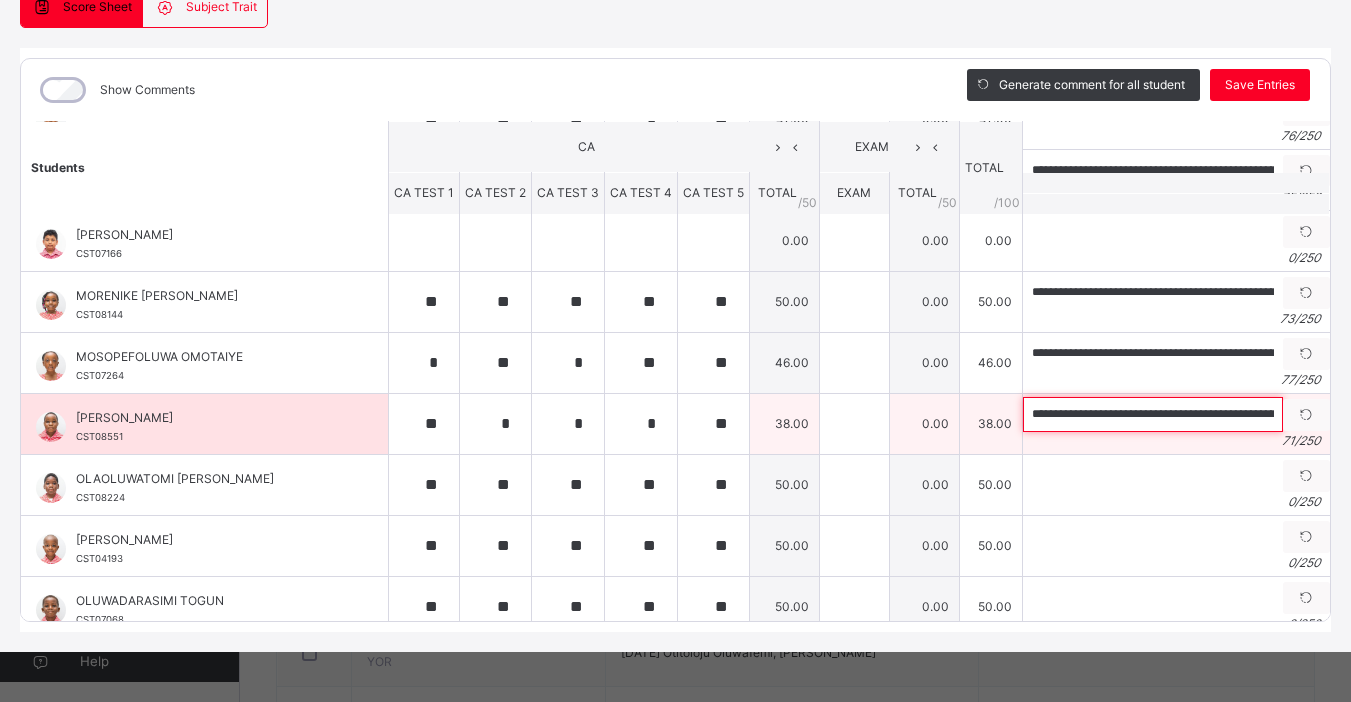 scroll, scrollTop: 0, scrollLeft: 191, axis: horizontal 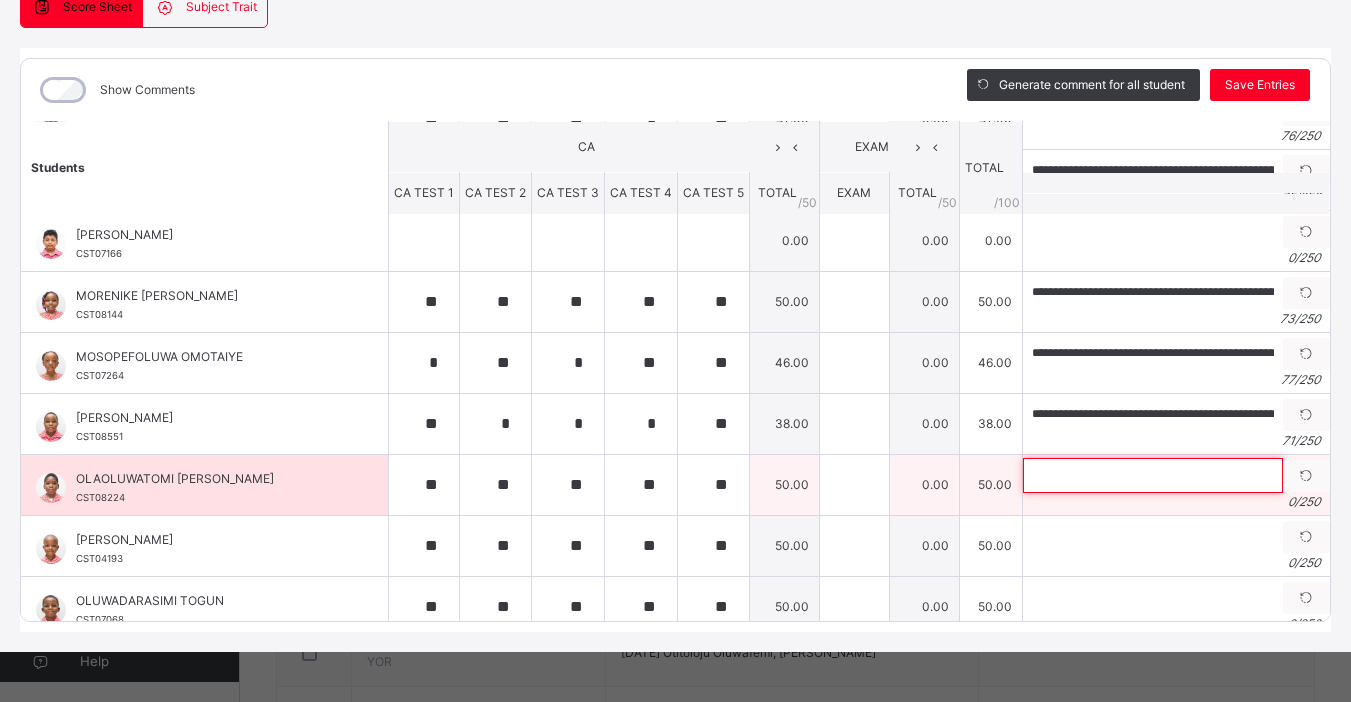 click at bounding box center (1153, 475) 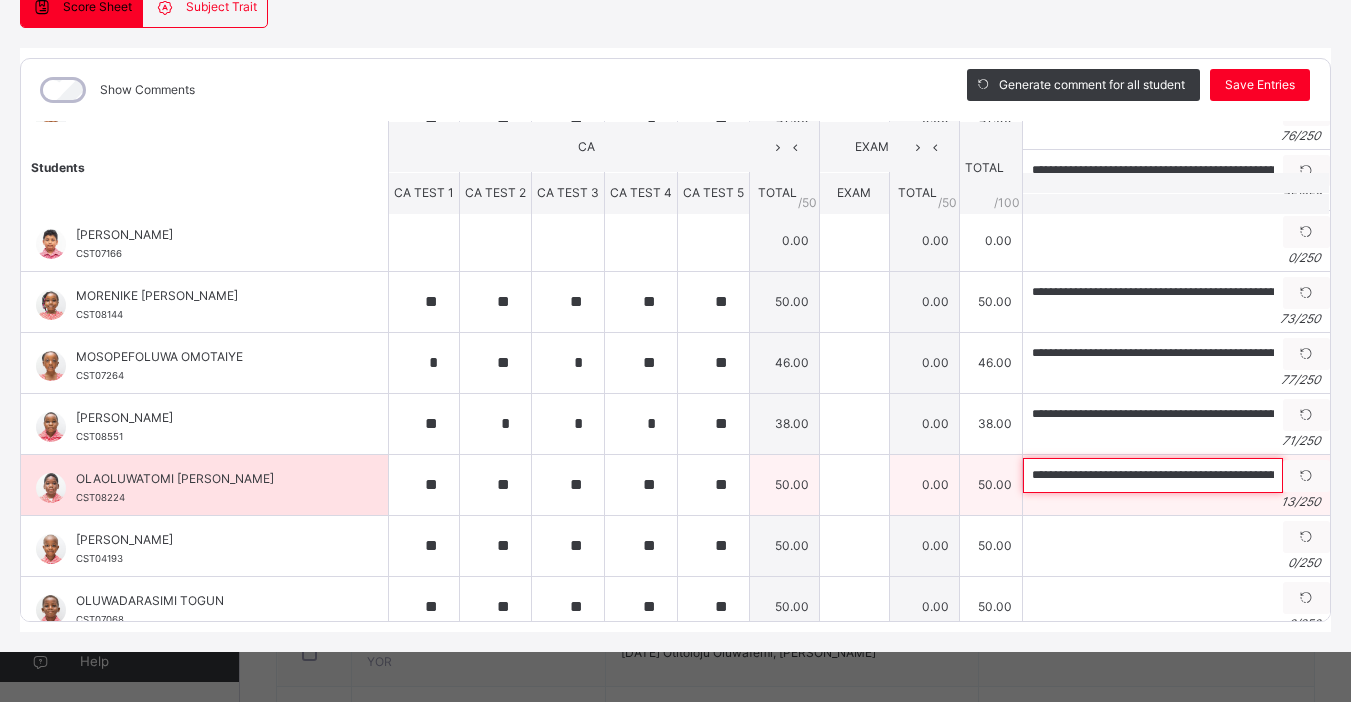 scroll, scrollTop: 0, scrollLeft: 228, axis: horizontal 